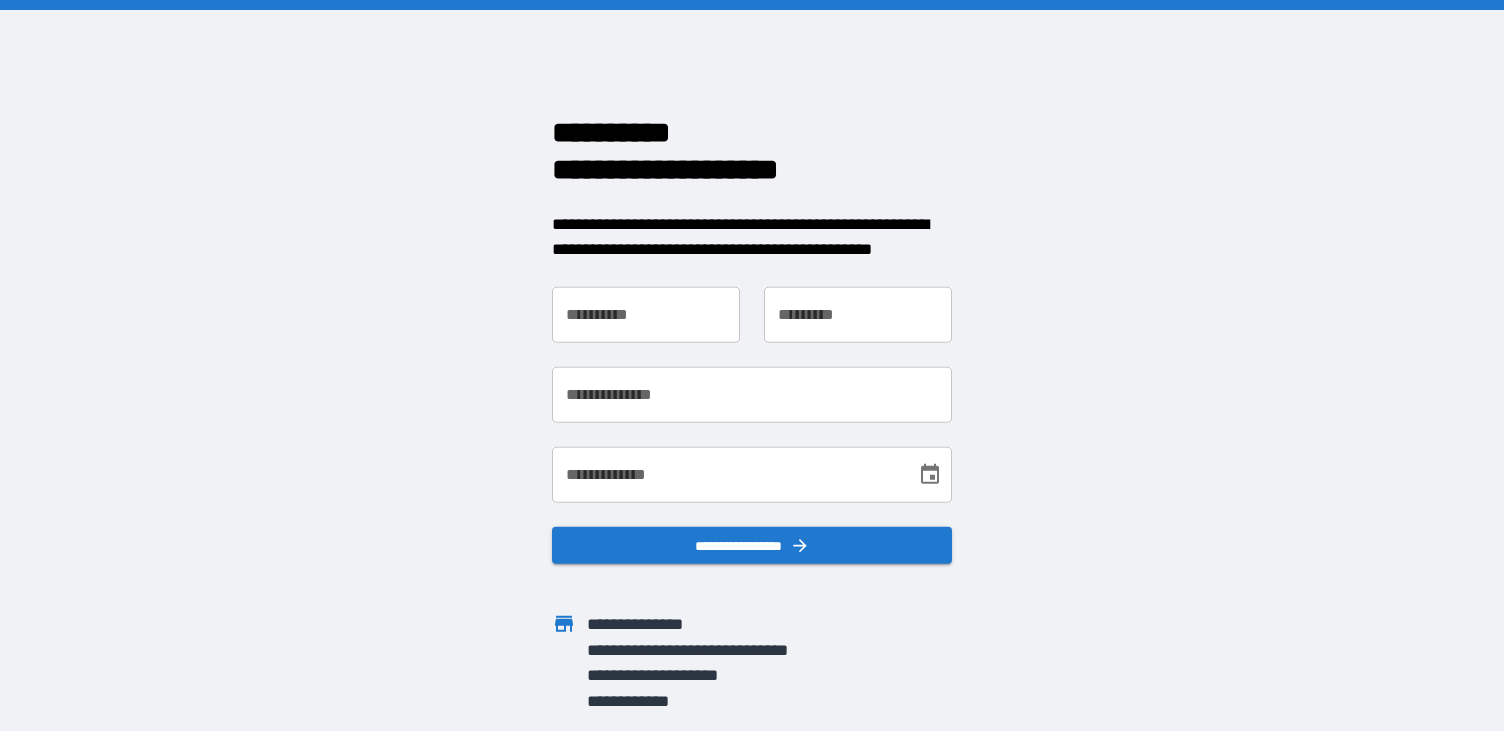 scroll, scrollTop: 0, scrollLeft: 0, axis: both 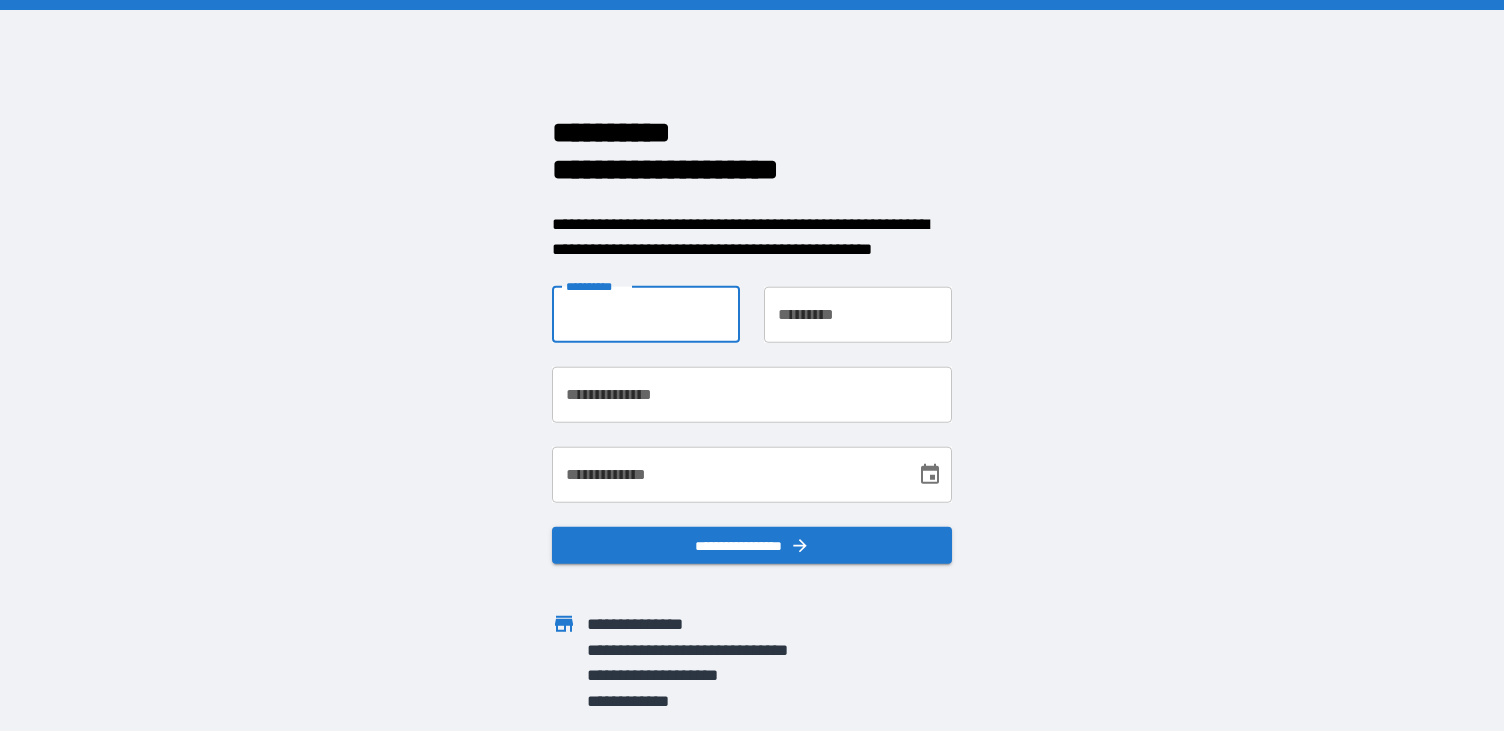 click on "**********" at bounding box center [646, 314] 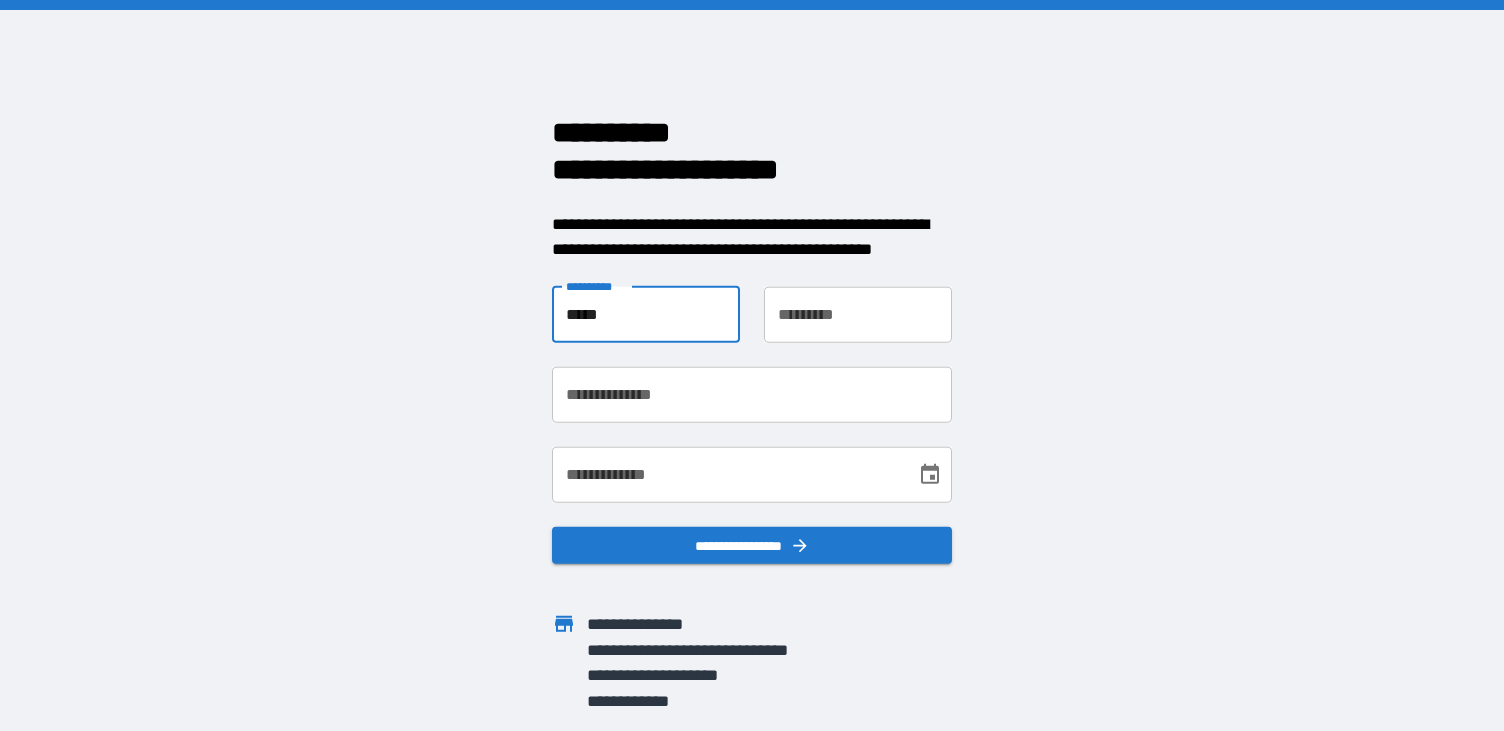 type on "*****" 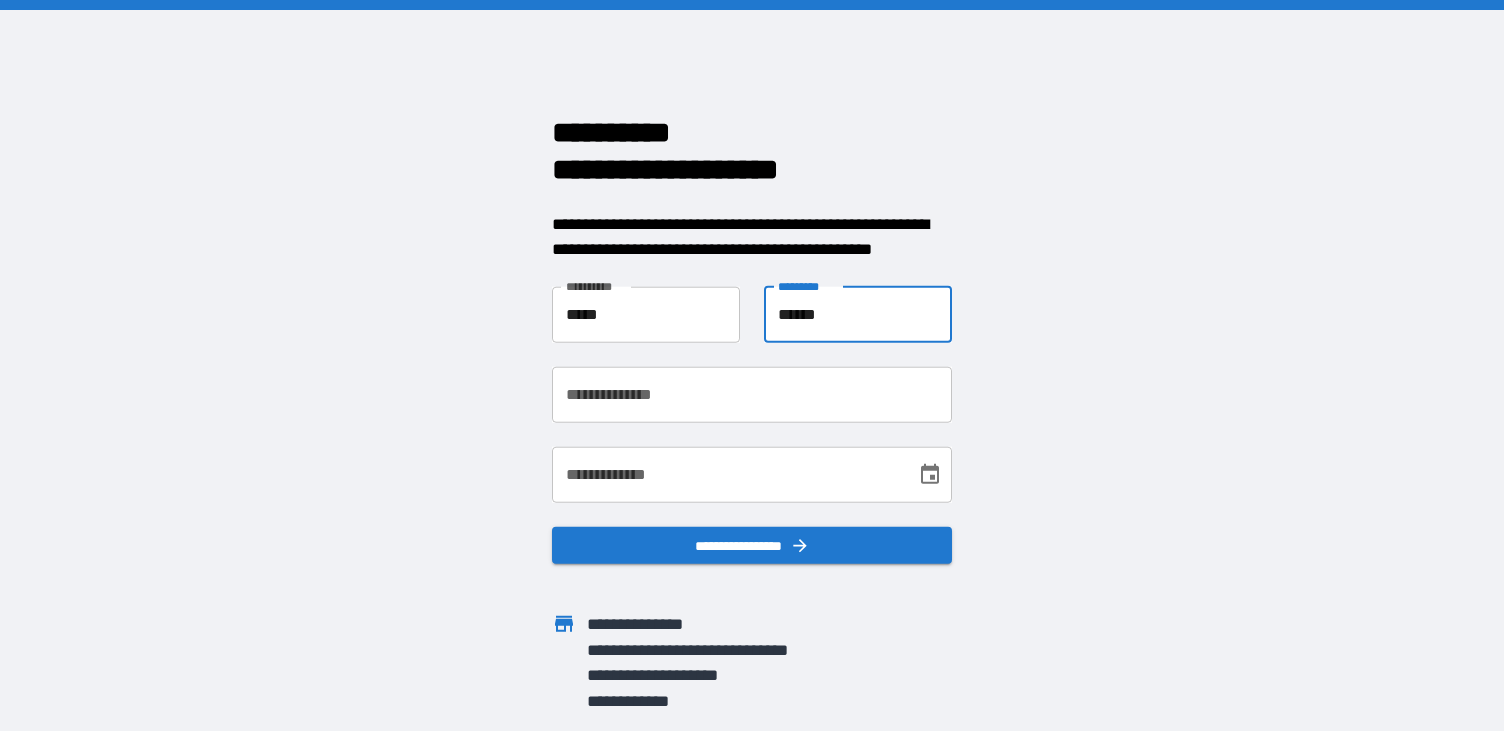 type on "******" 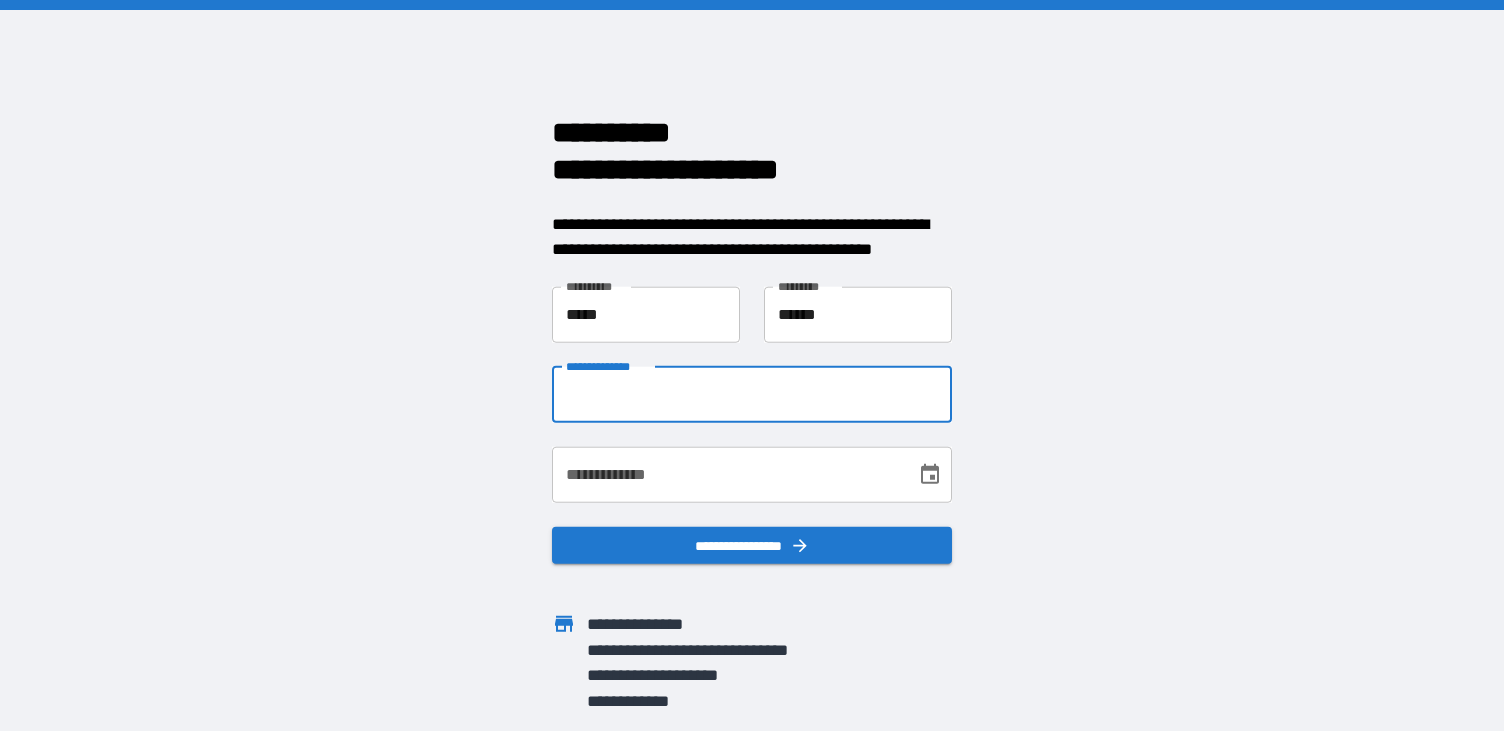 click on "**********" at bounding box center (752, 394) 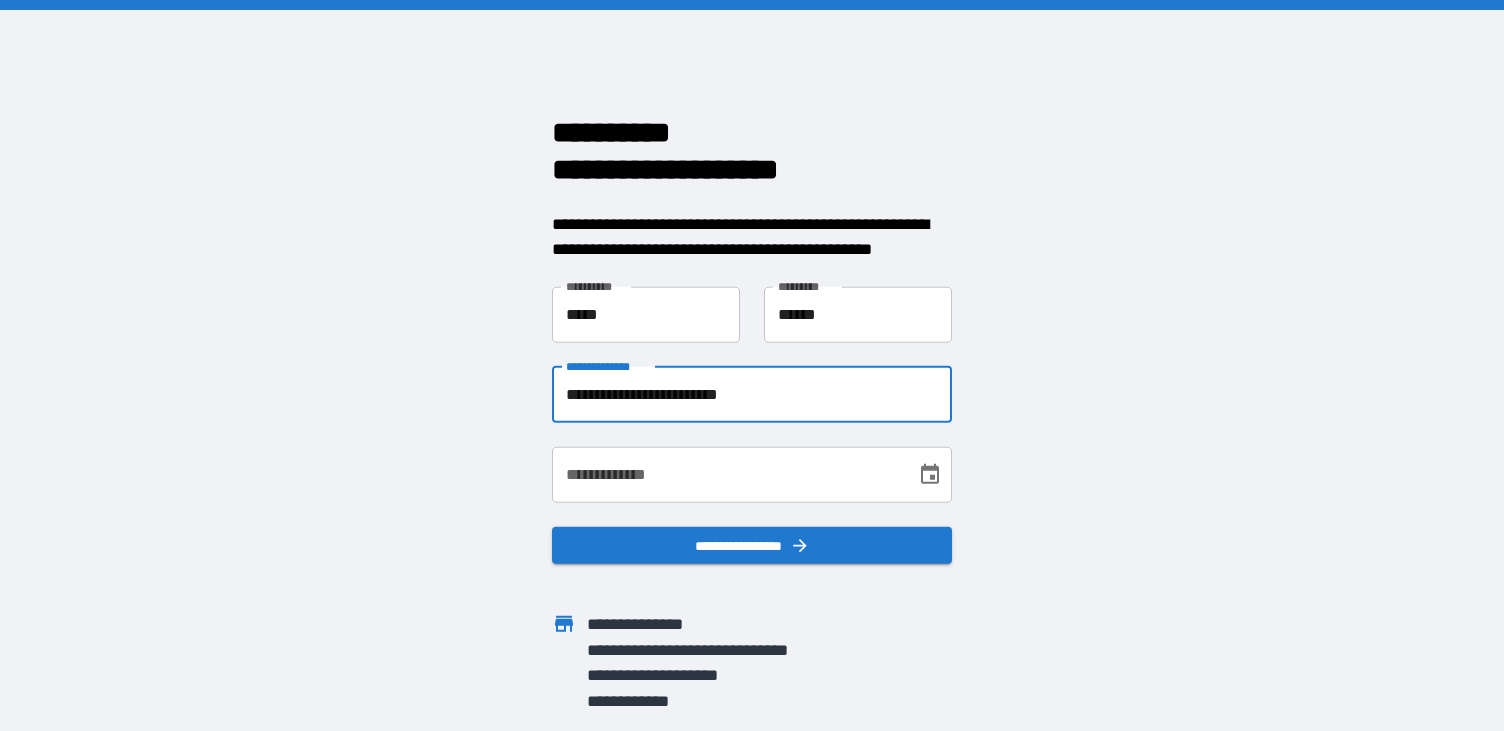 type on "**********" 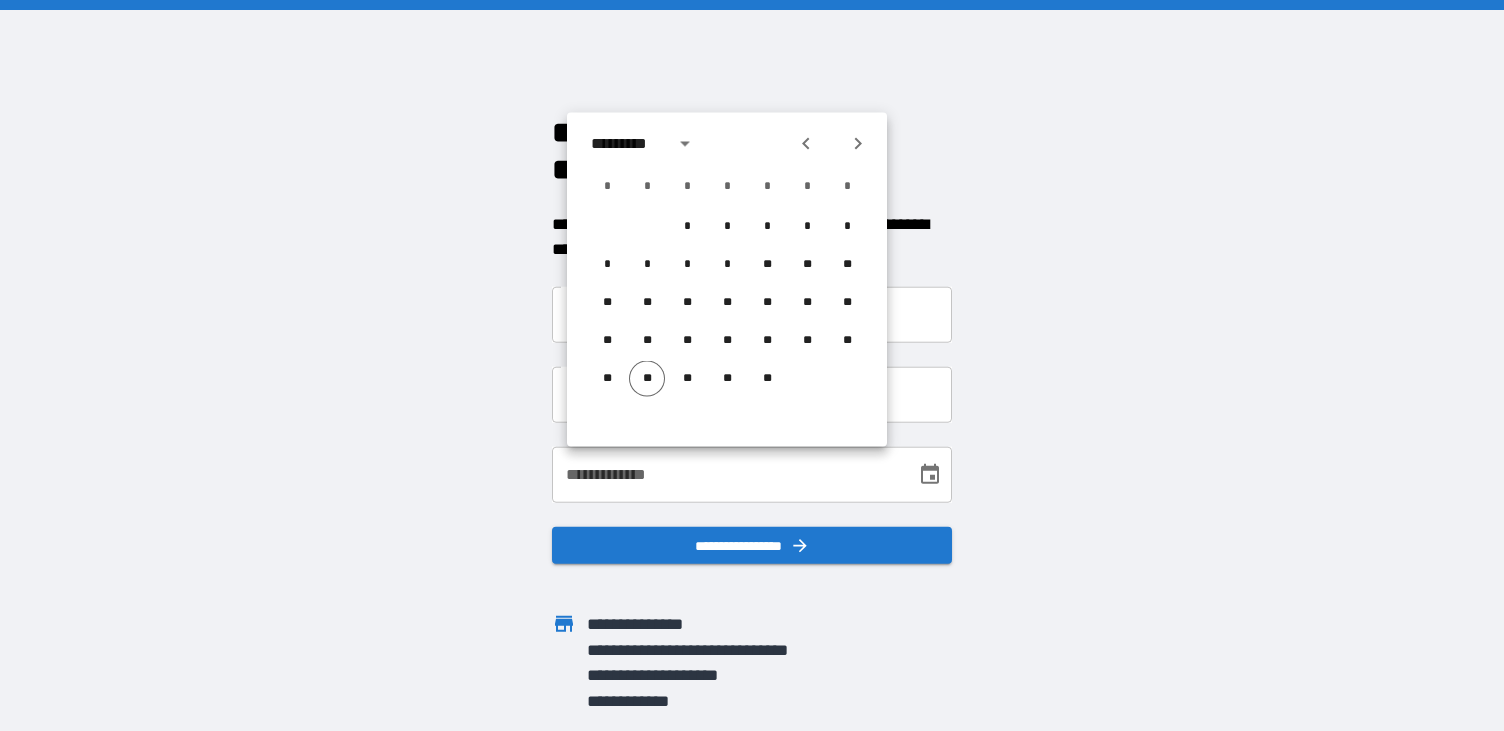 click 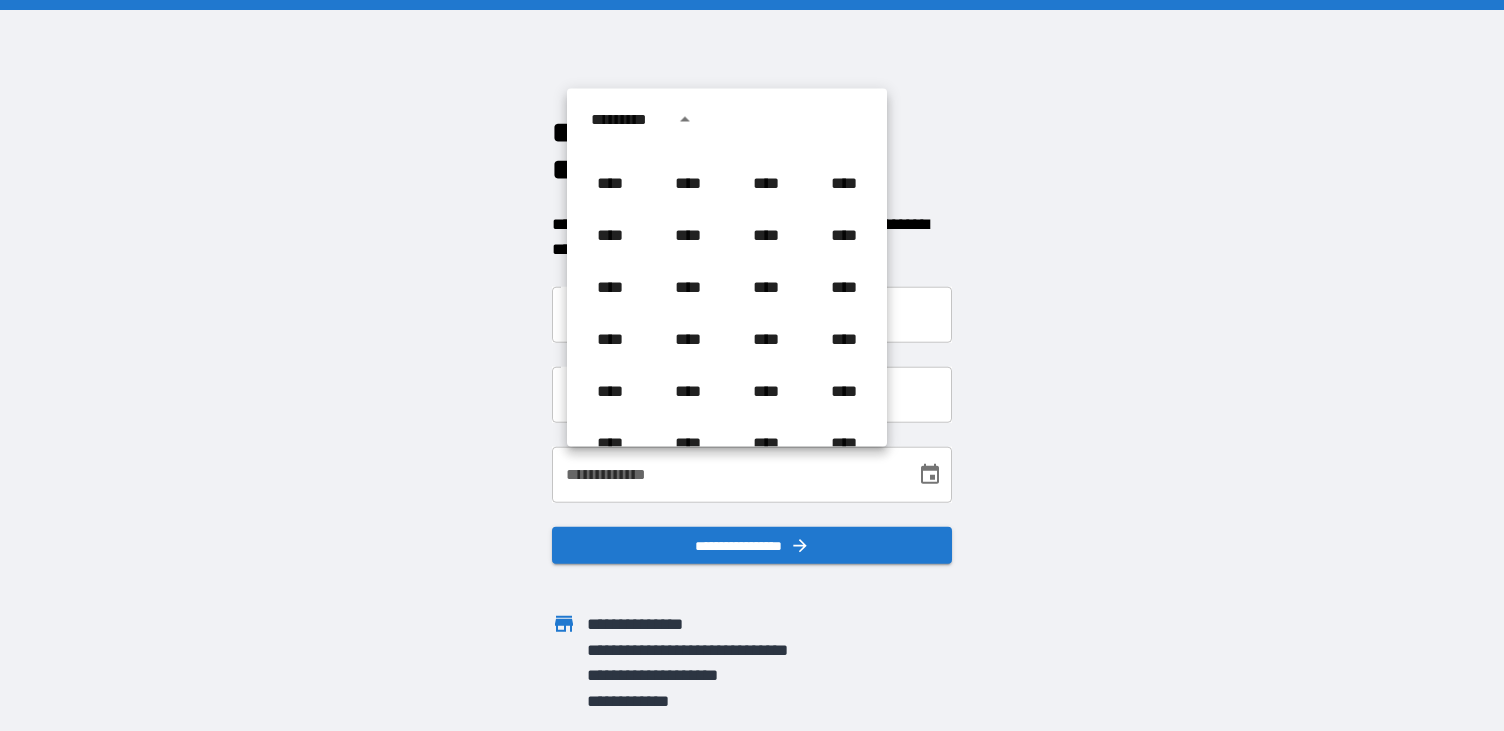 scroll, scrollTop: 934, scrollLeft: 0, axis: vertical 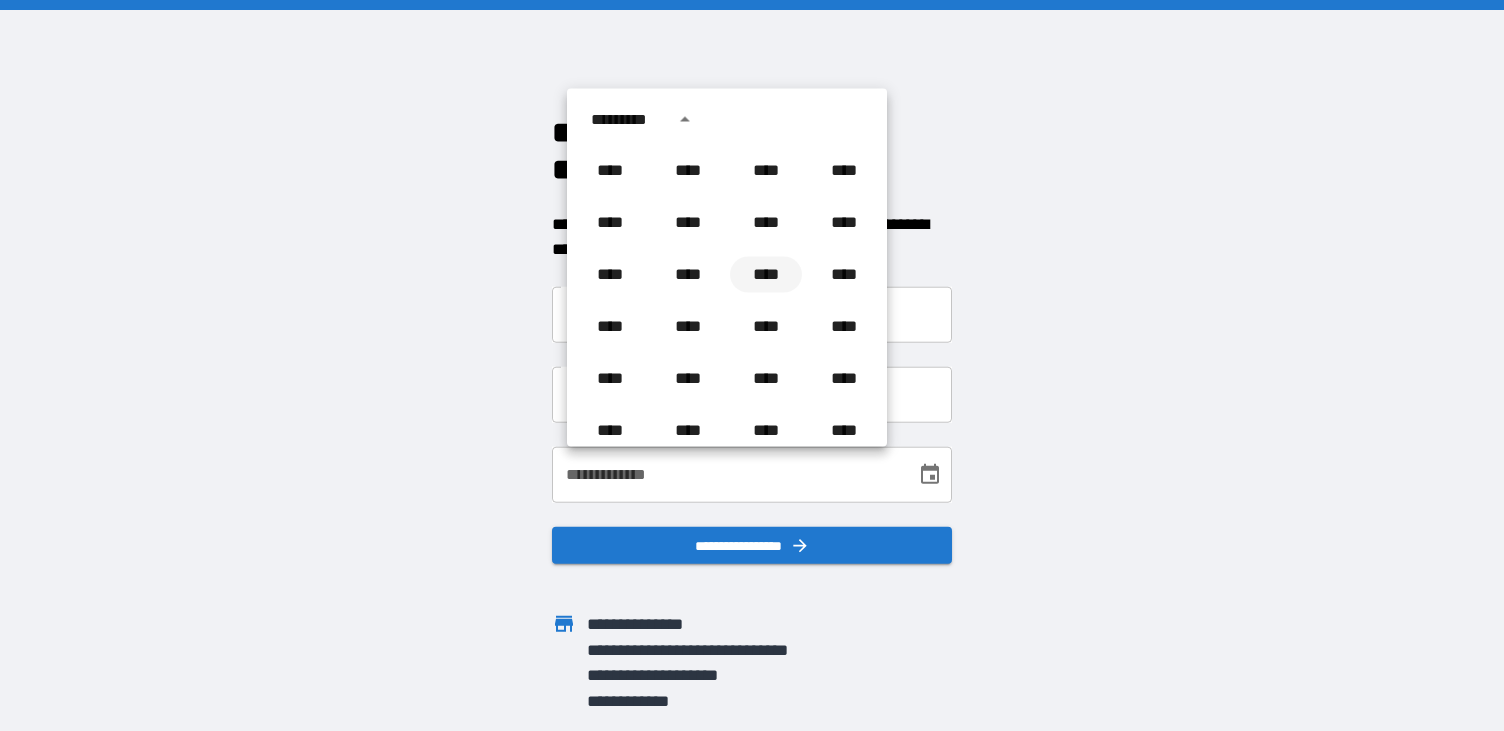 click on "****" at bounding box center [766, 275] 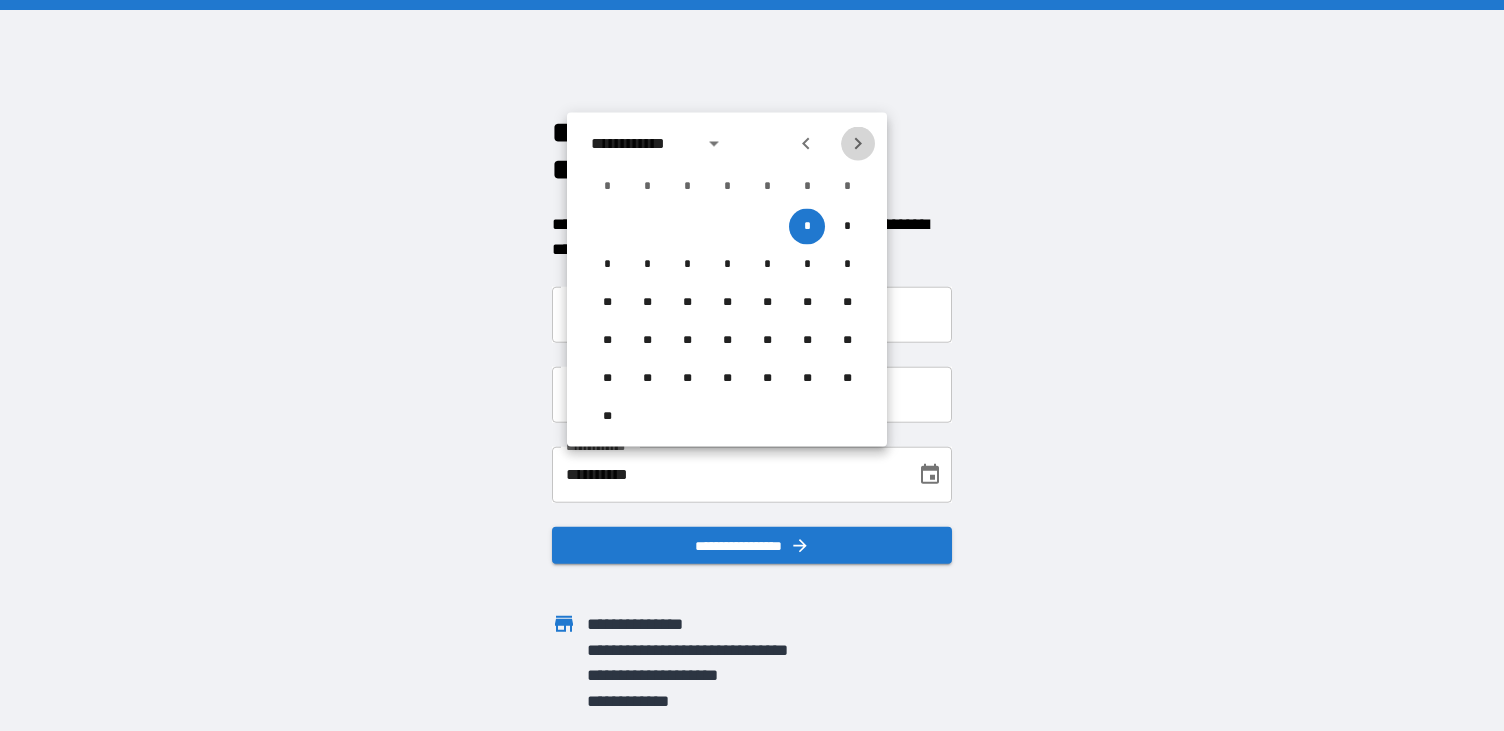 click at bounding box center [858, 144] 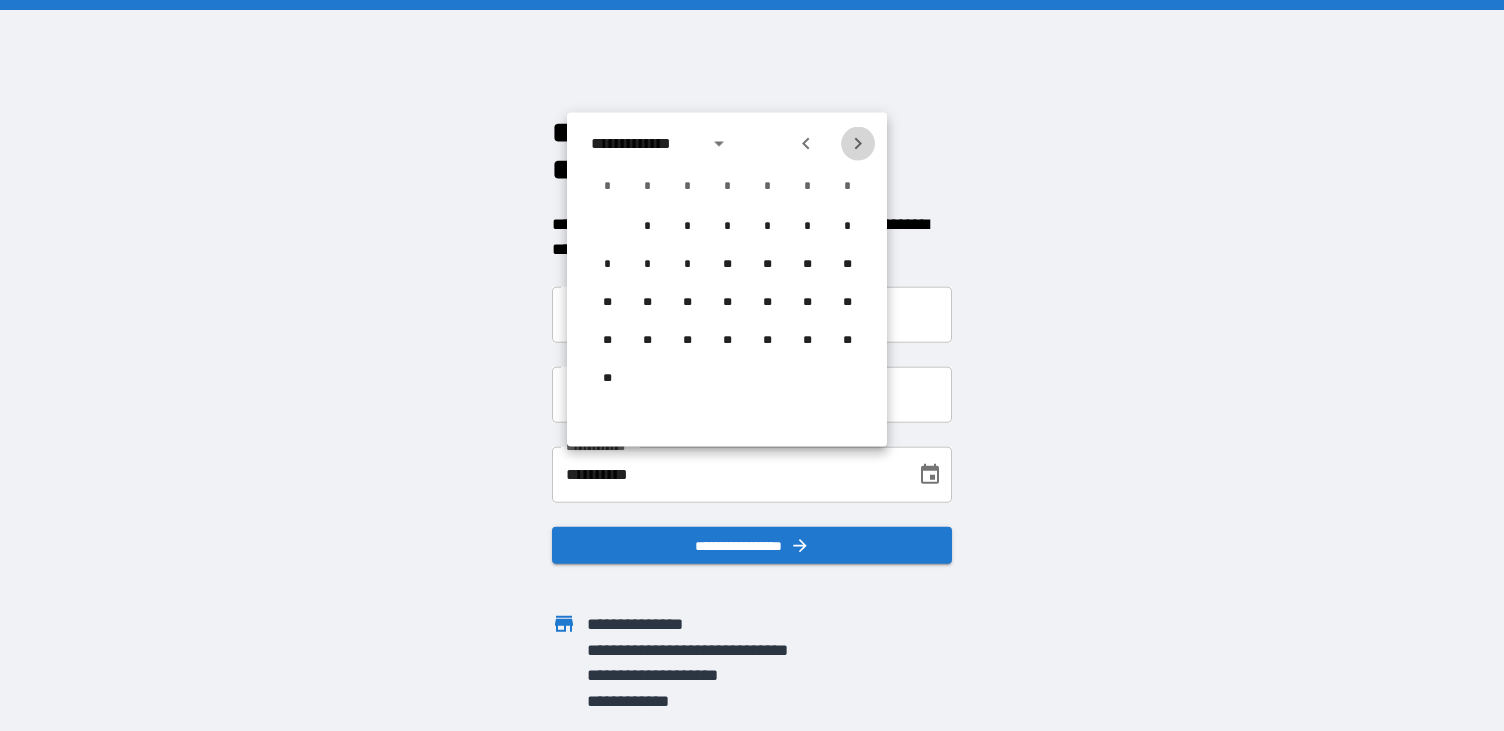 click at bounding box center [858, 144] 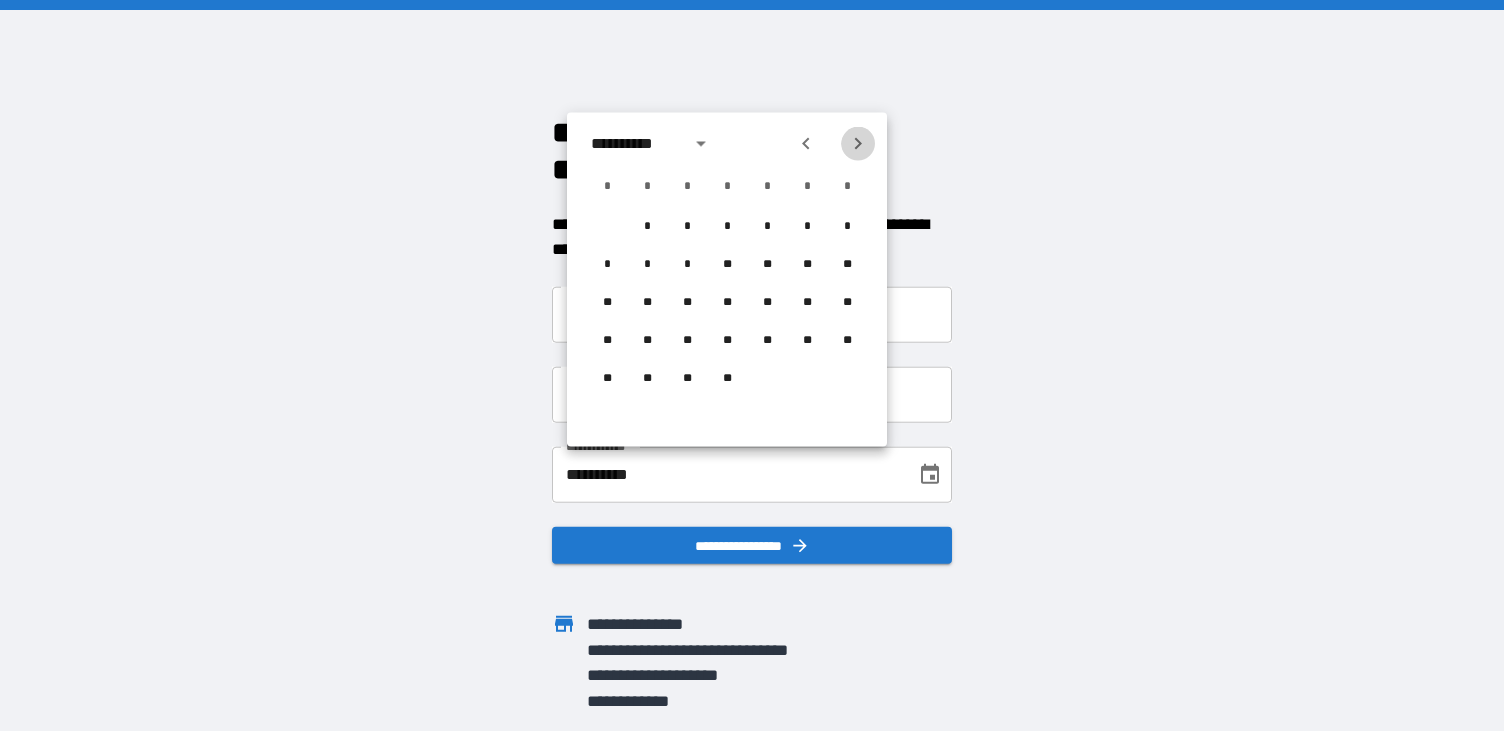 click at bounding box center [858, 144] 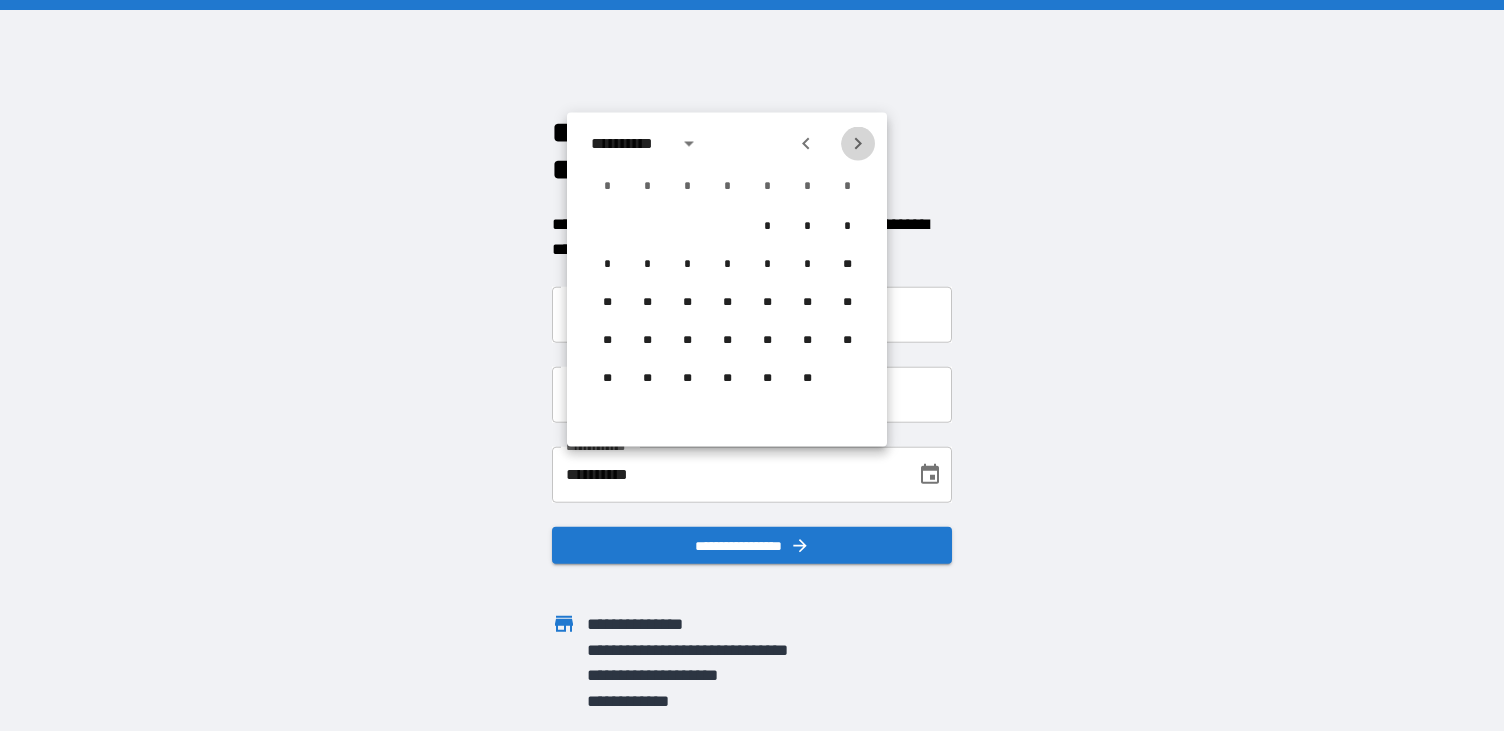 click at bounding box center (858, 144) 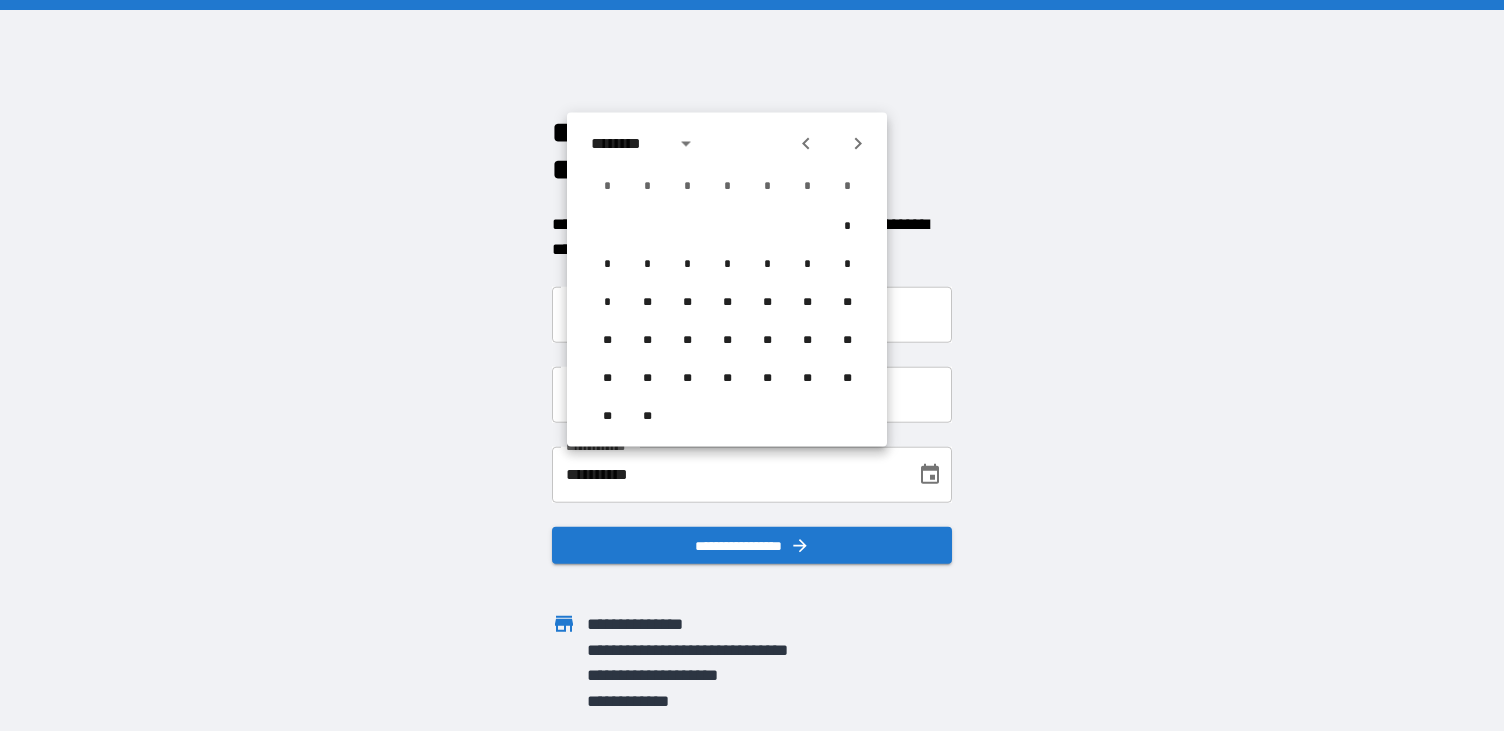 click at bounding box center [858, 144] 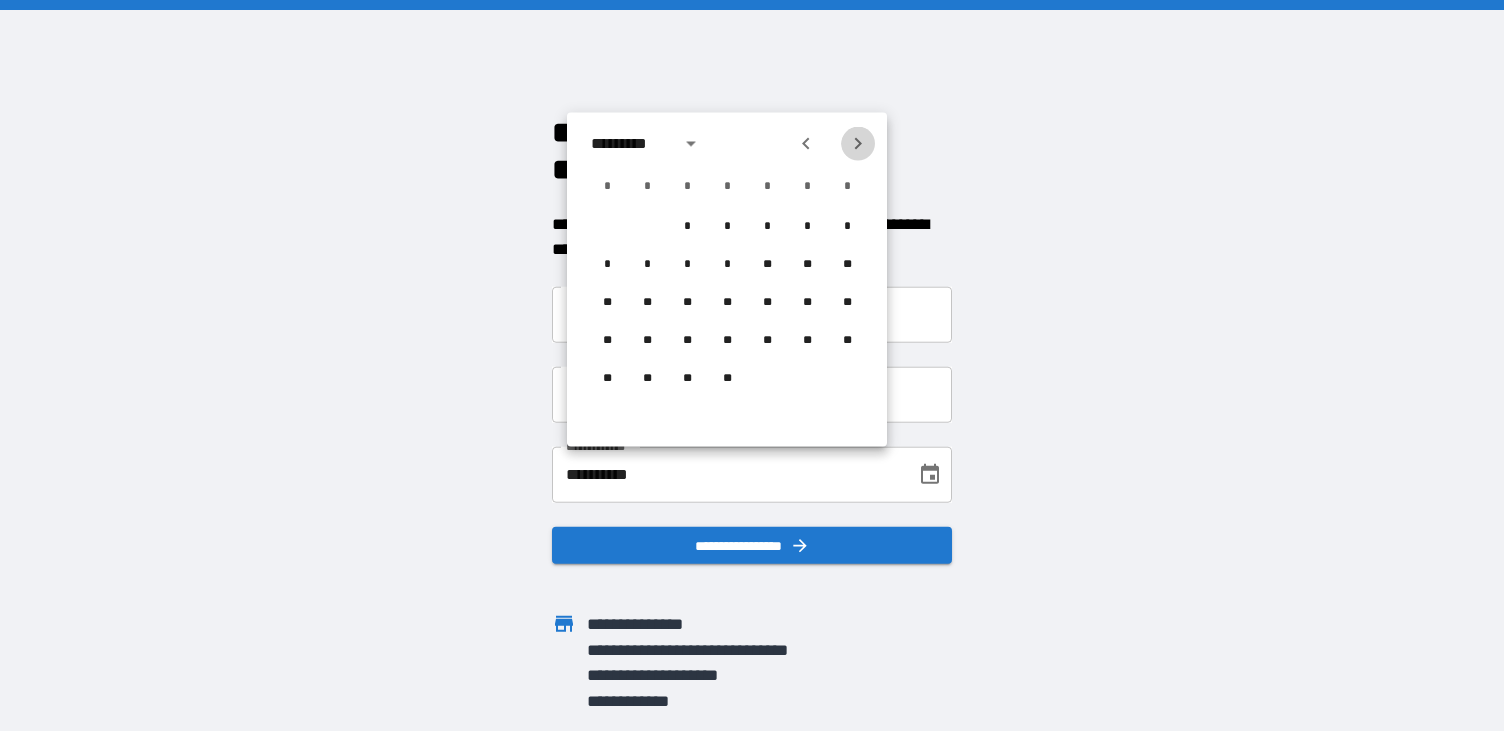 click at bounding box center [858, 144] 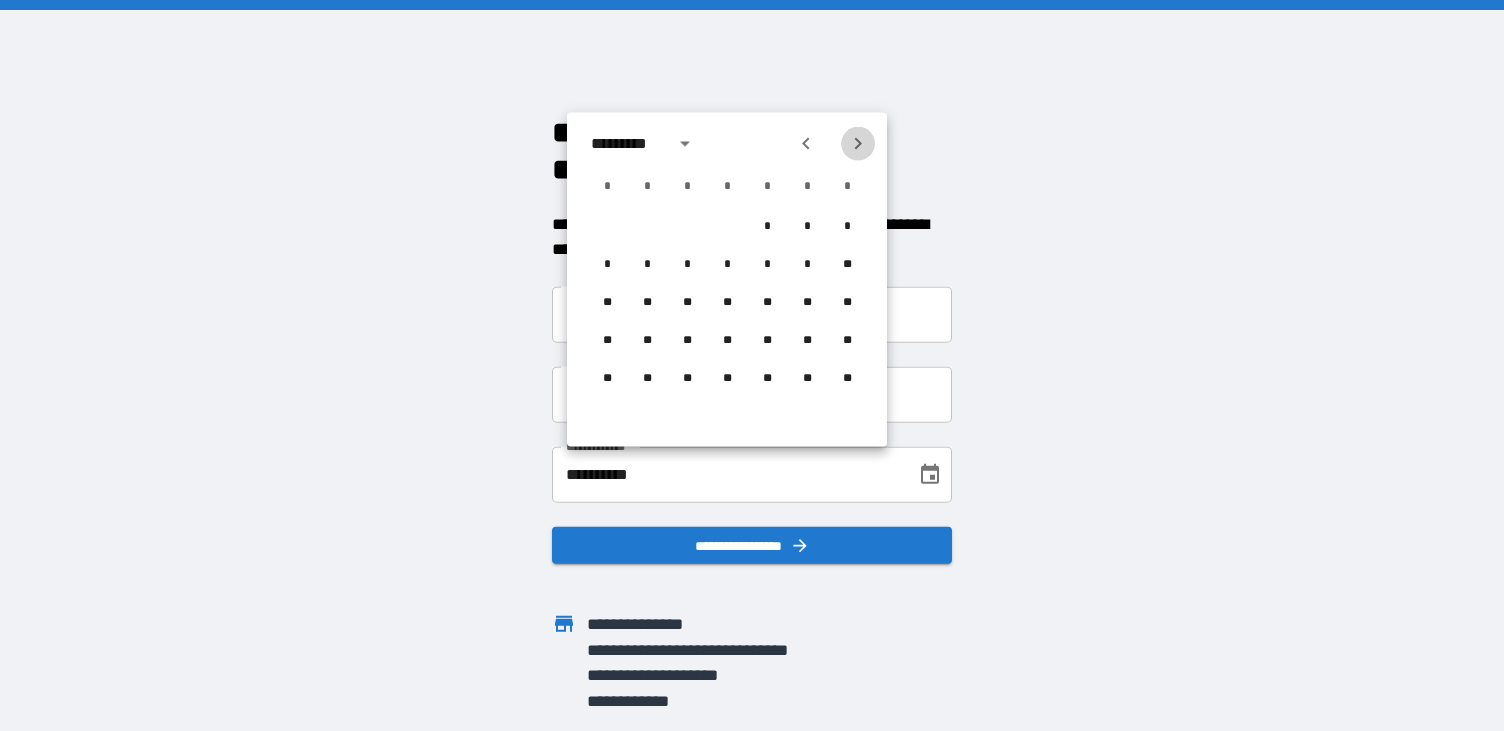 click at bounding box center (858, 144) 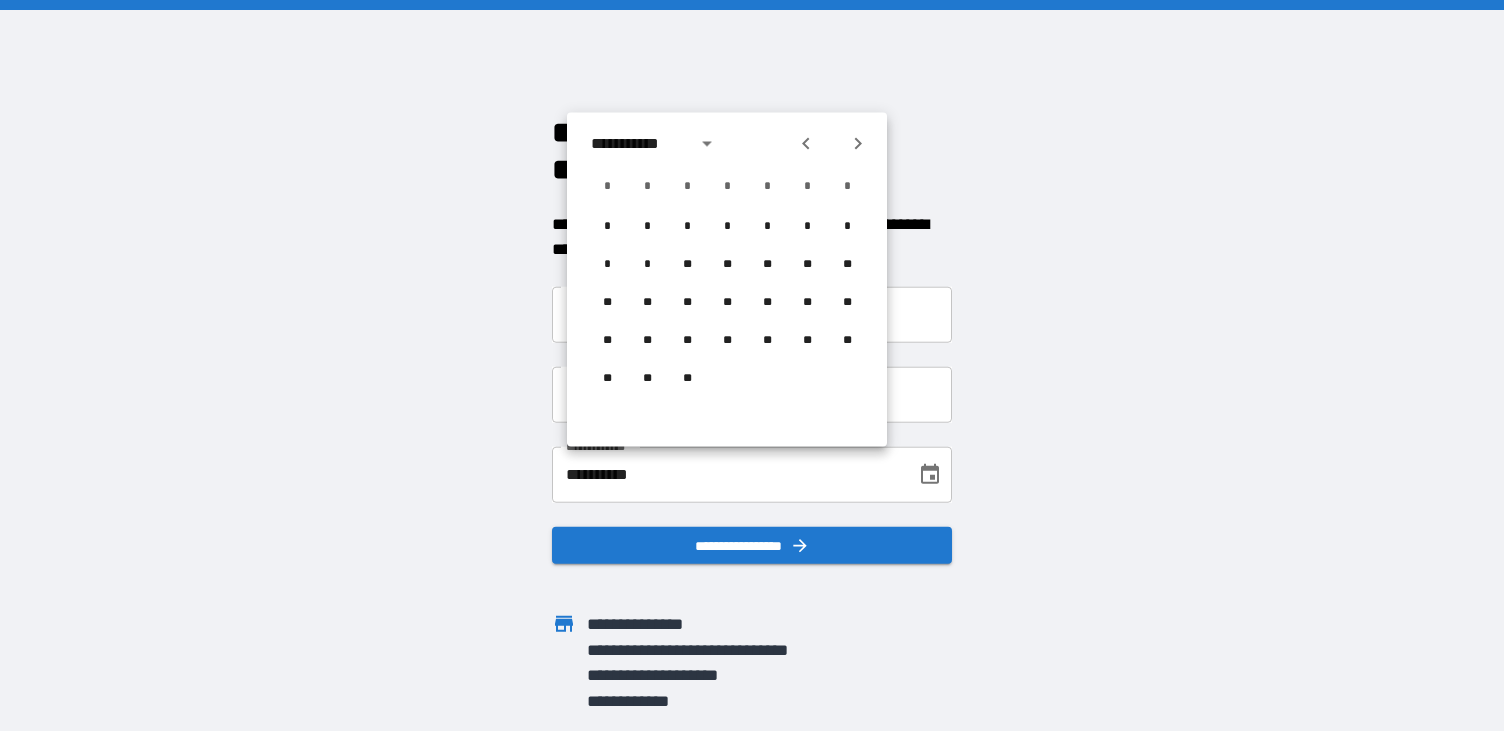 click at bounding box center [858, 144] 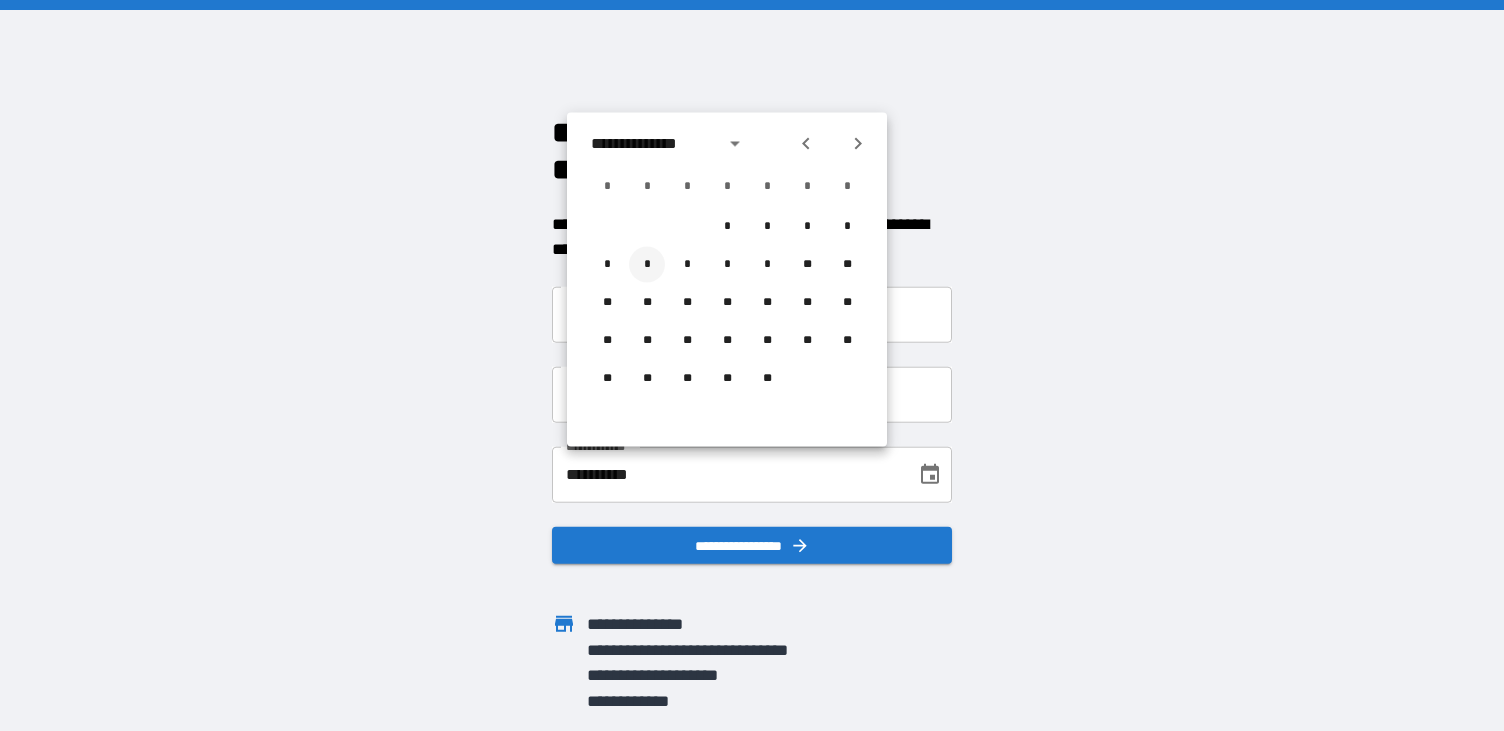 click on "*" at bounding box center (647, 265) 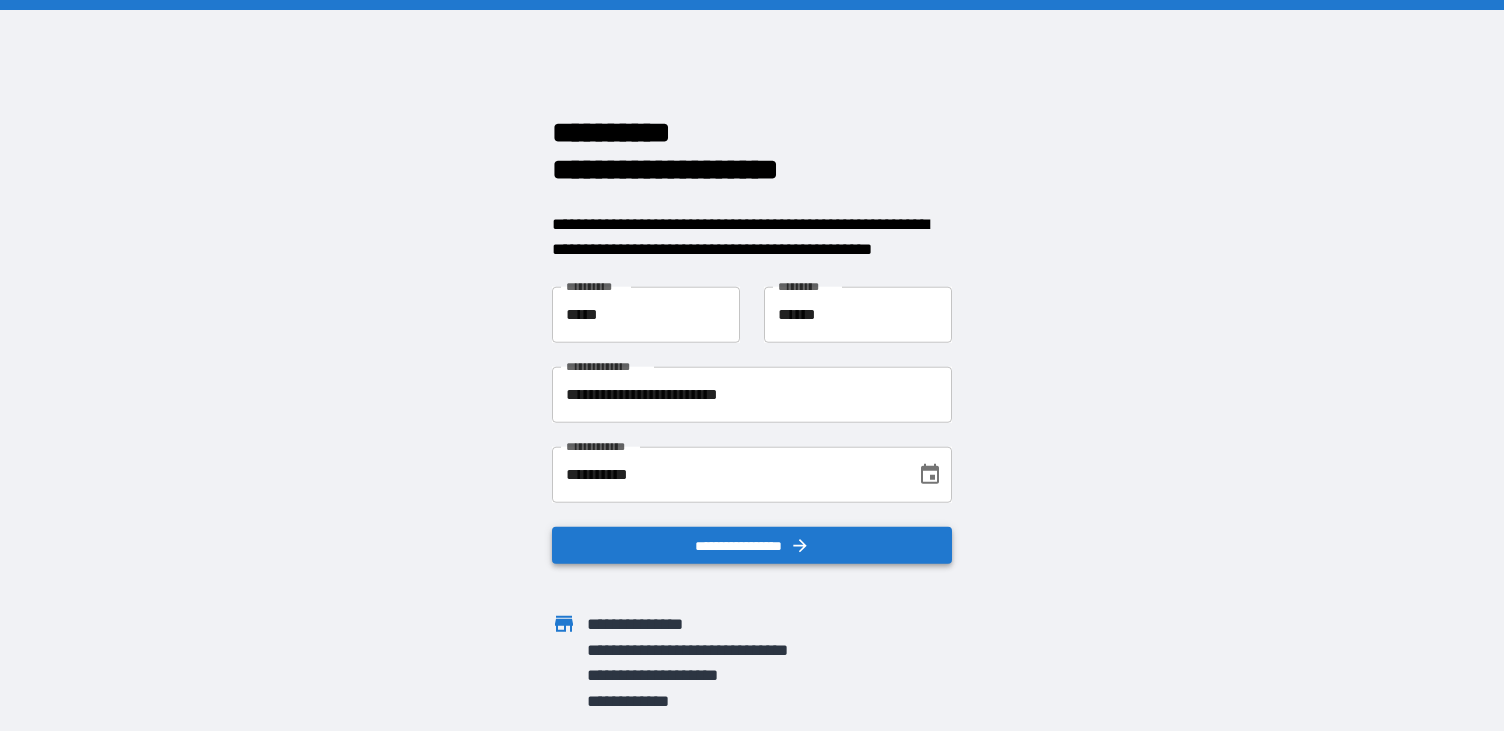 click on "**********" at bounding box center [752, 545] 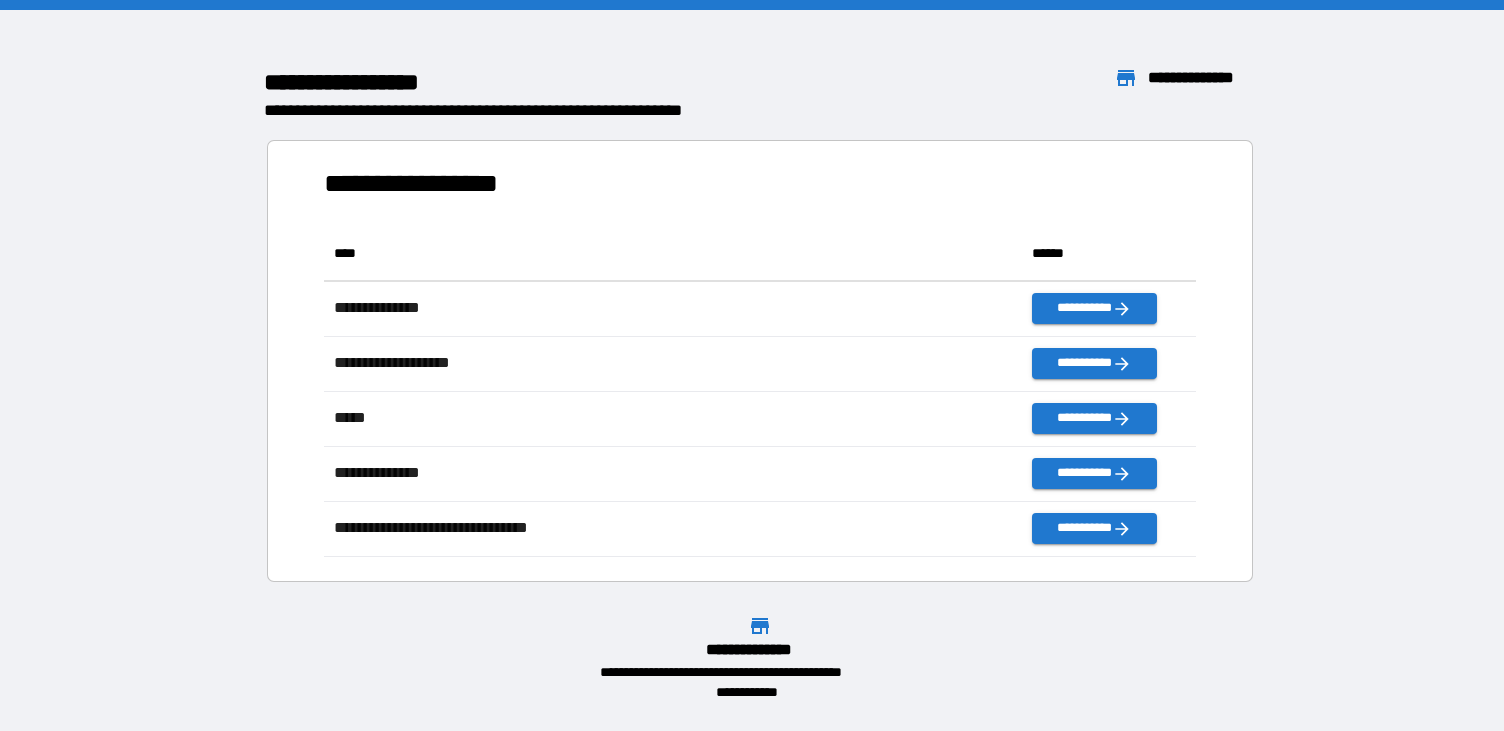 scroll, scrollTop: 1, scrollLeft: 1, axis: both 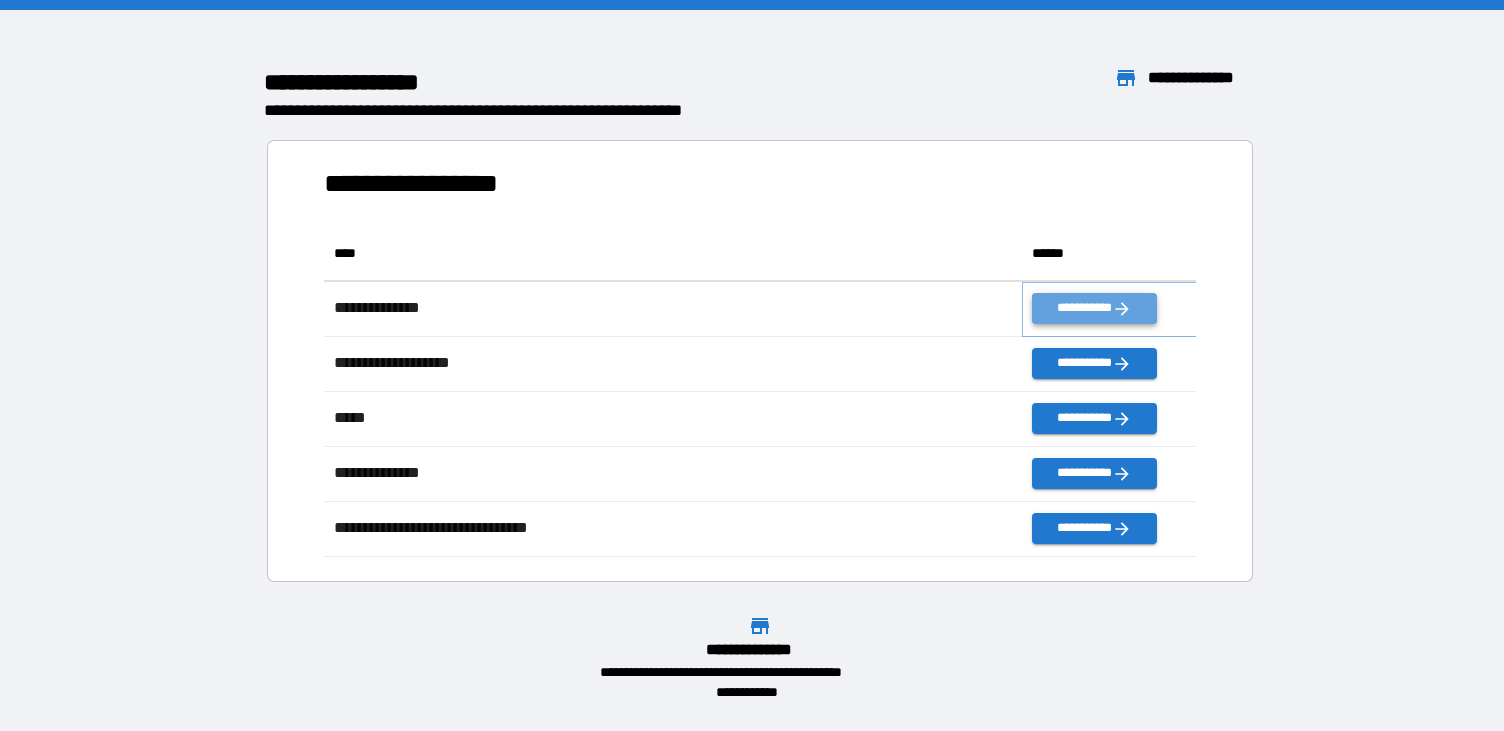 click 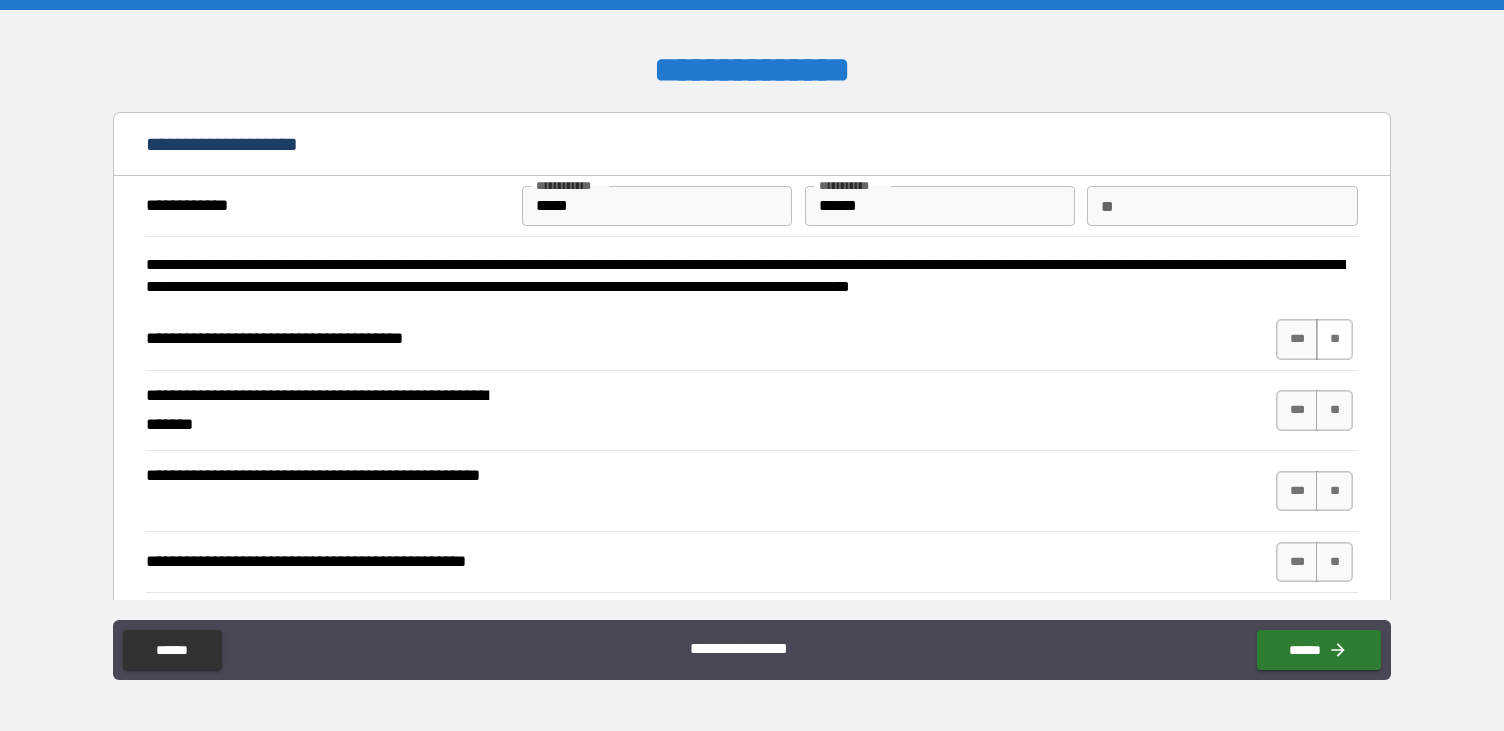 click on "**" at bounding box center (1334, 339) 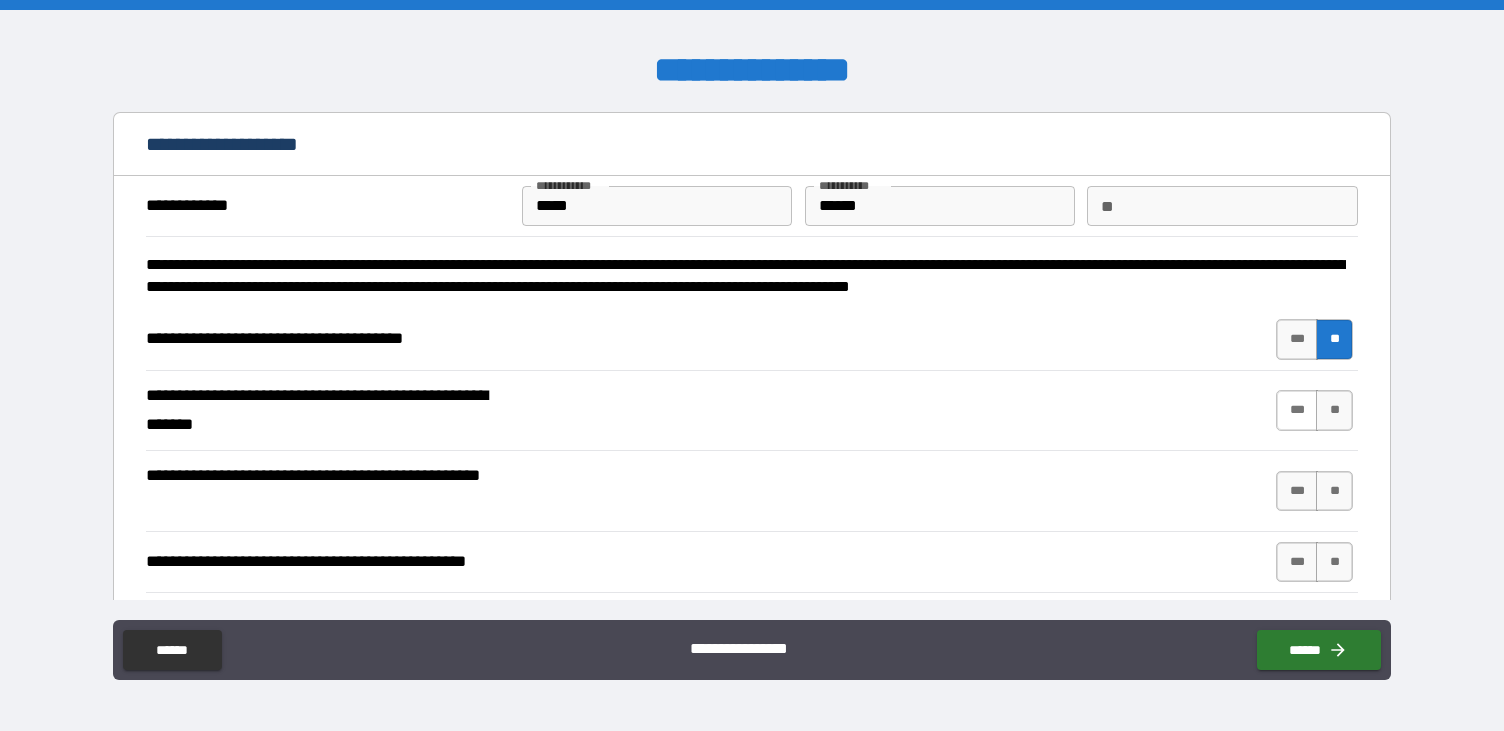 click on "***" at bounding box center [1297, 410] 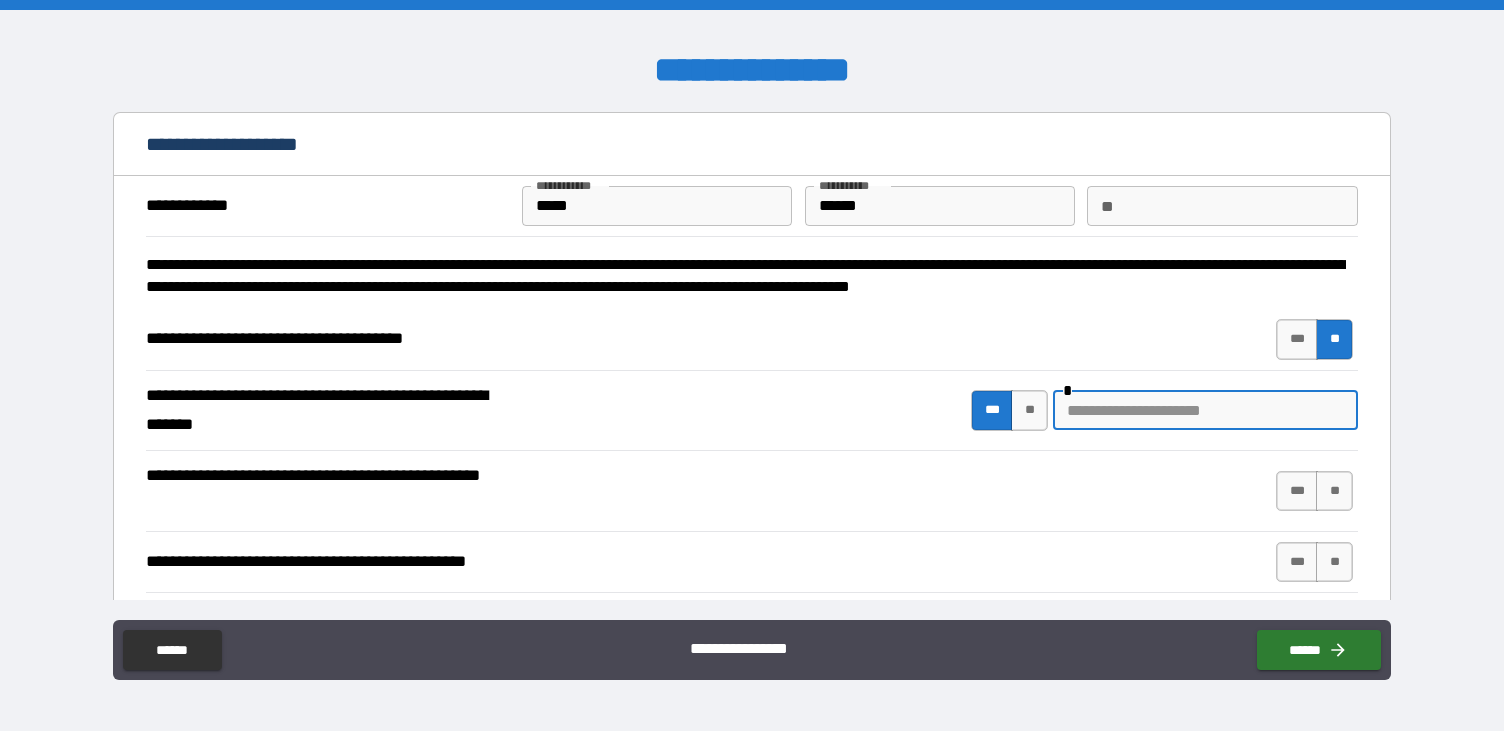 click at bounding box center (1205, 410) 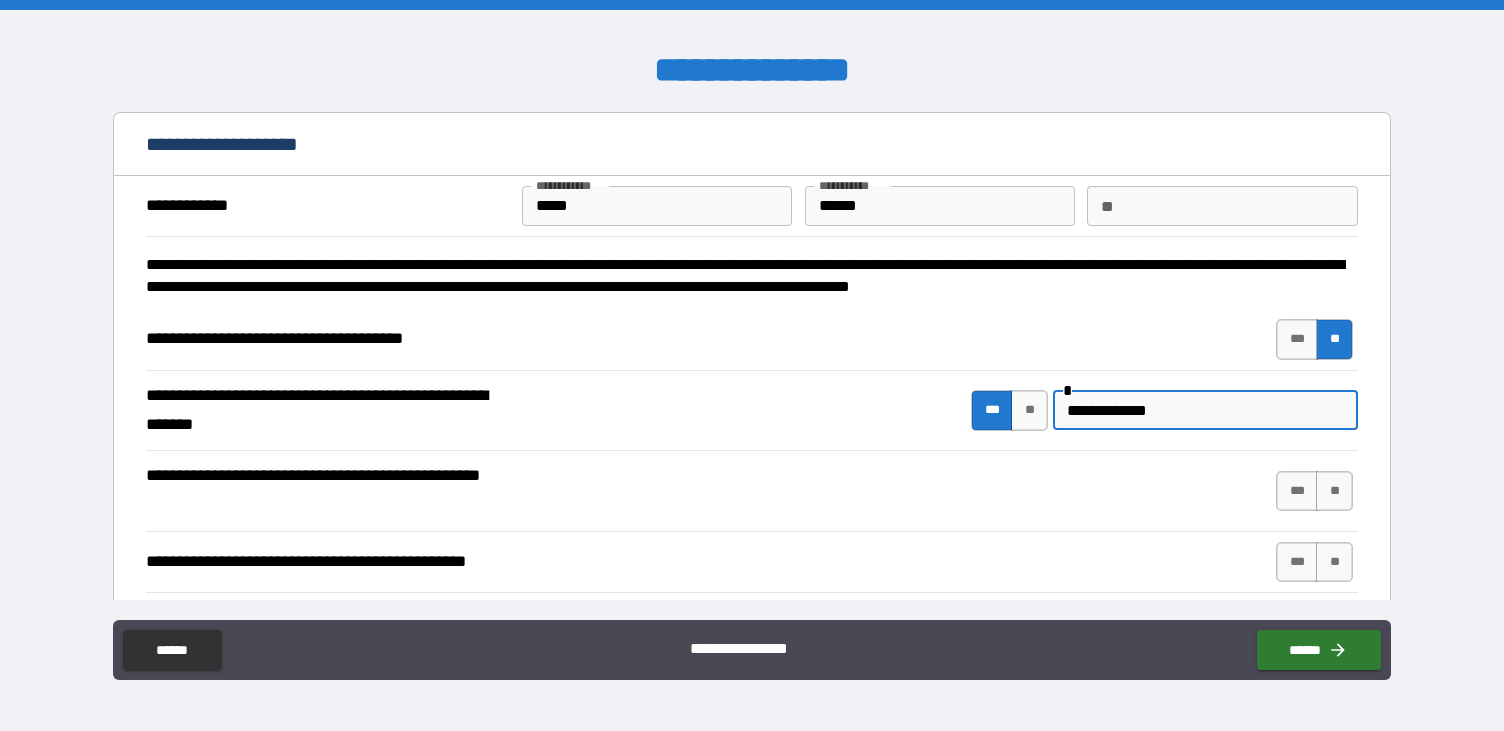 click on "**********" at bounding box center [1205, 410] 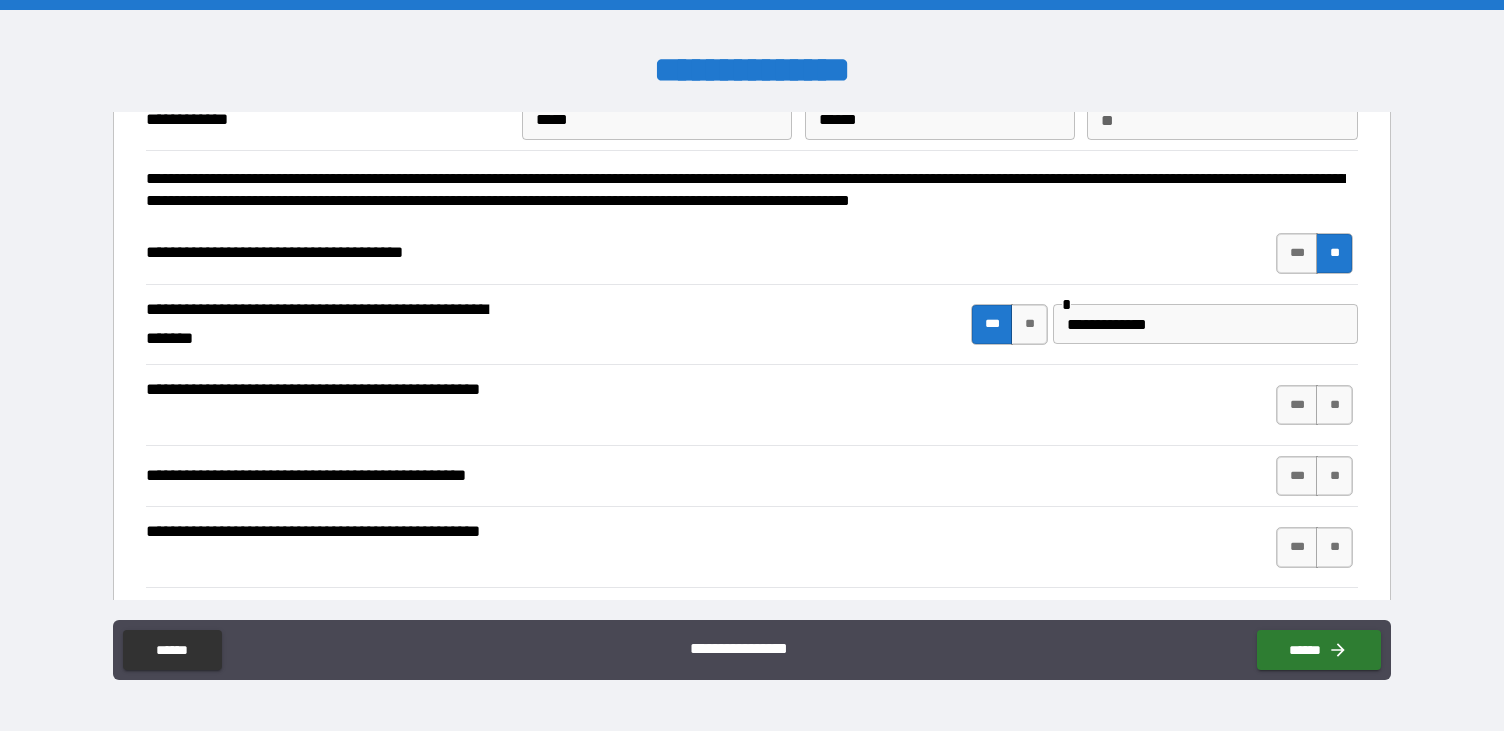 scroll, scrollTop: 96, scrollLeft: 0, axis: vertical 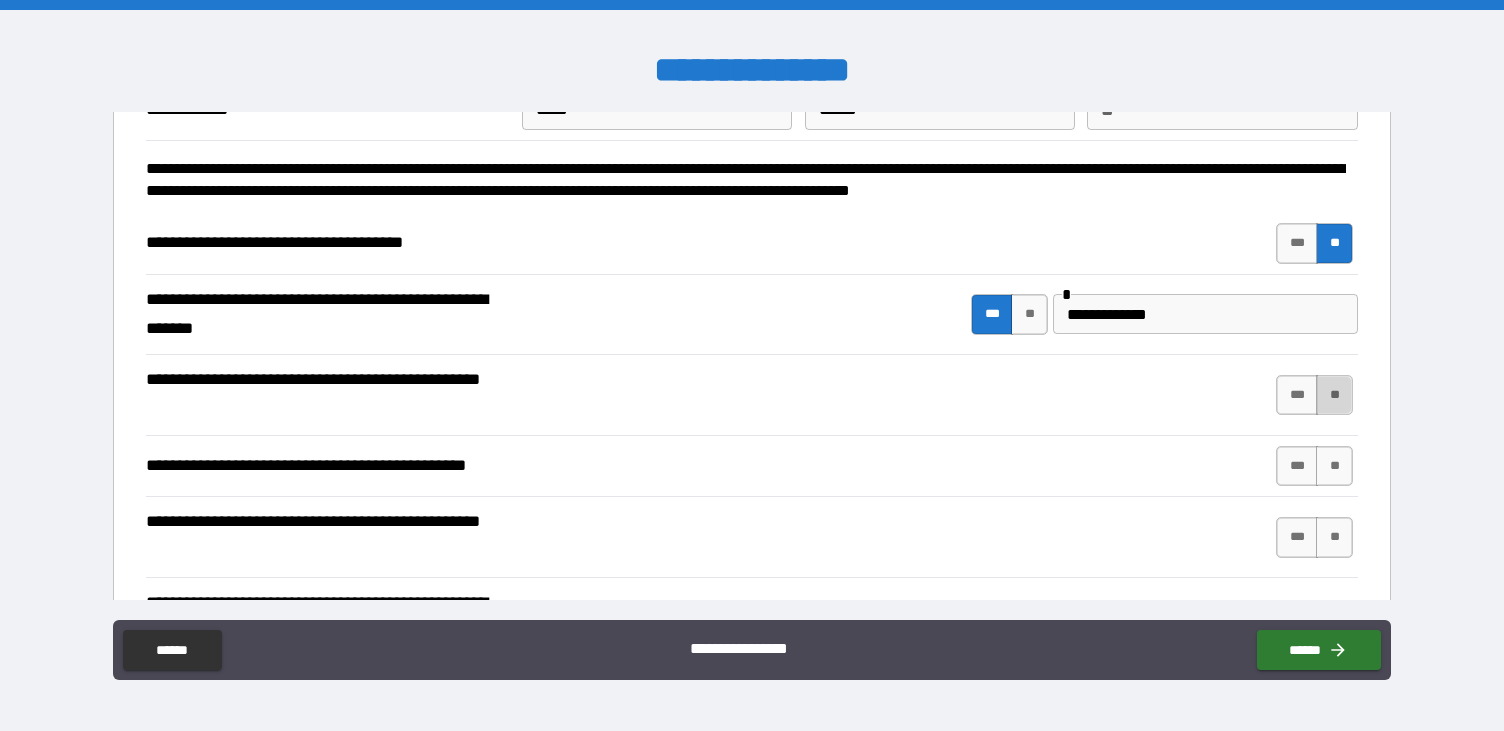 click on "**" at bounding box center (1334, 395) 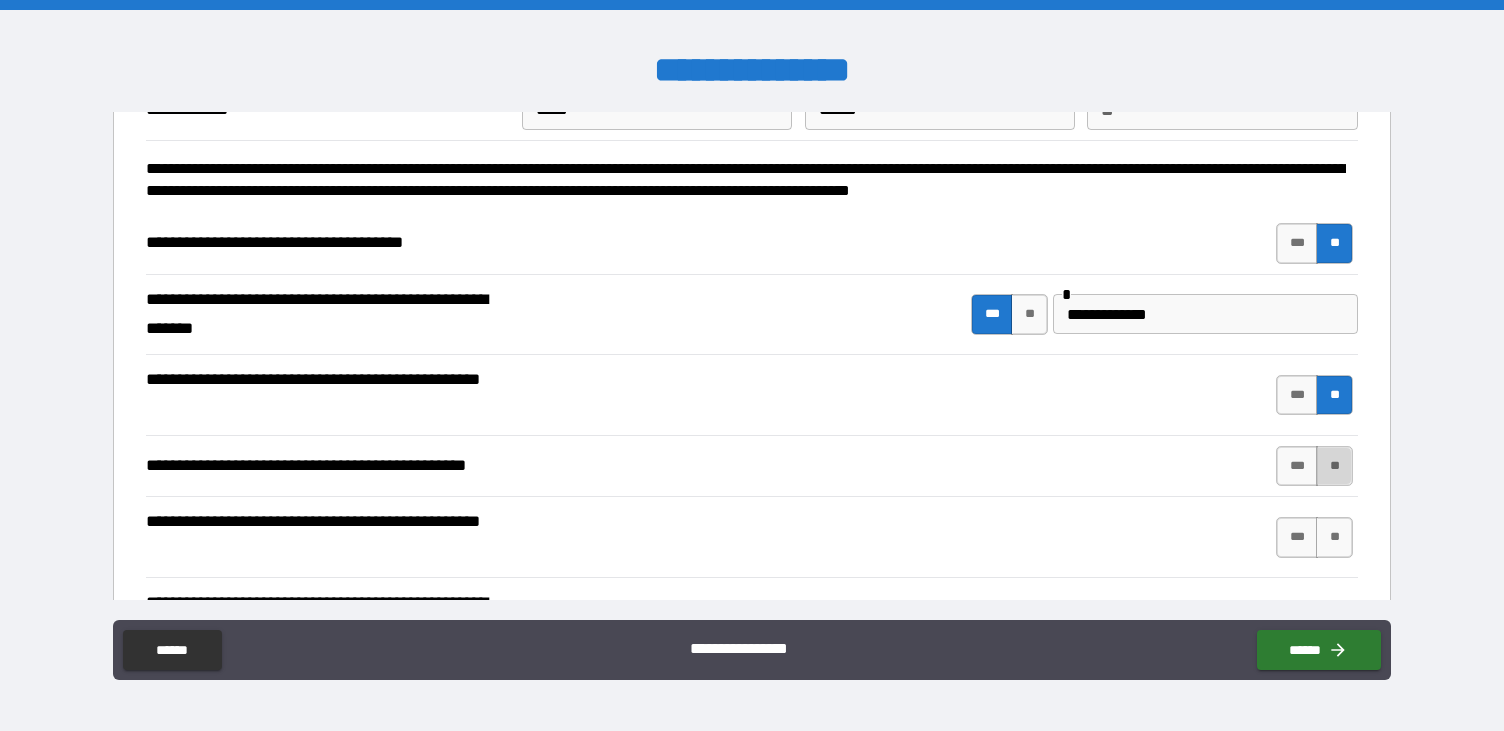 click on "**" at bounding box center [1334, 466] 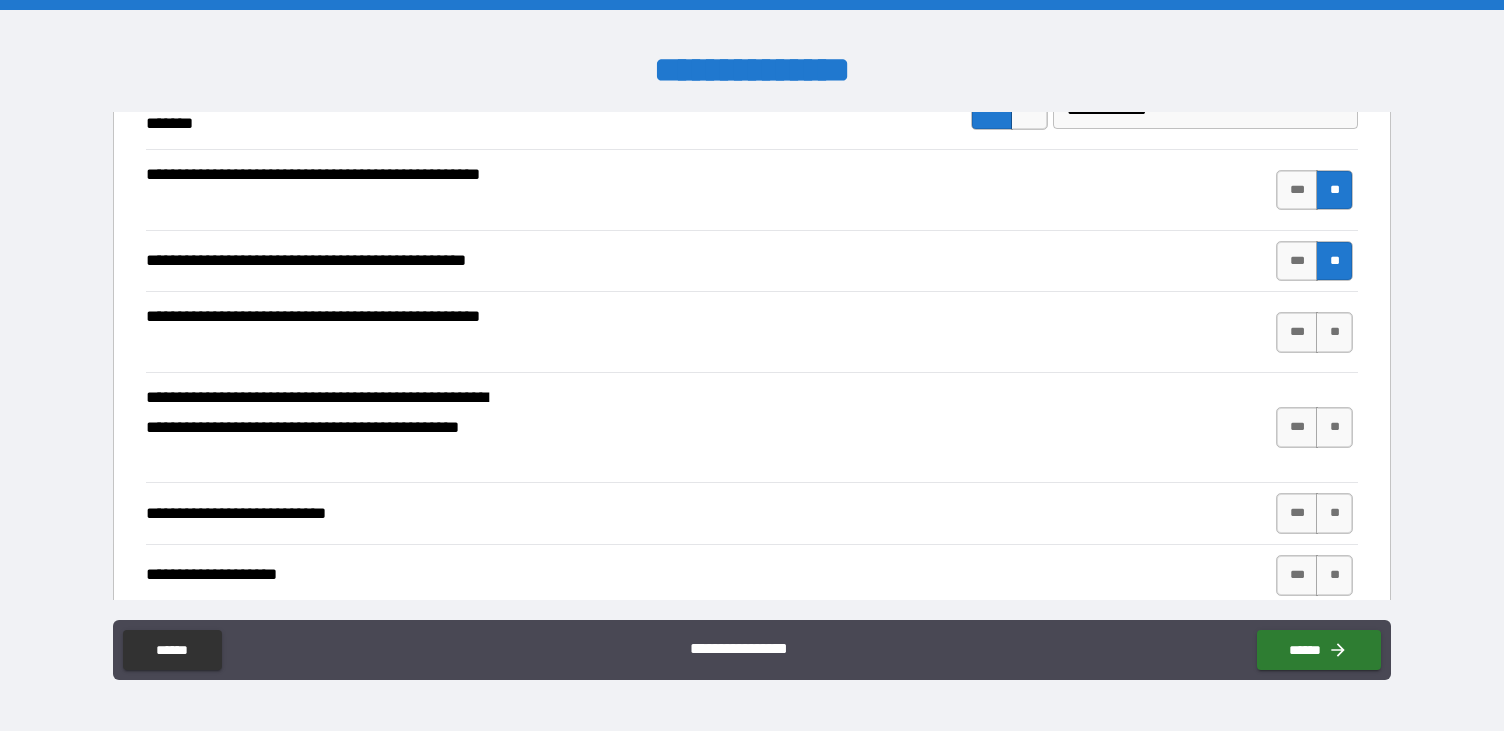 scroll, scrollTop: 304, scrollLeft: 0, axis: vertical 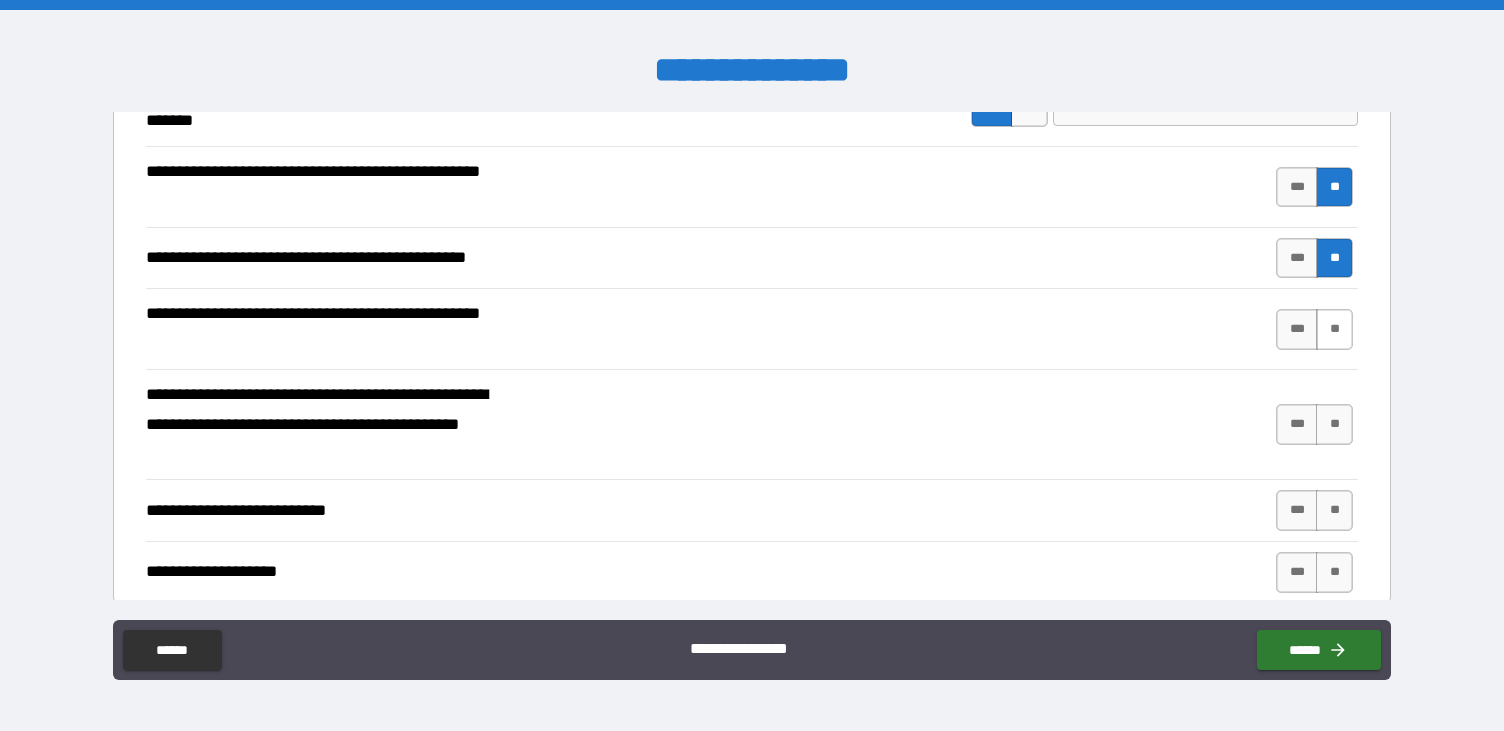 click on "**" at bounding box center (1334, 329) 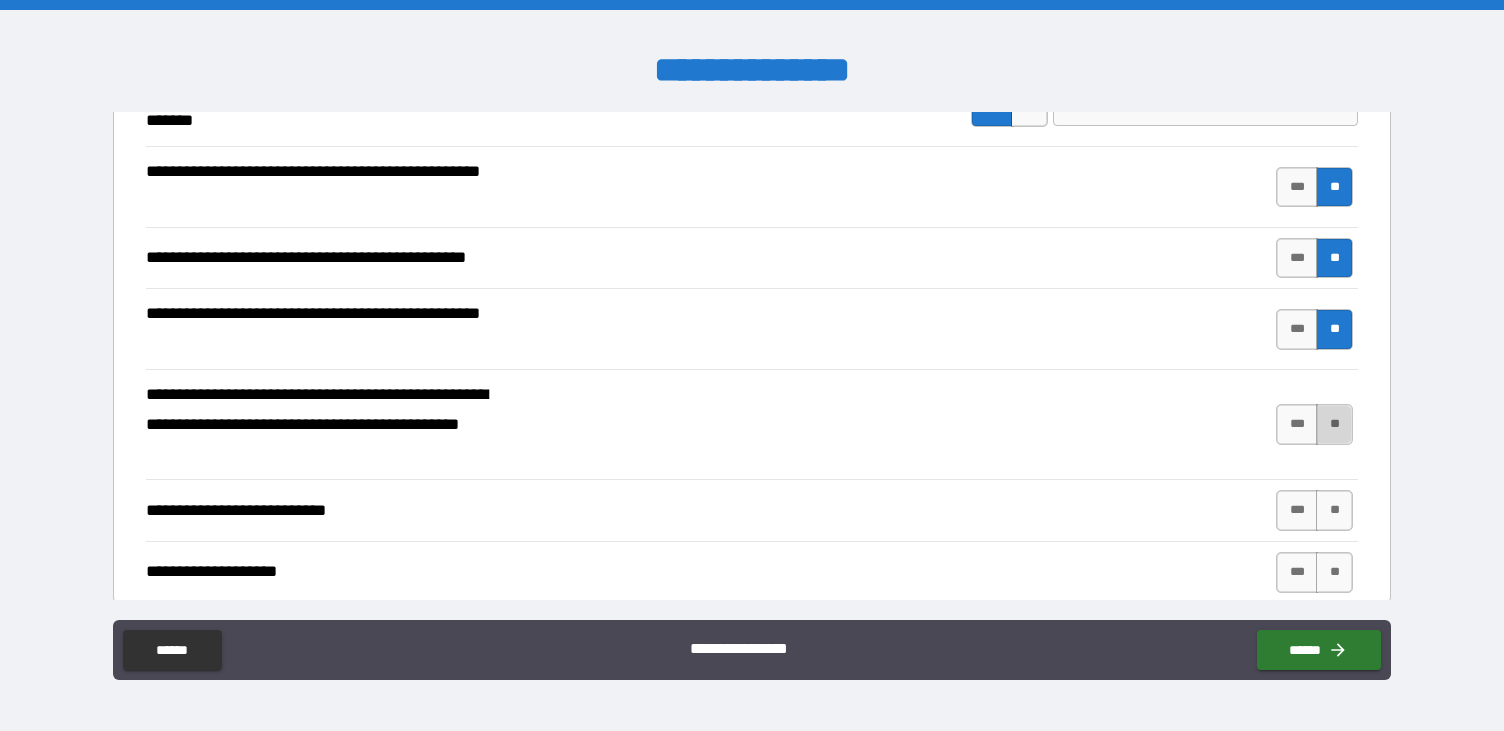 click on "**" at bounding box center [1334, 424] 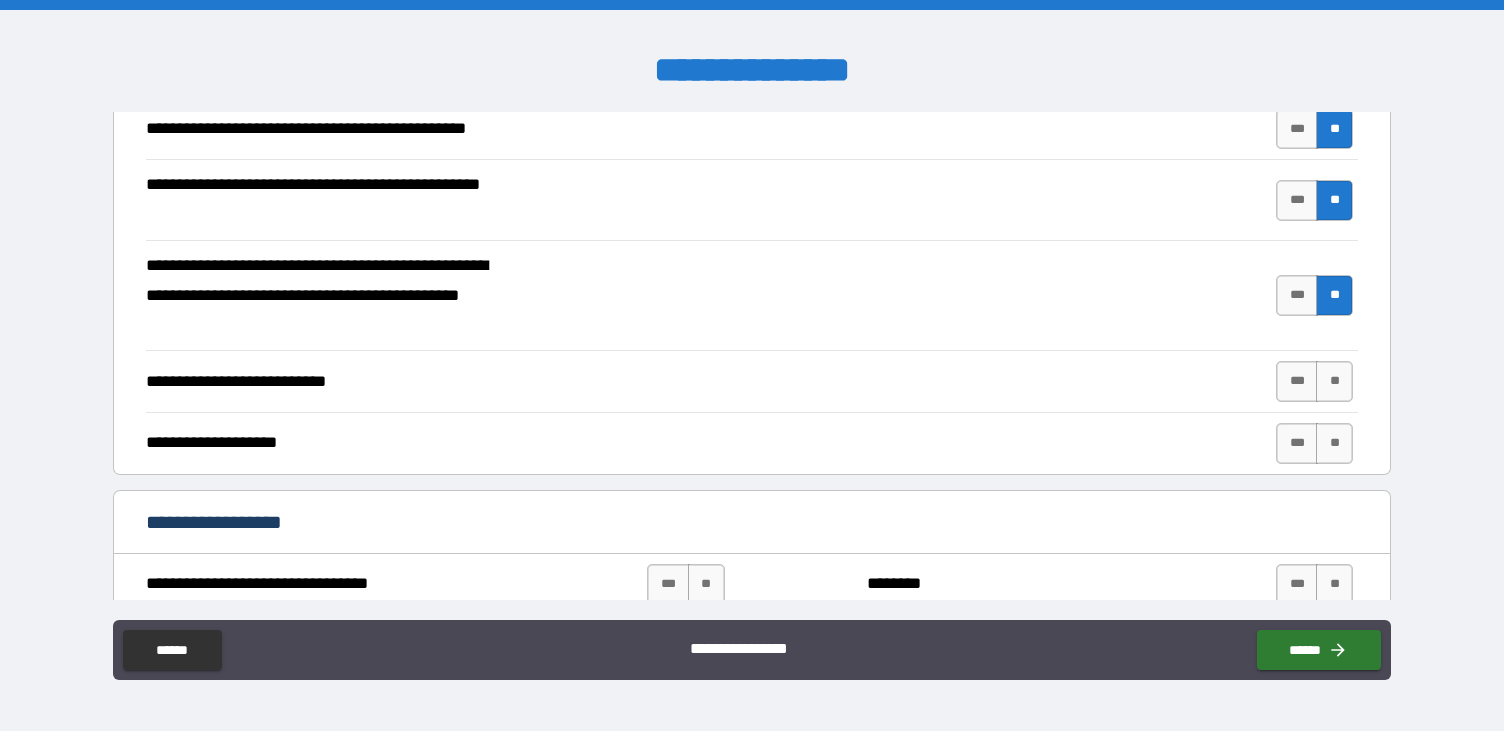 scroll, scrollTop: 541, scrollLeft: 0, axis: vertical 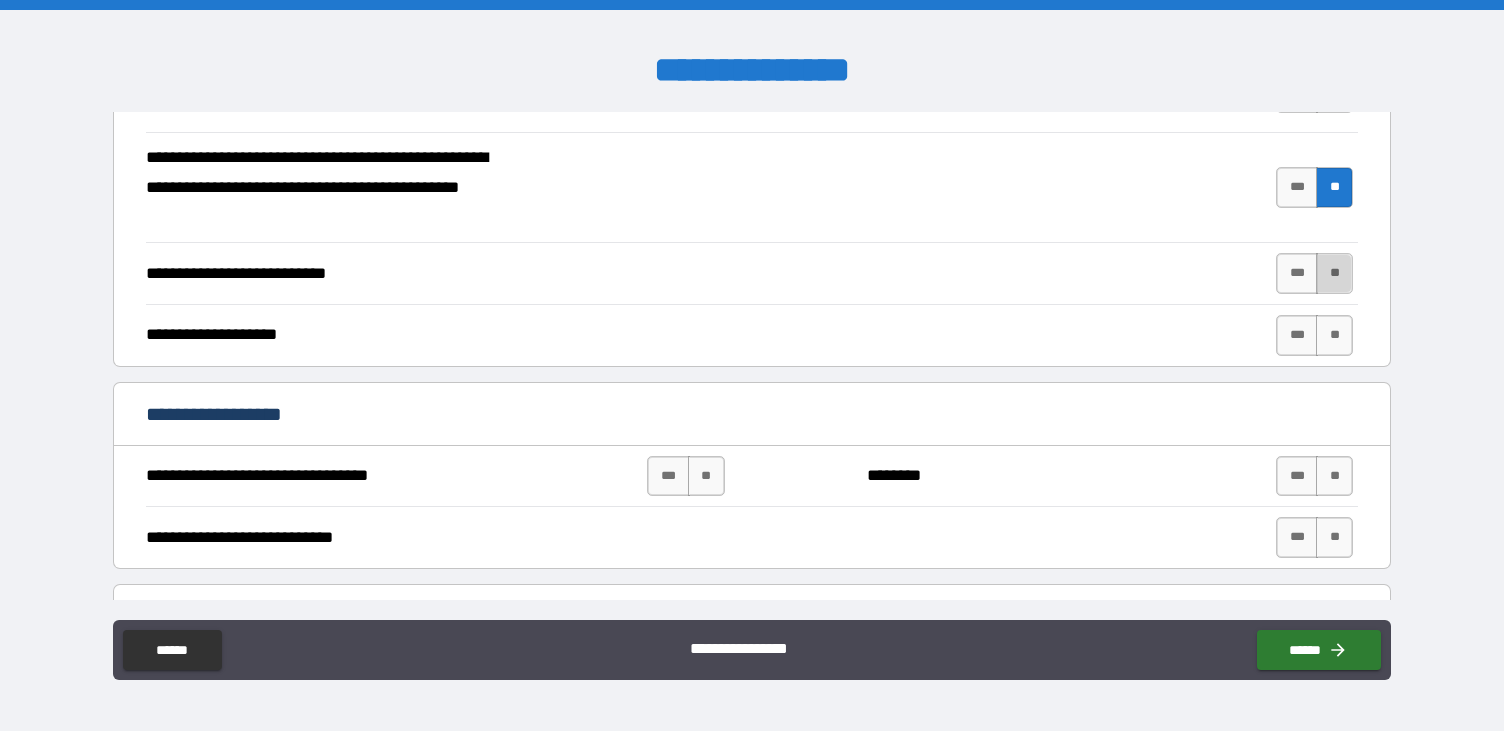 click on "**" at bounding box center (1334, 273) 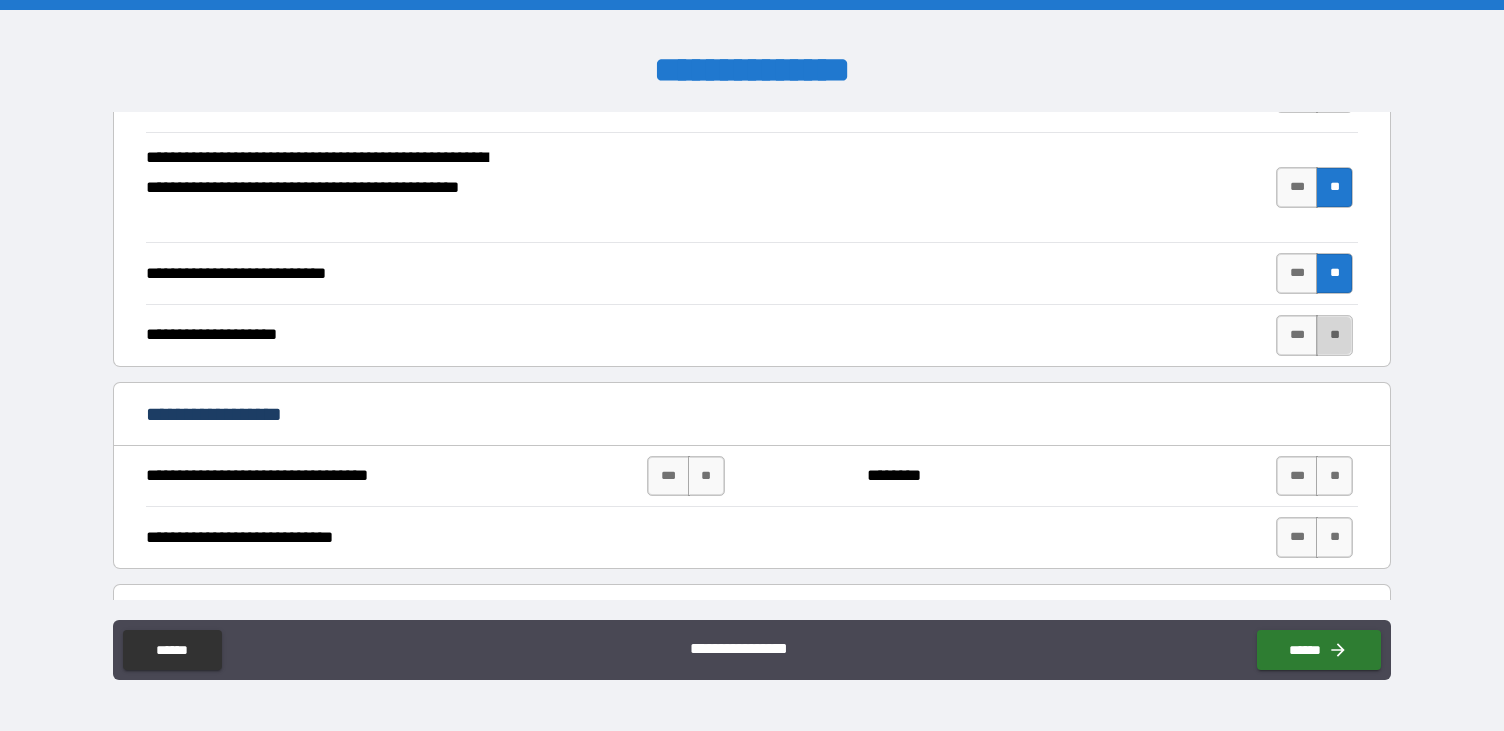 click on "**" at bounding box center [1334, 335] 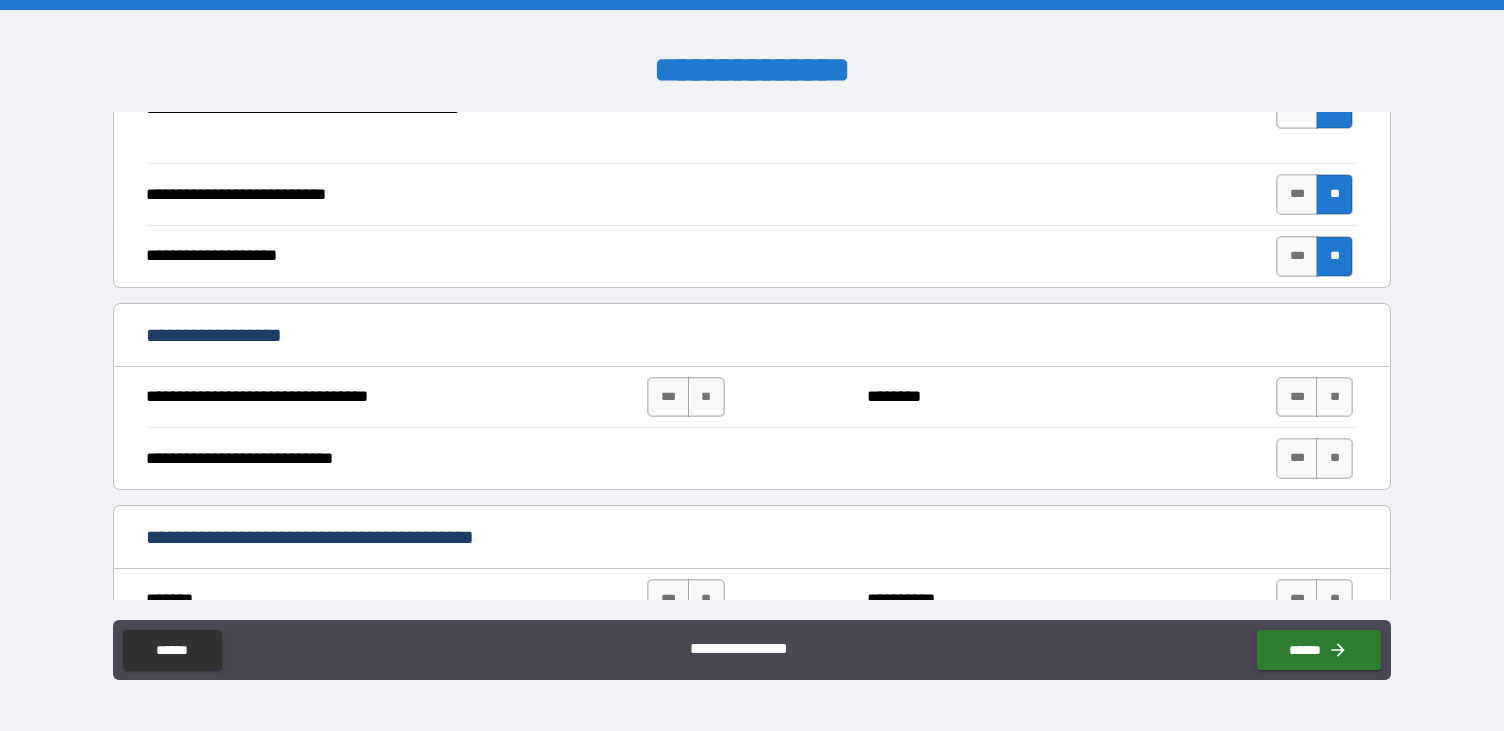 scroll, scrollTop: 693, scrollLeft: 0, axis: vertical 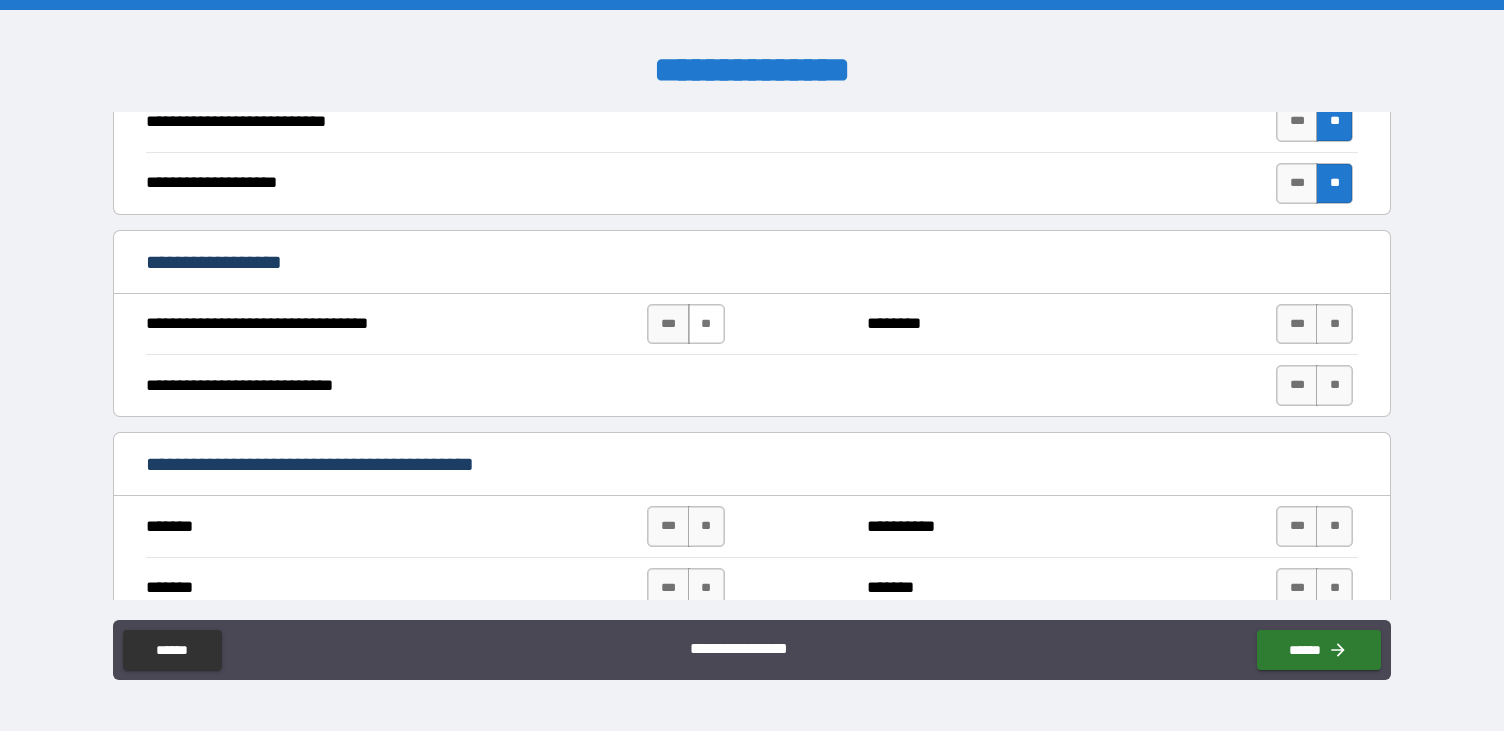 click on "**" at bounding box center (706, 324) 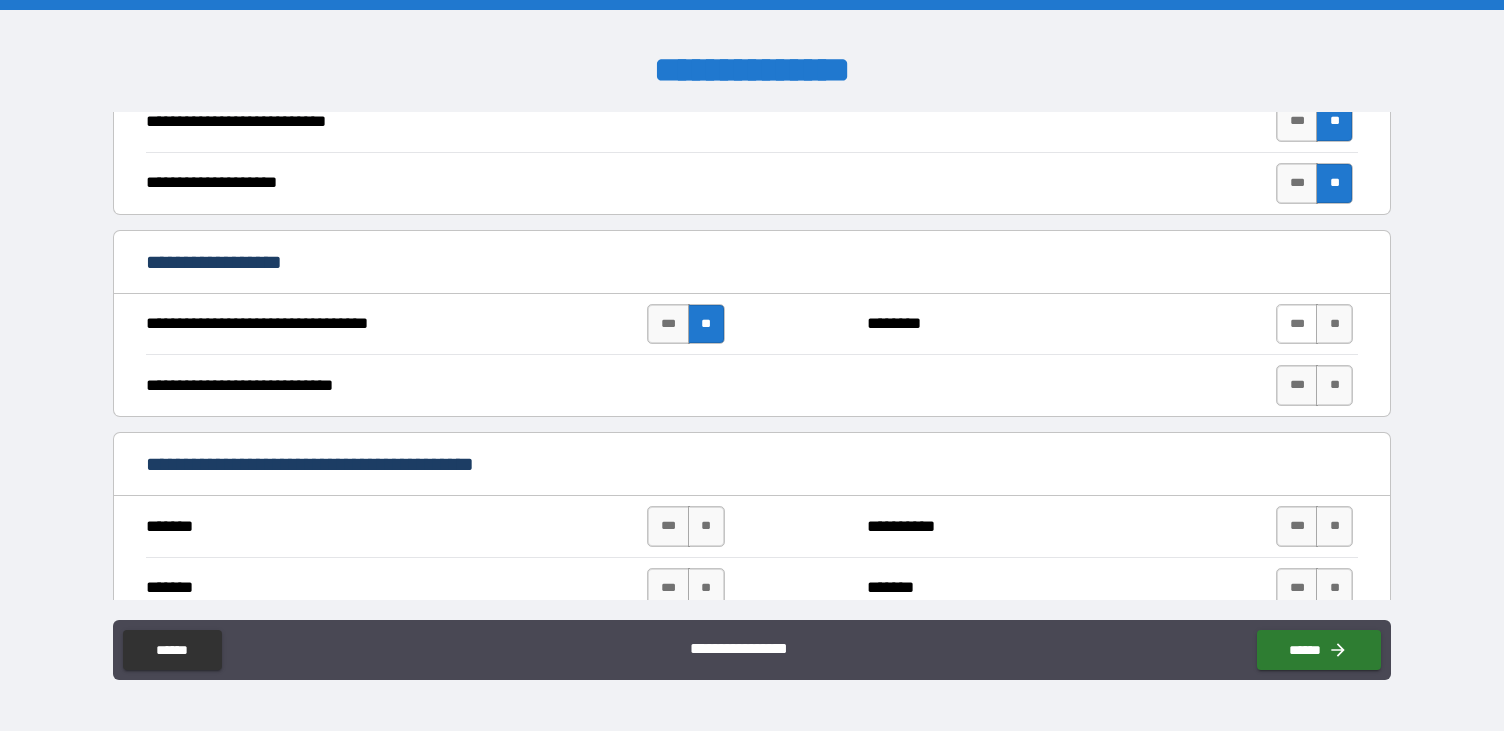 click on "***" at bounding box center (1297, 324) 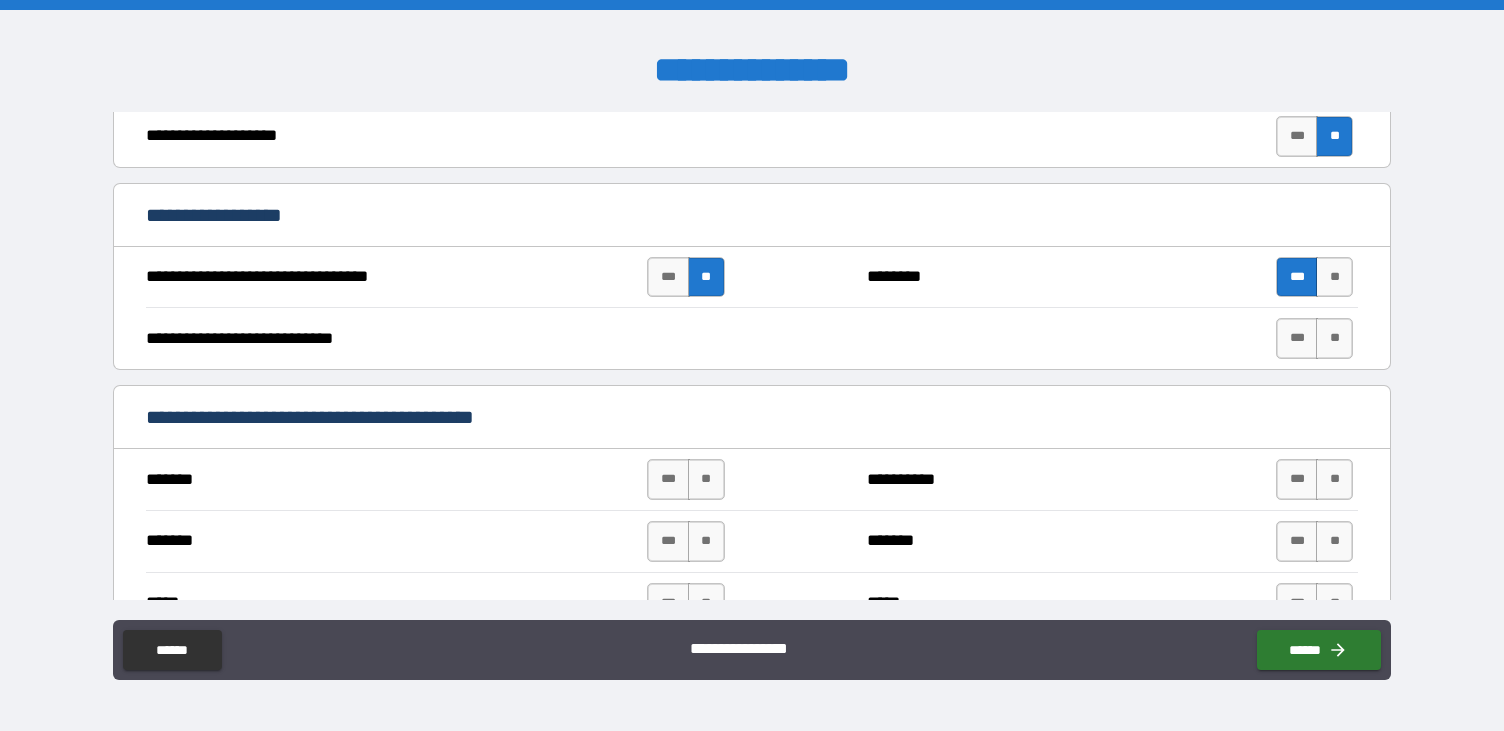scroll, scrollTop: 745, scrollLeft: 0, axis: vertical 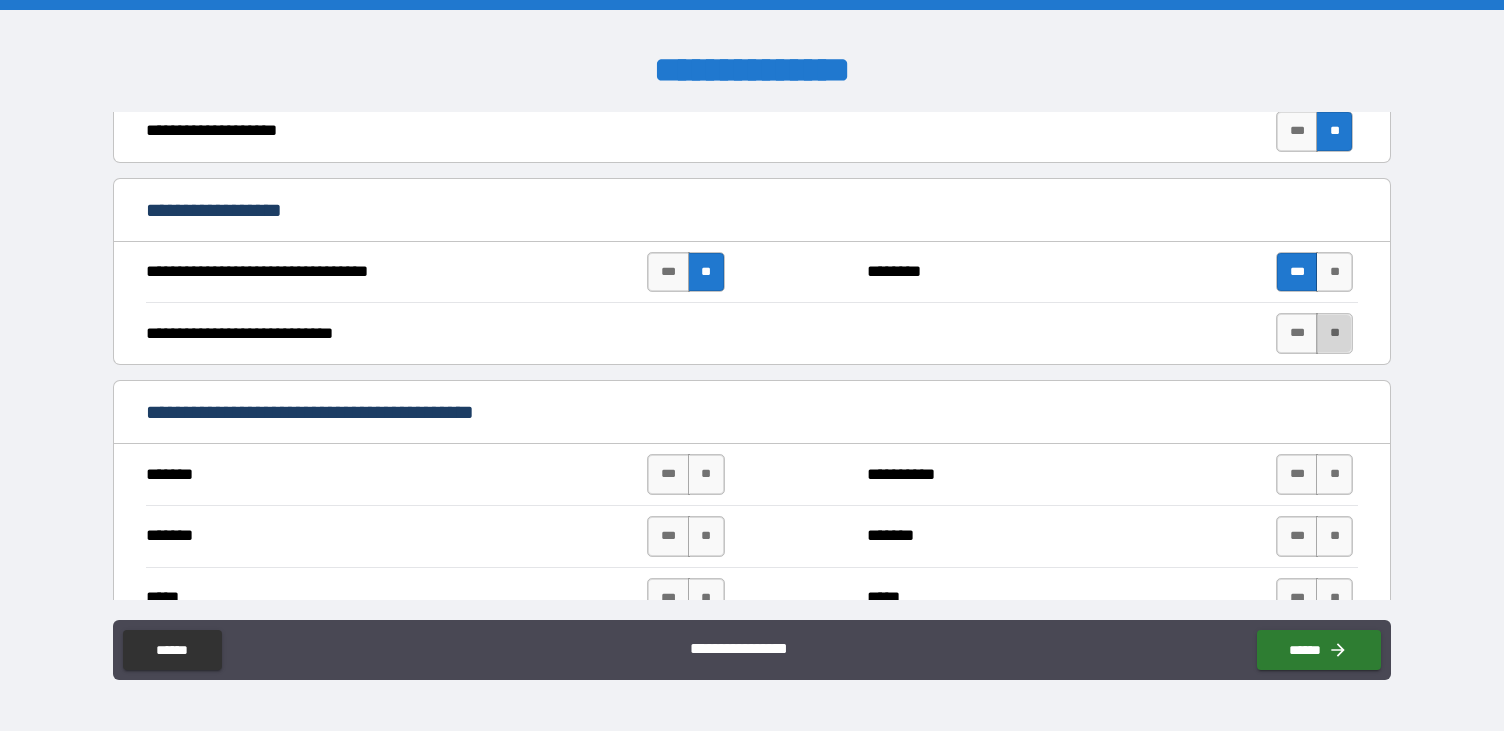 click on "**" at bounding box center [1334, 333] 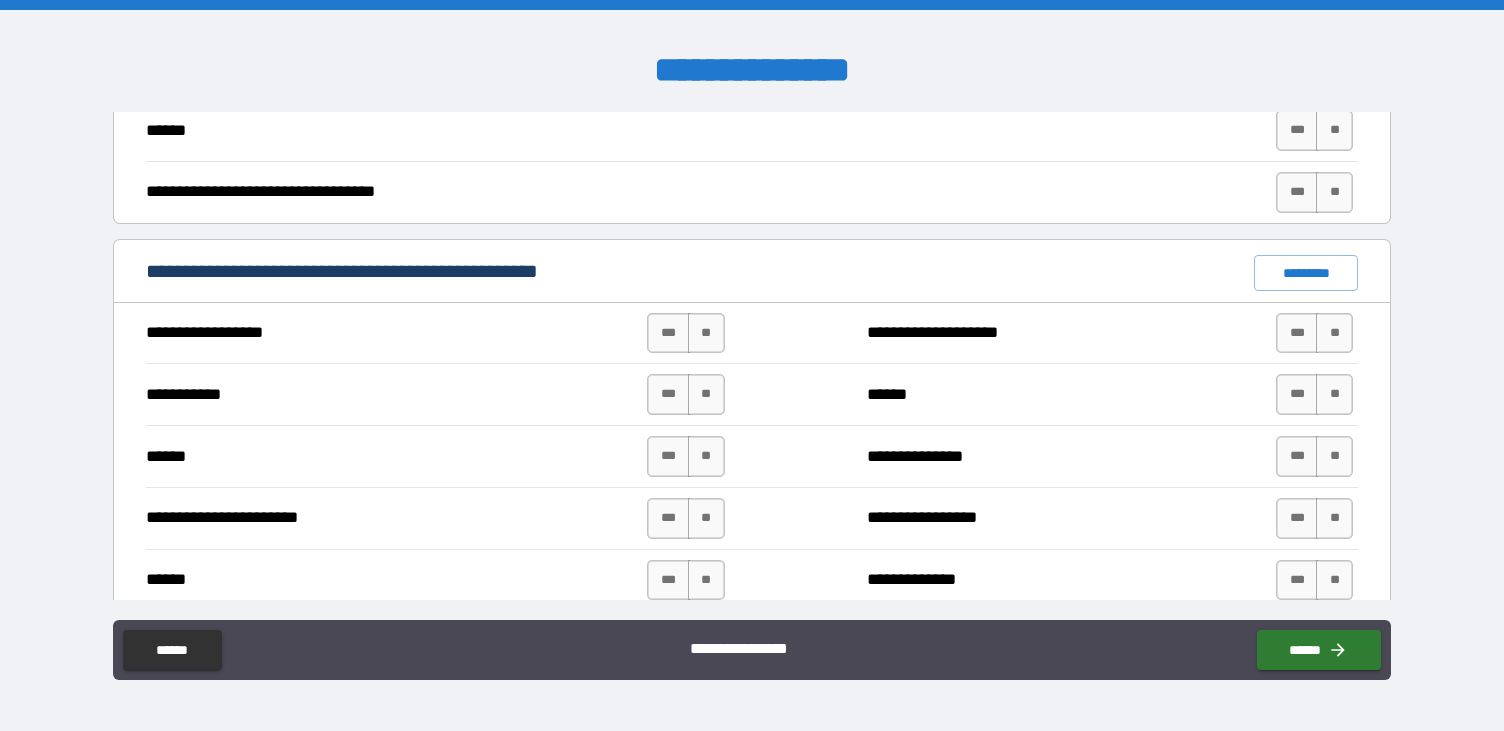 scroll, scrollTop: 1354, scrollLeft: 0, axis: vertical 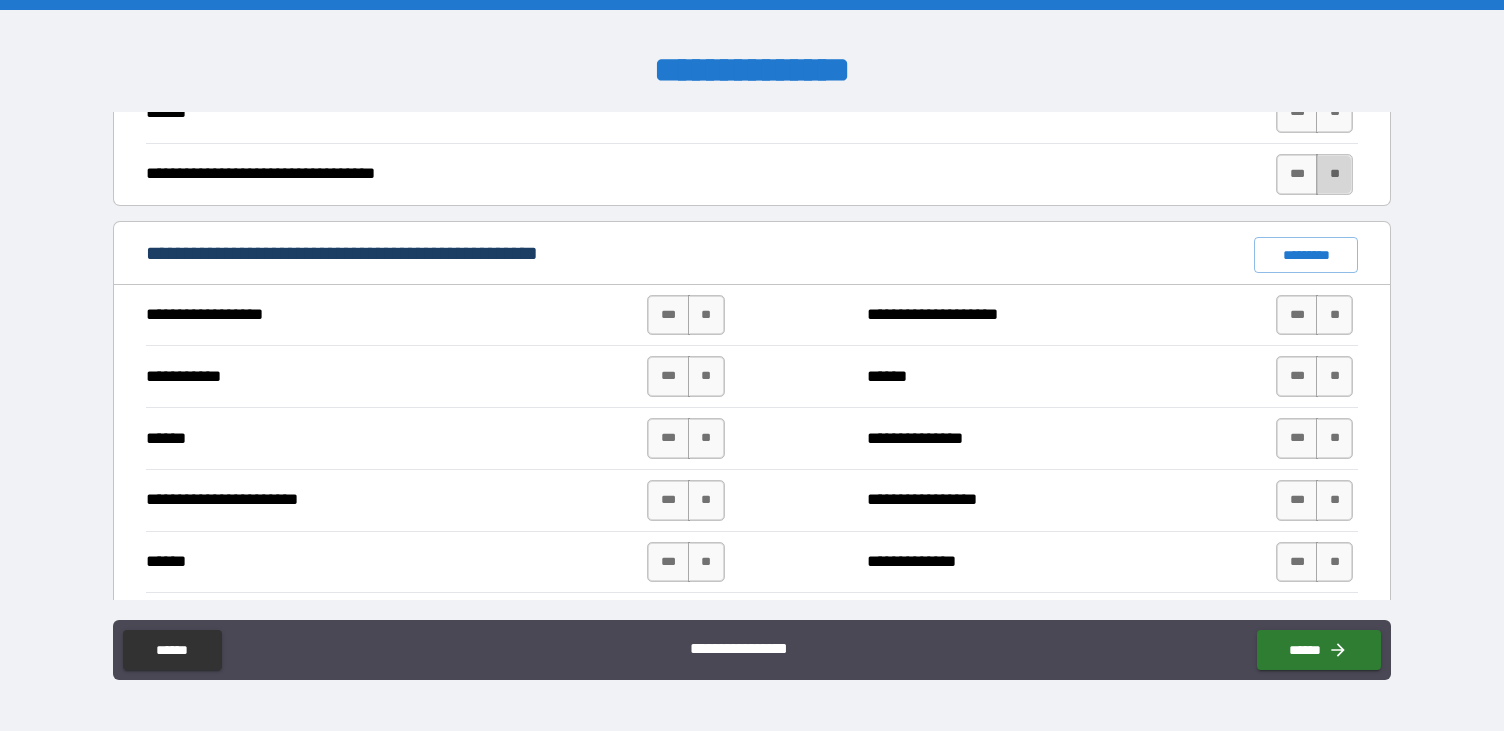click on "**" at bounding box center [1334, 174] 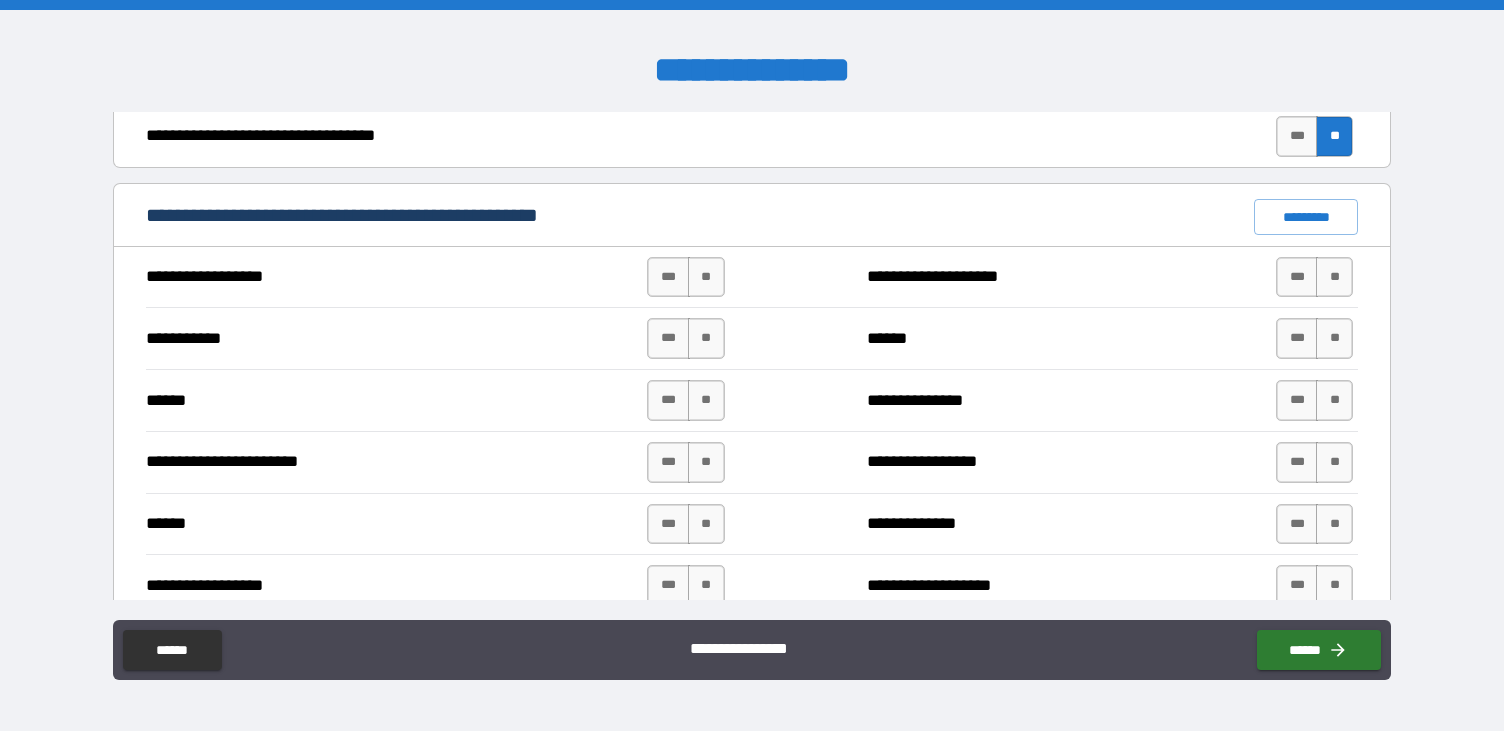 scroll, scrollTop: 1420, scrollLeft: 0, axis: vertical 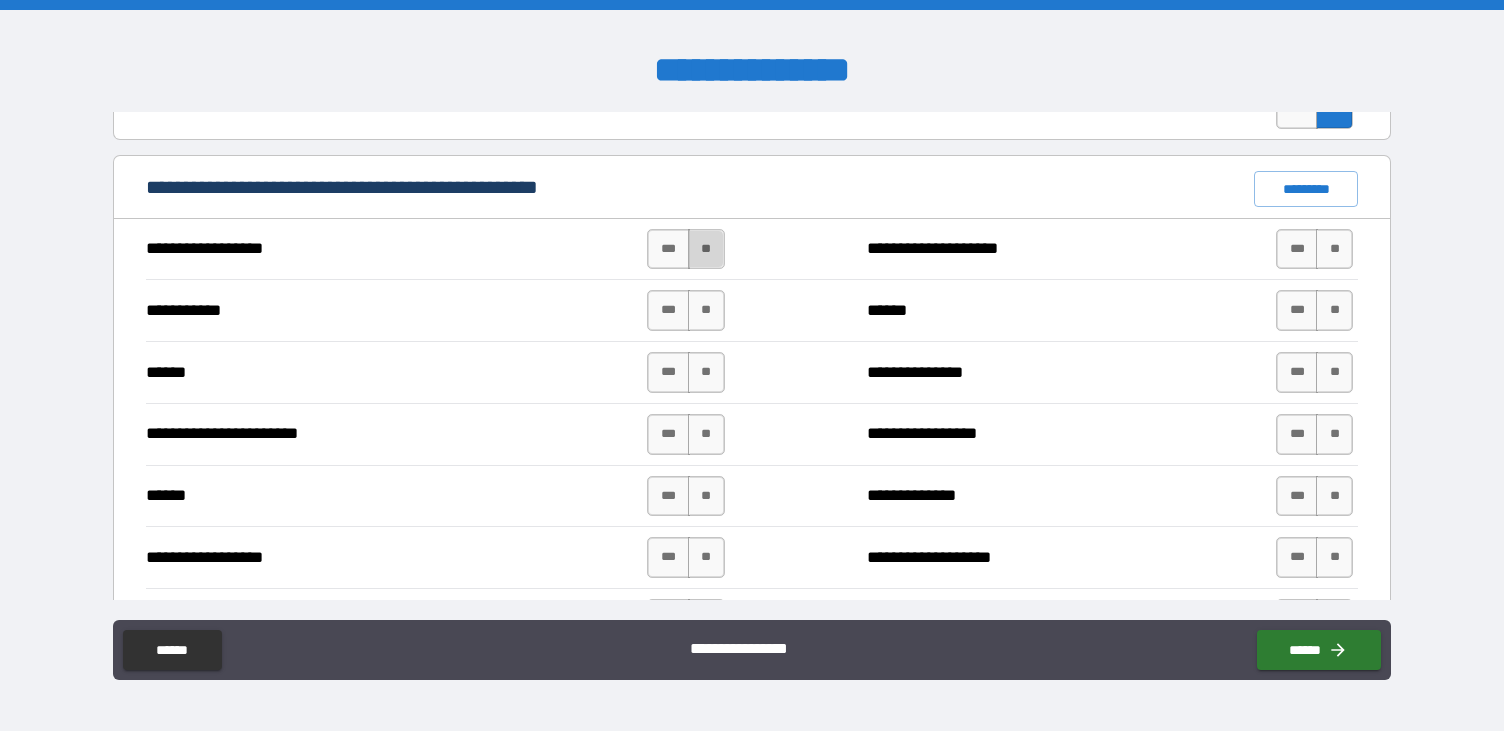 click on "**" at bounding box center (706, 249) 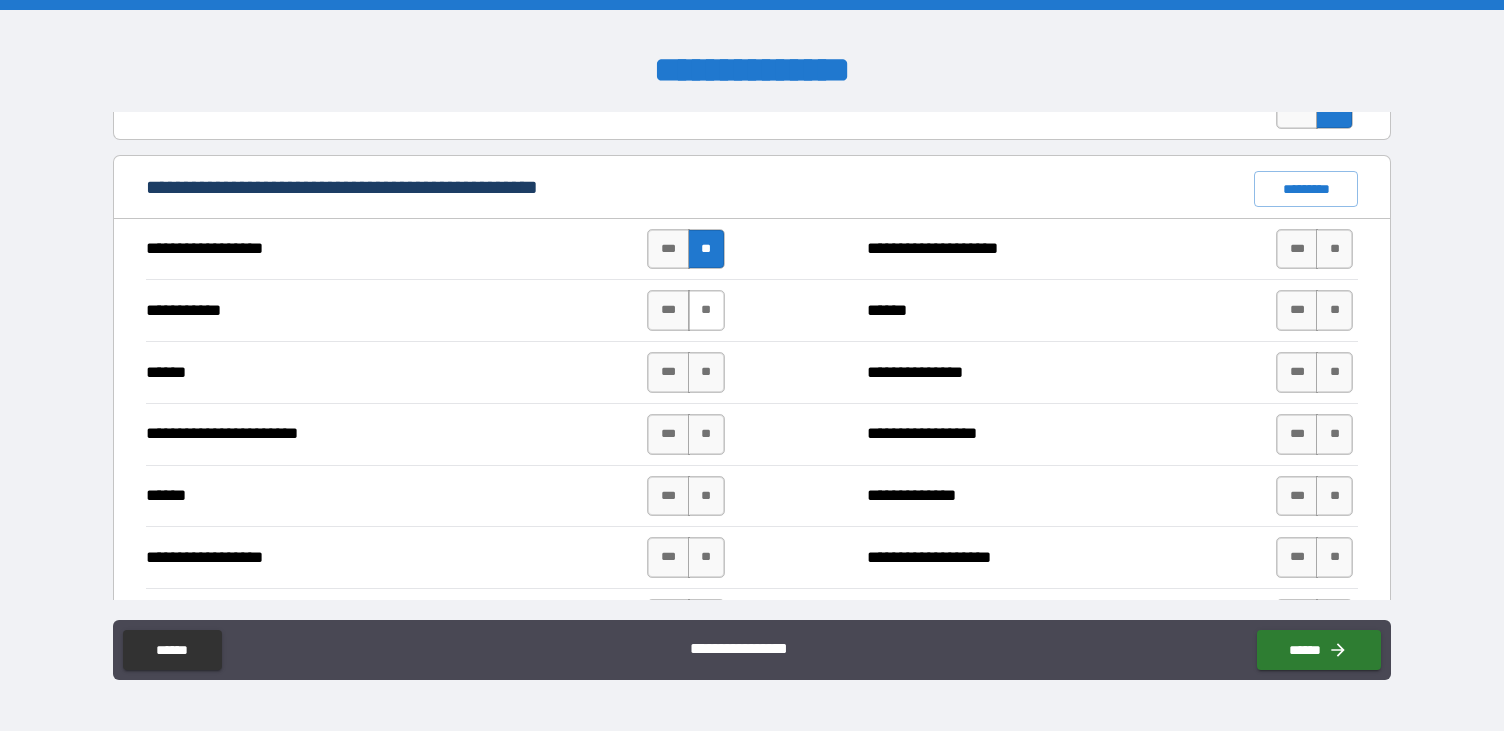 click on "**" at bounding box center (706, 310) 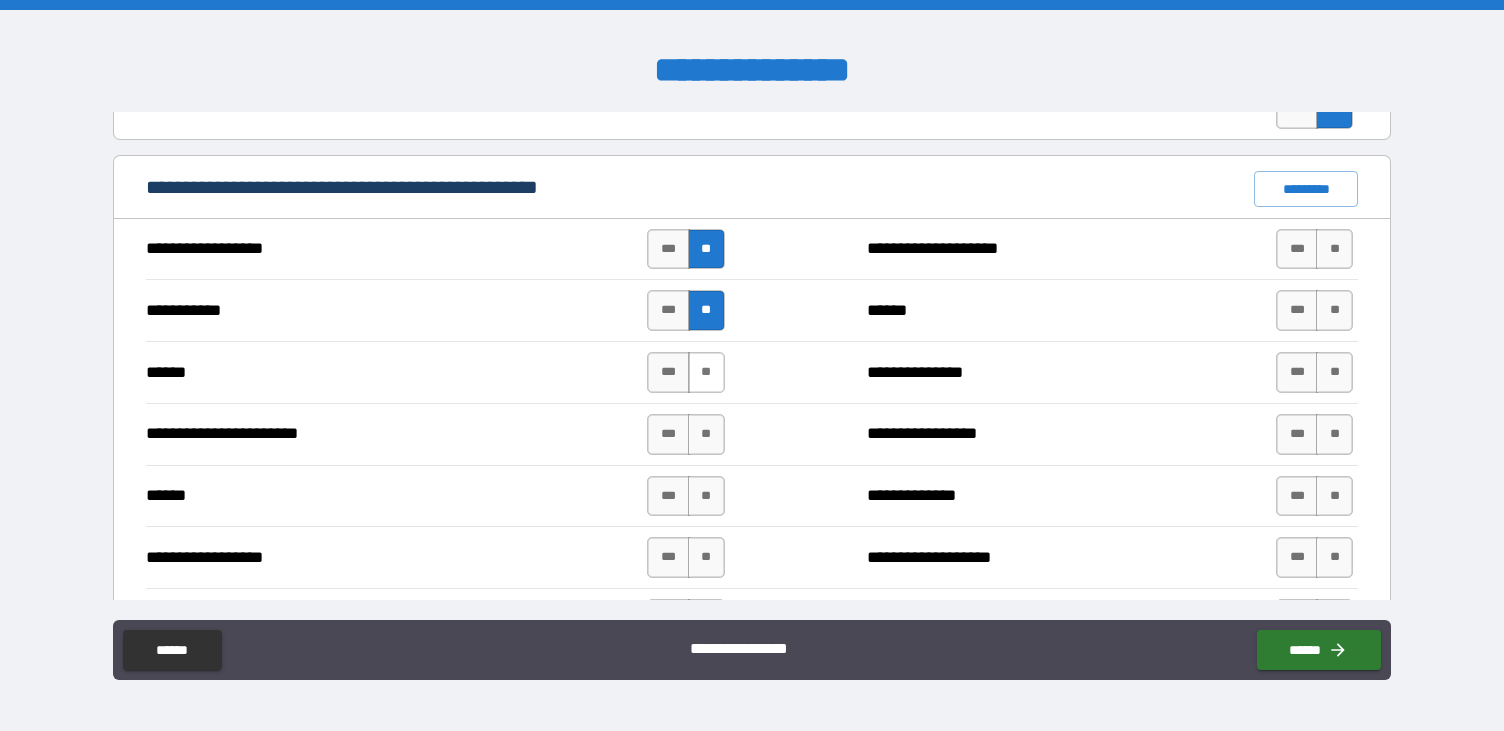 click on "**" at bounding box center [706, 372] 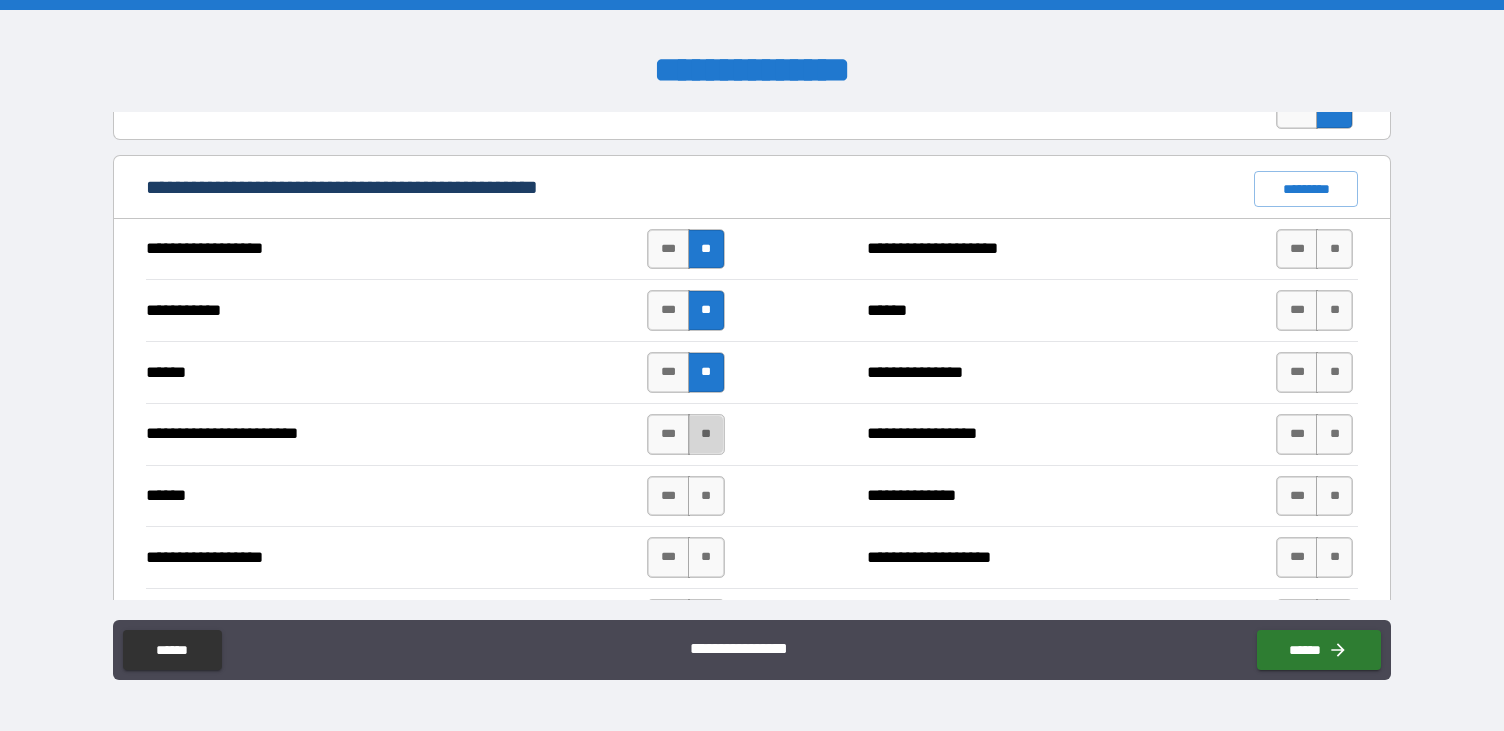 click on "**" at bounding box center [706, 434] 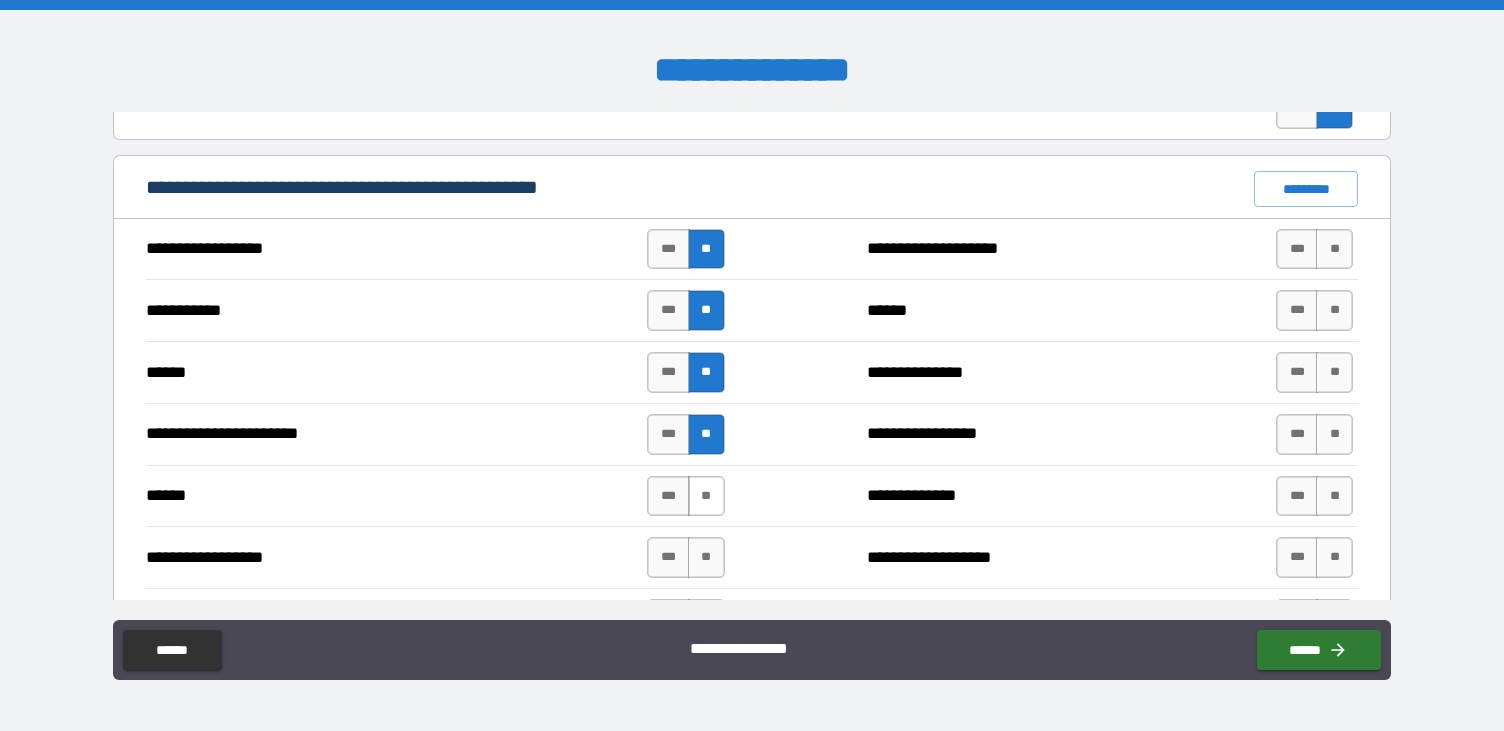 click on "**" at bounding box center [706, 496] 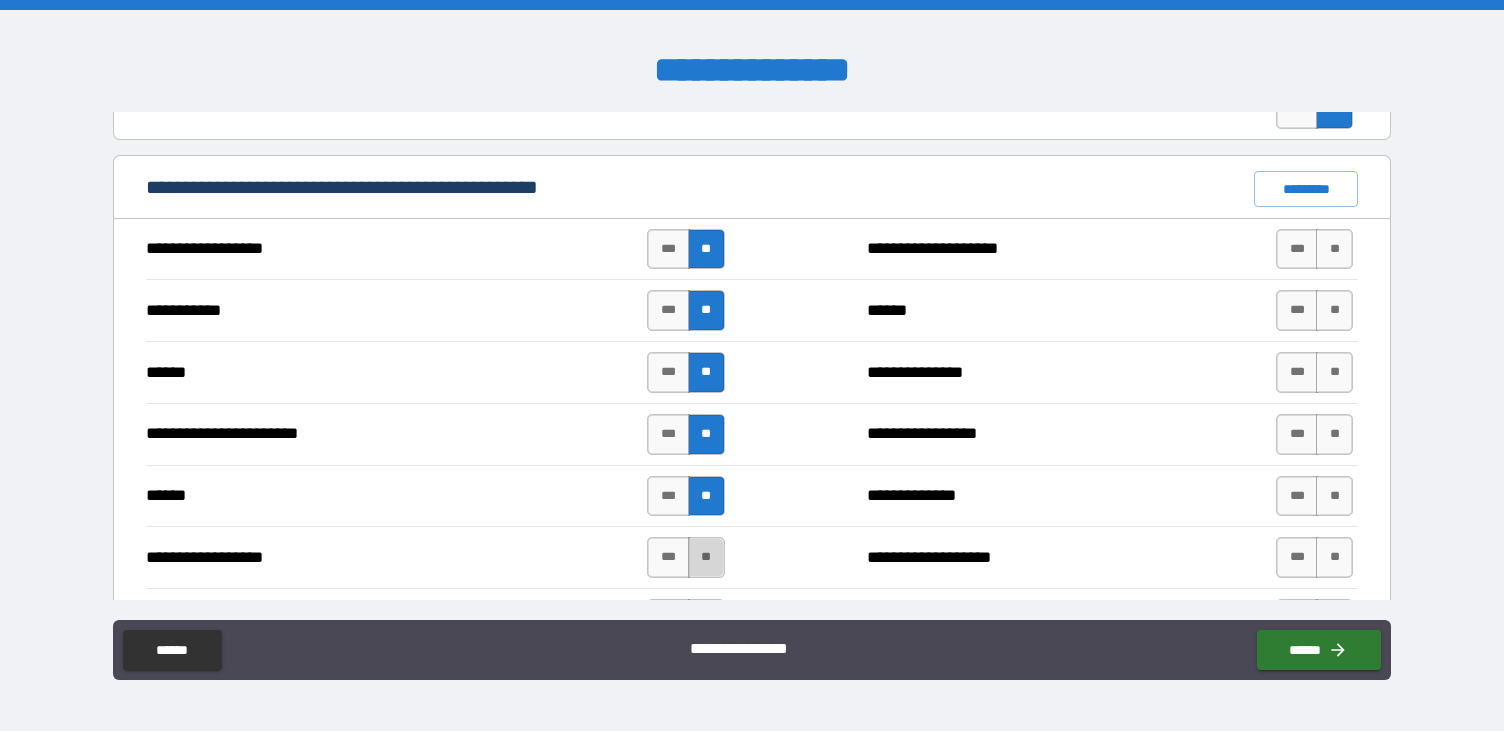 click on "**" at bounding box center (706, 557) 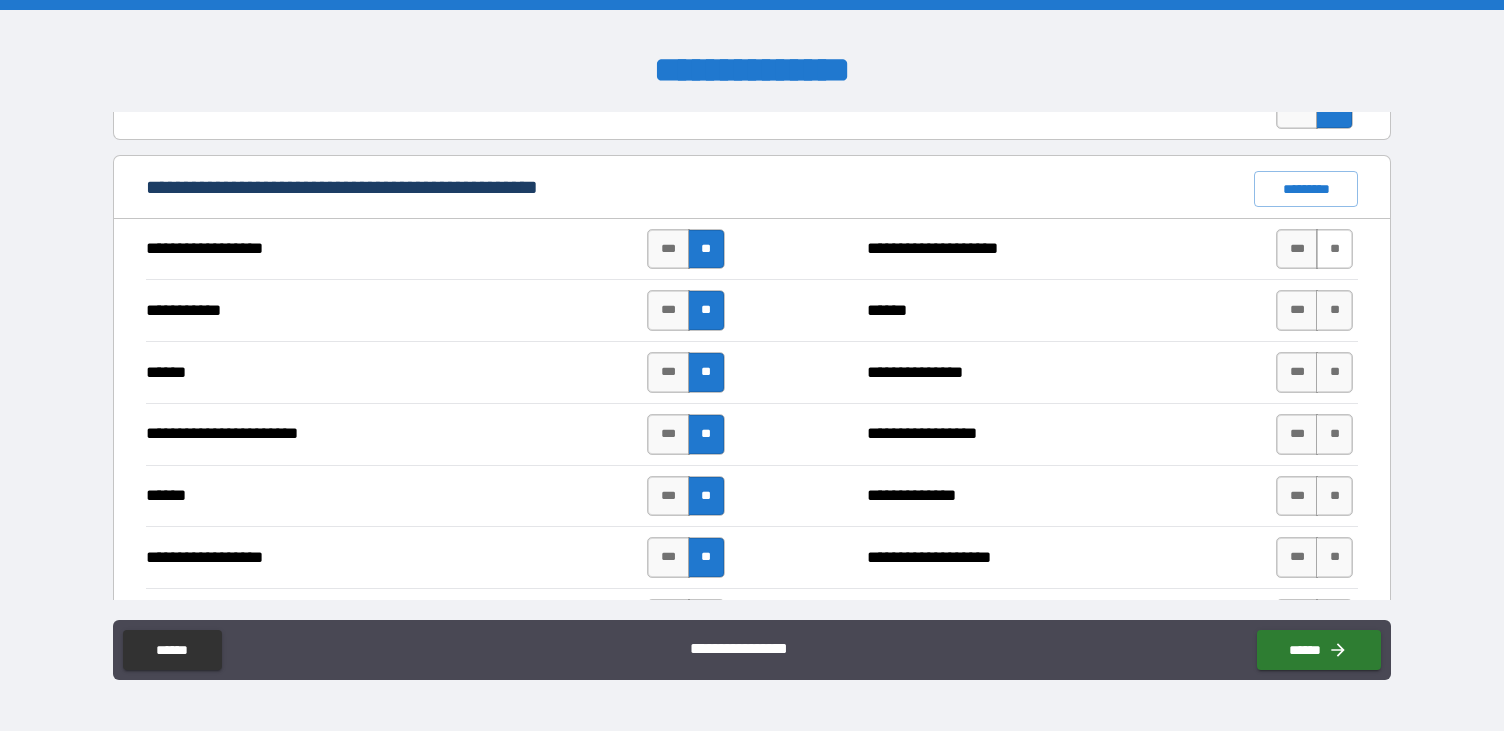 click on "**" at bounding box center (1334, 249) 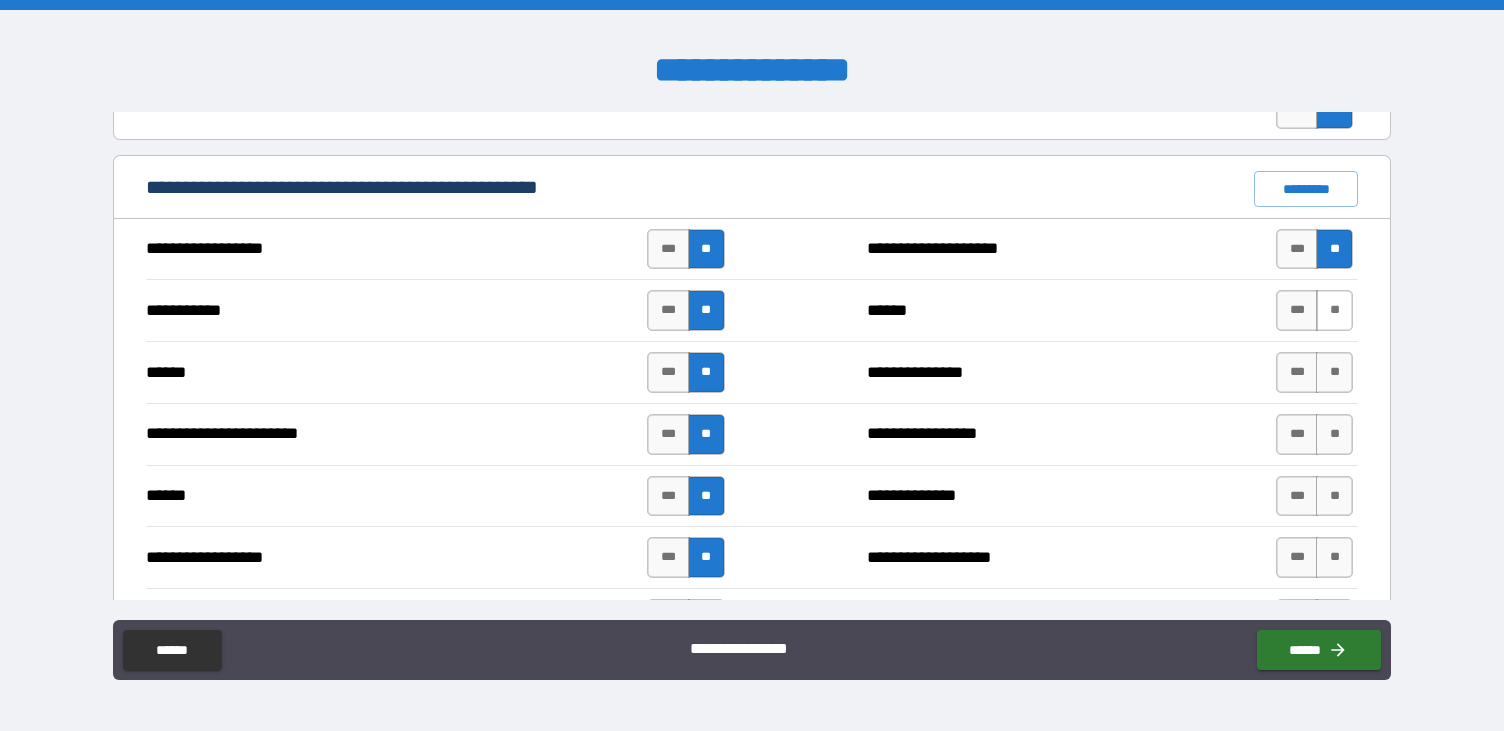 click on "**" at bounding box center [1334, 310] 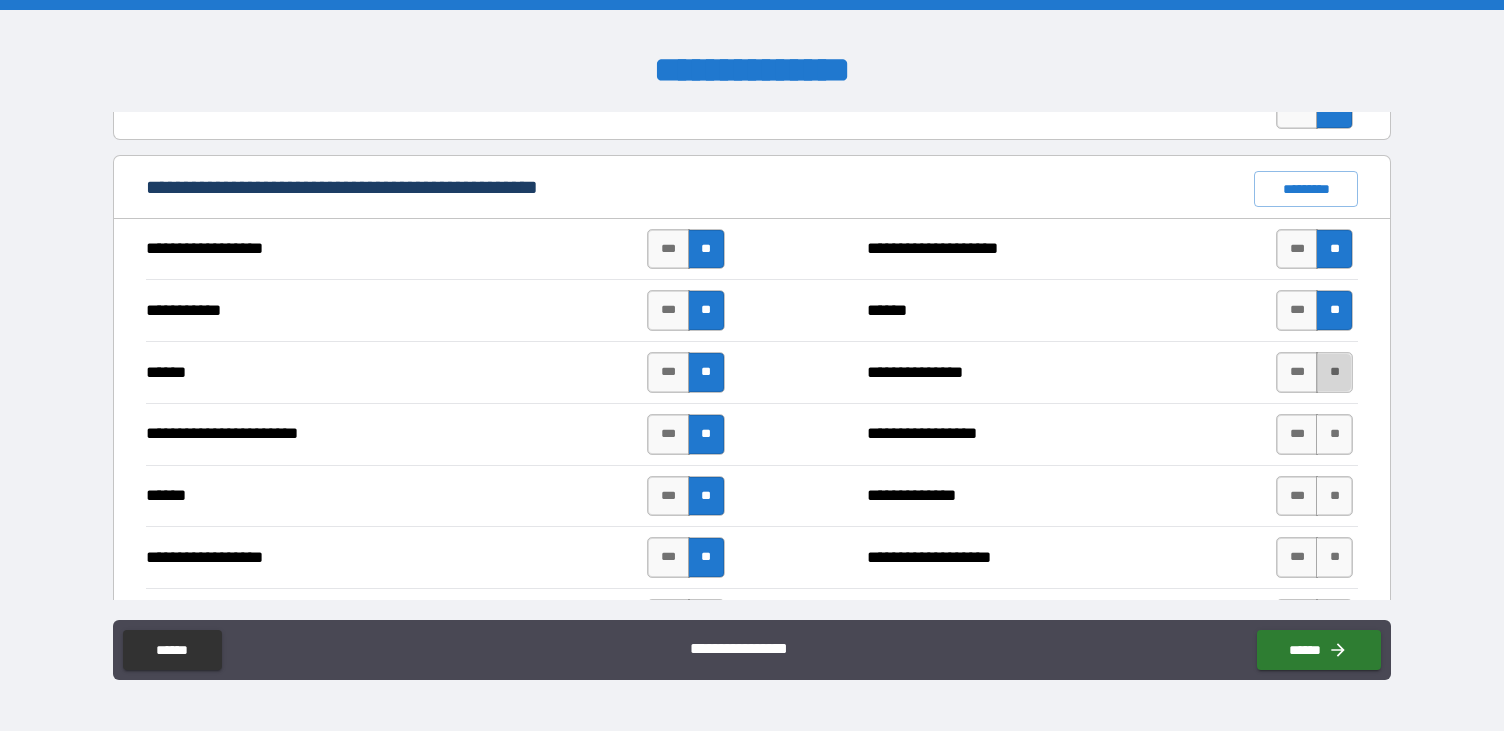 click on "**" at bounding box center [1334, 372] 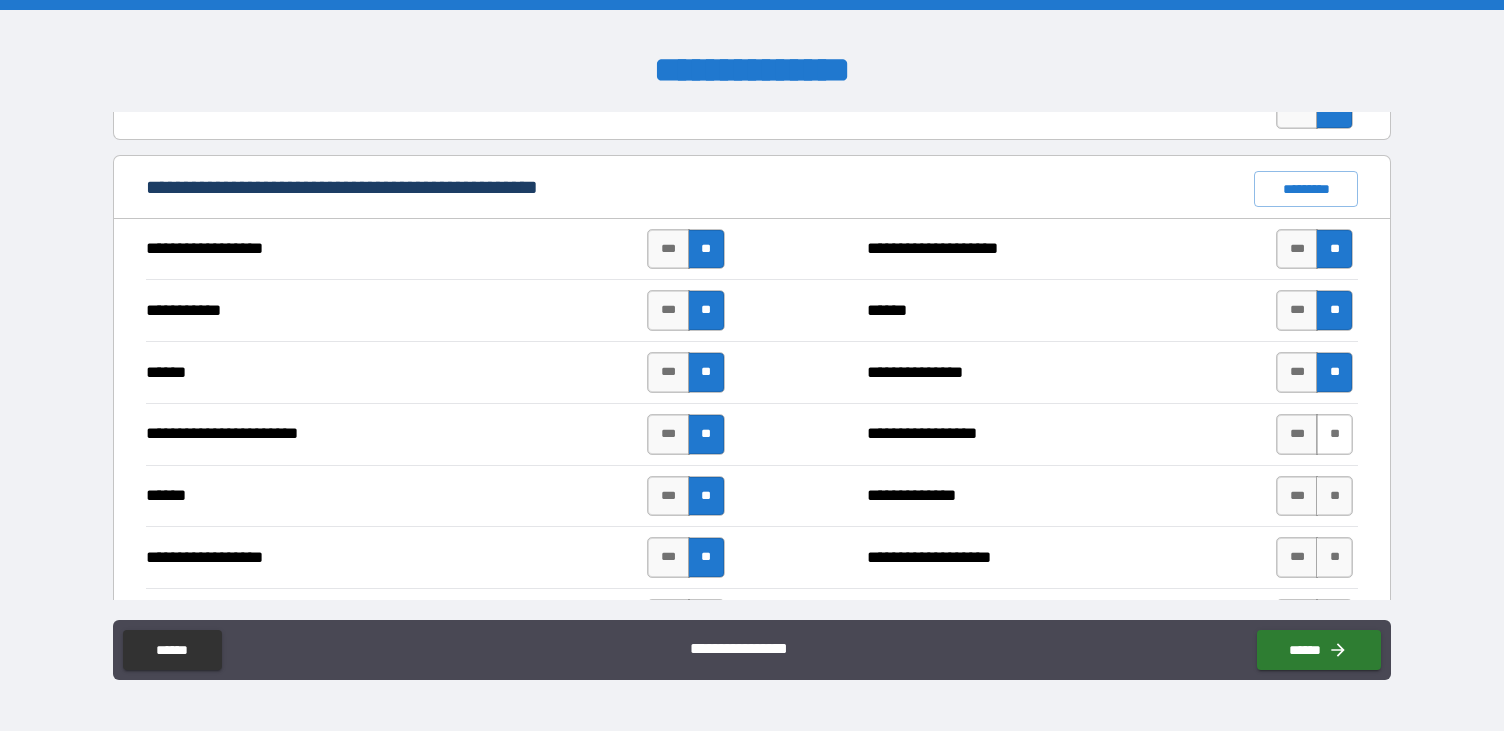 click on "**" at bounding box center [1334, 434] 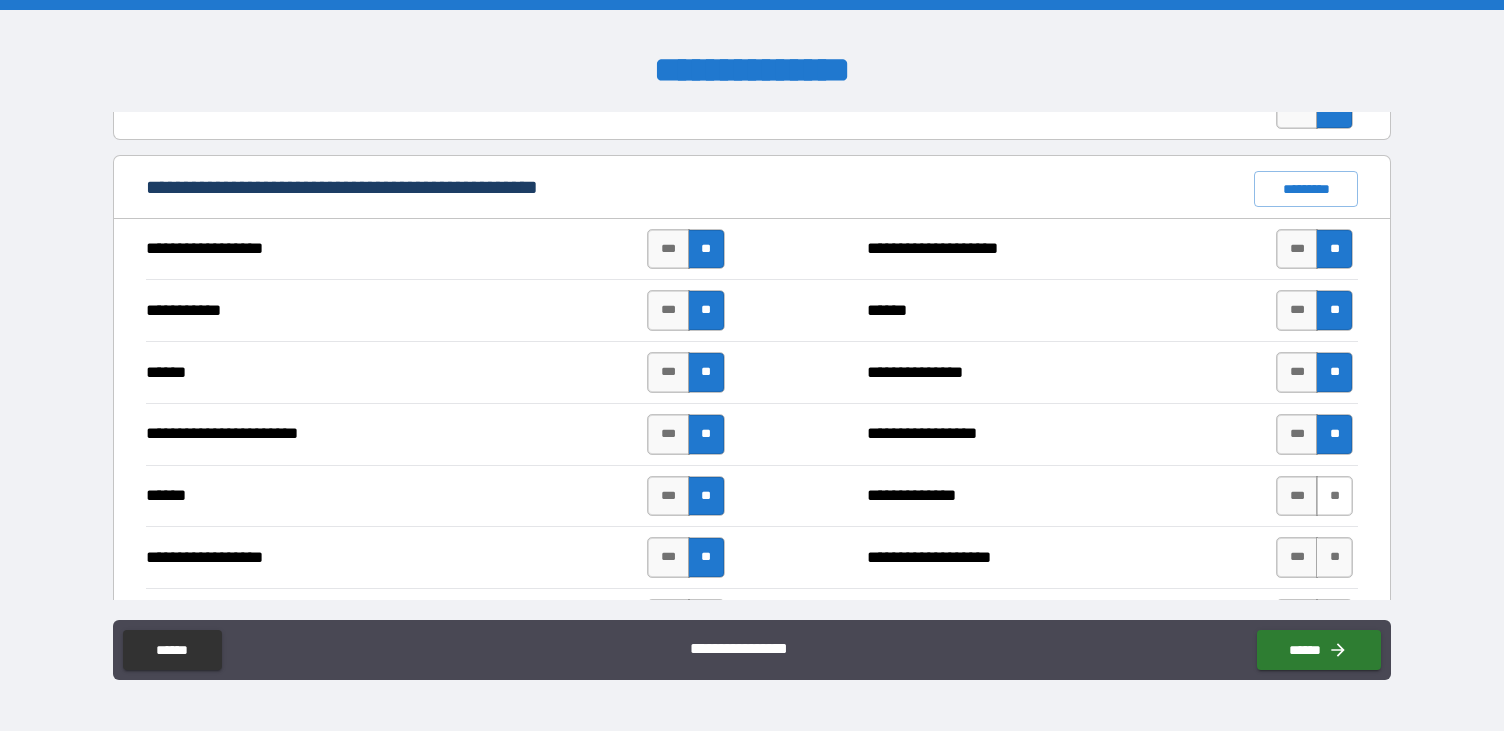 click on "**" at bounding box center [1334, 496] 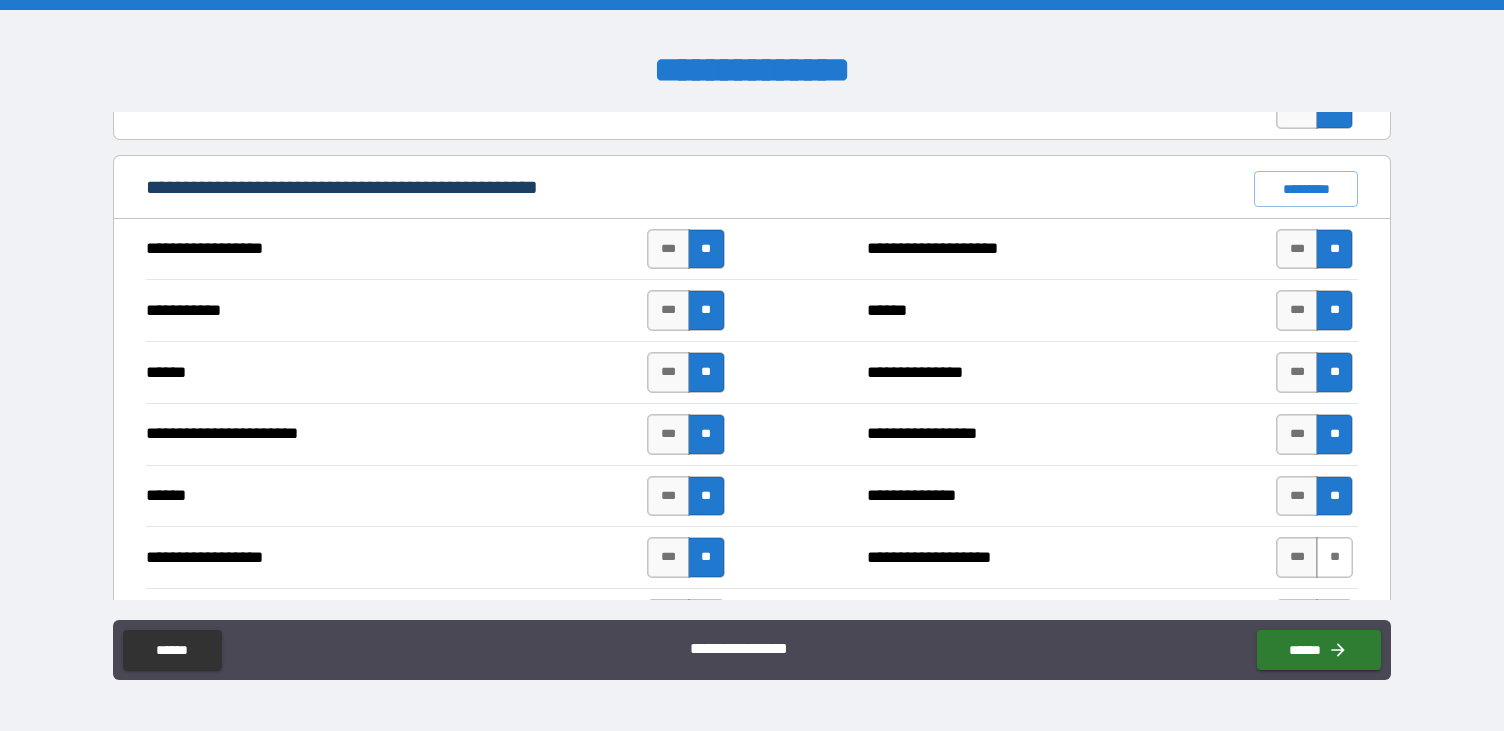click on "**" at bounding box center (1334, 557) 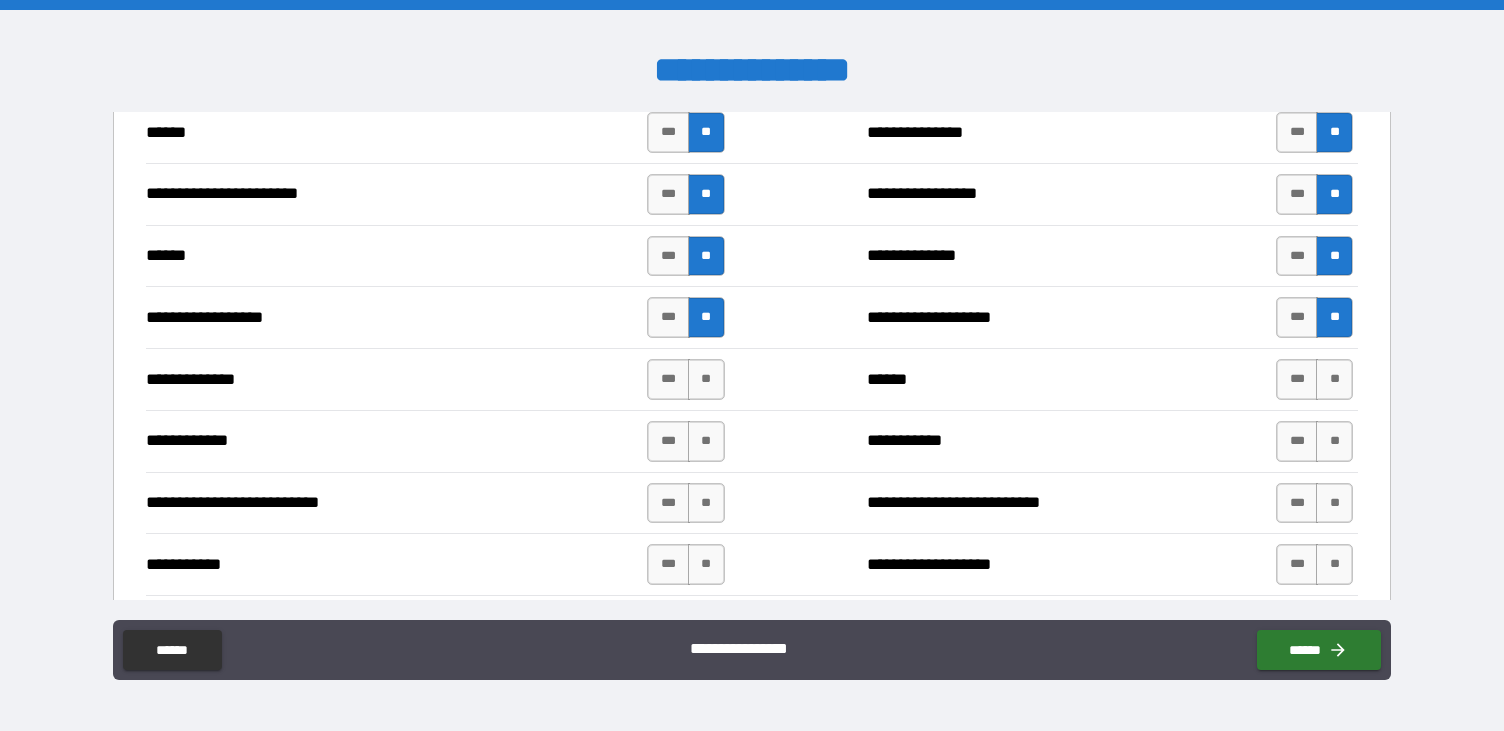 scroll, scrollTop: 1695, scrollLeft: 0, axis: vertical 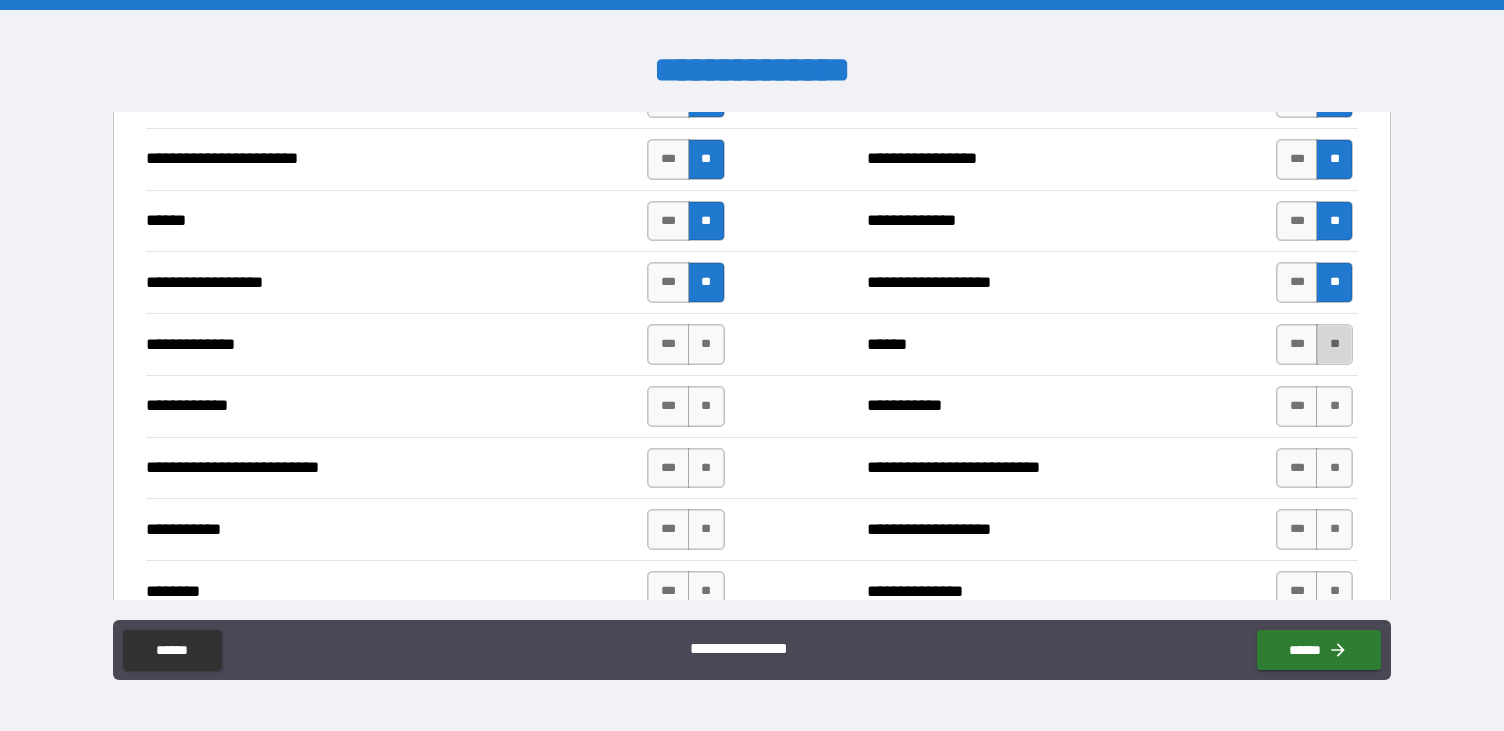 click on "**" at bounding box center (1334, 344) 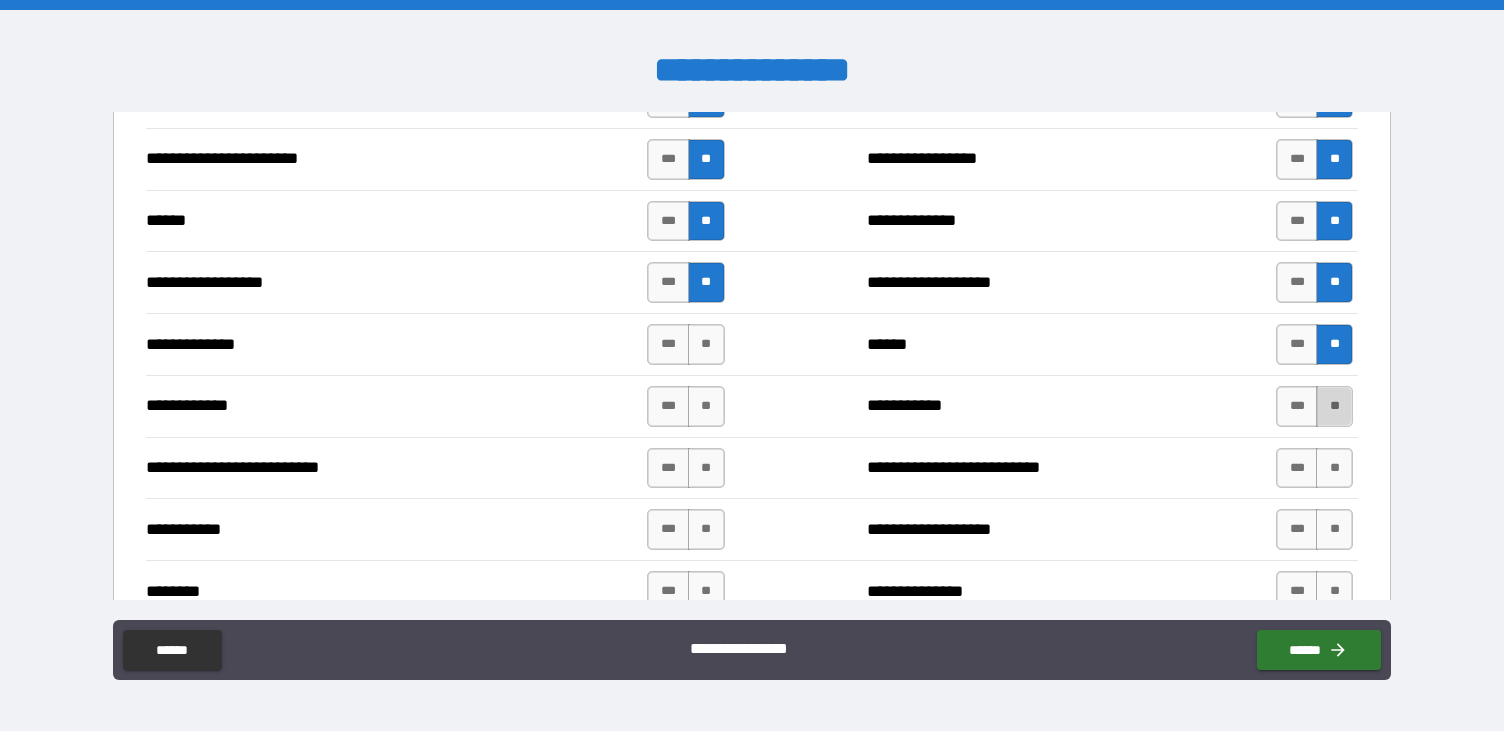 click on "**" at bounding box center [1334, 406] 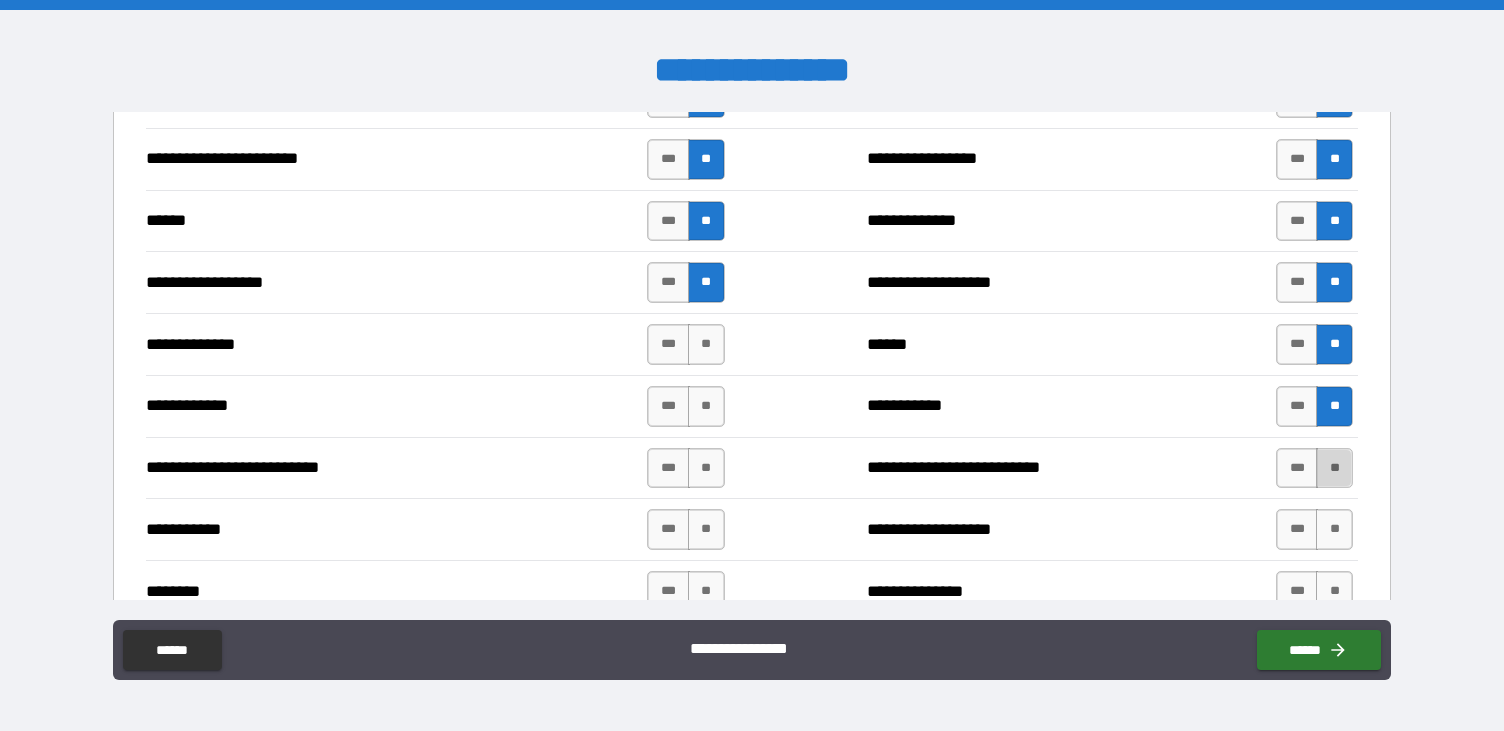 click on "**" at bounding box center [1334, 468] 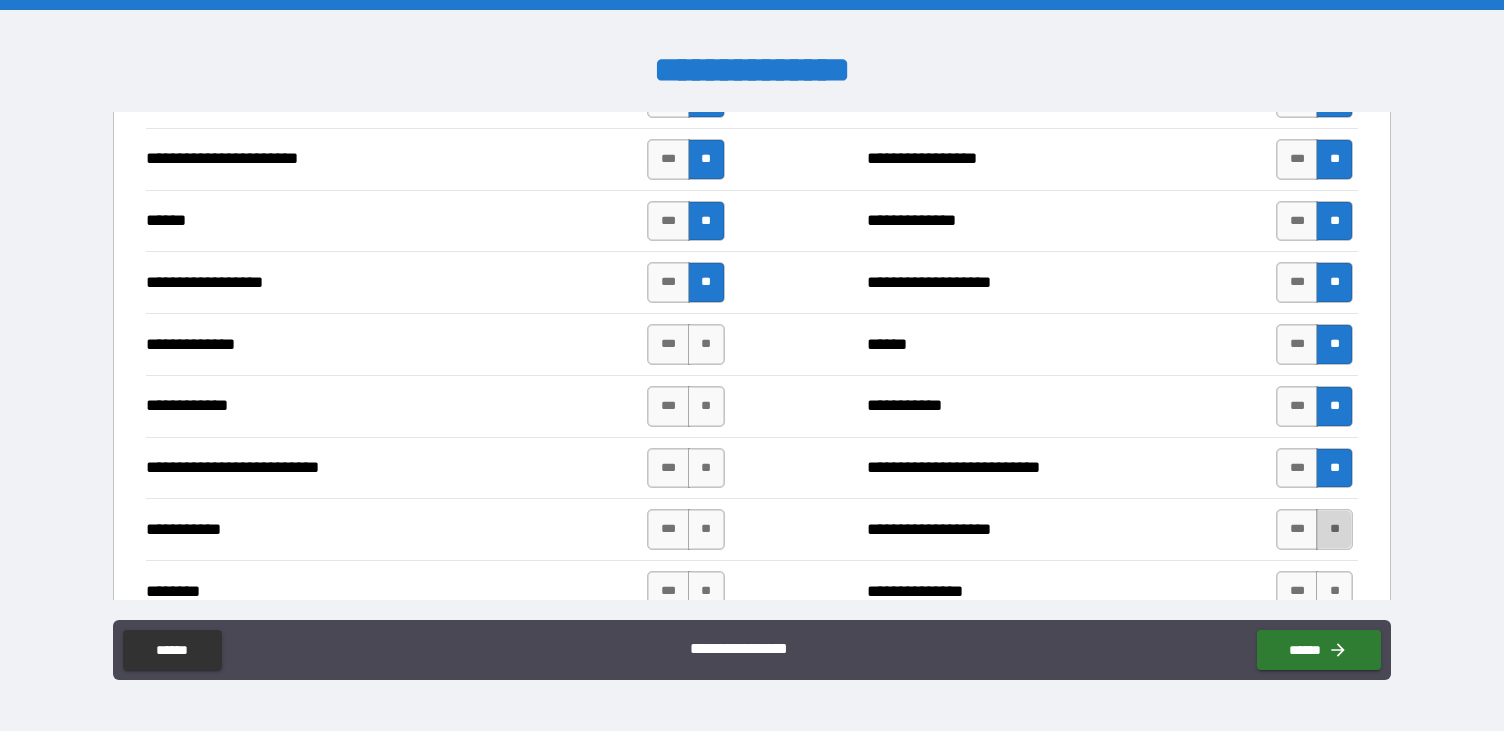 click on "**" at bounding box center (1334, 529) 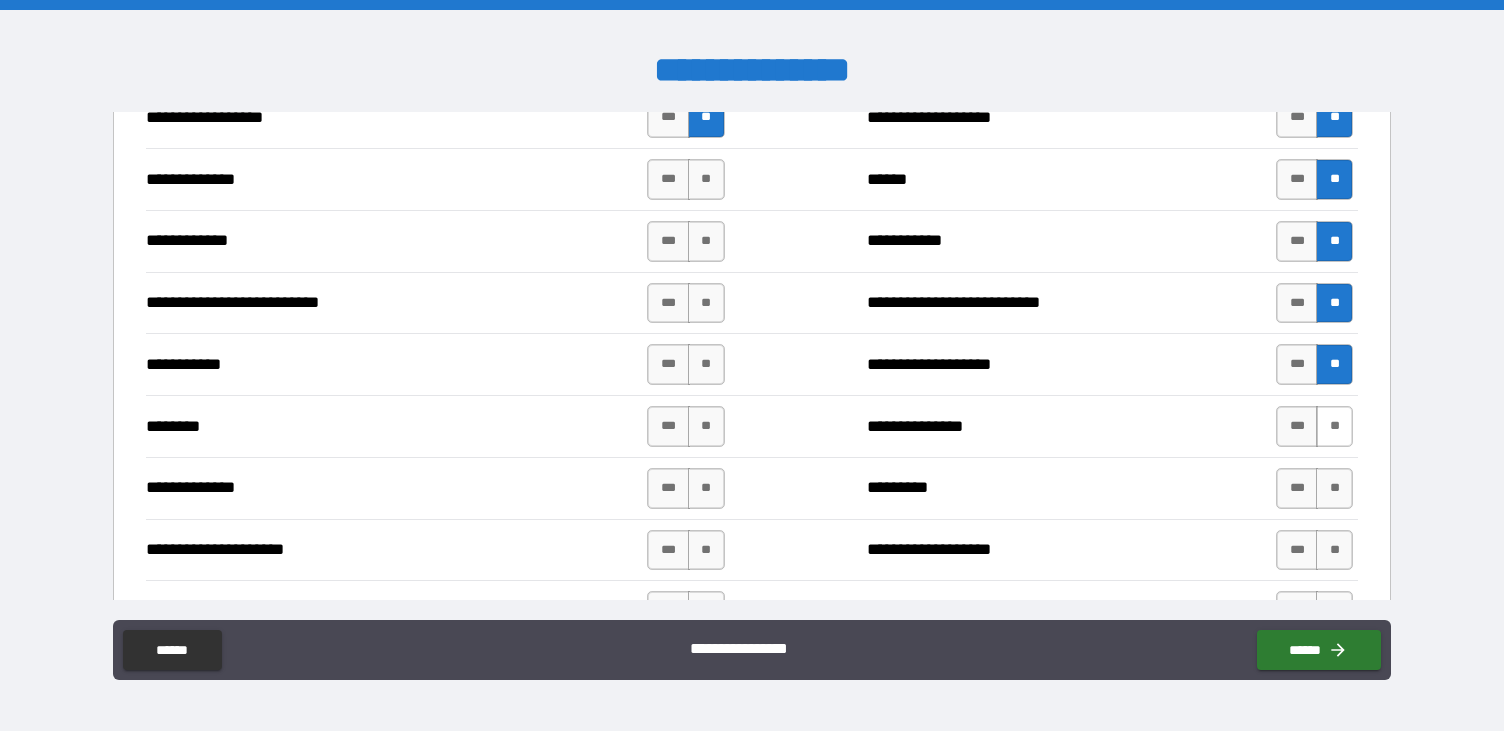 scroll, scrollTop: 1985, scrollLeft: 0, axis: vertical 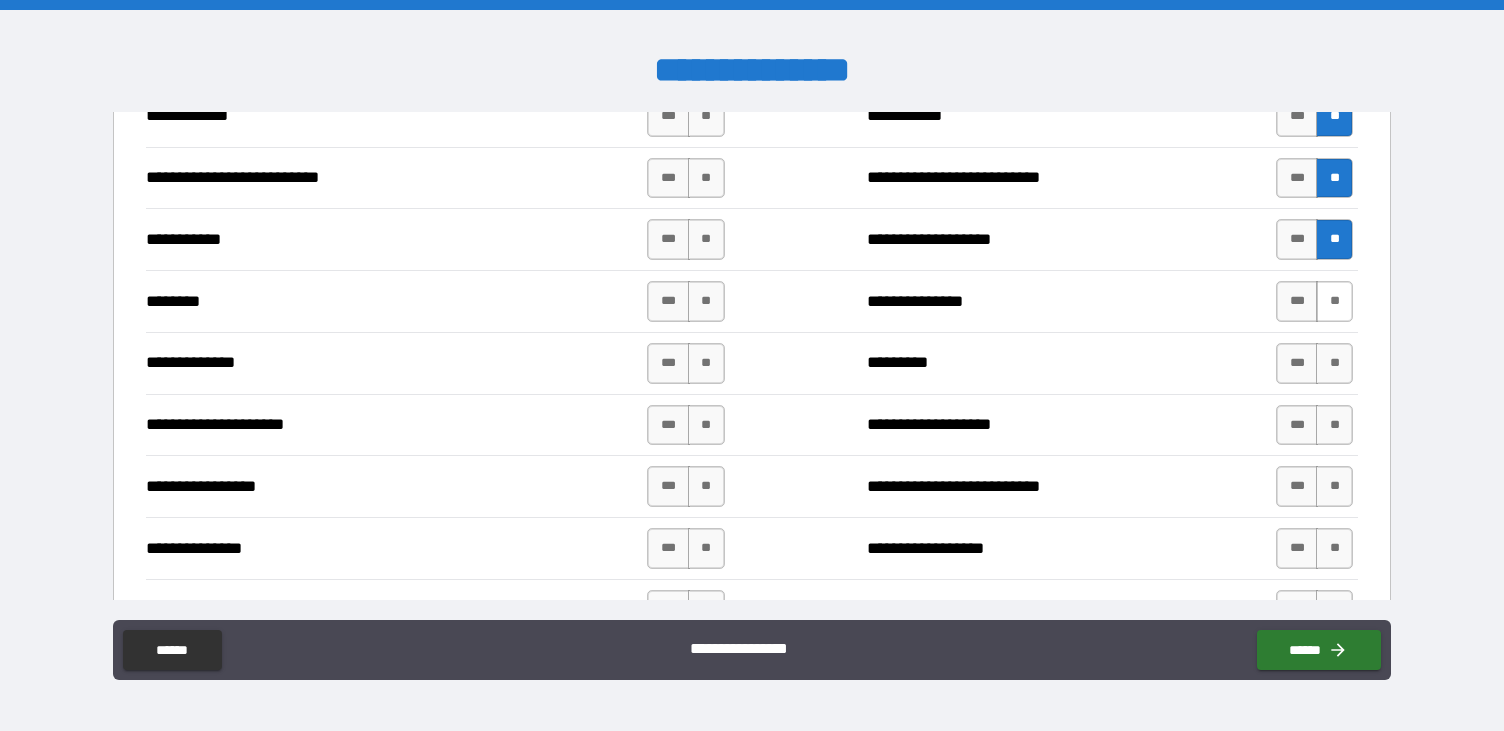 click on "**" at bounding box center [1334, 301] 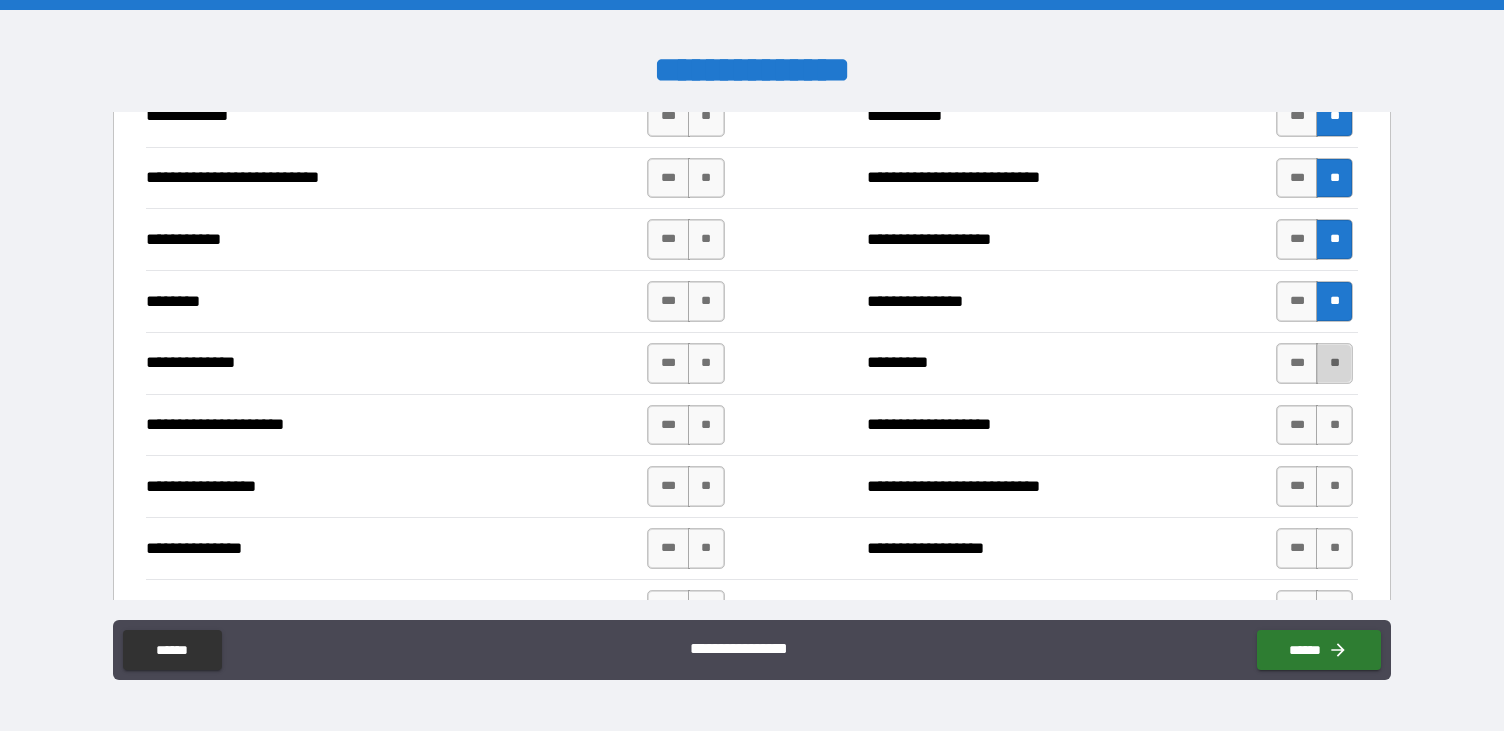 click on "**" at bounding box center (1334, 363) 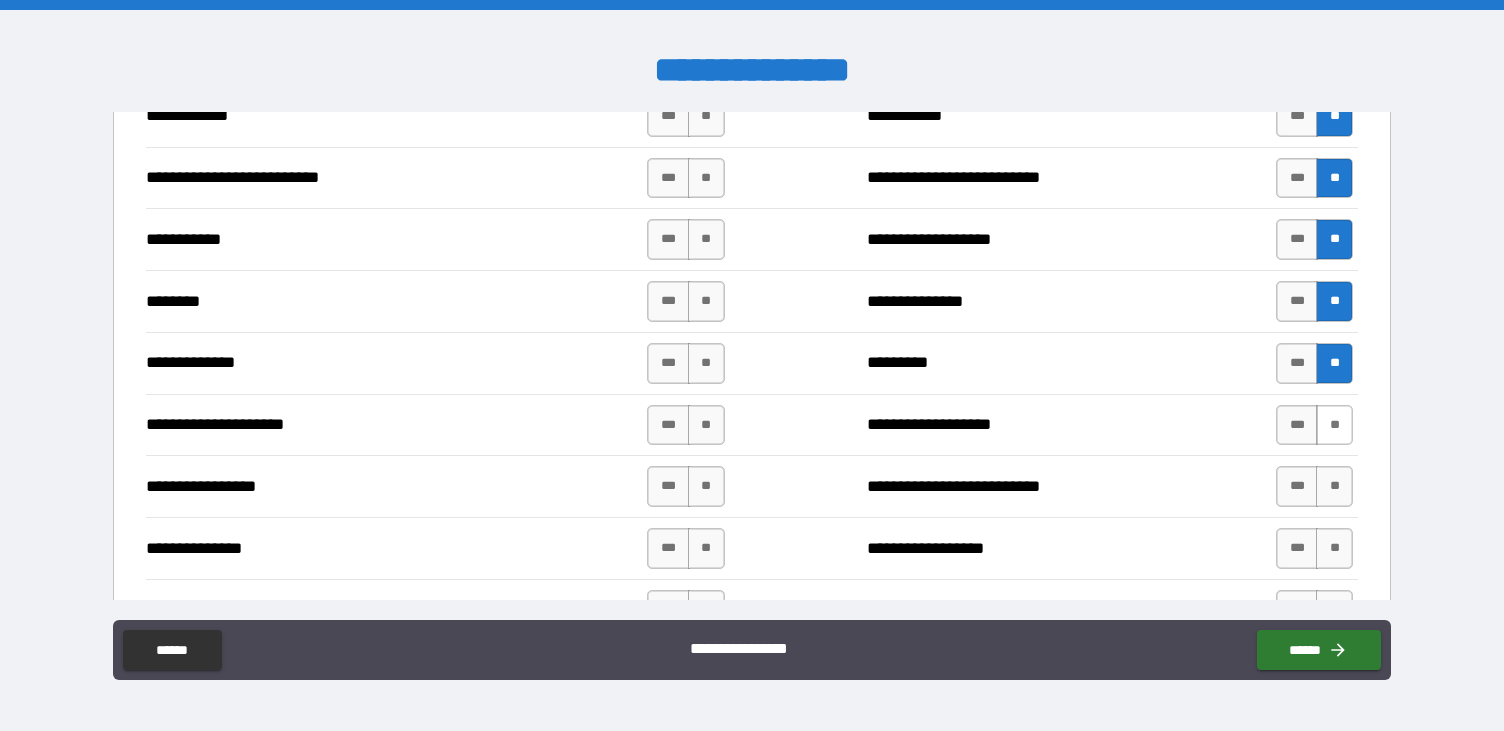 click on "**" at bounding box center [1334, 425] 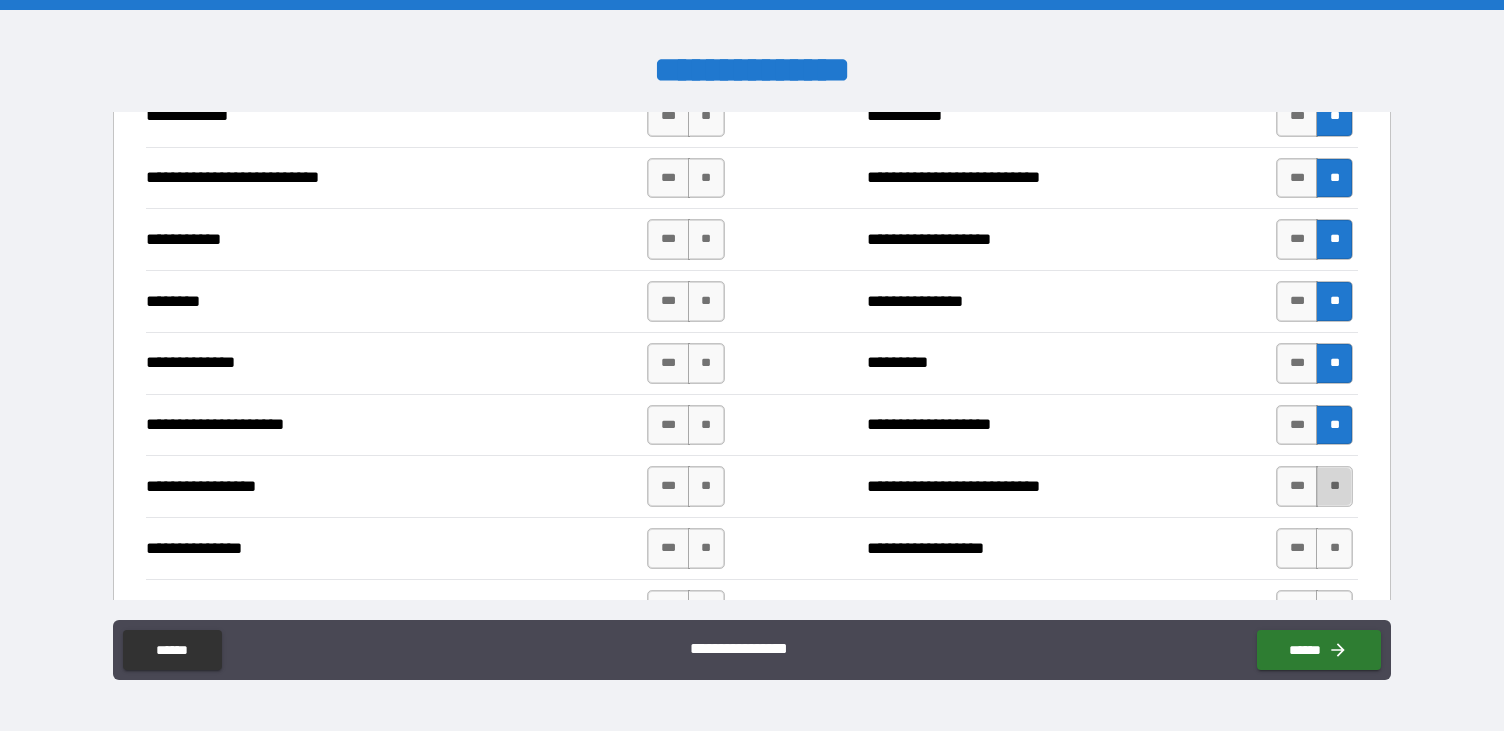 click on "**" at bounding box center [1334, 486] 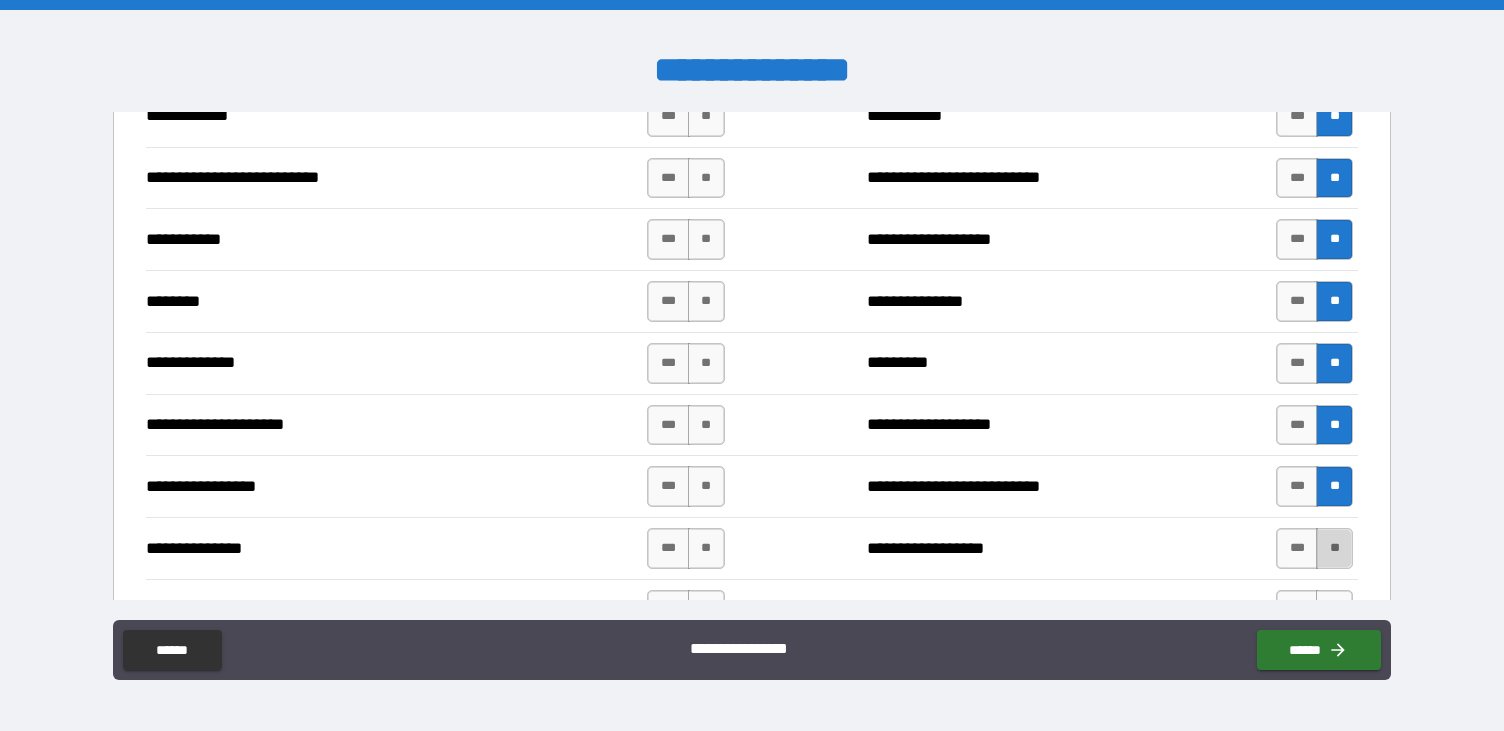 click on "**" at bounding box center (1334, 548) 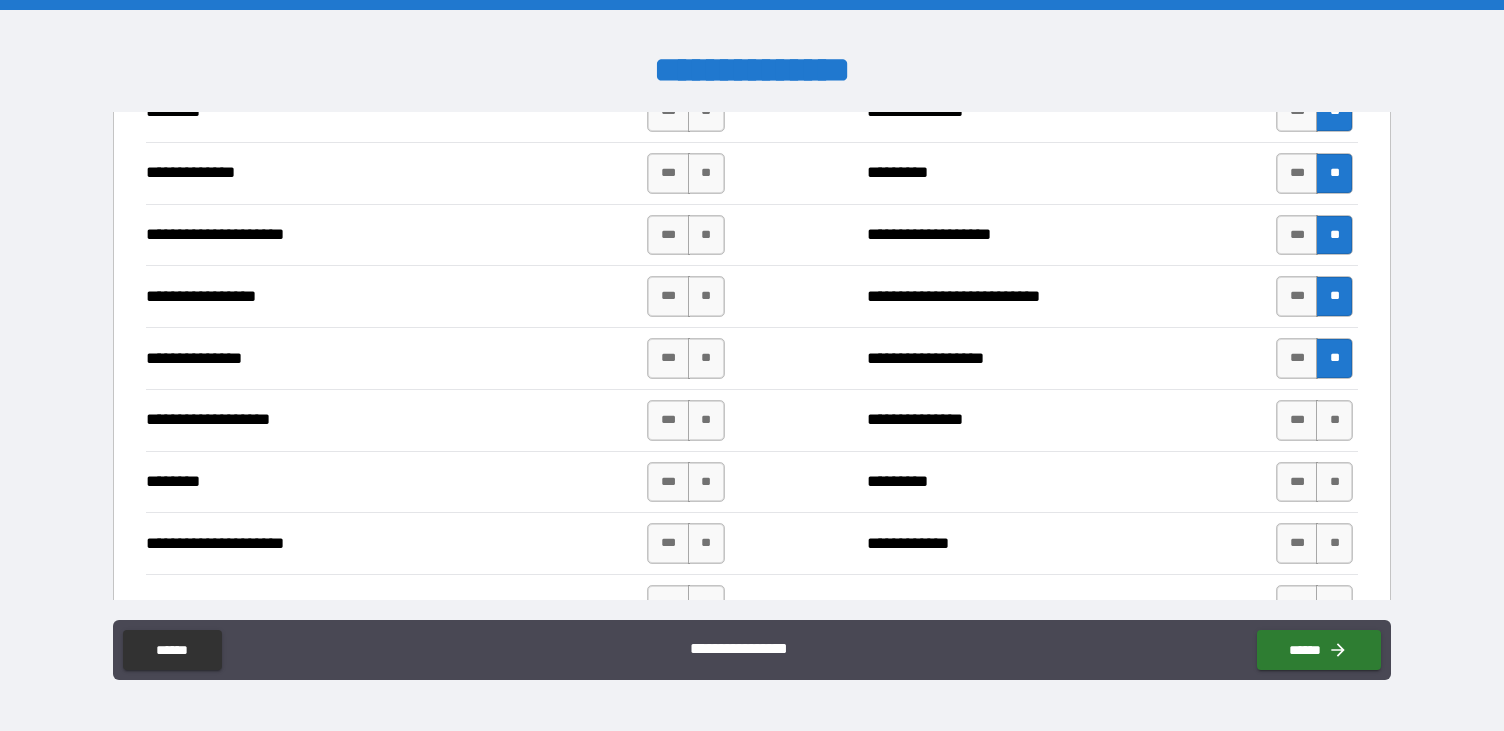 scroll, scrollTop: 2181, scrollLeft: 0, axis: vertical 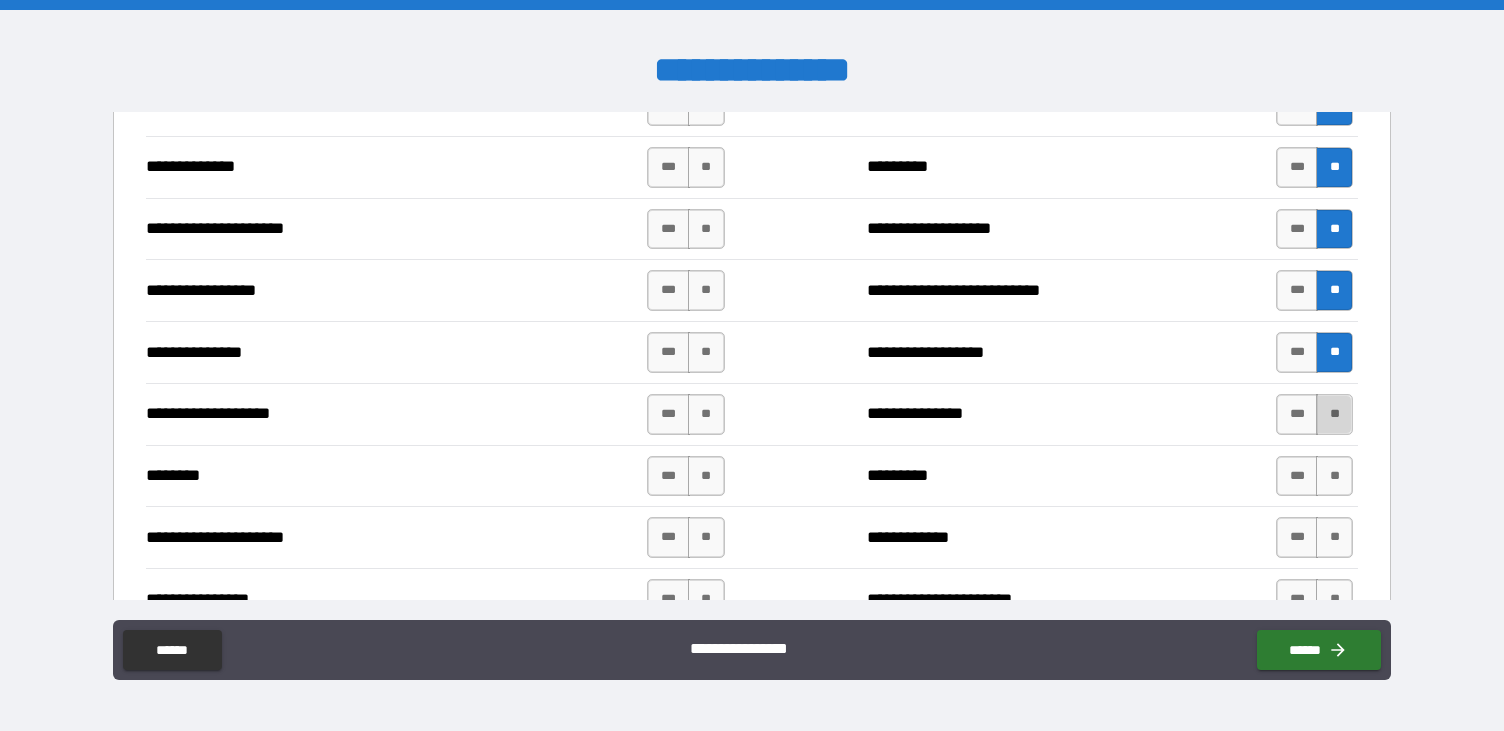 click on "**" at bounding box center (1334, 414) 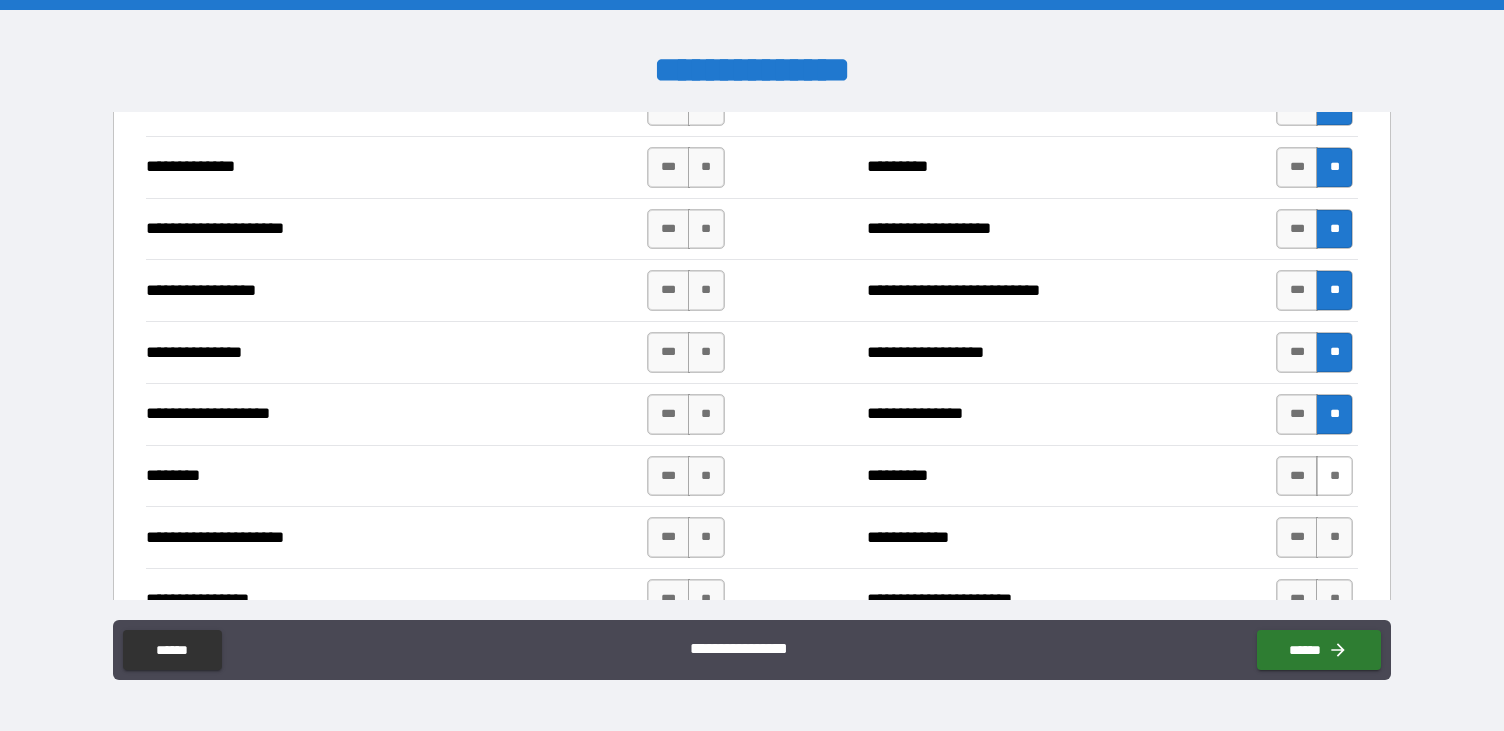 click on "**" at bounding box center [1334, 476] 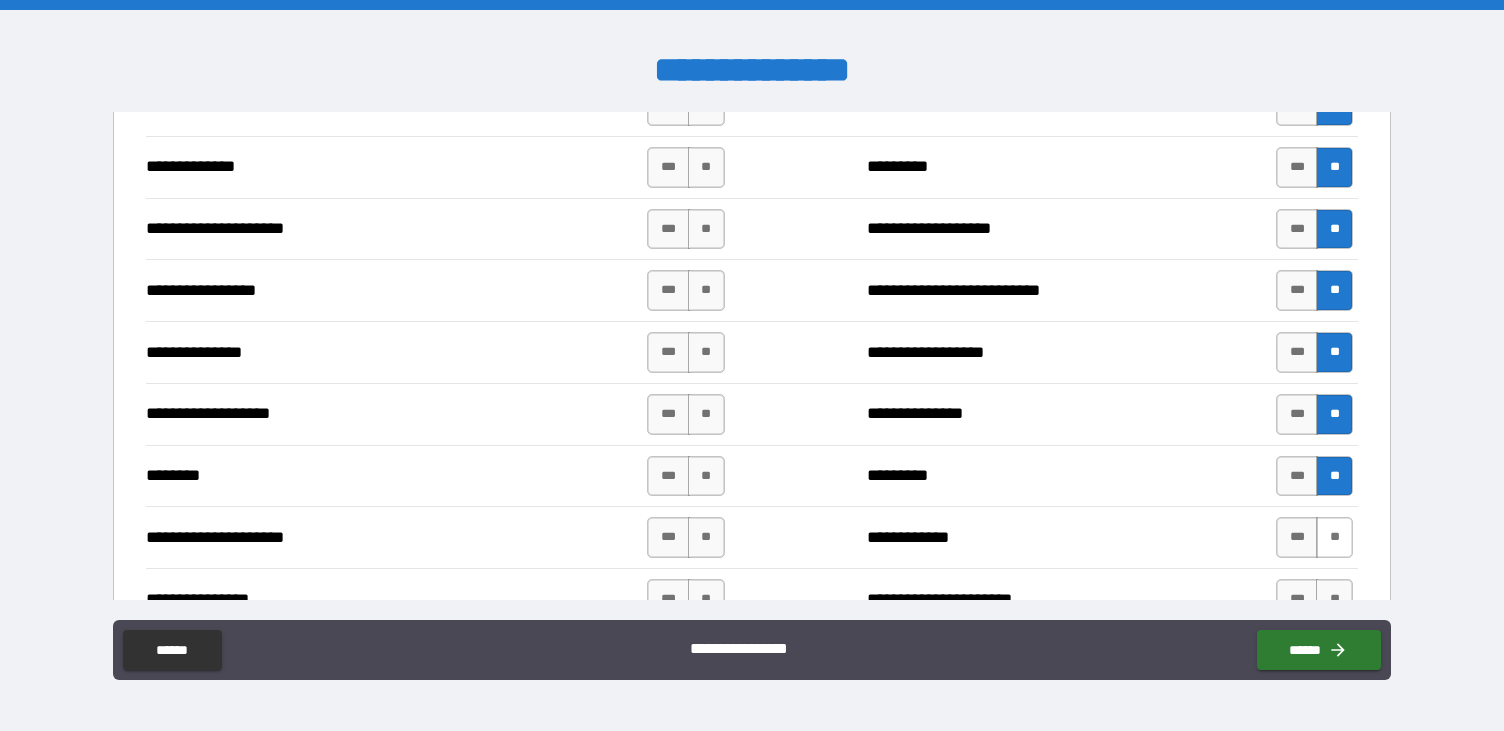 click on "**" at bounding box center (1334, 537) 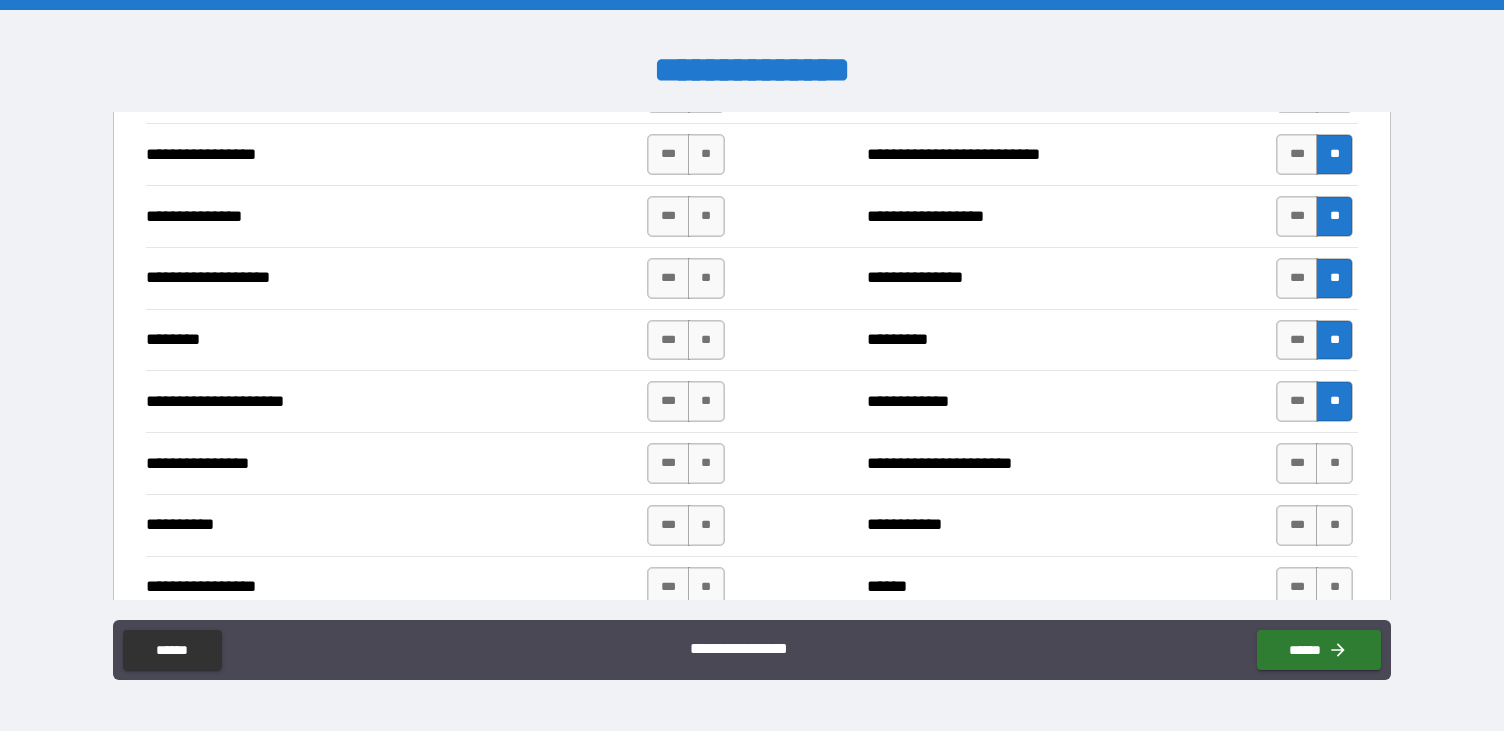 scroll, scrollTop: 2426, scrollLeft: 0, axis: vertical 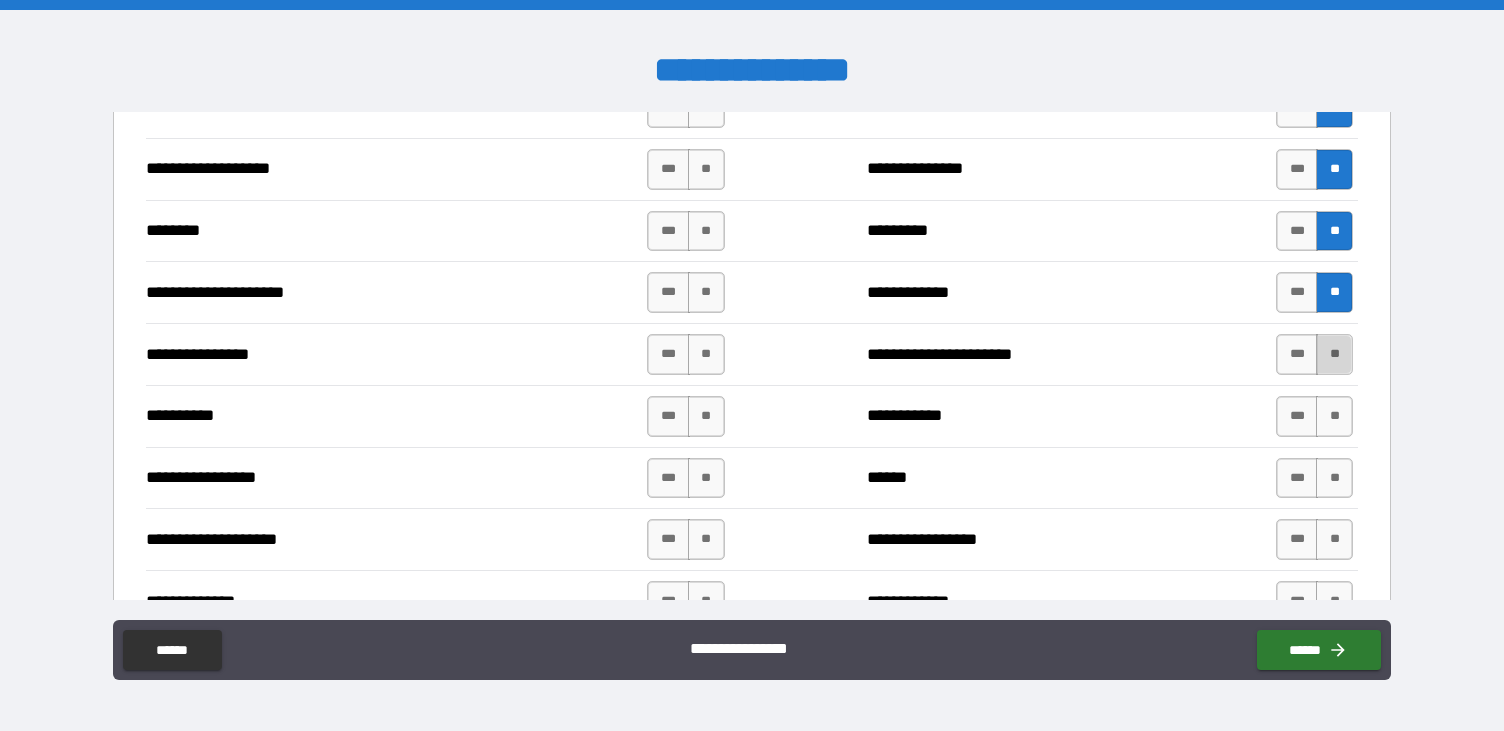 click on "**" at bounding box center (1334, 354) 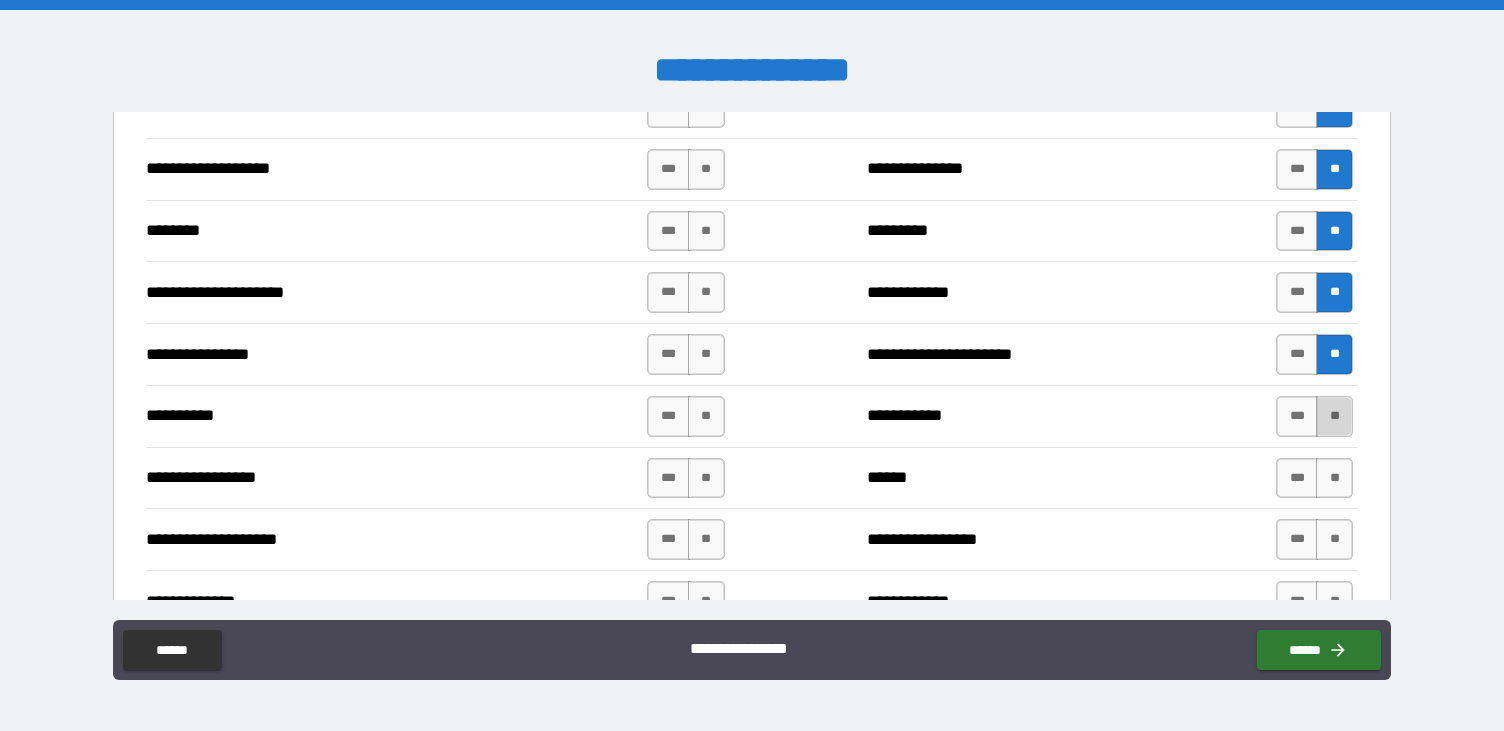 click on "**" at bounding box center [1334, 416] 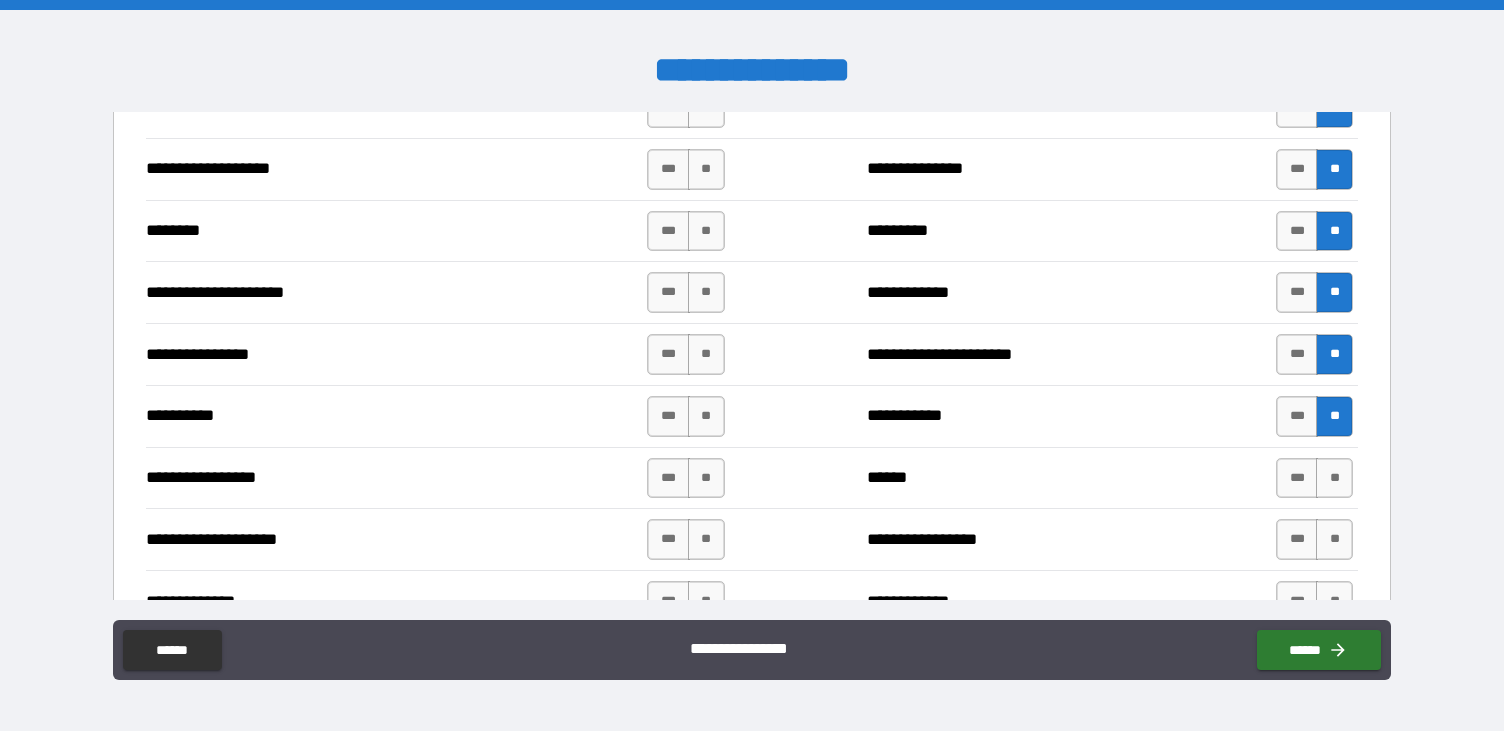 click on "**********" at bounding box center [752, 478] 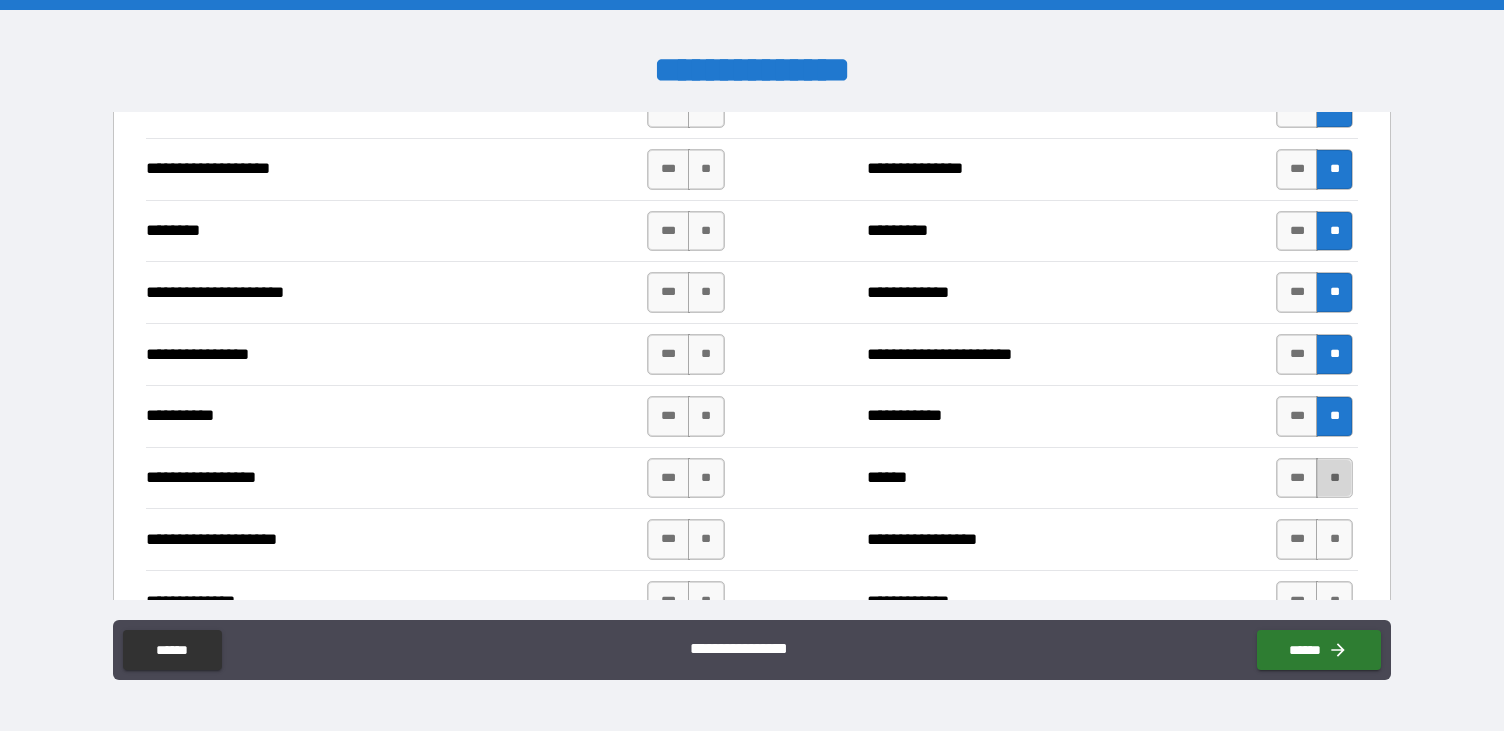 click on "**" at bounding box center (1334, 478) 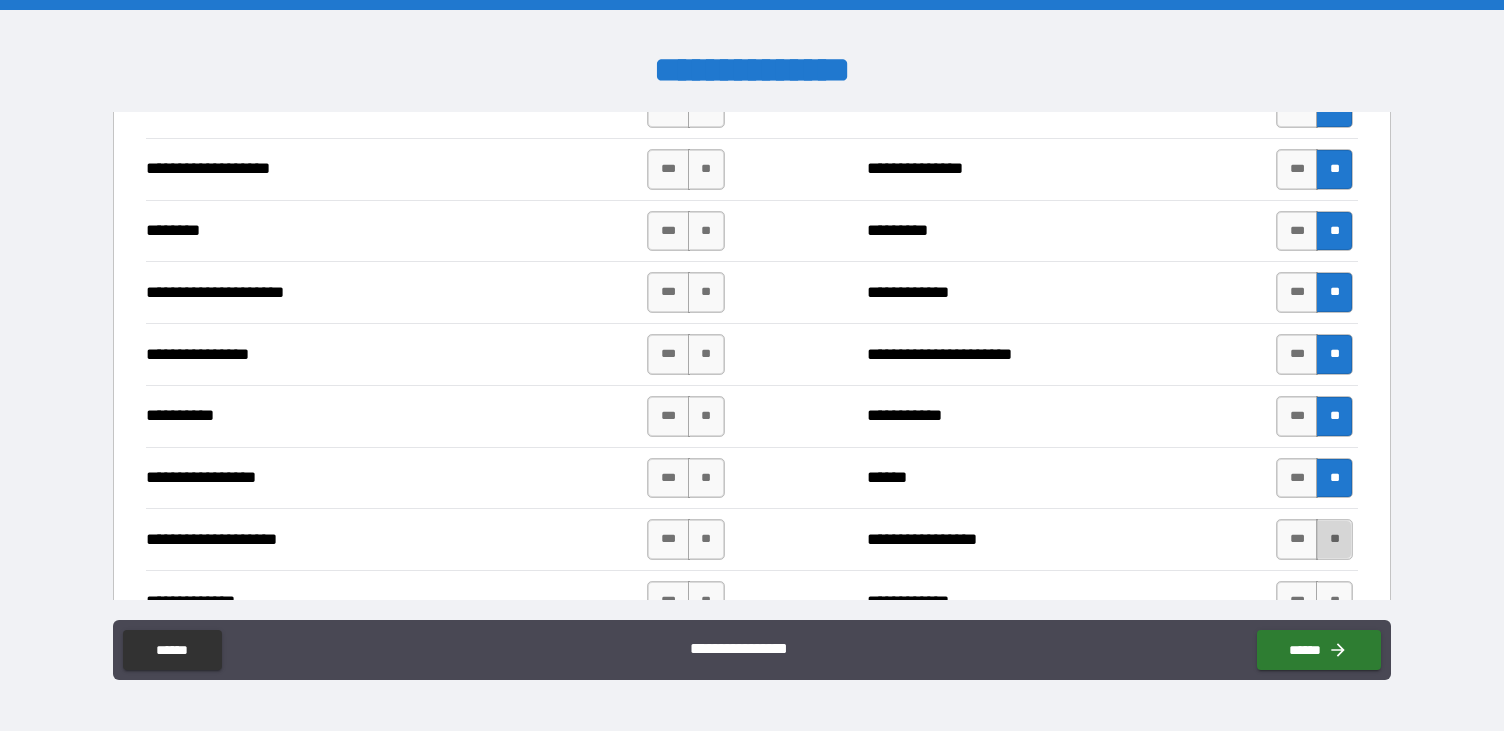 click on "**" at bounding box center (1334, 539) 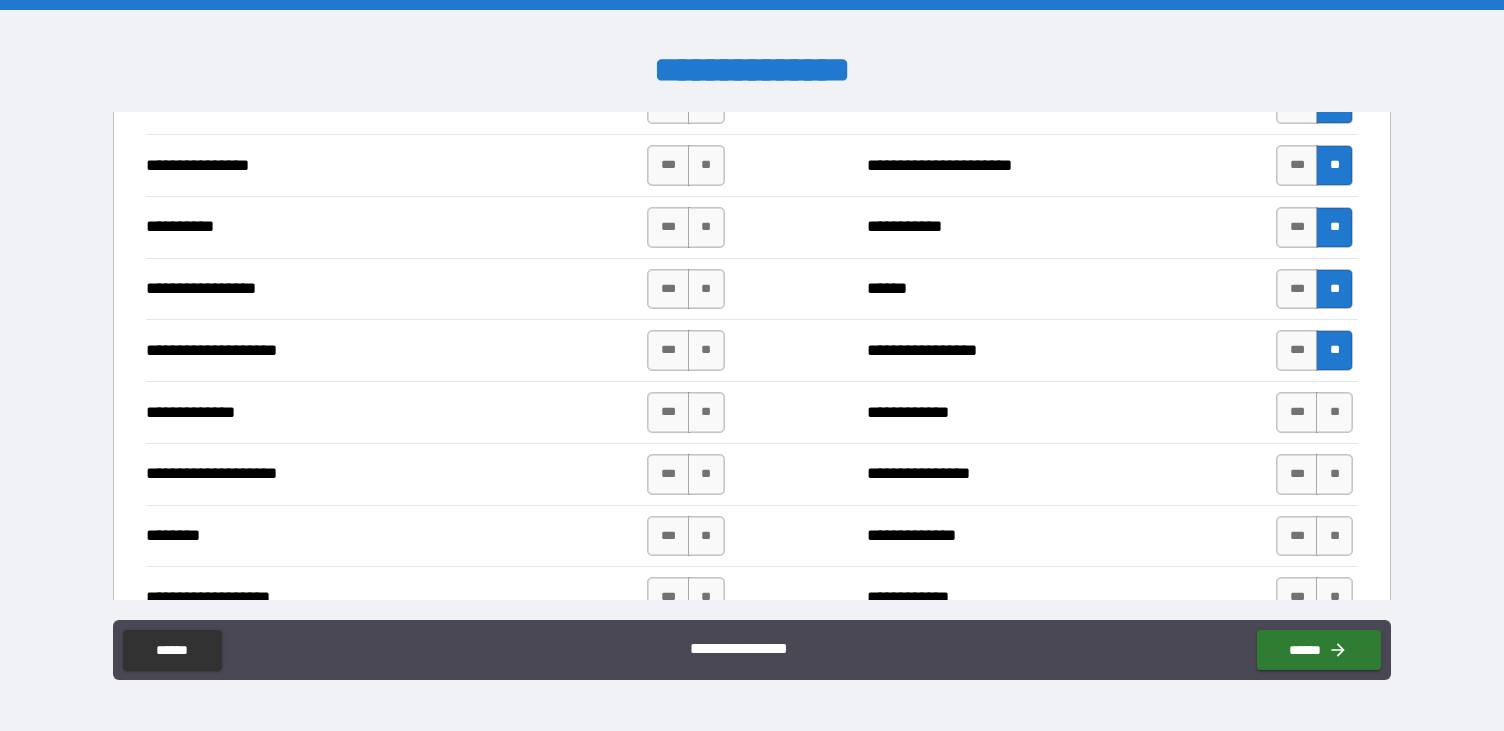 scroll, scrollTop: 2635, scrollLeft: 0, axis: vertical 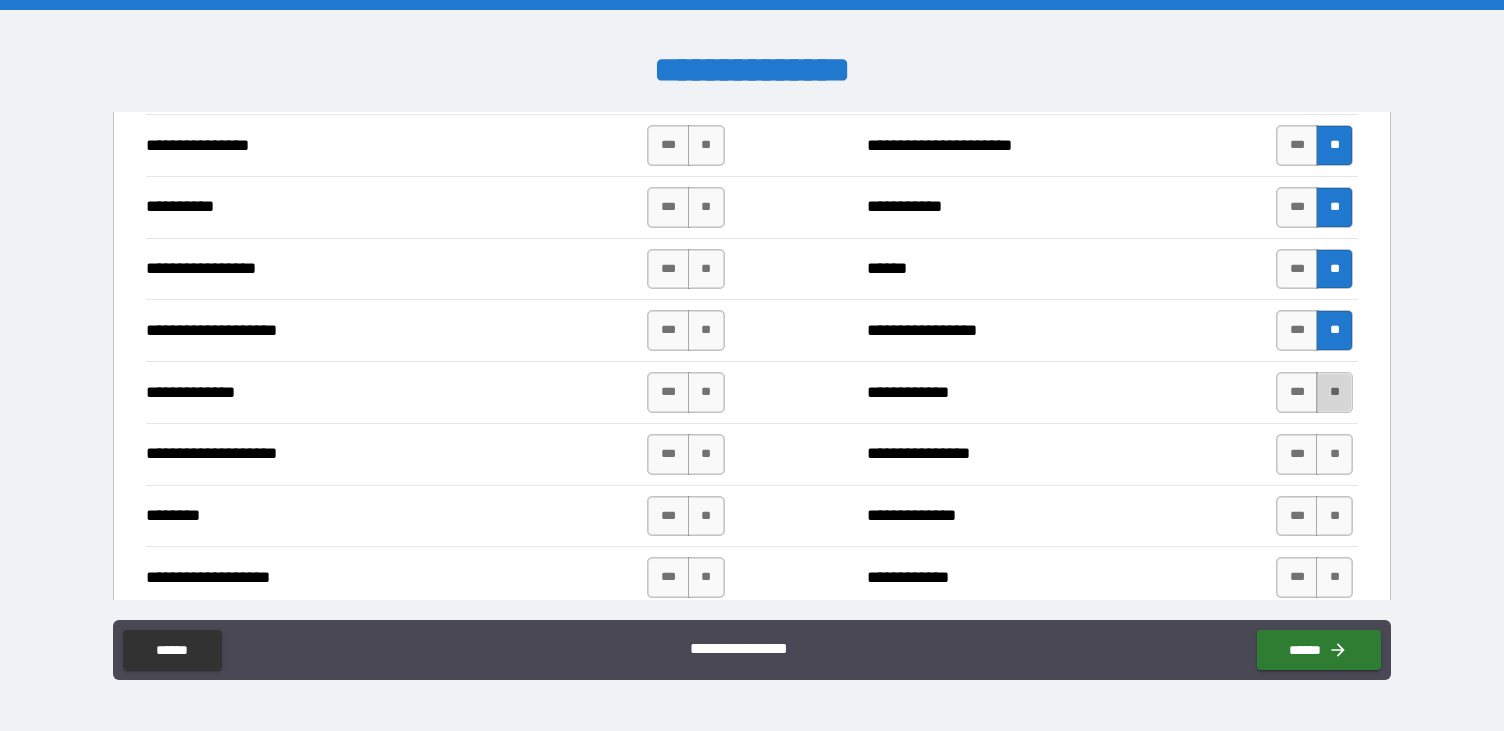 click on "**" at bounding box center (1334, 392) 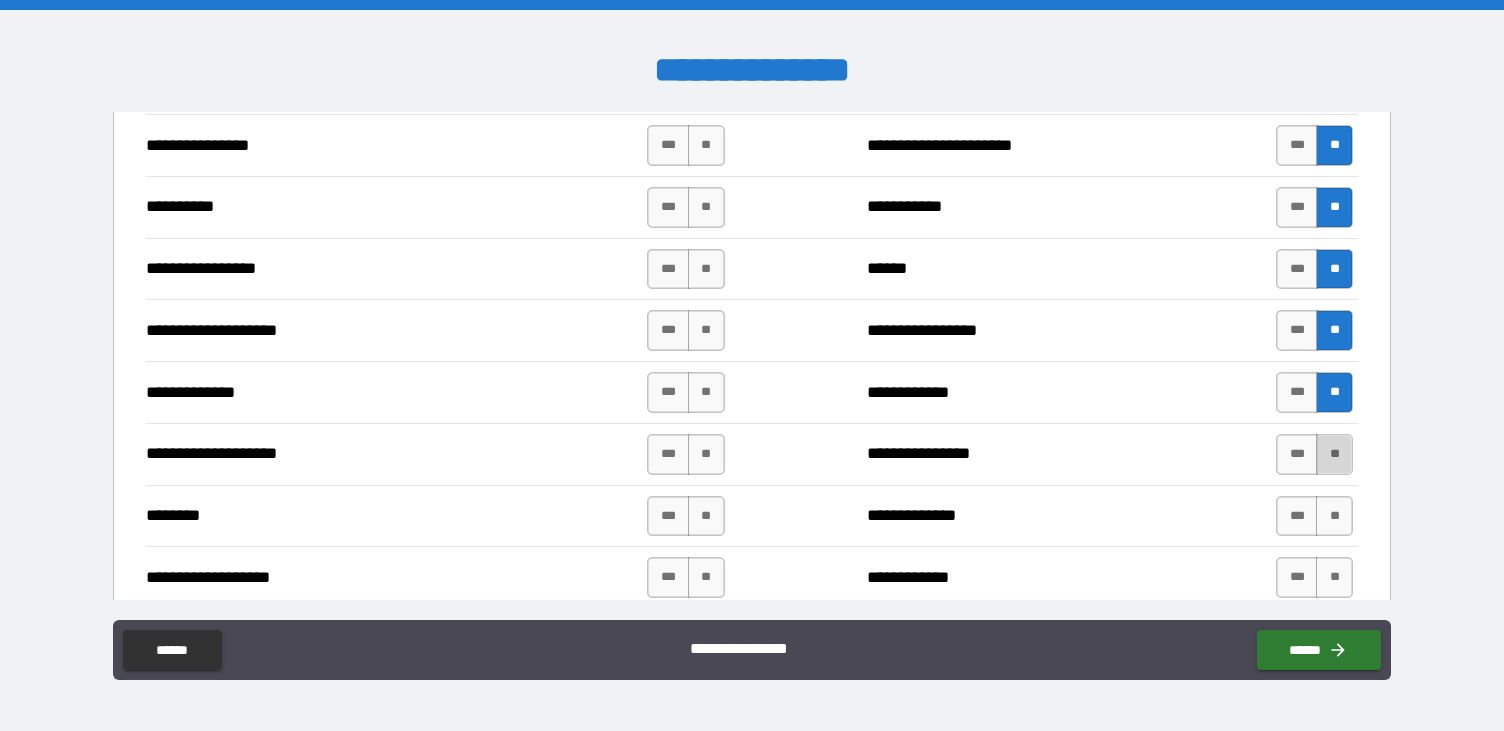 click on "**" at bounding box center [1334, 454] 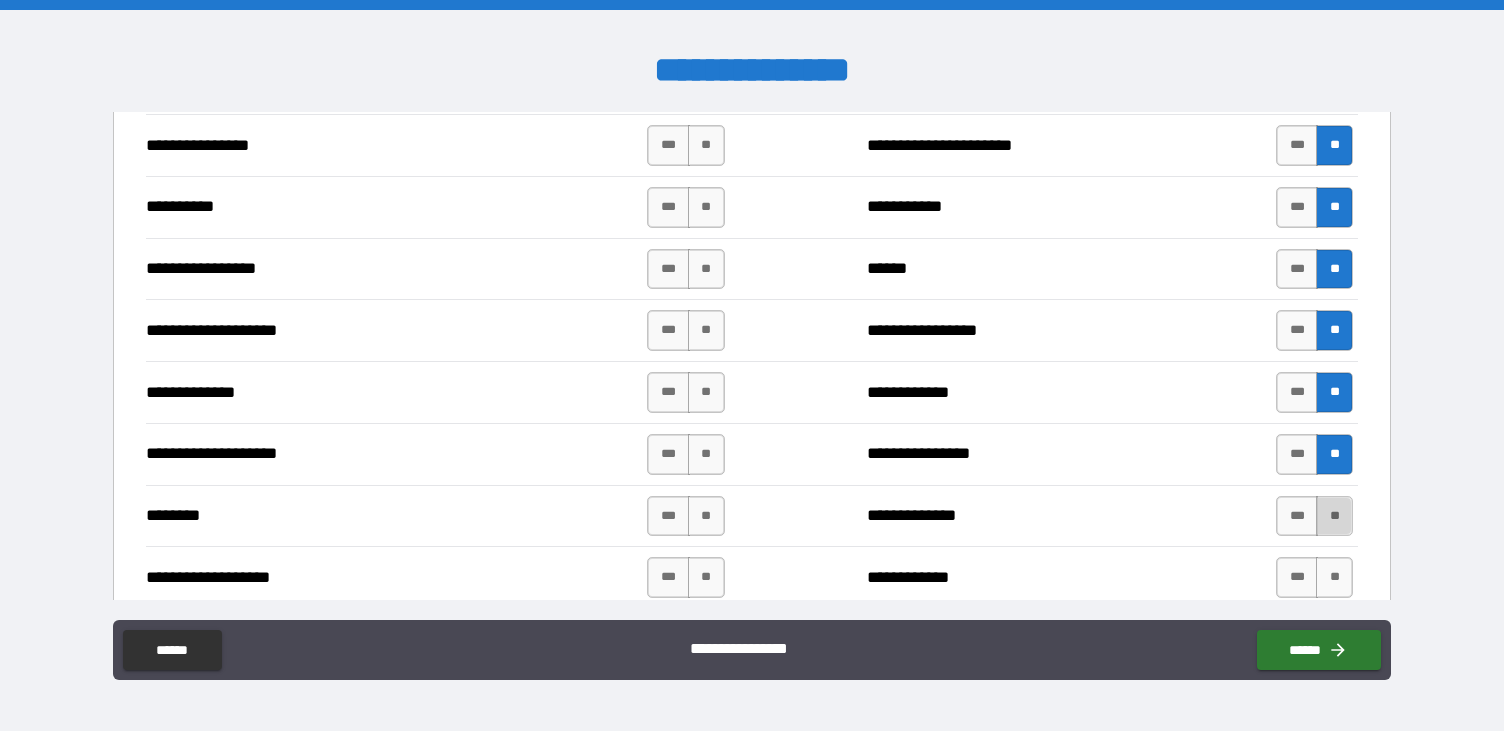 click on "**" at bounding box center [1334, 516] 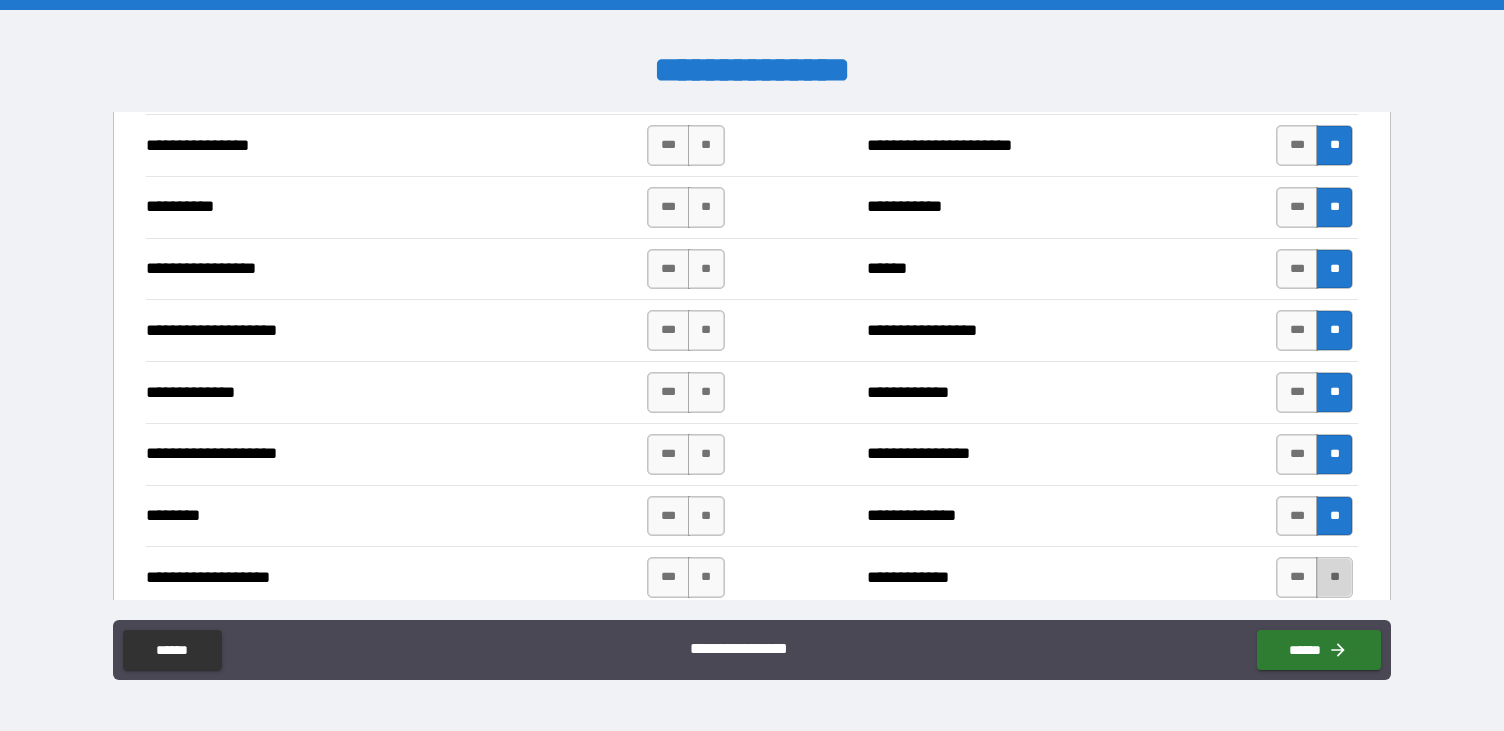 click on "**" at bounding box center (1334, 577) 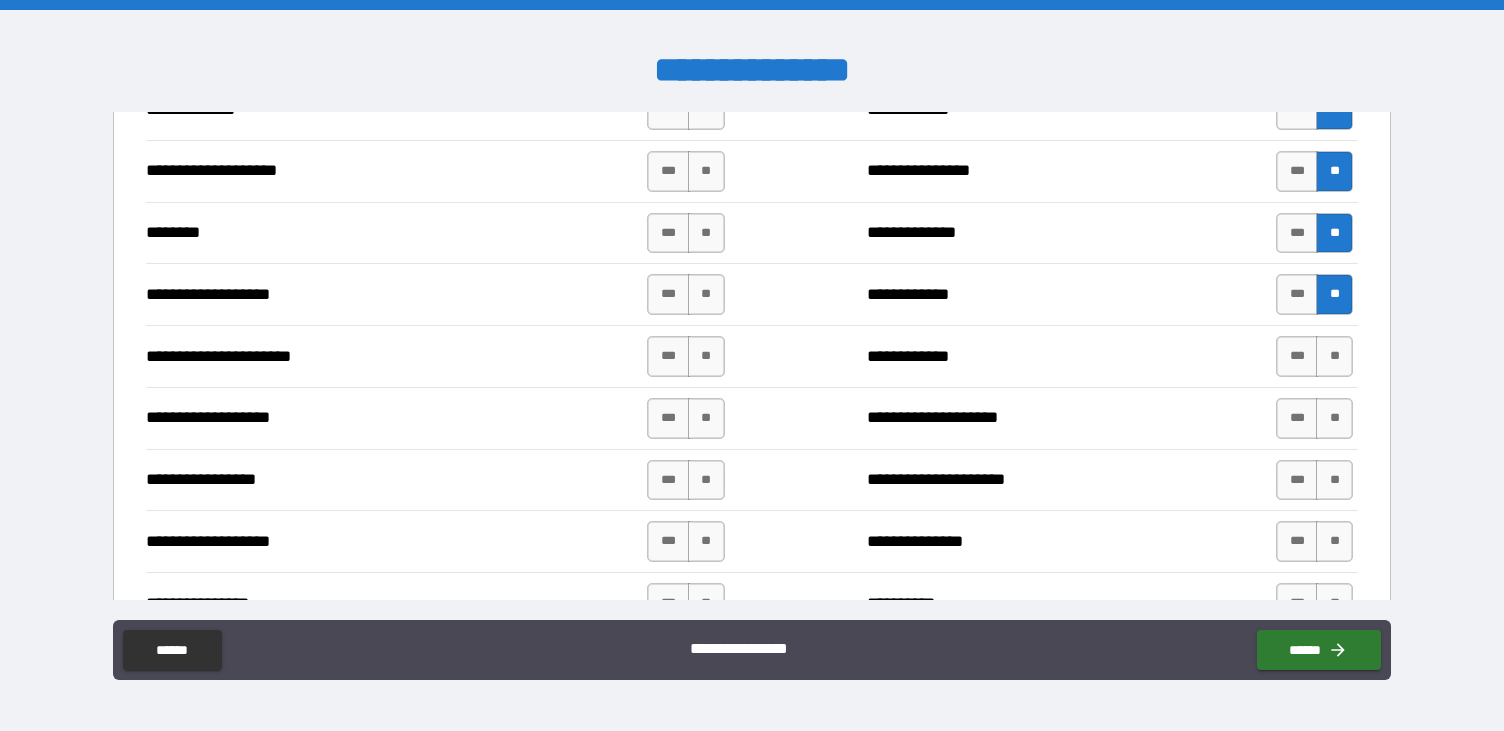 scroll, scrollTop: 2969, scrollLeft: 0, axis: vertical 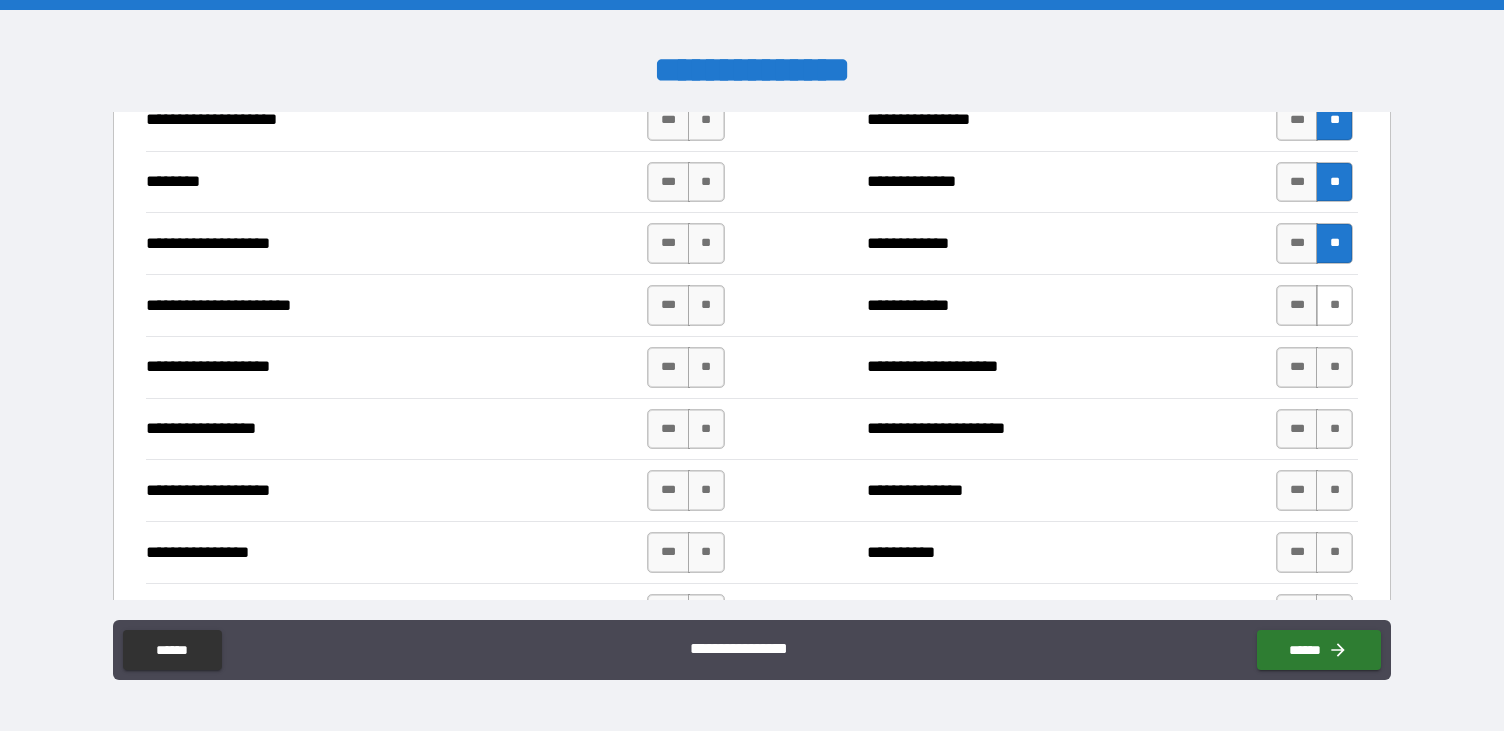 click on "**" at bounding box center (1334, 305) 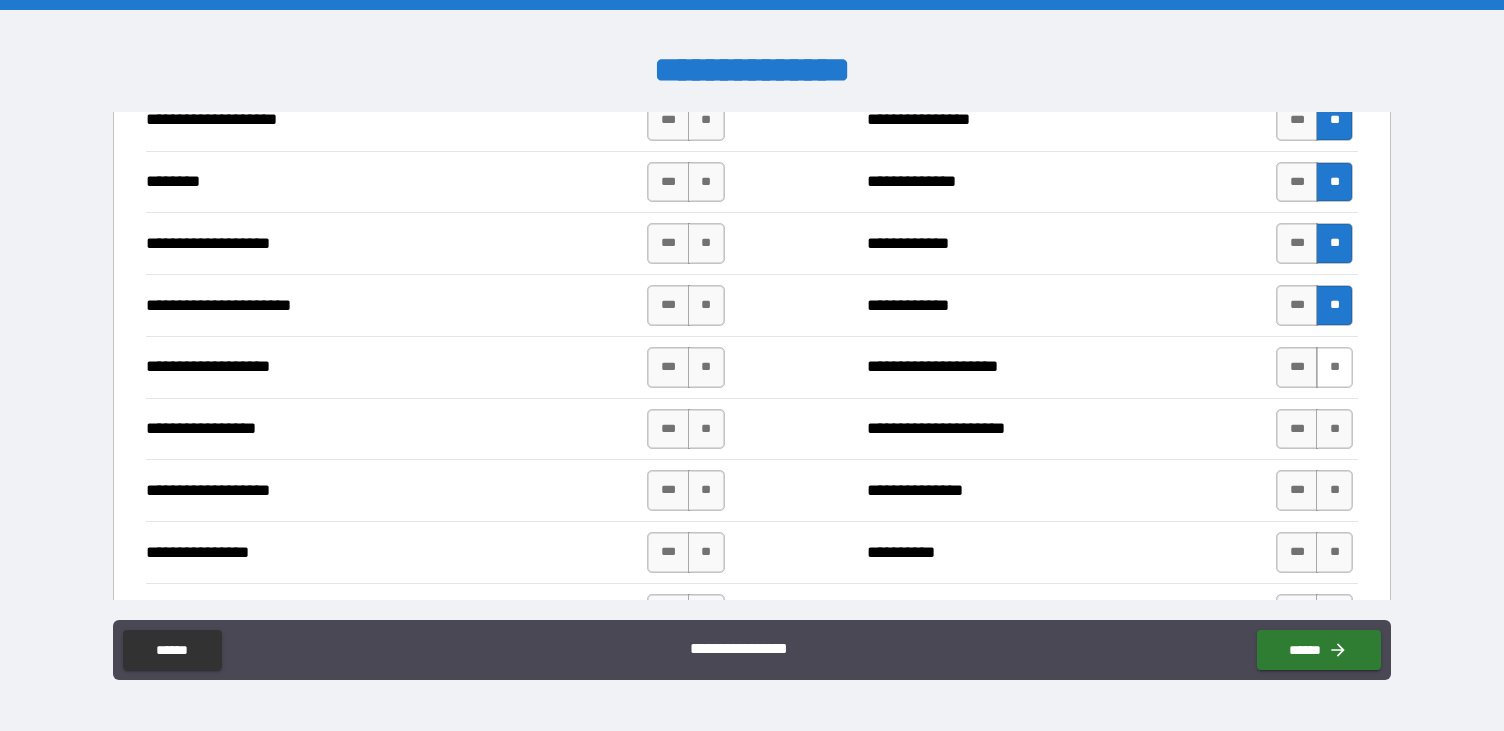 click on "**" at bounding box center [1334, 367] 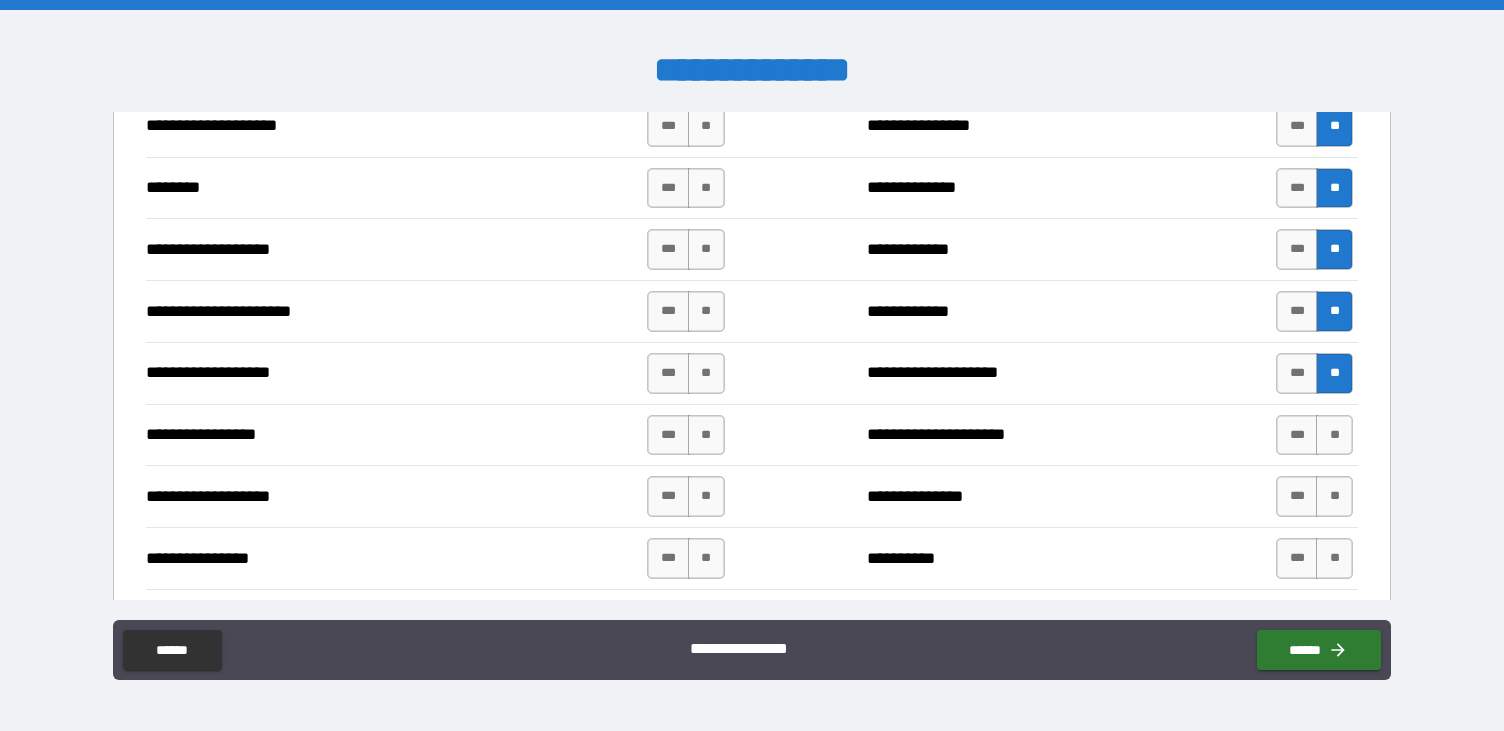 scroll, scrollTop: 2975, scrollLeft: 0, axis: vertical 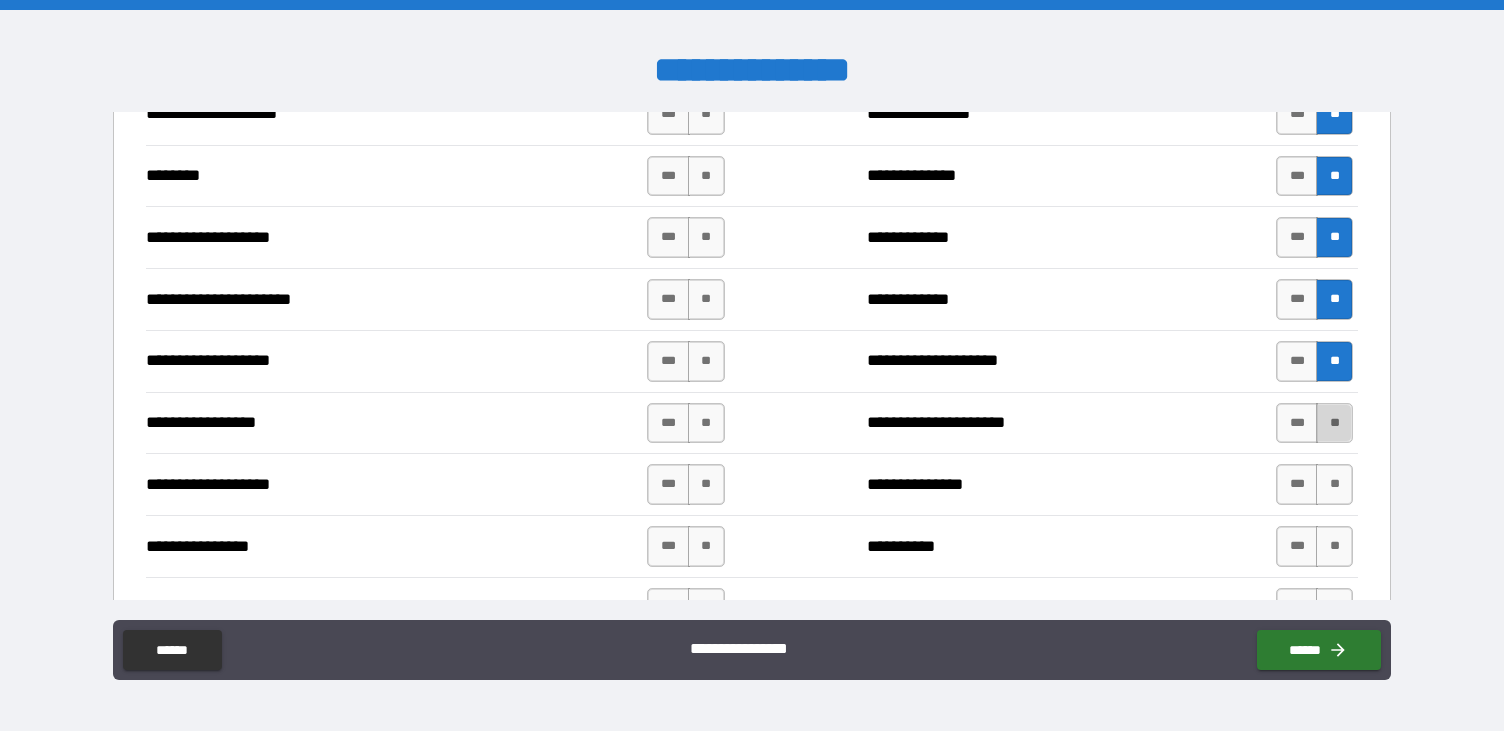 click on "**" at bounding box center [1334, 423] 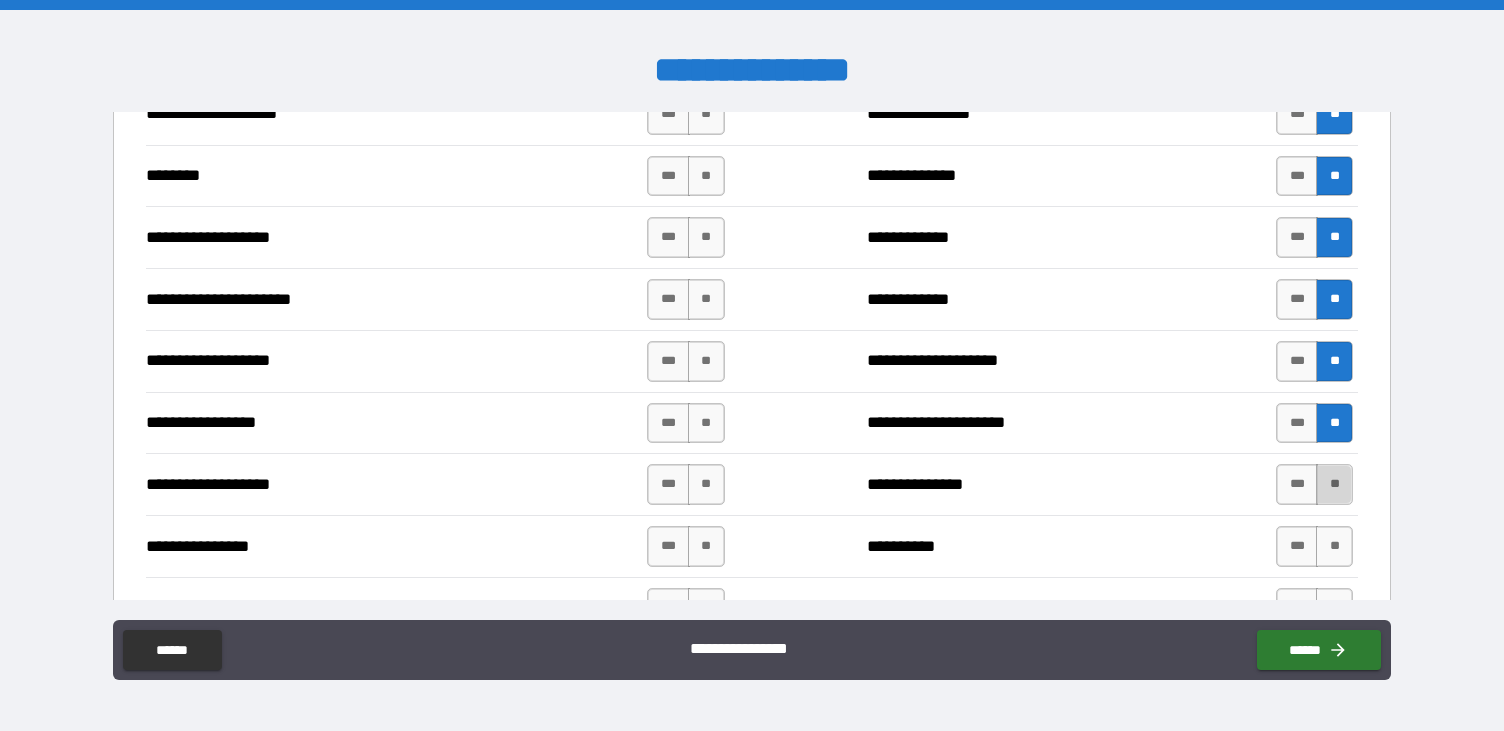 click on "**" at bounding box center [1334, 484] 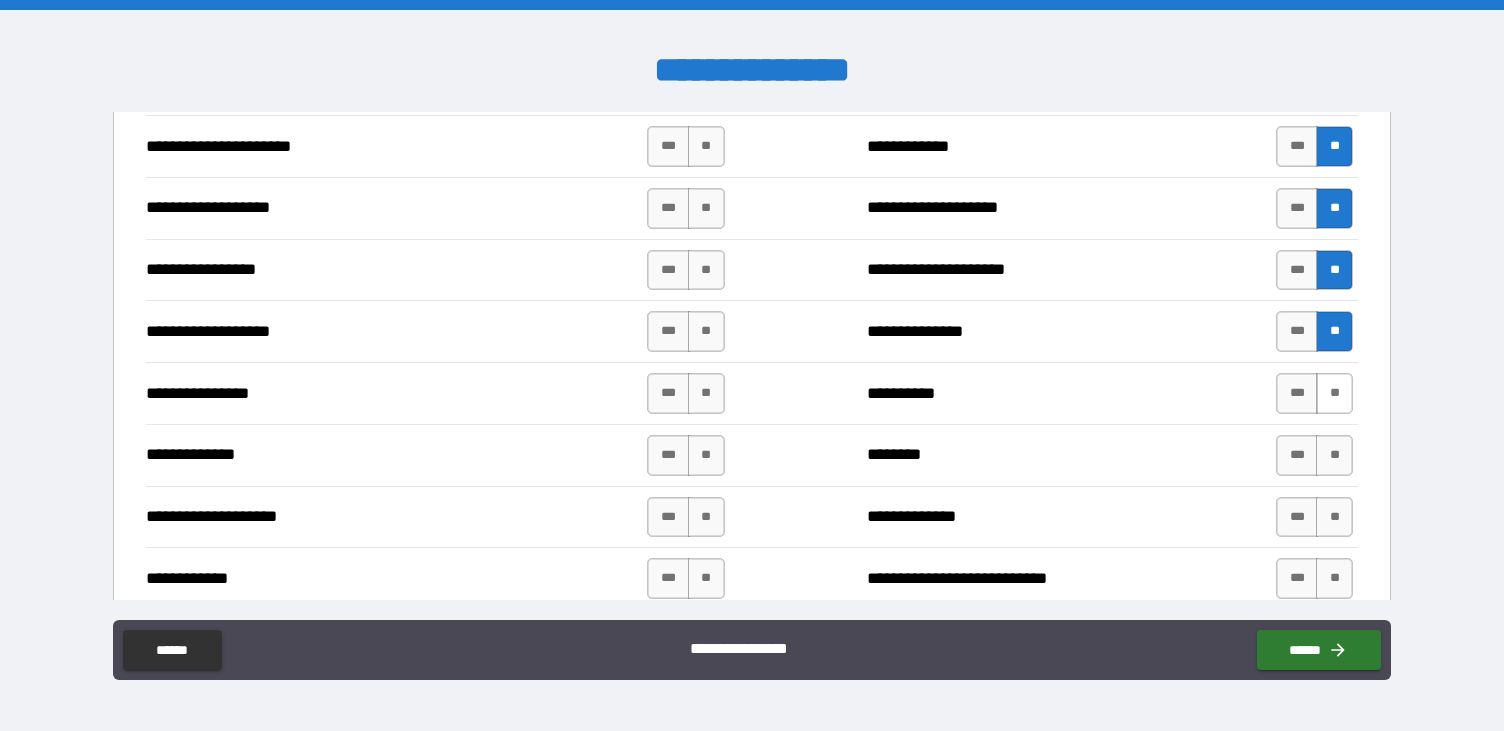 scroll, scrollTop: 3218, scrollLeft: 0, axis: vertical 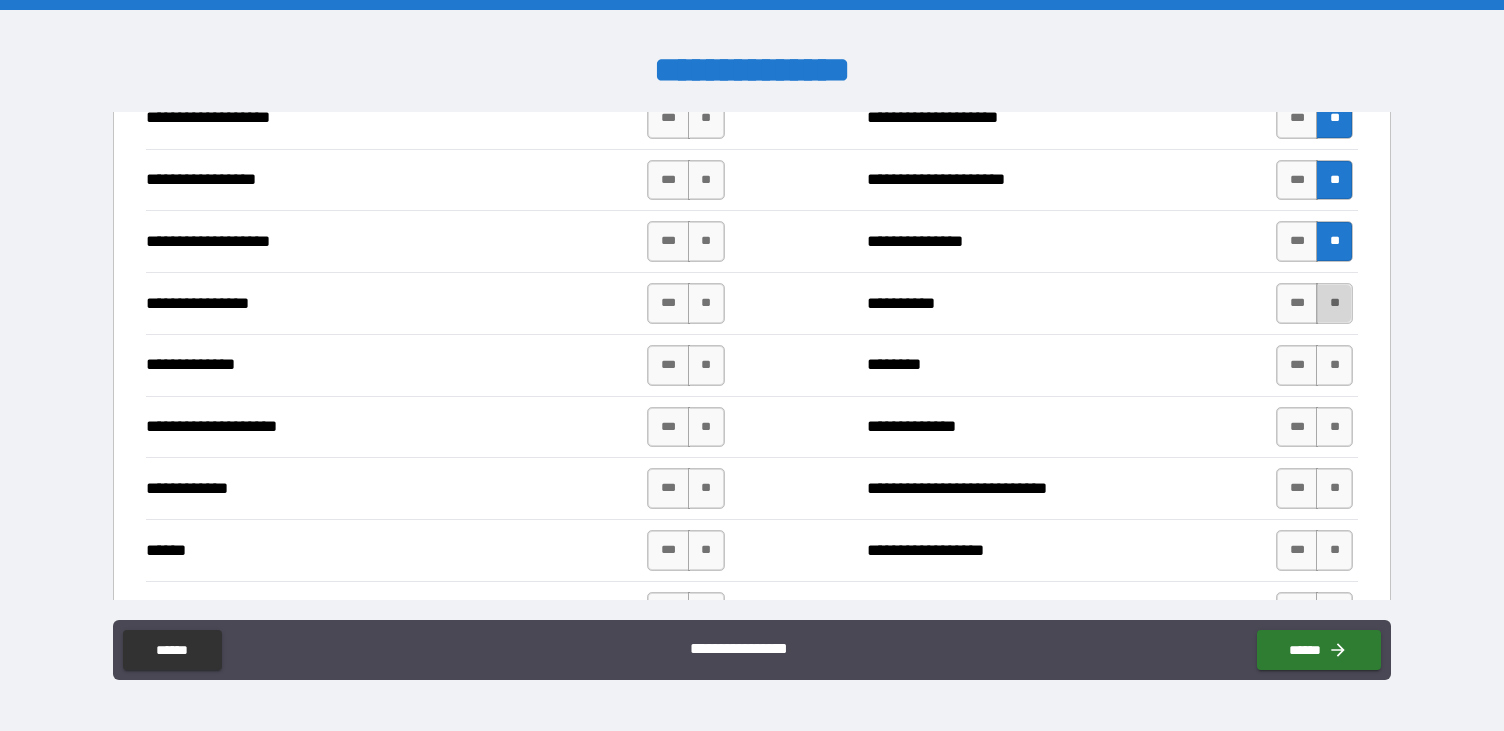 click on "**" at bounding box center [1334, 303] 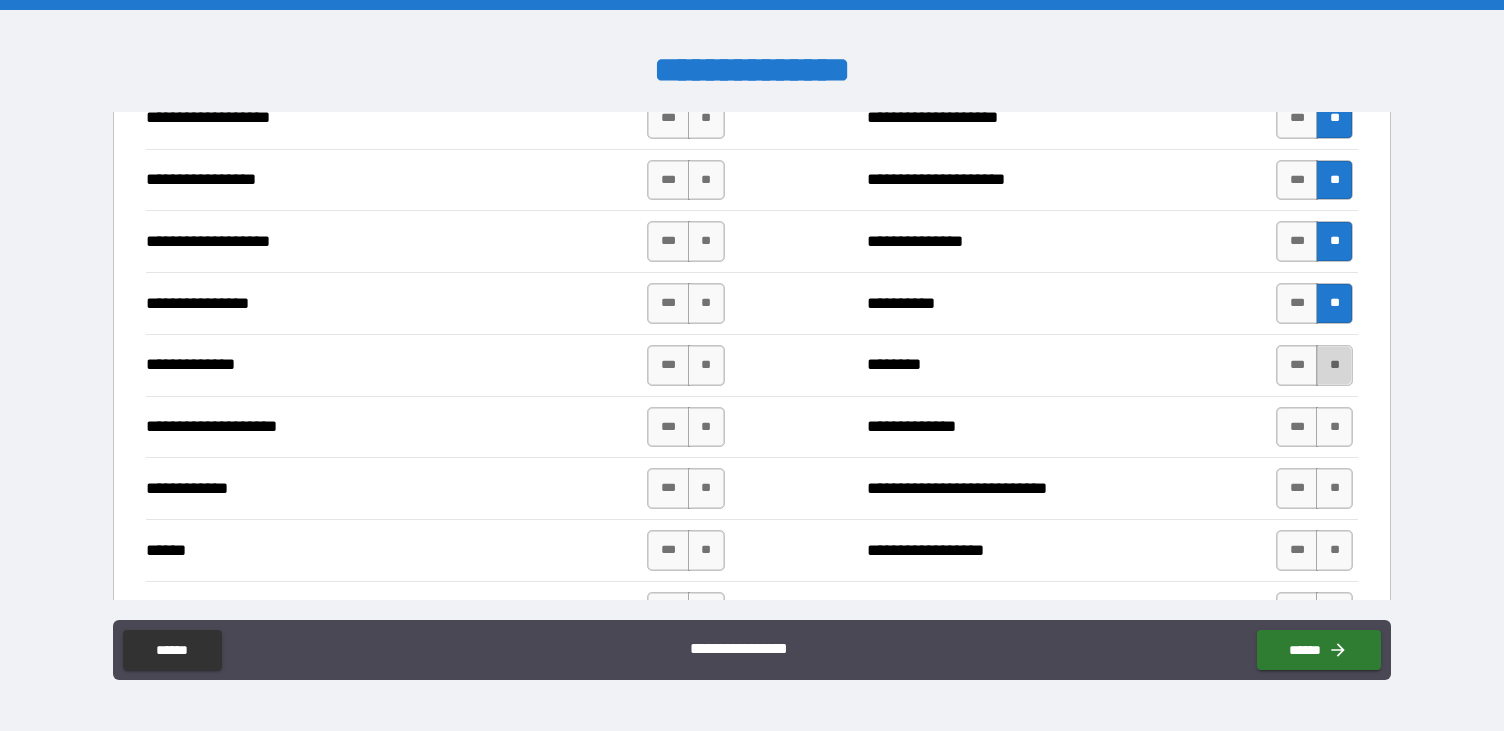 click on "**" at bounding box center [1334, 365] 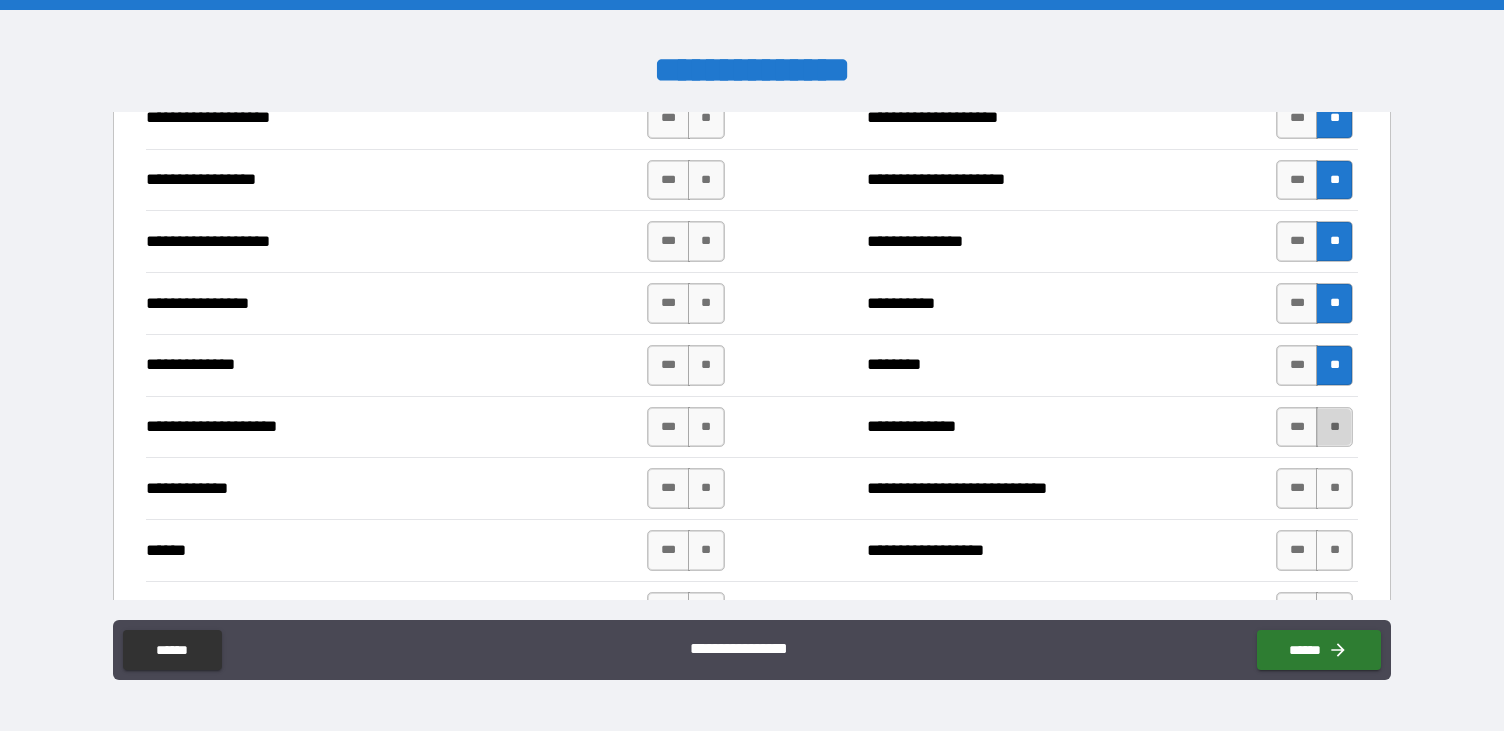 click on "**" at bounding box center [1334, 427] 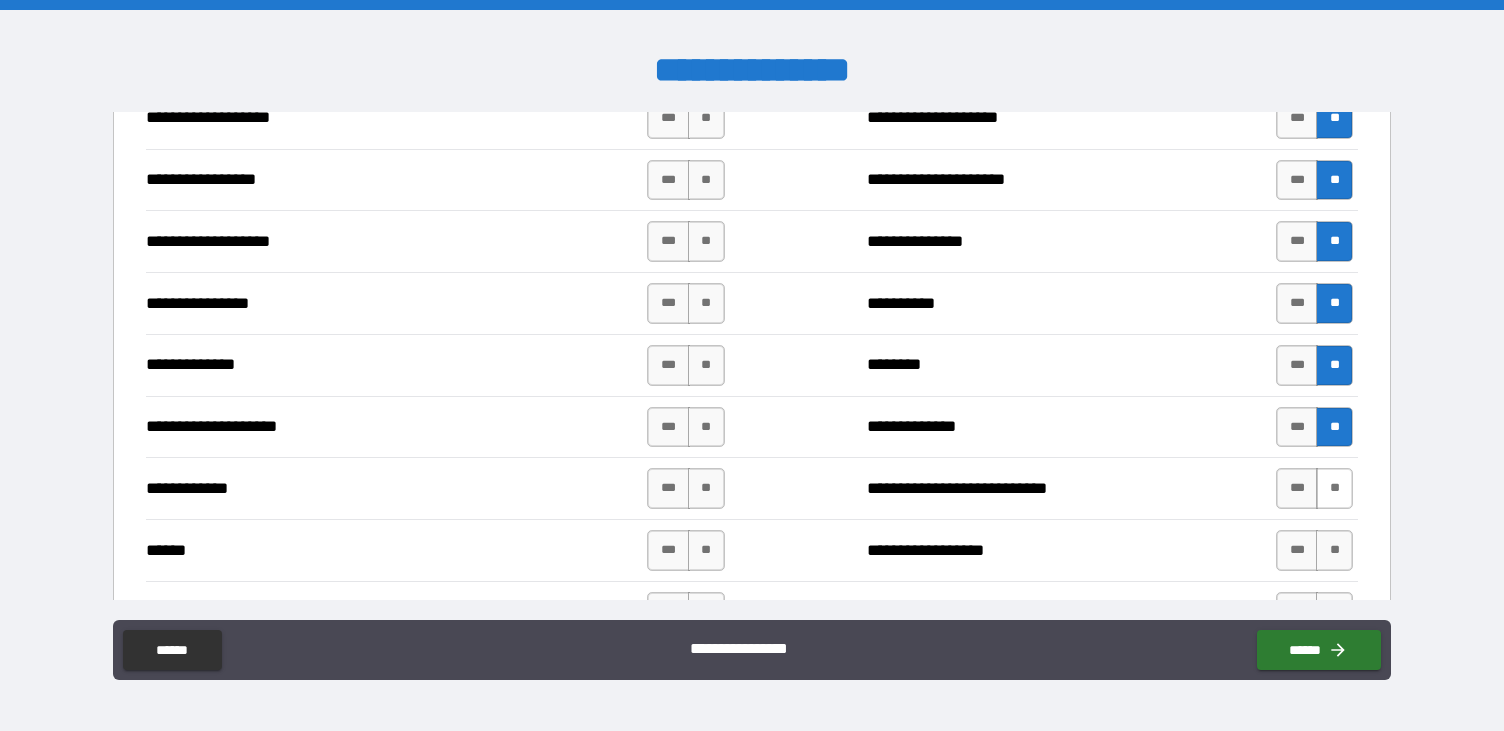 click on "**" at bounding box center (1334, 488) 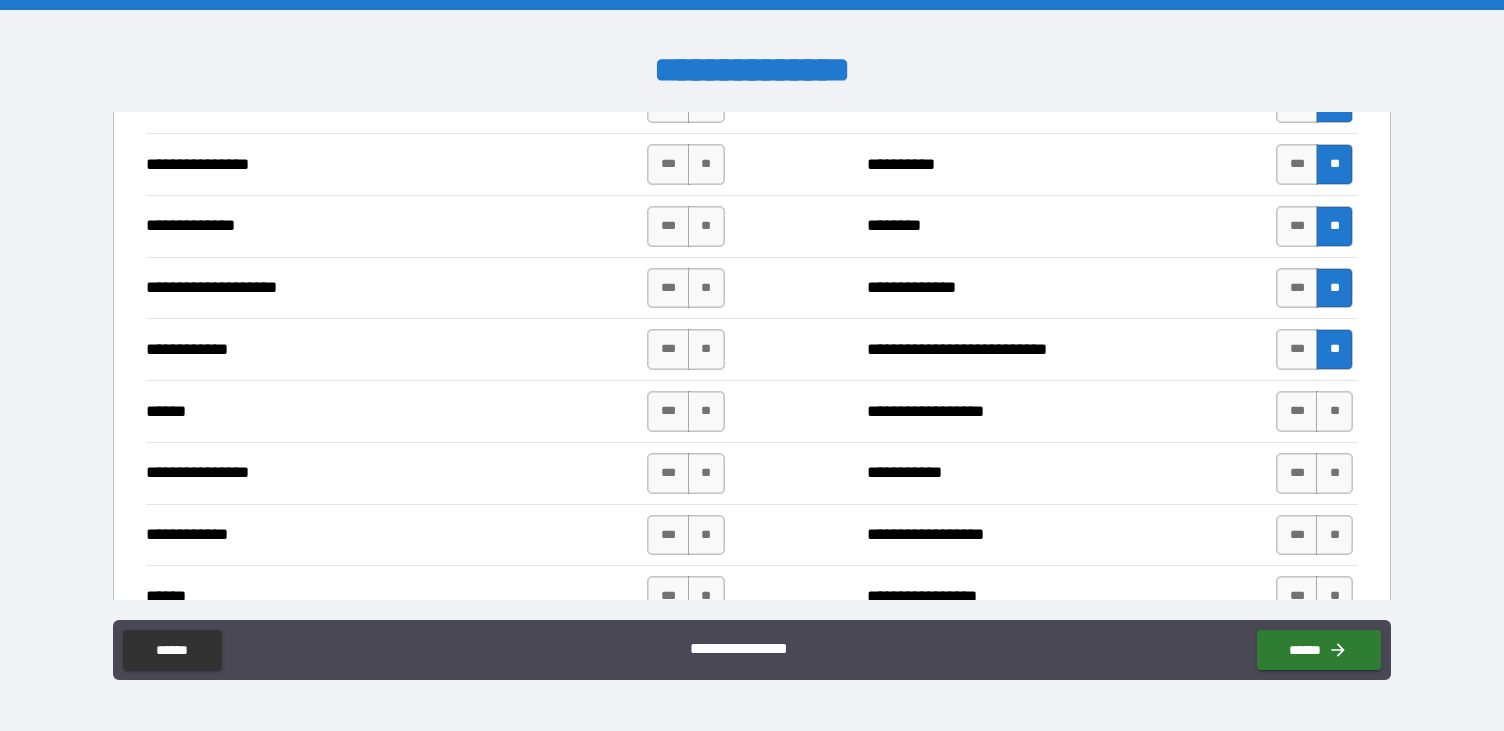 scroll, scrollTop: 3426, scrollLeft: 0, axis: vertical 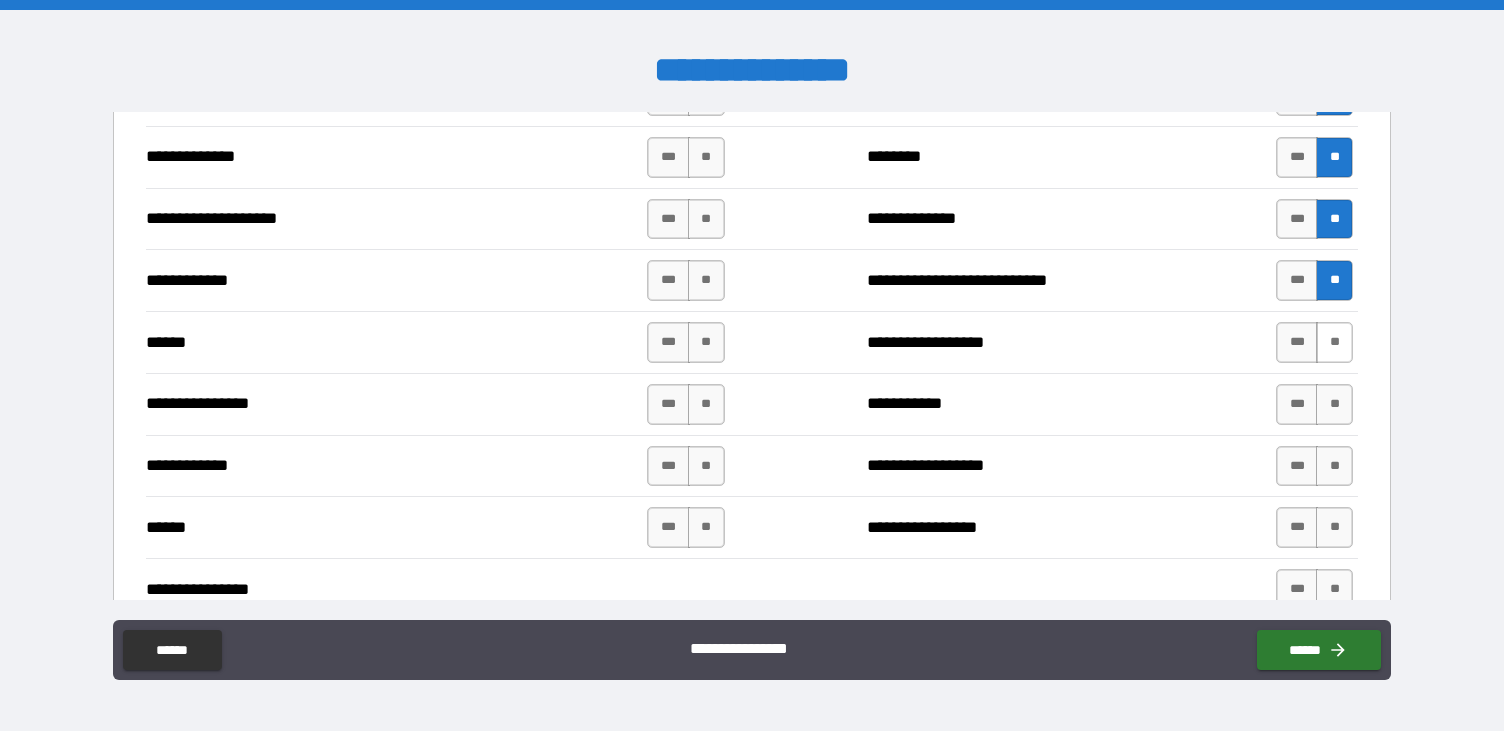 click on "**" at bounding box center [1334, 342] 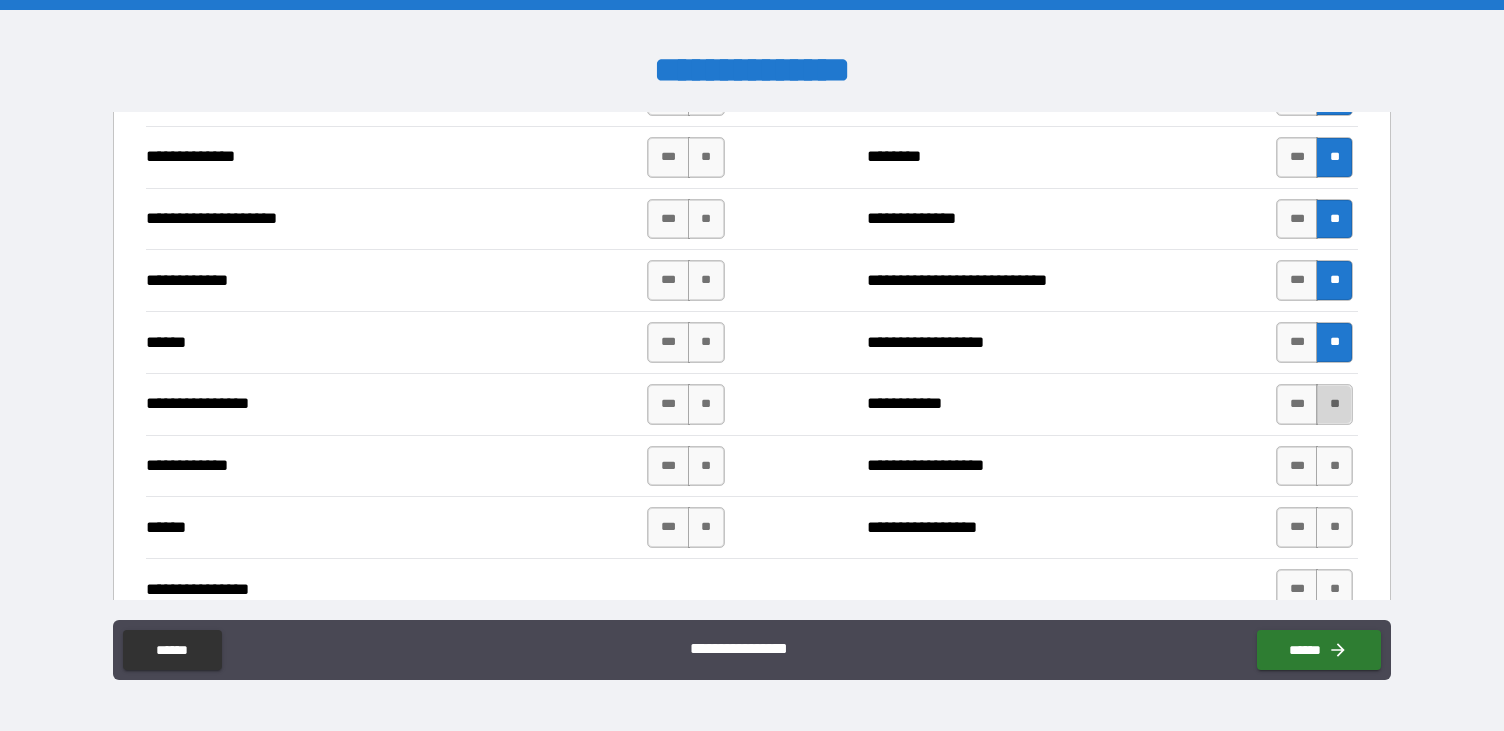 click on "**" at bounding box center (1334, 404) 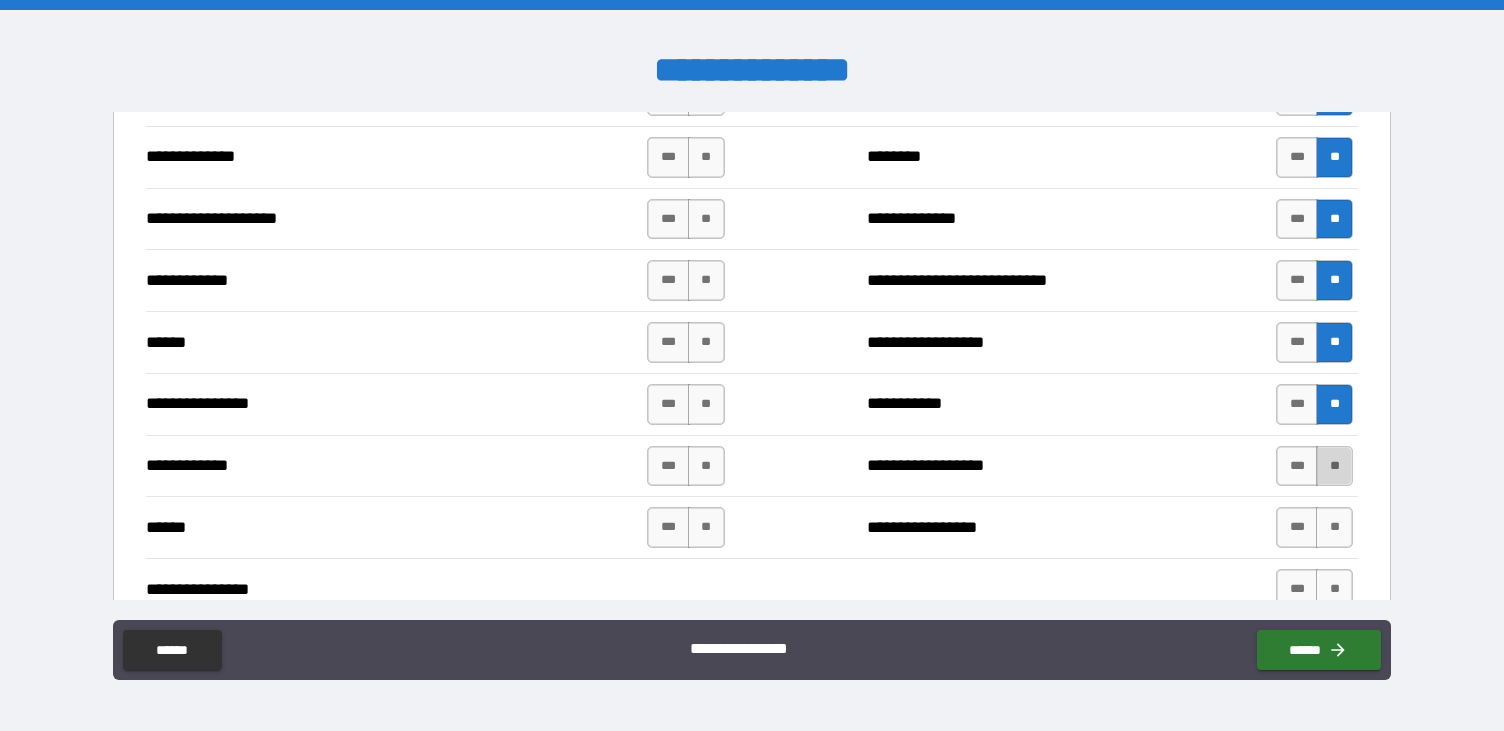 click on "**" at bounding box center [1334, 466] 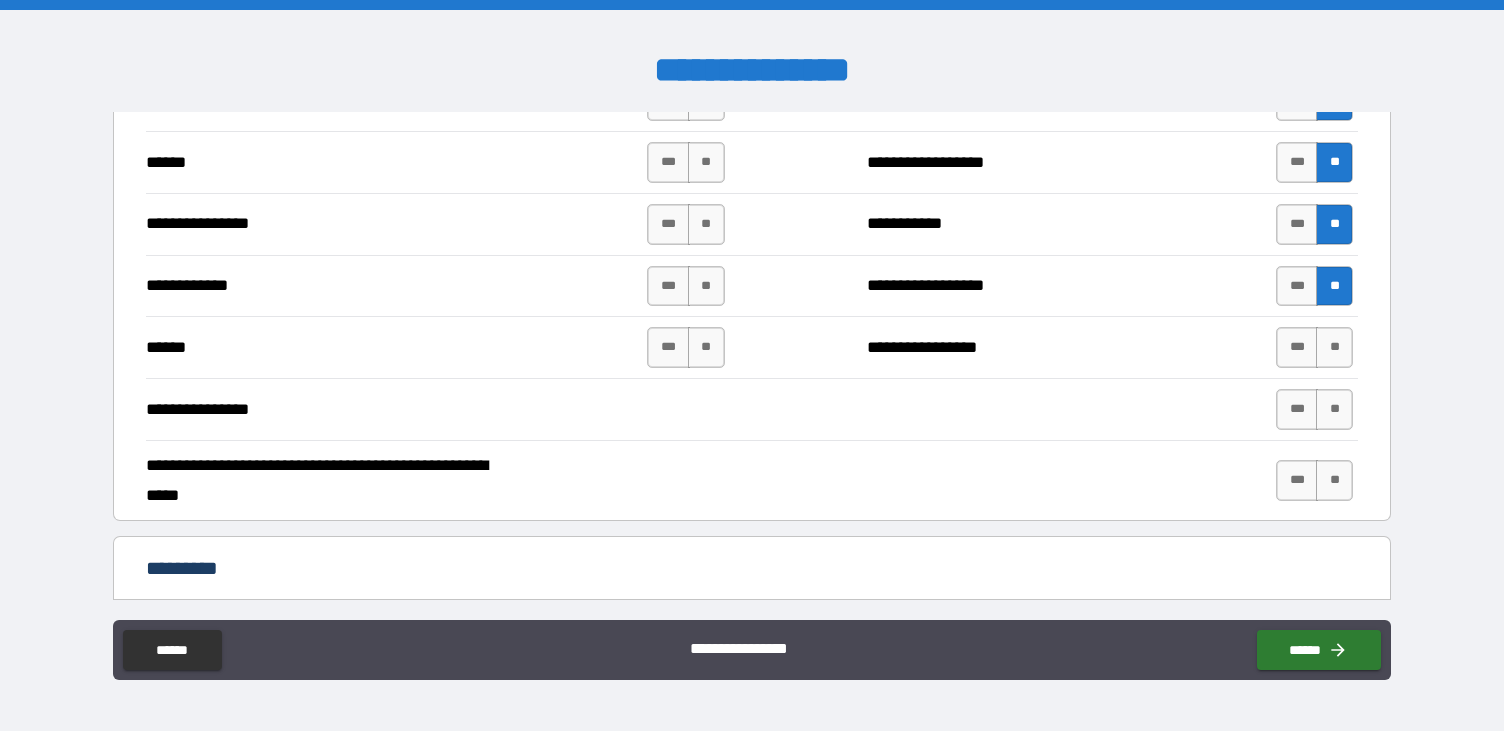 scroll, scrollTop: 3694, scrollLeft: 0, axis: vertical 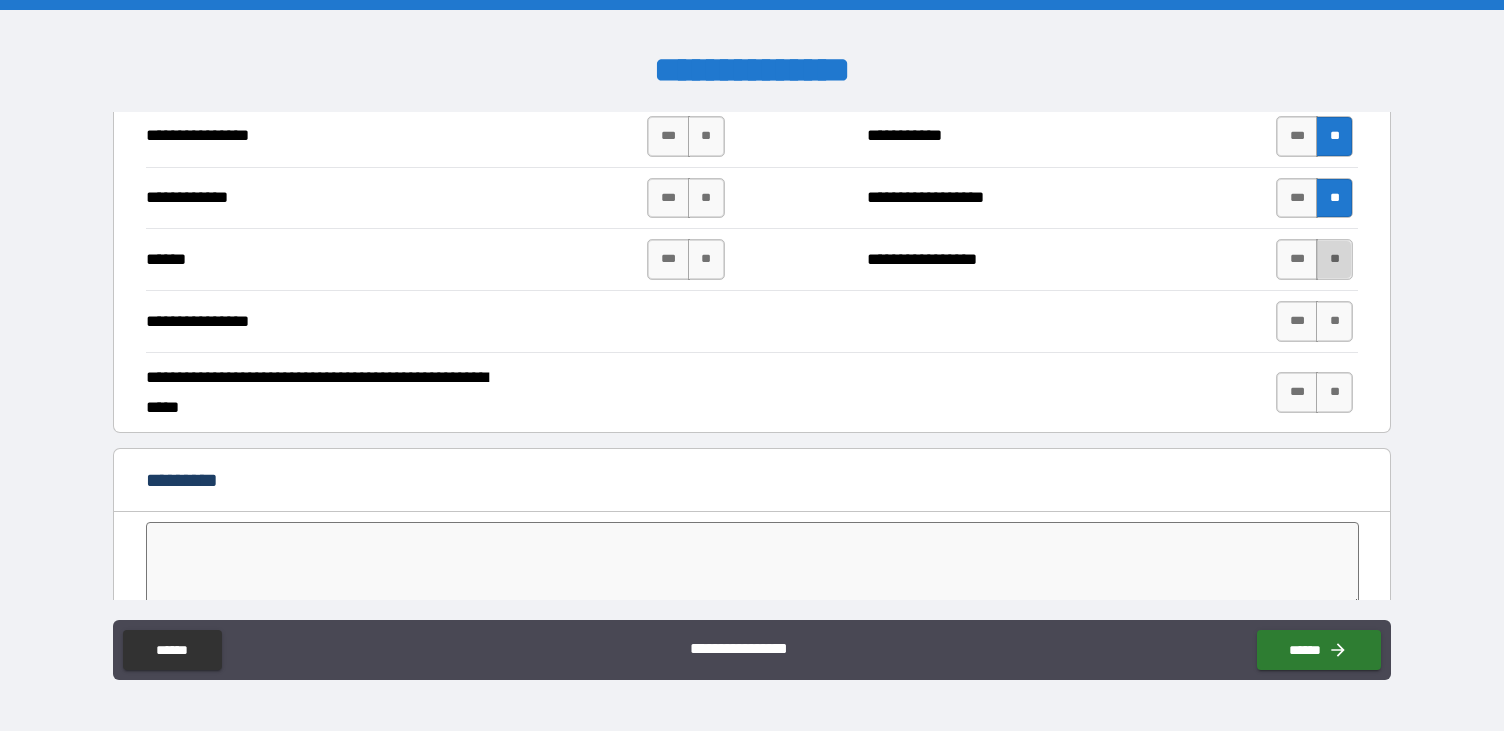 click on "**" at bounding box center [1334, 259] 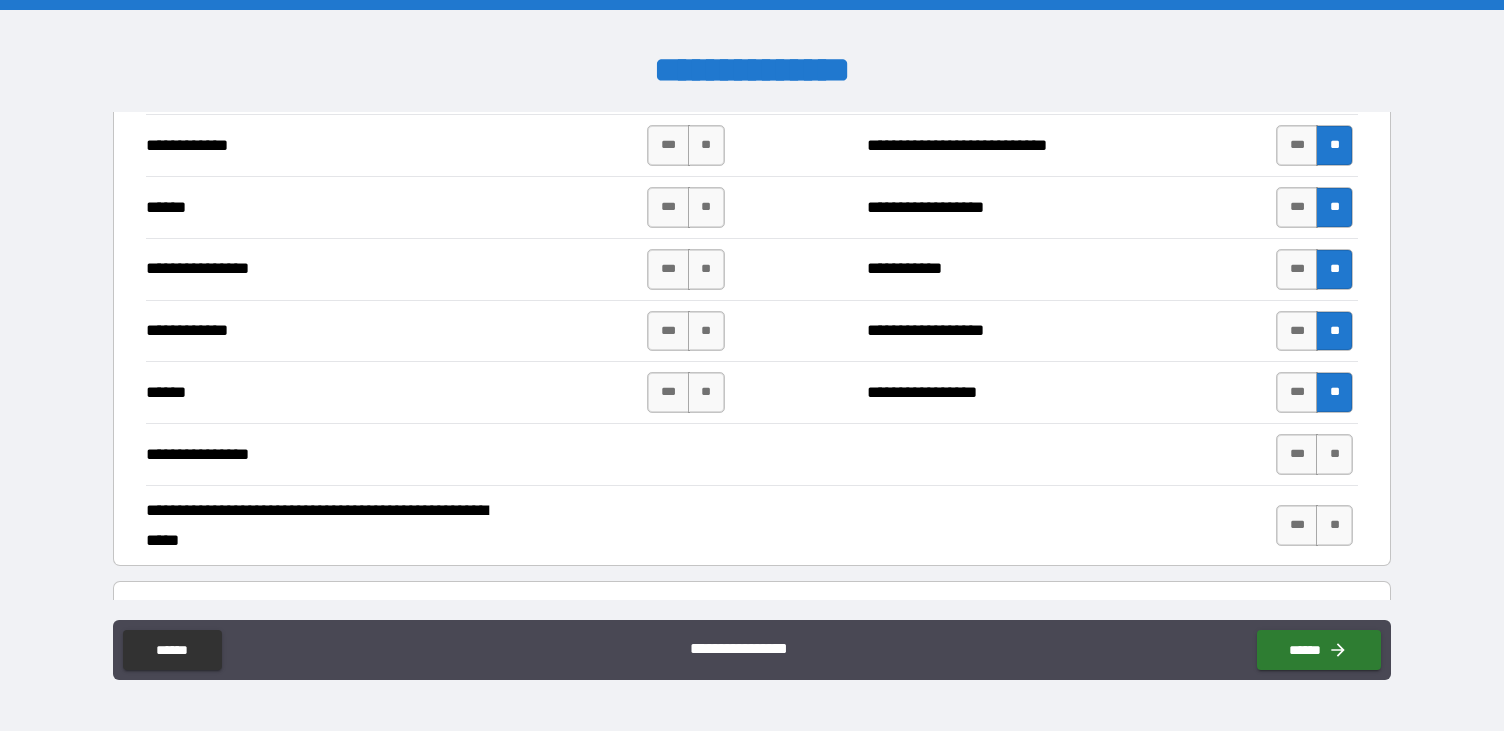 scroll, scrollTop: 3547, scrollLeft: 0, axis: vertical 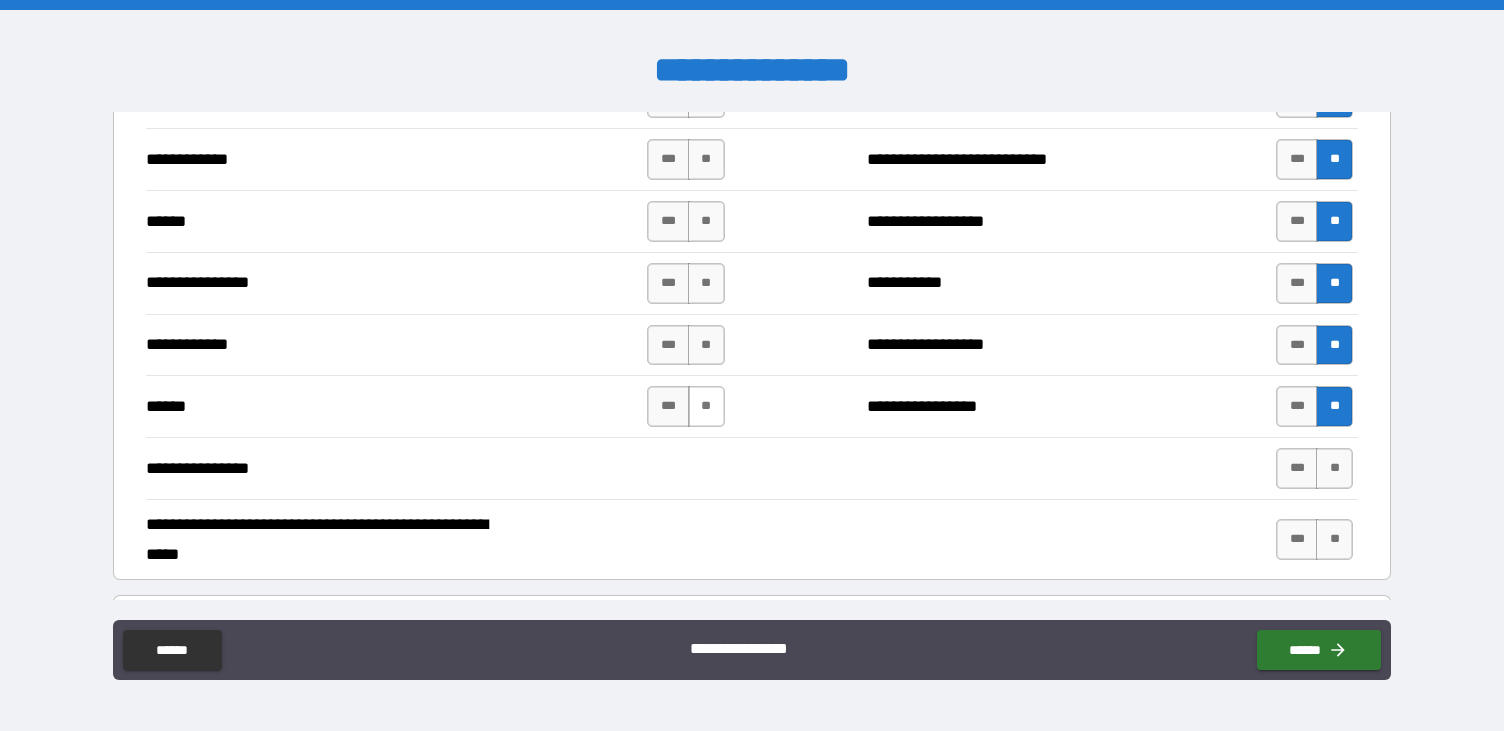 click on "**" at bounding box center (706, 406) 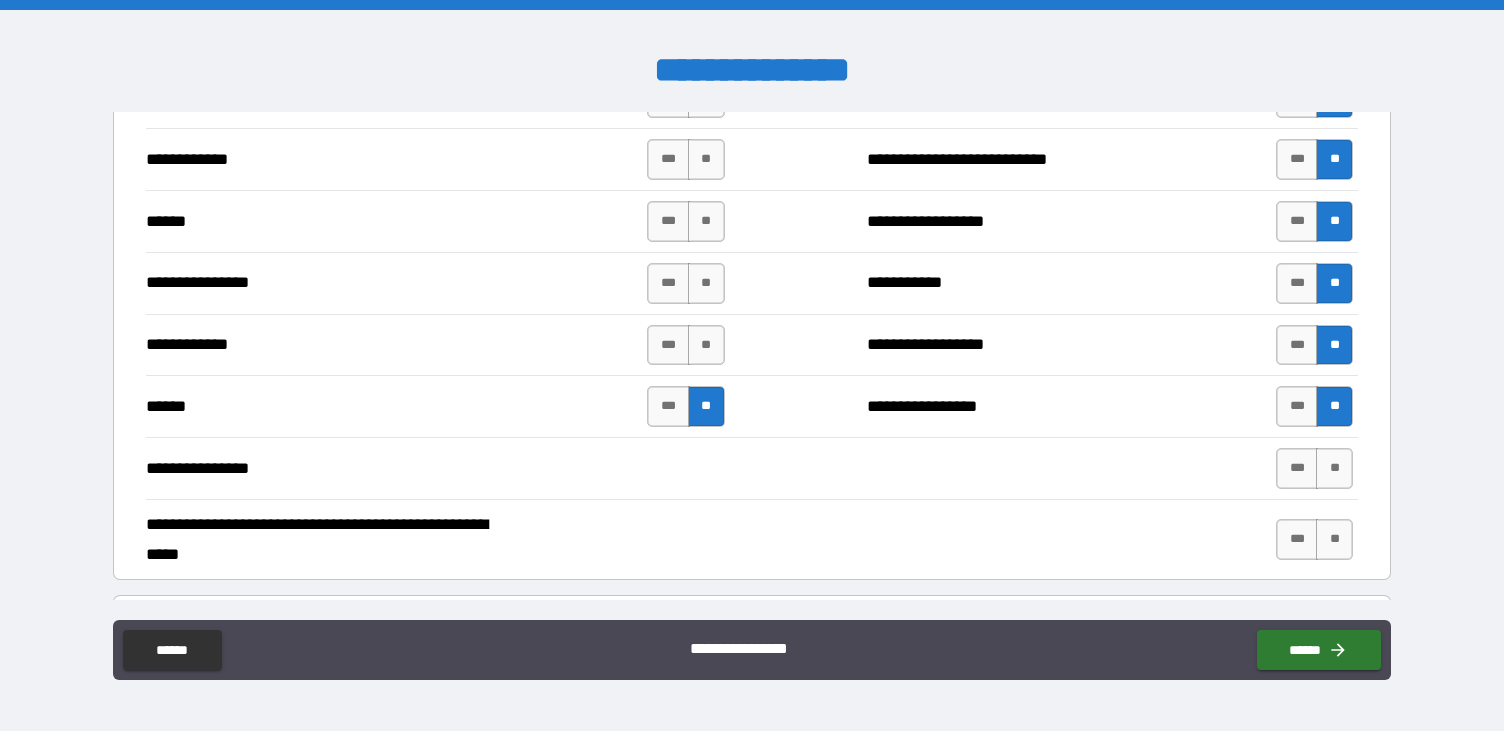 click on "**********" at bounding box center (752, 345) 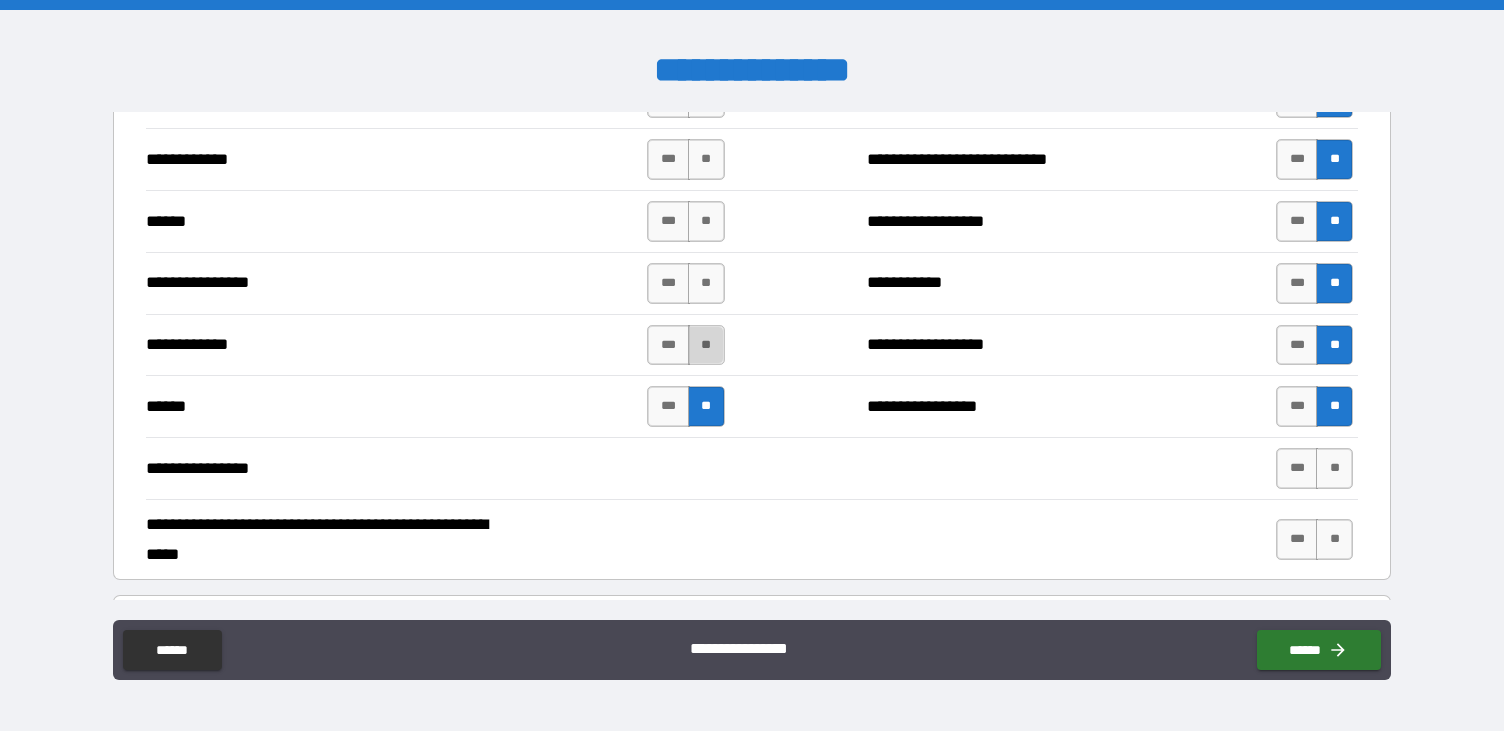 click on "**" at bounding box center (706, 345) 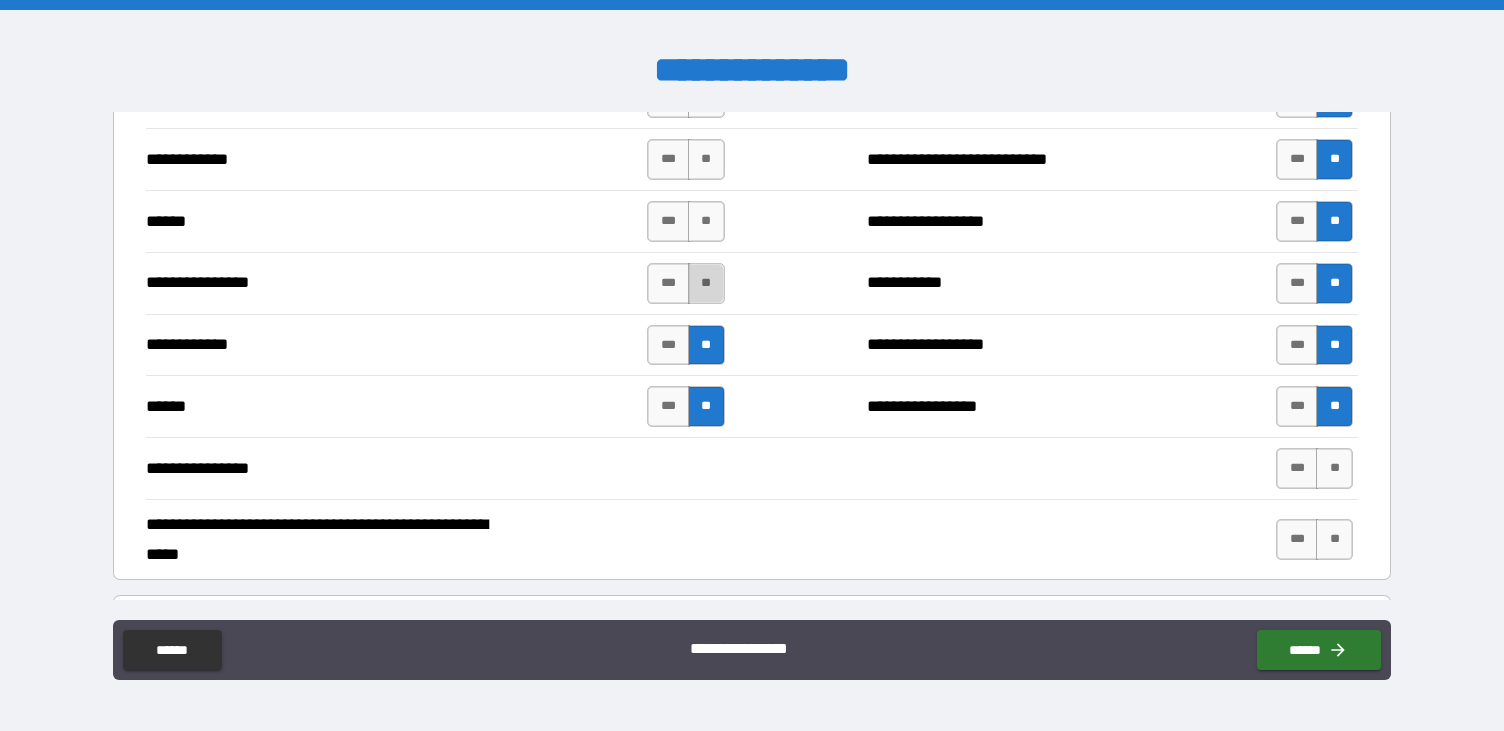 click on "**" at bounding box center [706, 283] 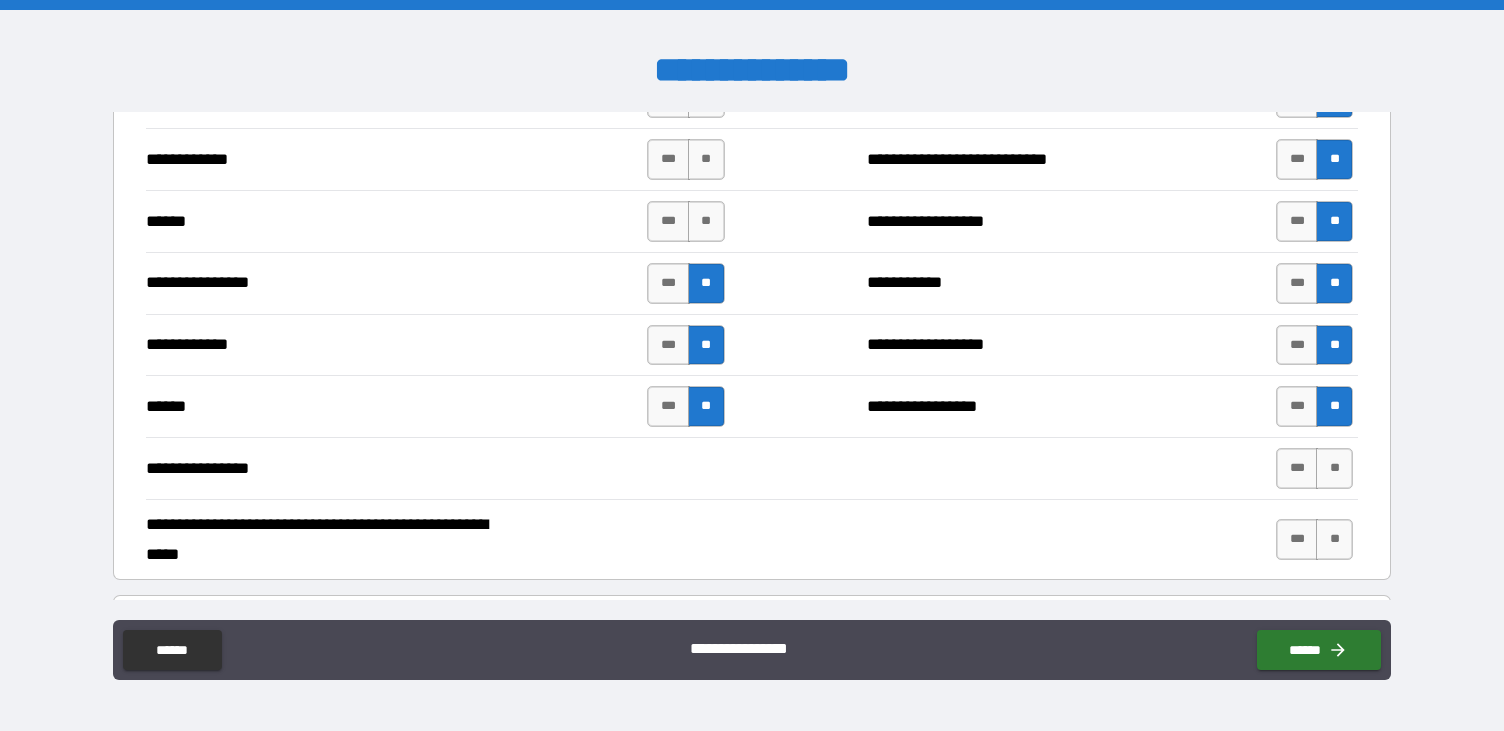 click on "**********" at bounding box center (752, 221) 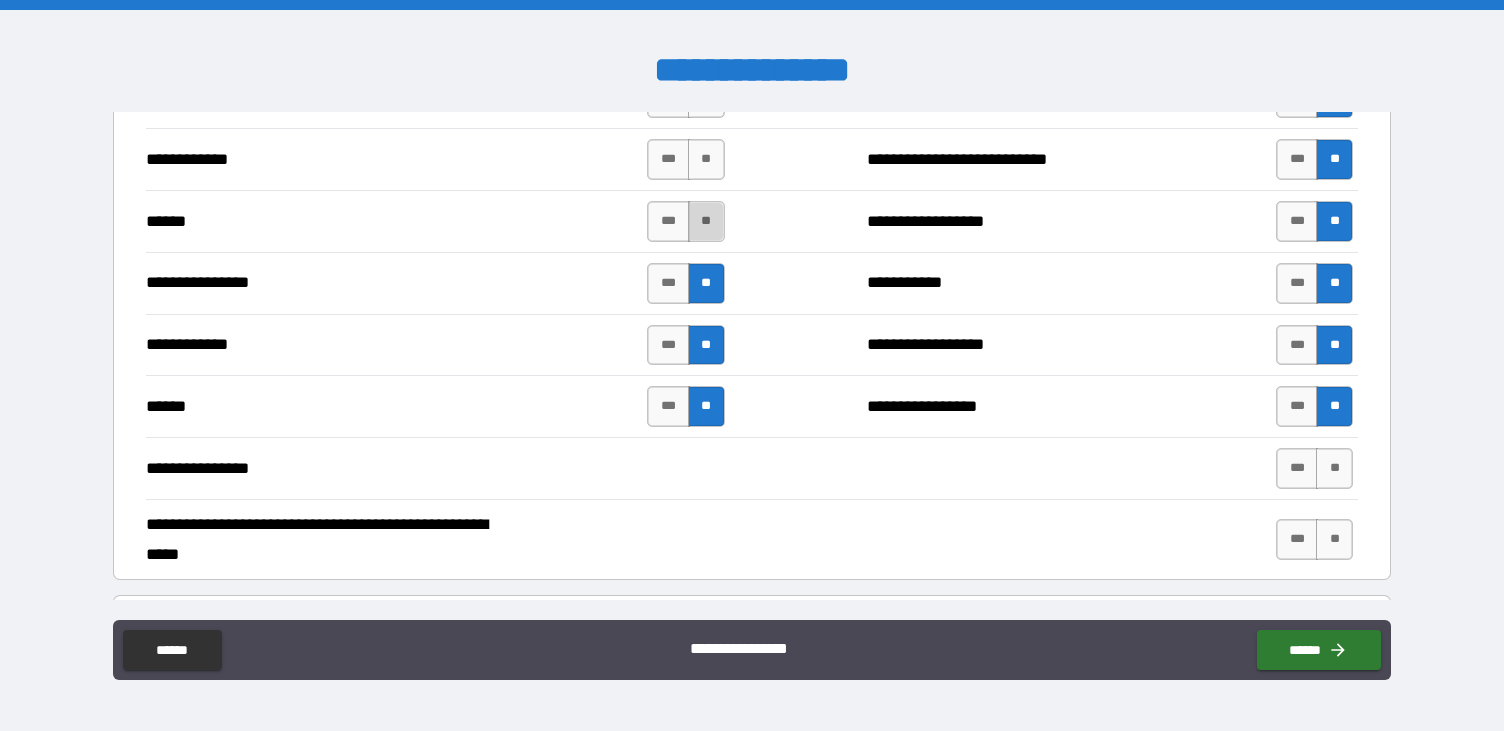 click on "**" at bounding box center (706, 221) 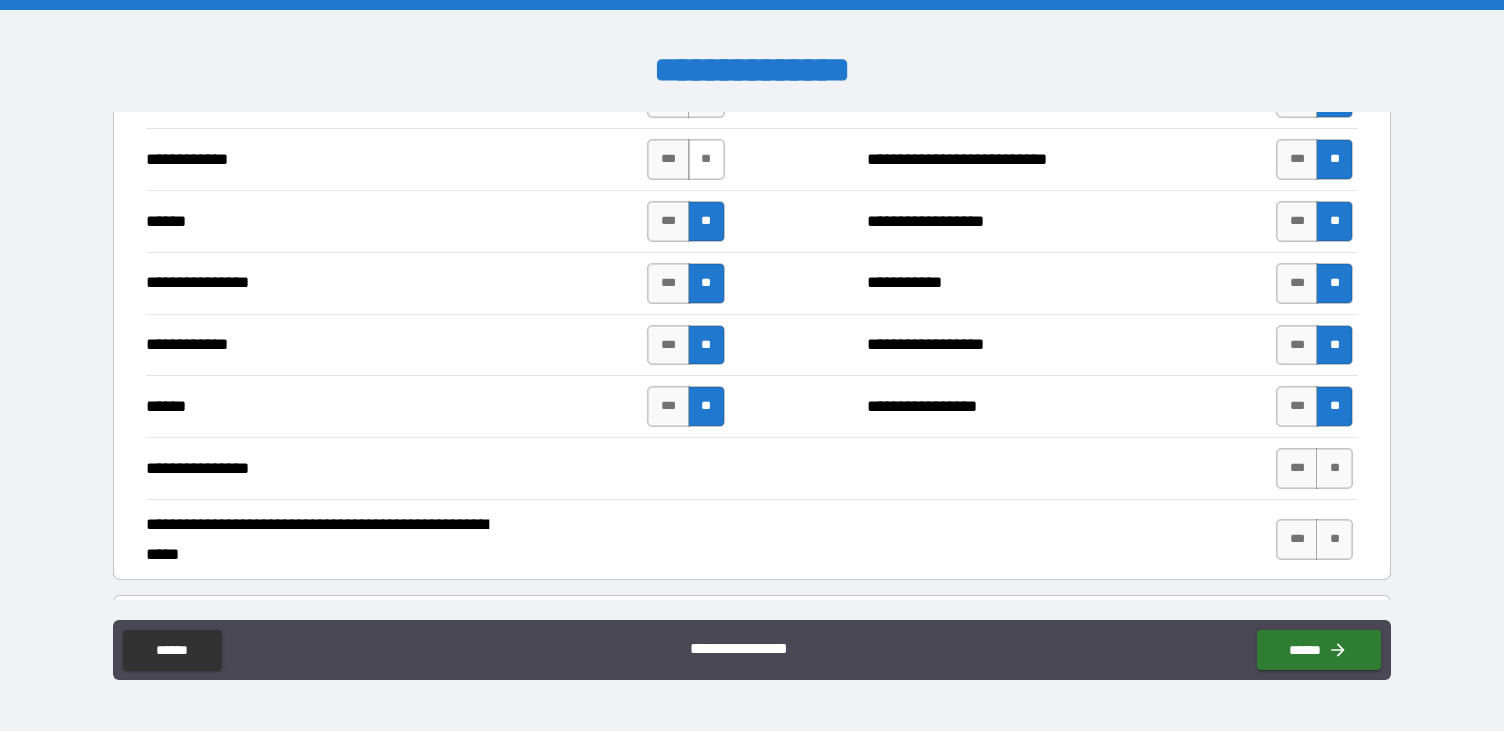 click on "**" at bounding box center [706, 159] 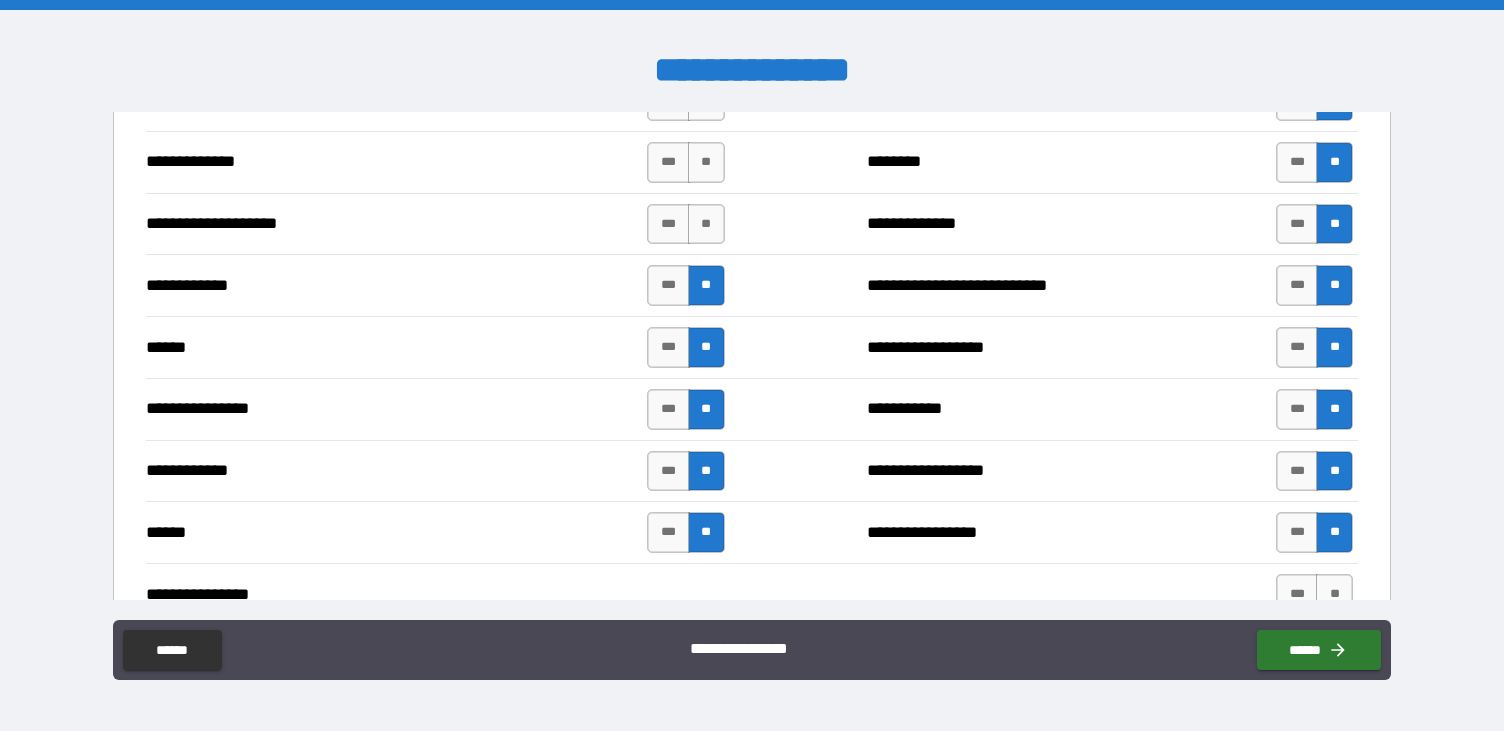 scroll, scrollTop: 3416, scrollLeft: 0, axis: vertical 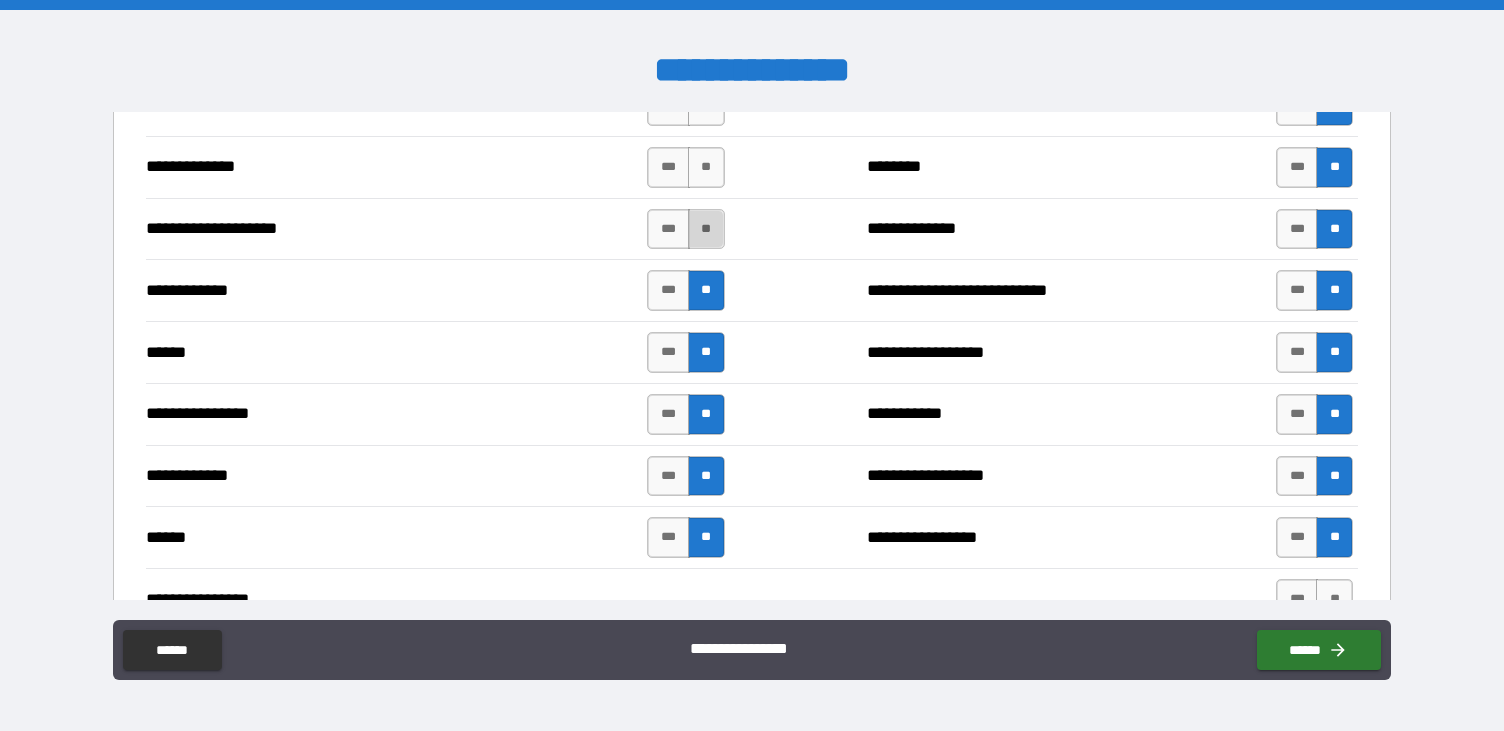 click on "**" at bounding box center (706, 229) 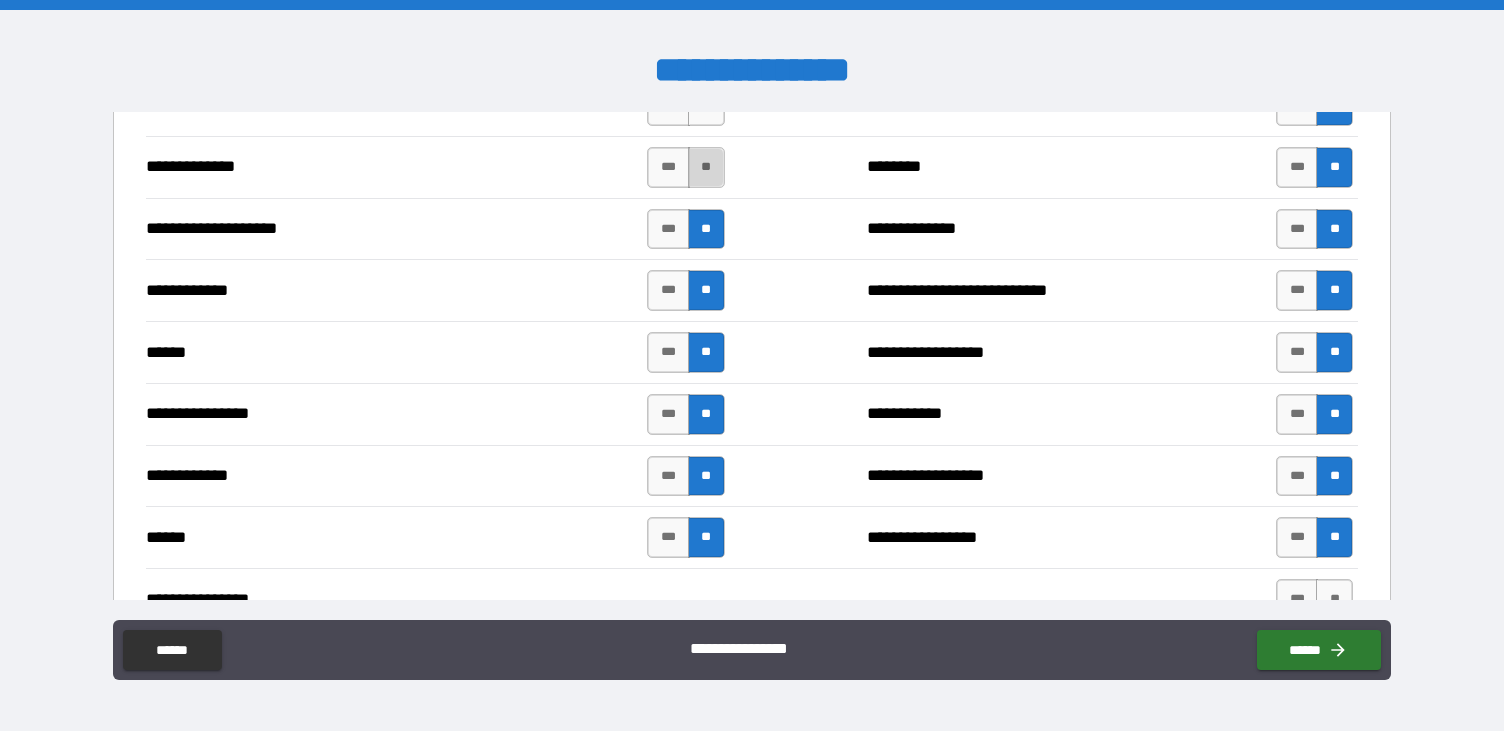 click on "**" at bounding box center [706, 167] 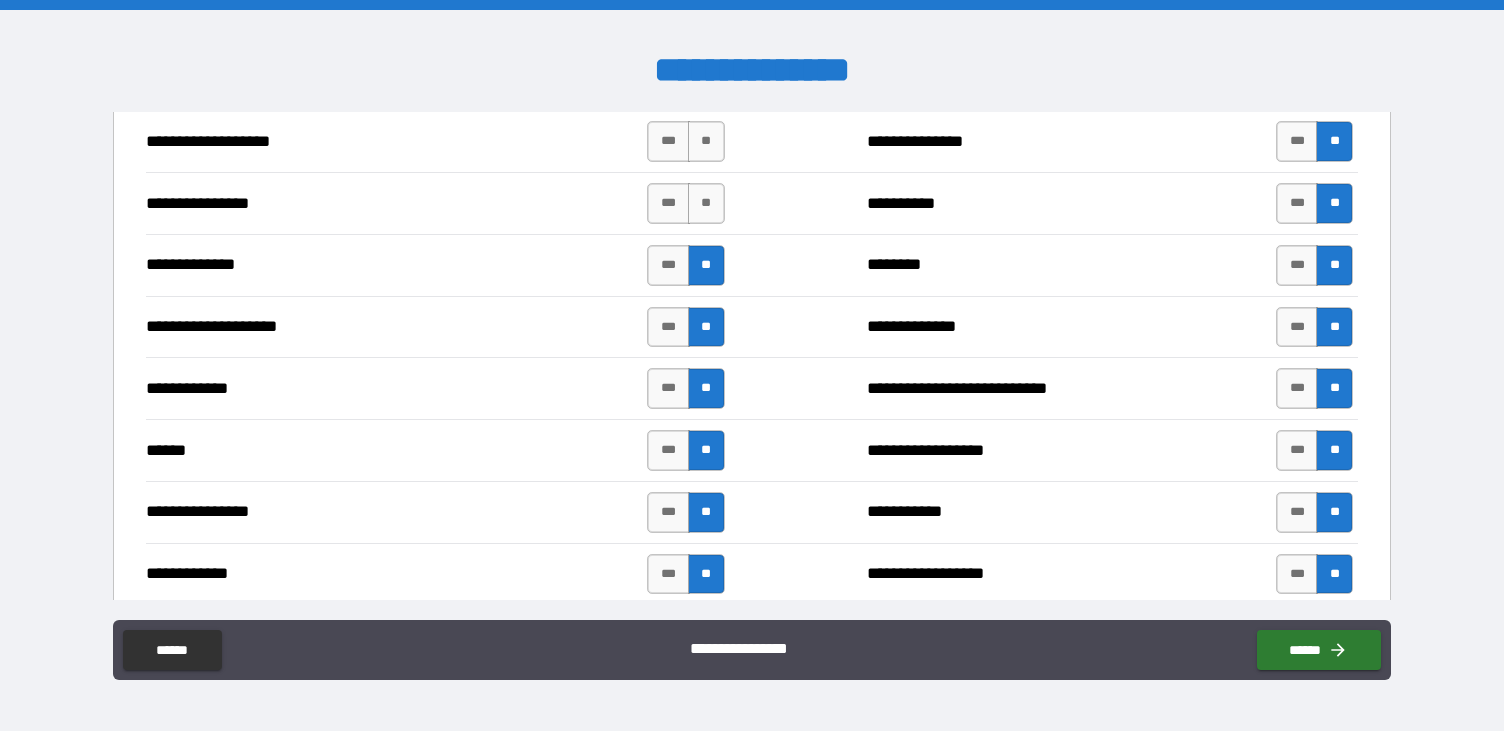 scroll, scrollTop: 3320, scrollLeft: 0, axis: vertical 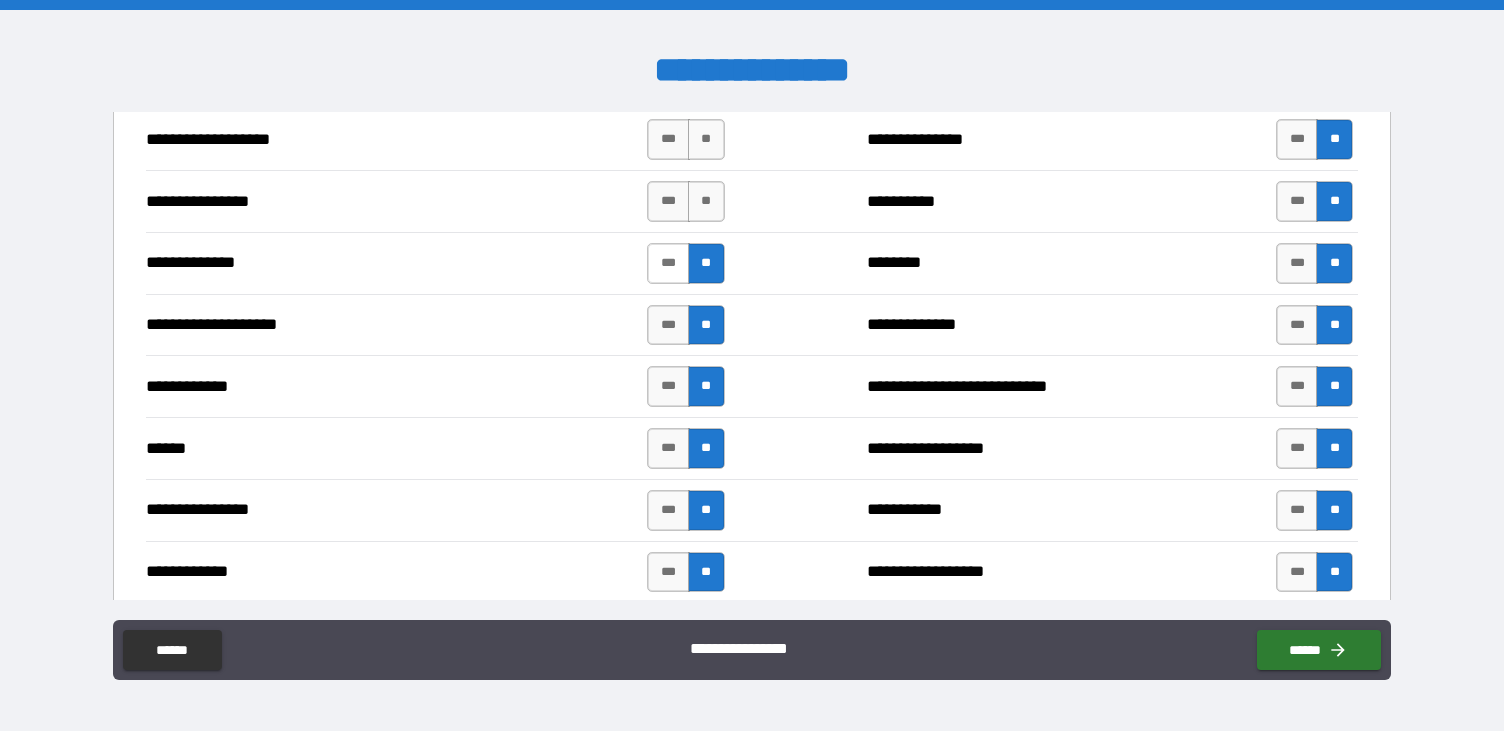 click on "***" at bounding box center (668, 263) 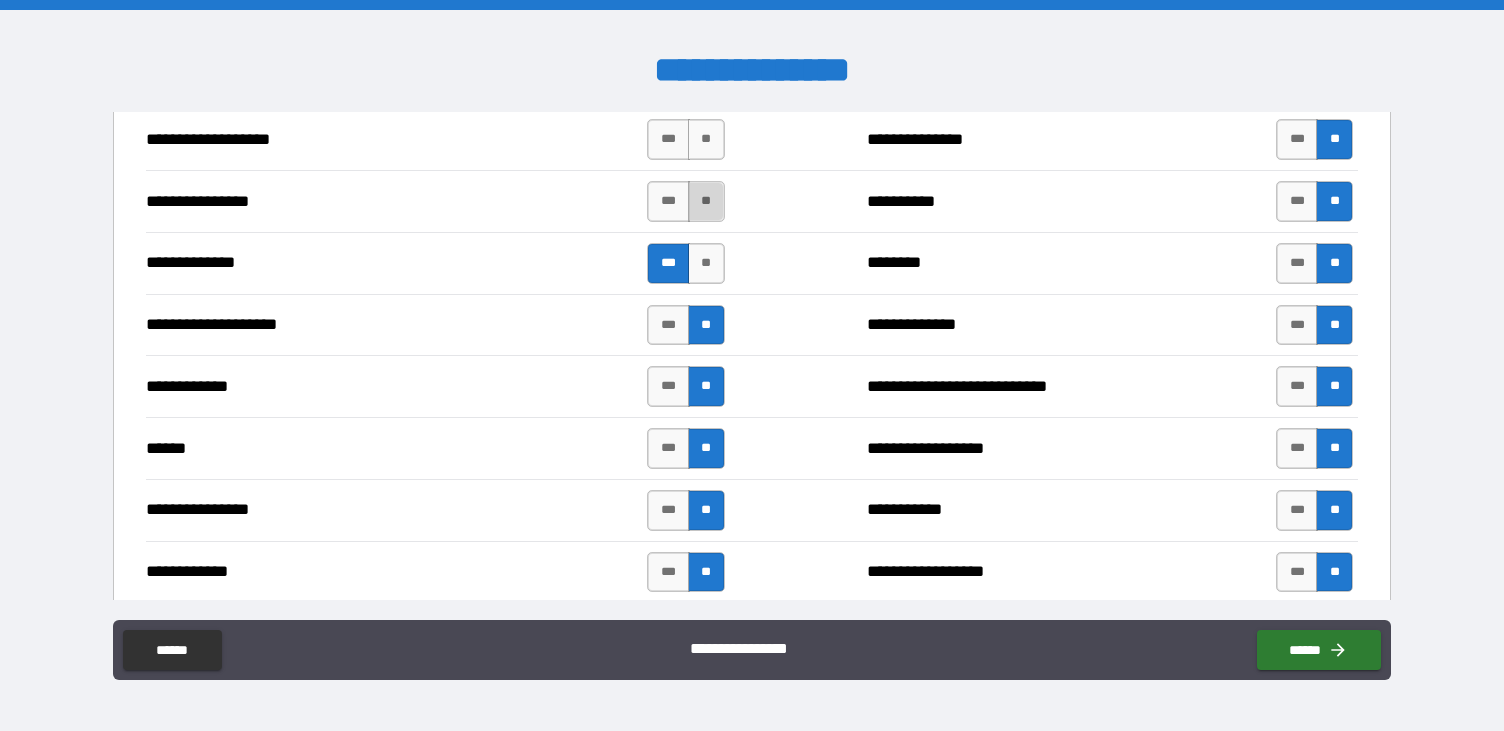 click on "**" at bounding box center (706, 201) 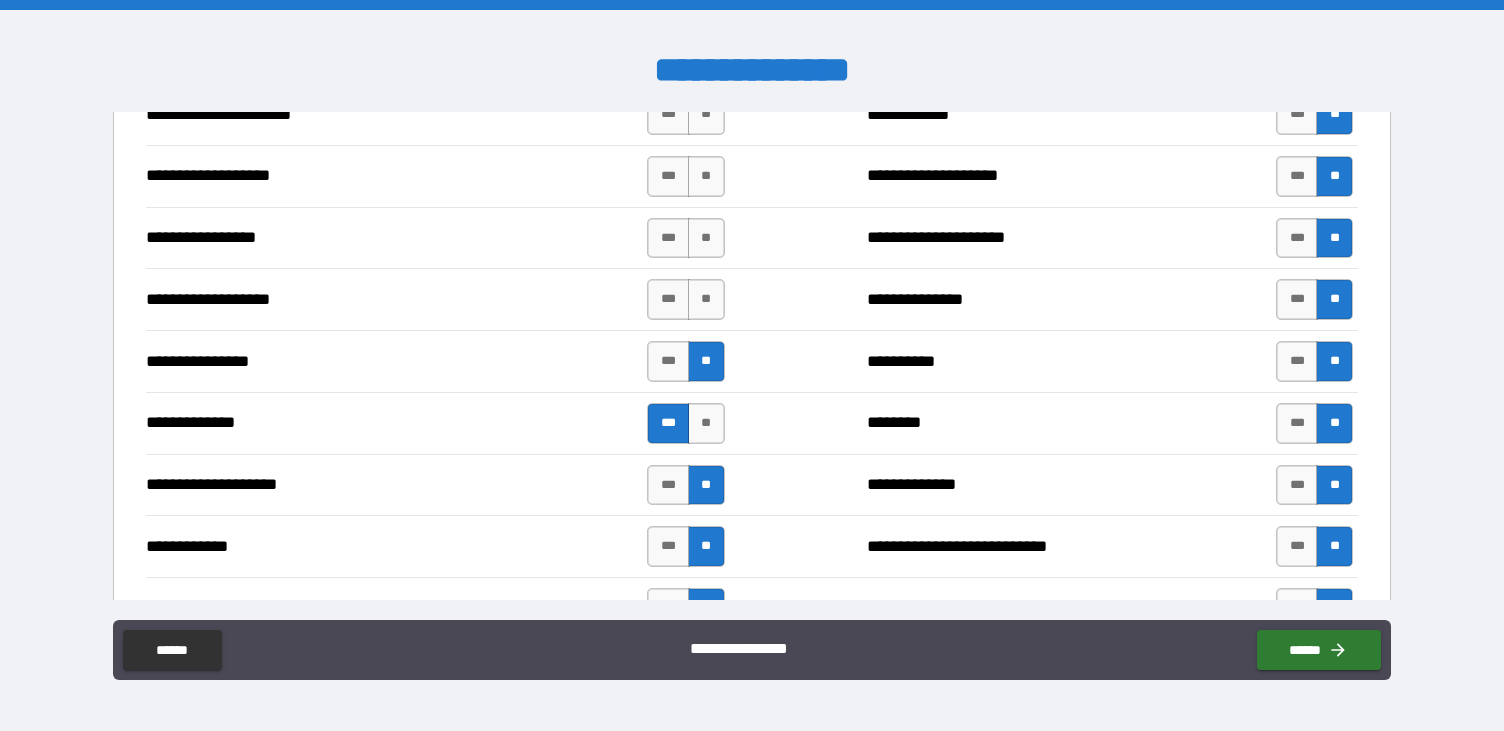 scroll, scrollTop: 3147, scrollLeft: 0, axis: vertical 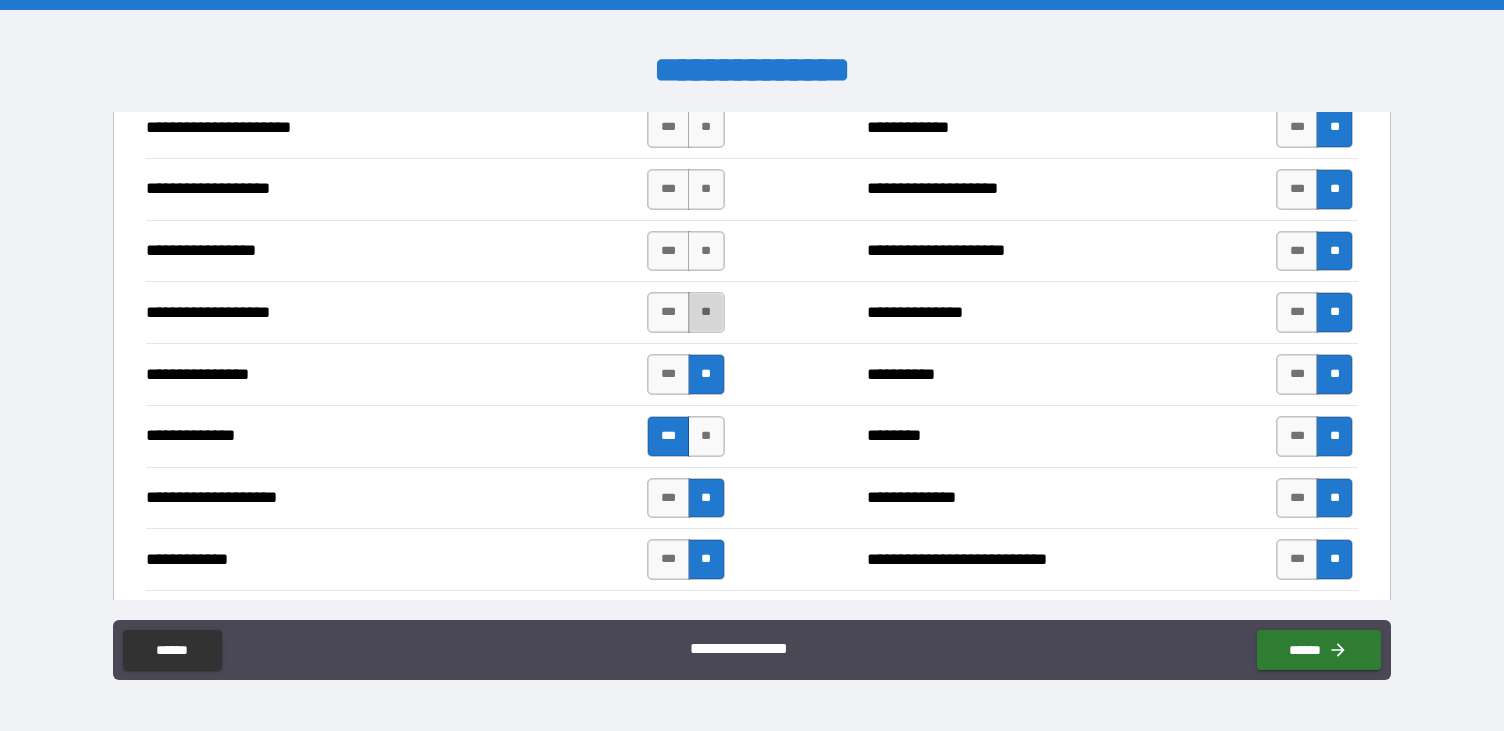 click on "**" at bounding box center (706, 312) 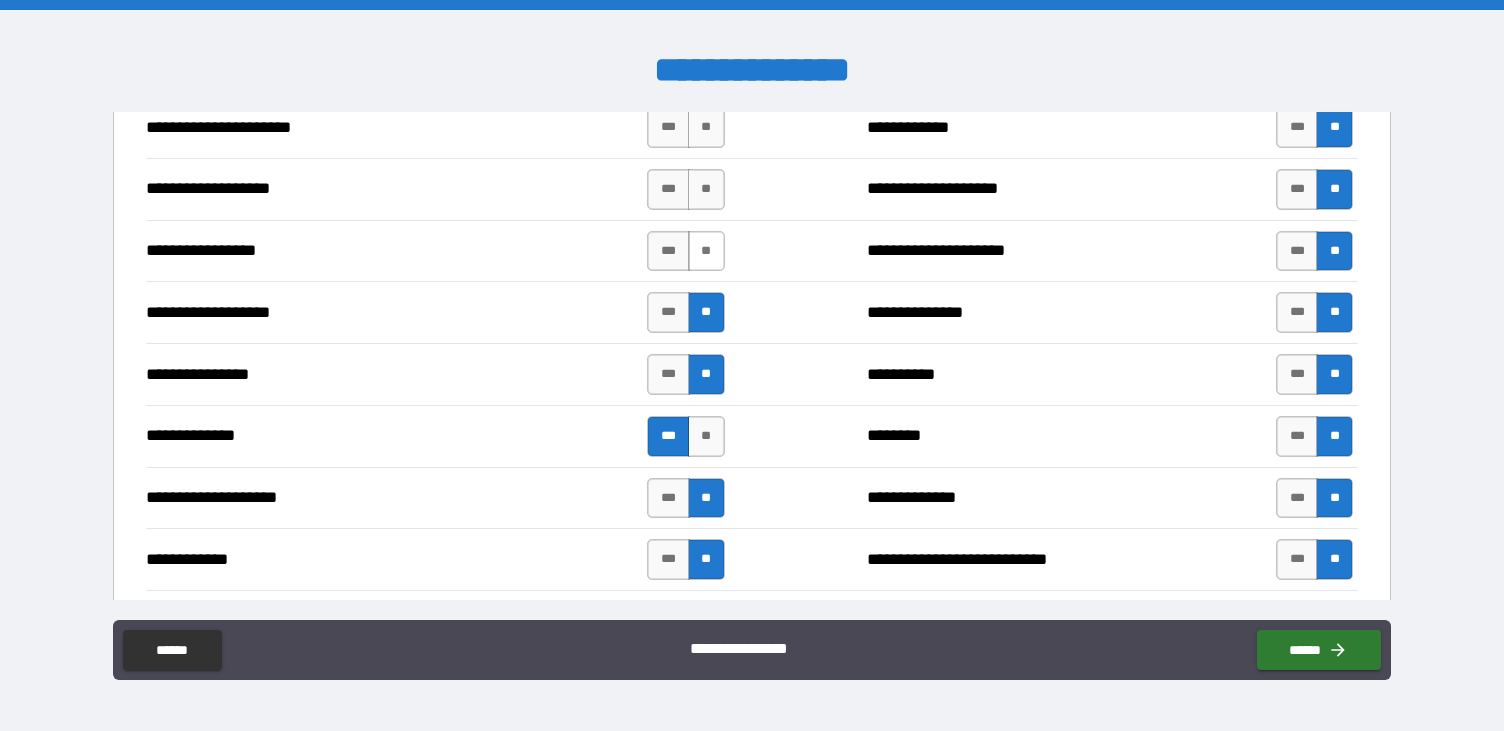 click on "**" at bounding box center [706, 251] 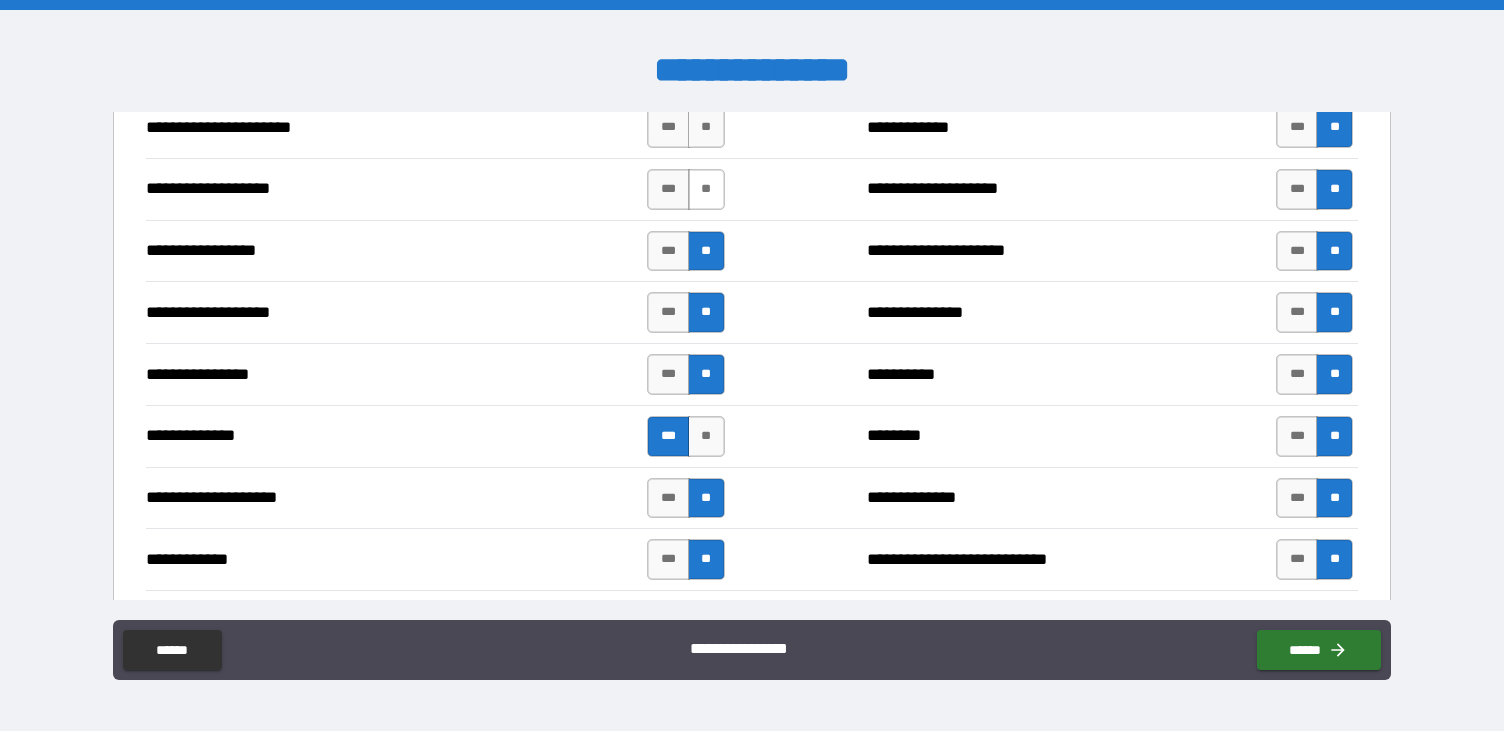 click on "**" at bounding box center (706, 189) 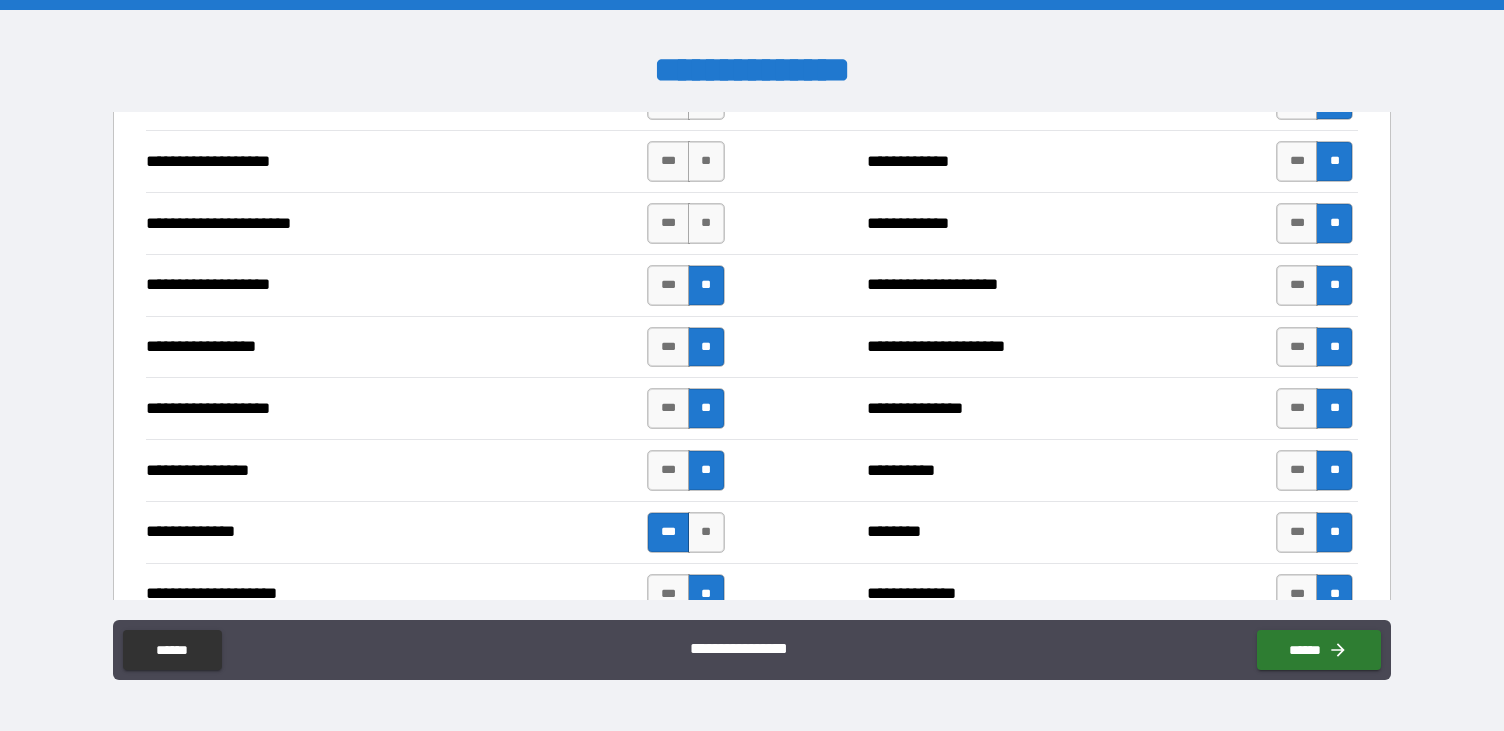 scroll, scrollTop: 3029, scrollLeft: 0, axis: vertical 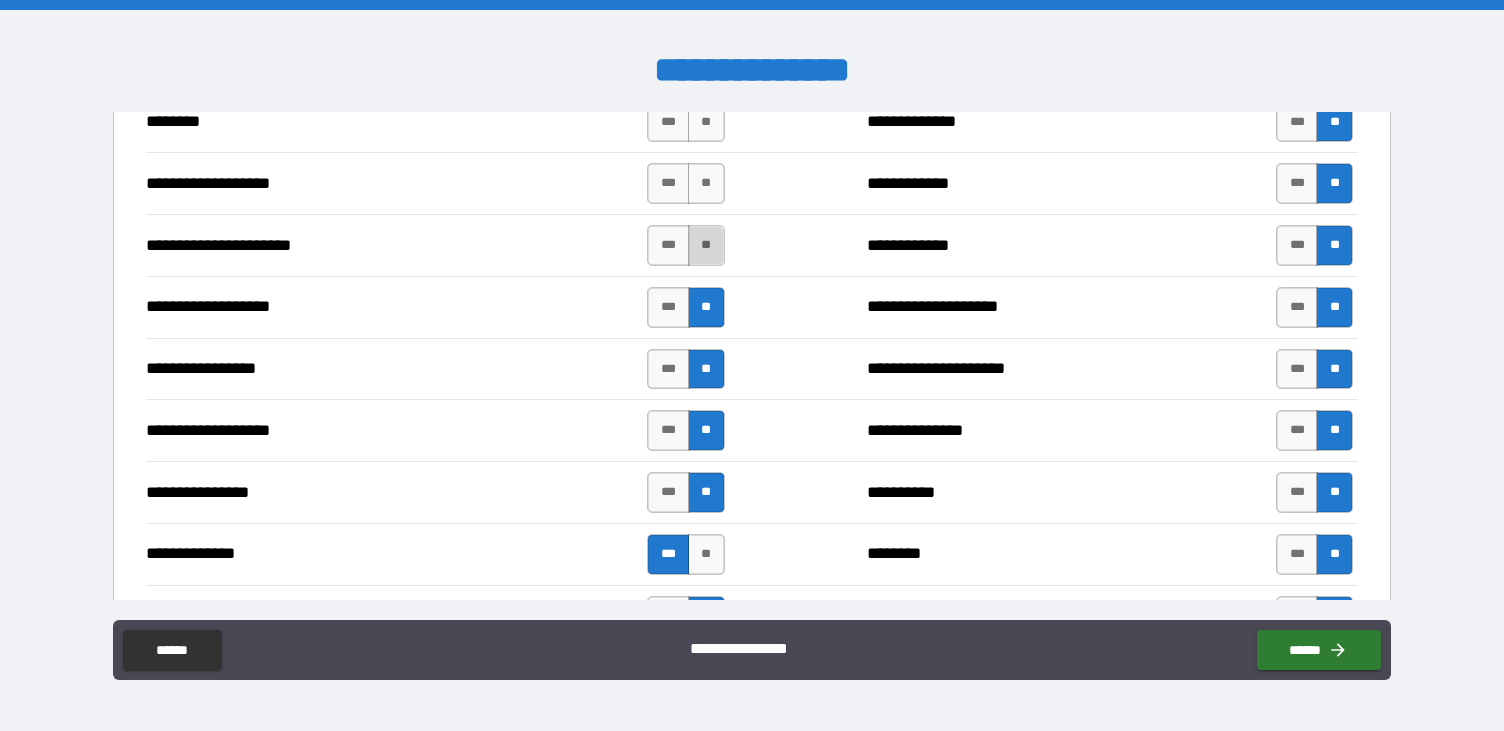 click on "**" at bounding box center (706, 245) 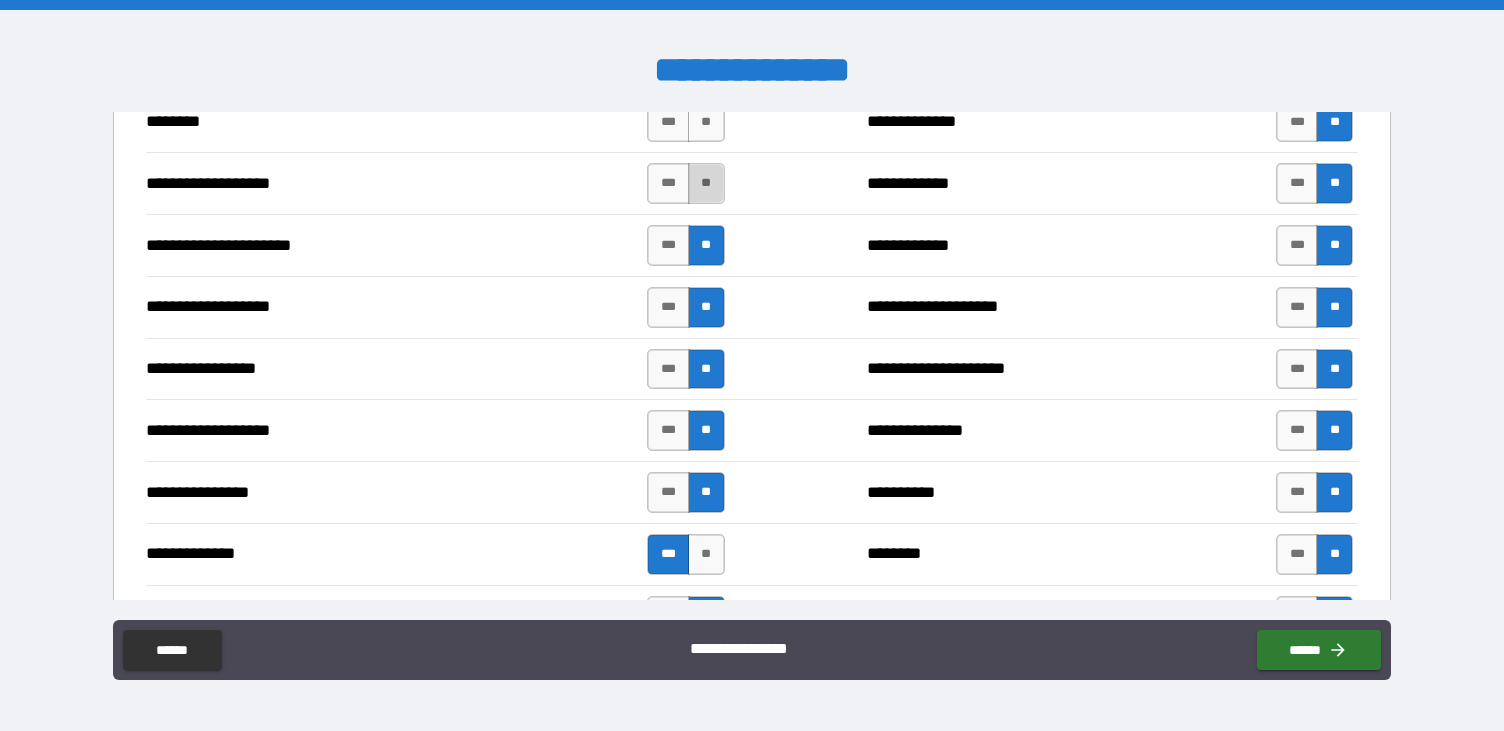 click on "**" at bounding box center (706, 183) 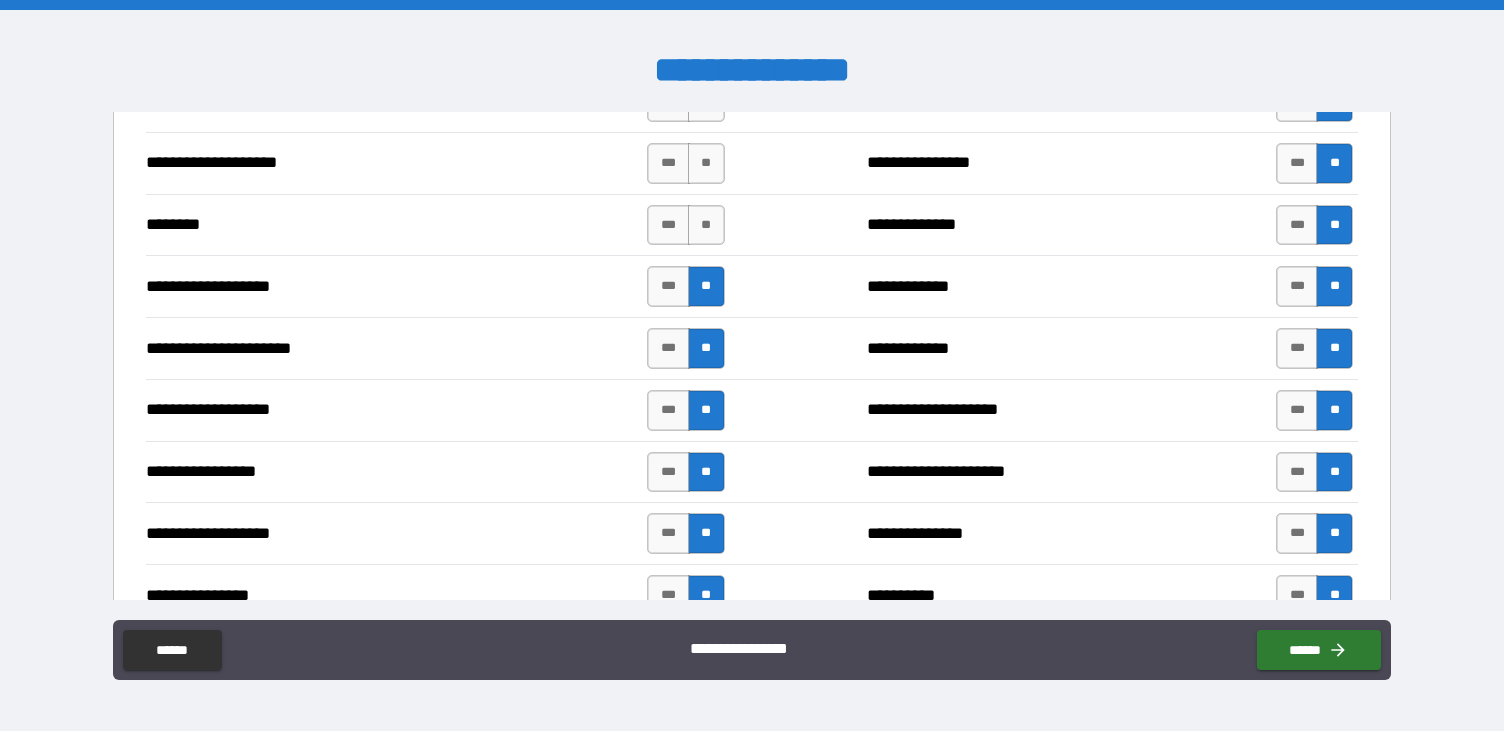 scroll, scrollTop: 2912, scrollLeft: 0, axis: vertical 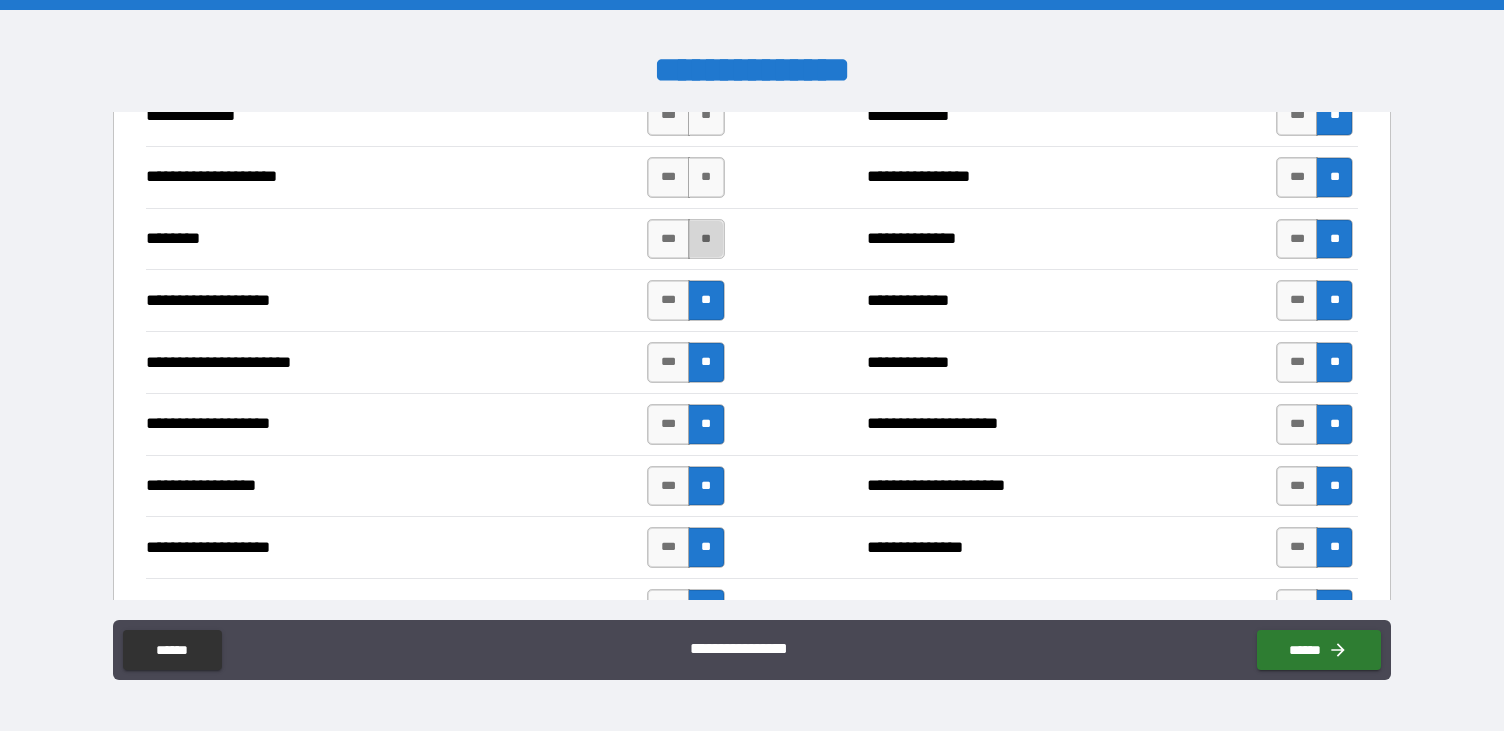 click on "**" at bounding box center [706, 239] 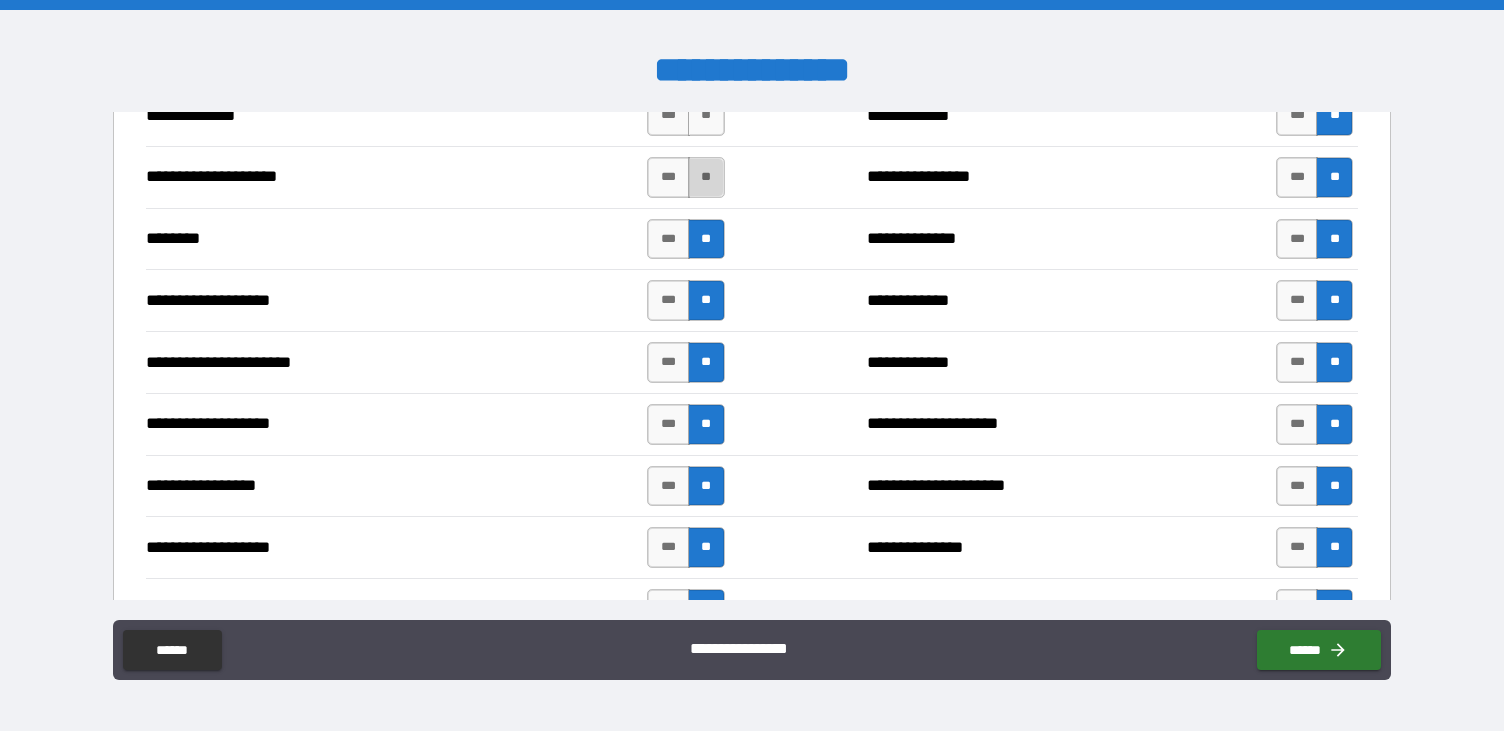 click on "**" at bounding box center [706, 177] 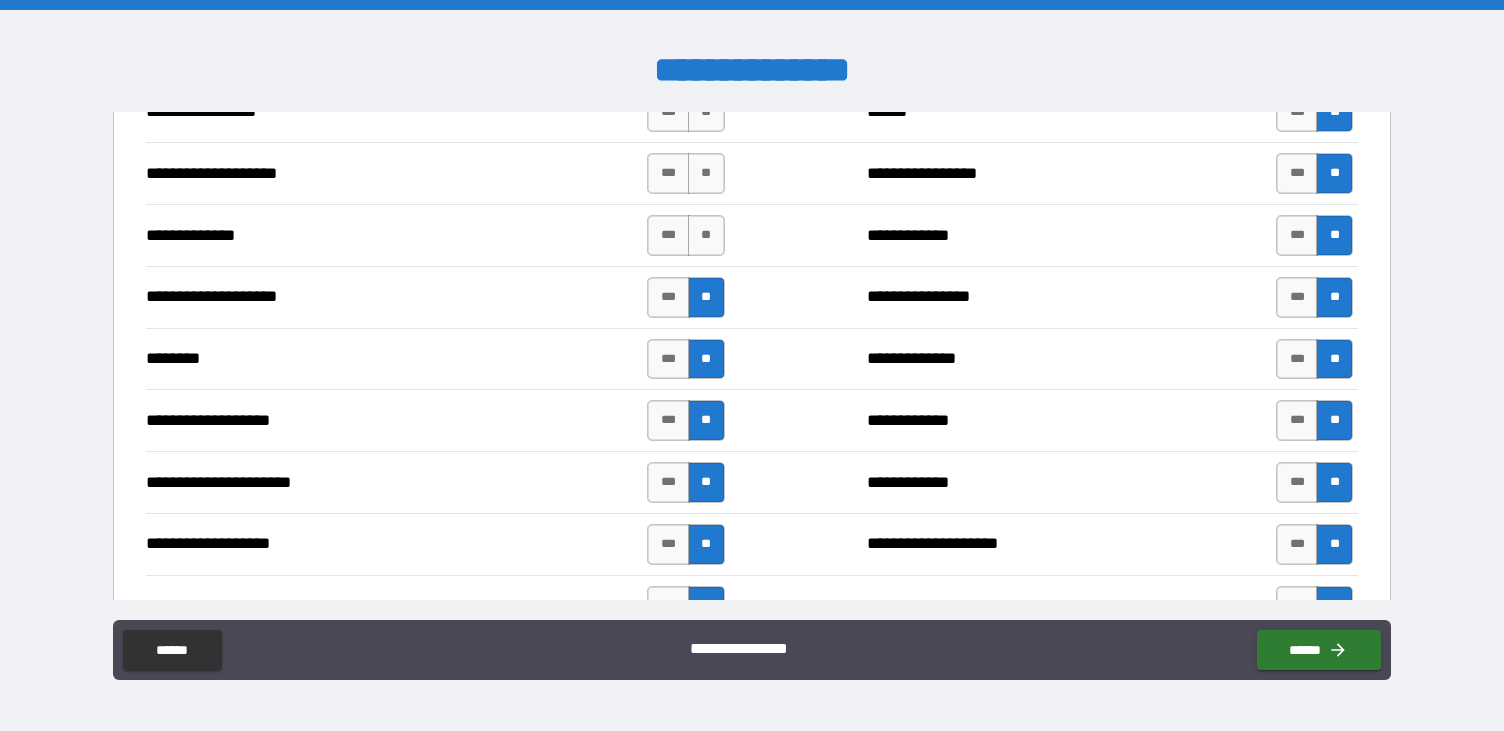 scroll, scrollTop: 2781, scrollLeft: 0, axis: vertical 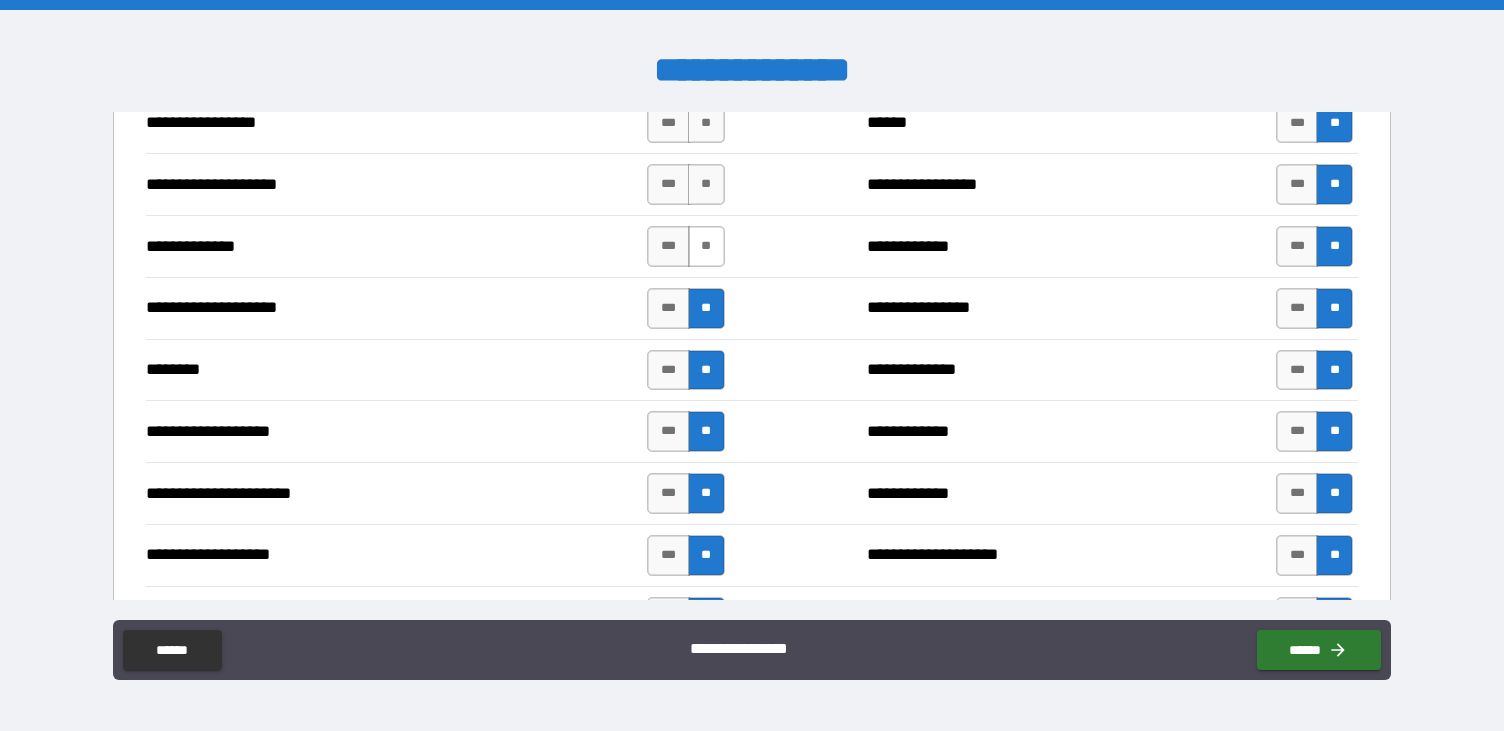 click on "**" at bounding box center (706, 246) 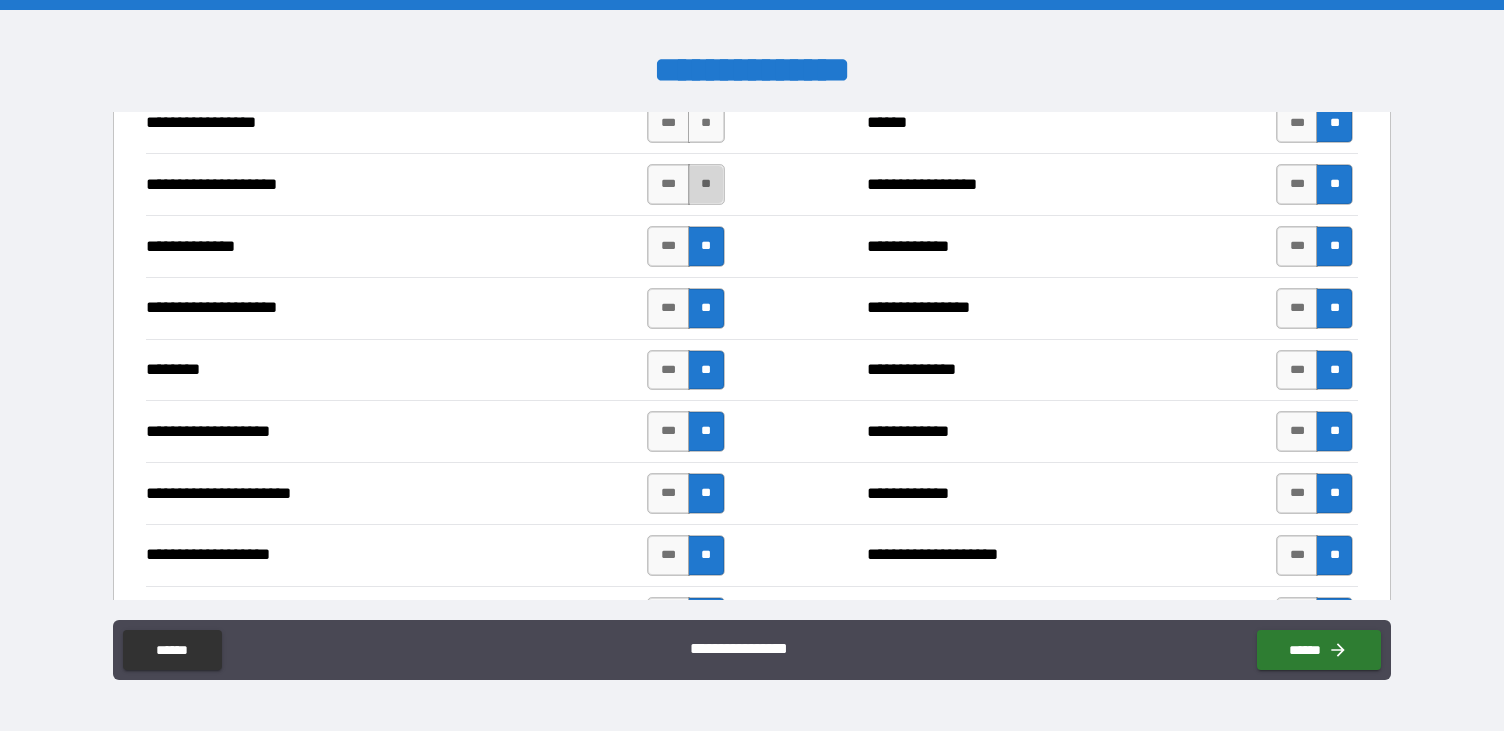 click on "**" at bounding box center (706, 184) 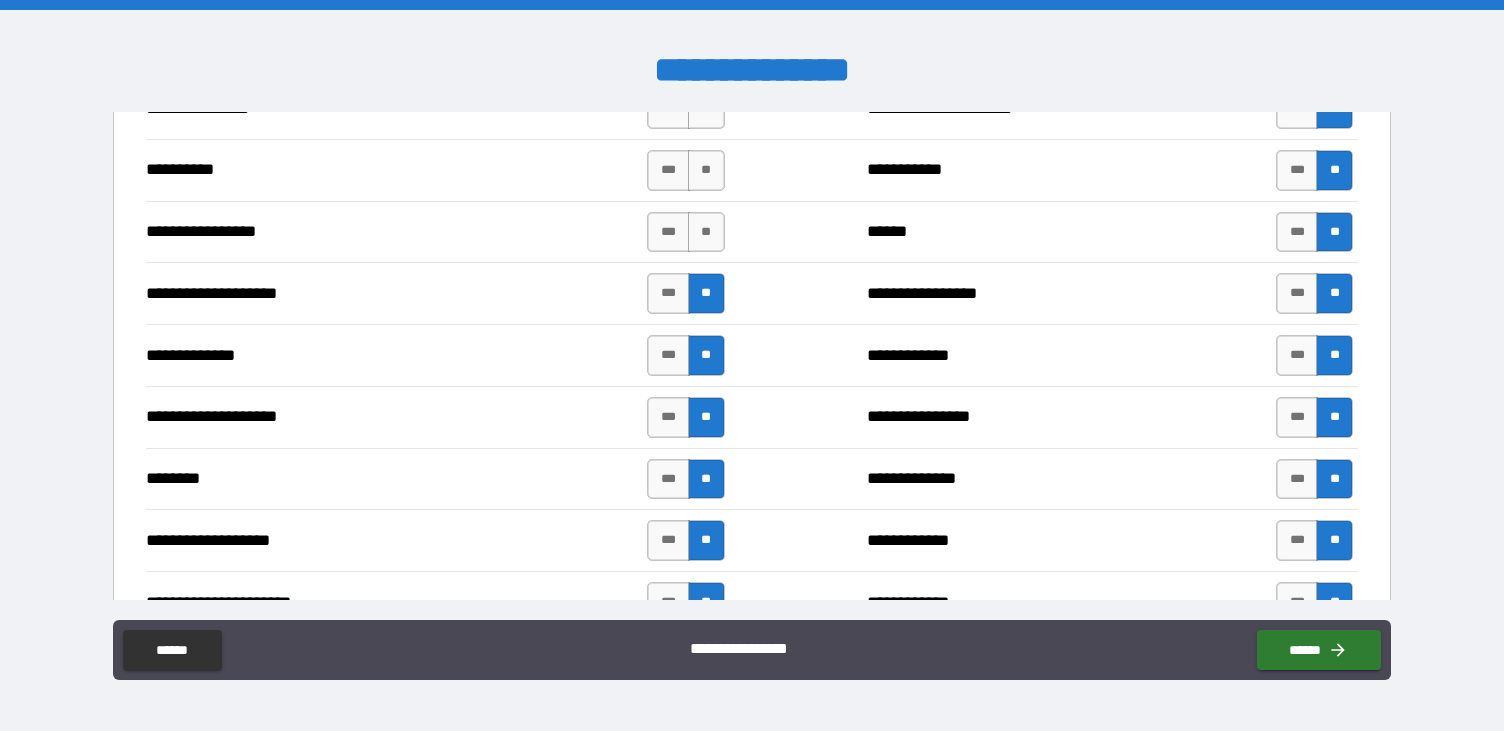 scroll, scrollTop: 2661, scrollLeft: 0, axis: vertical 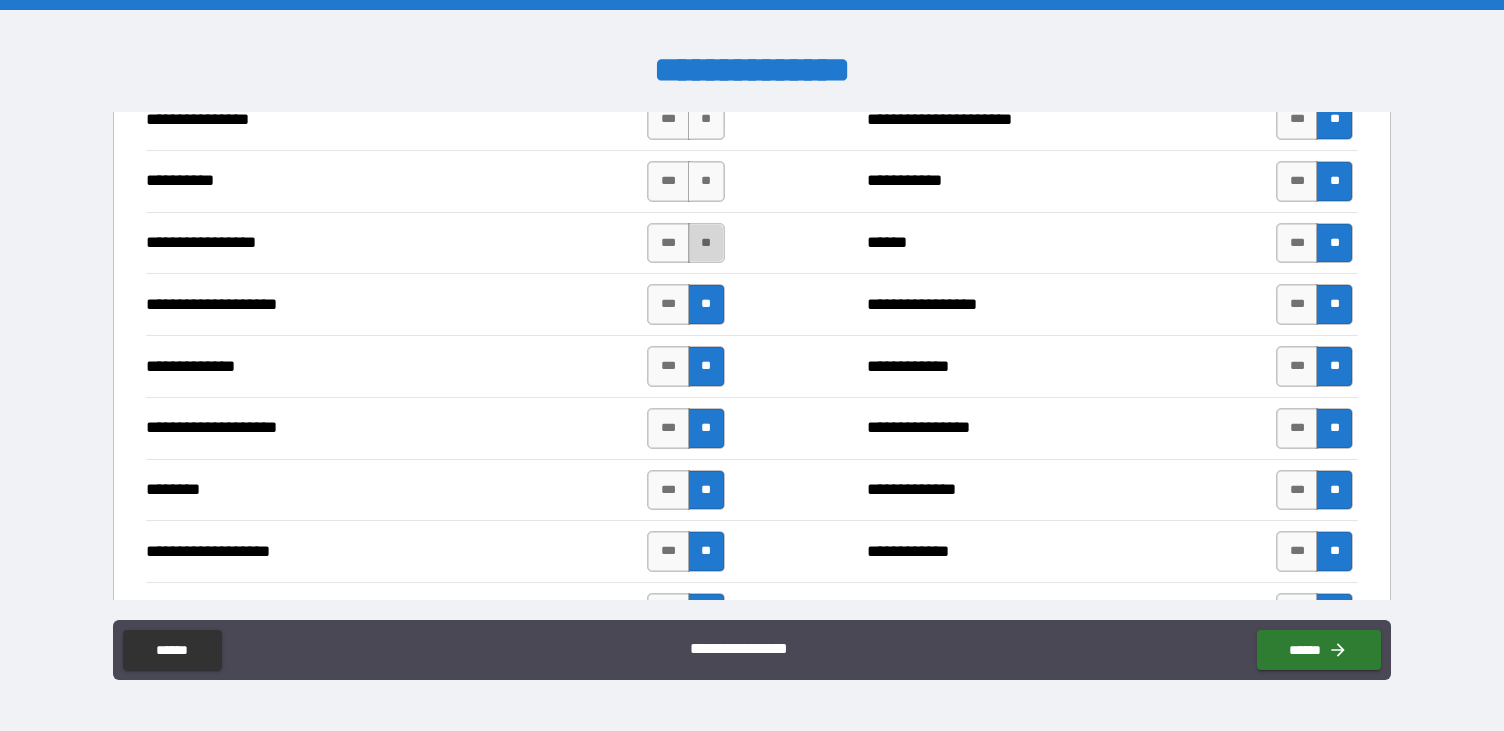 click on "**" at bounding box center (706, 243) 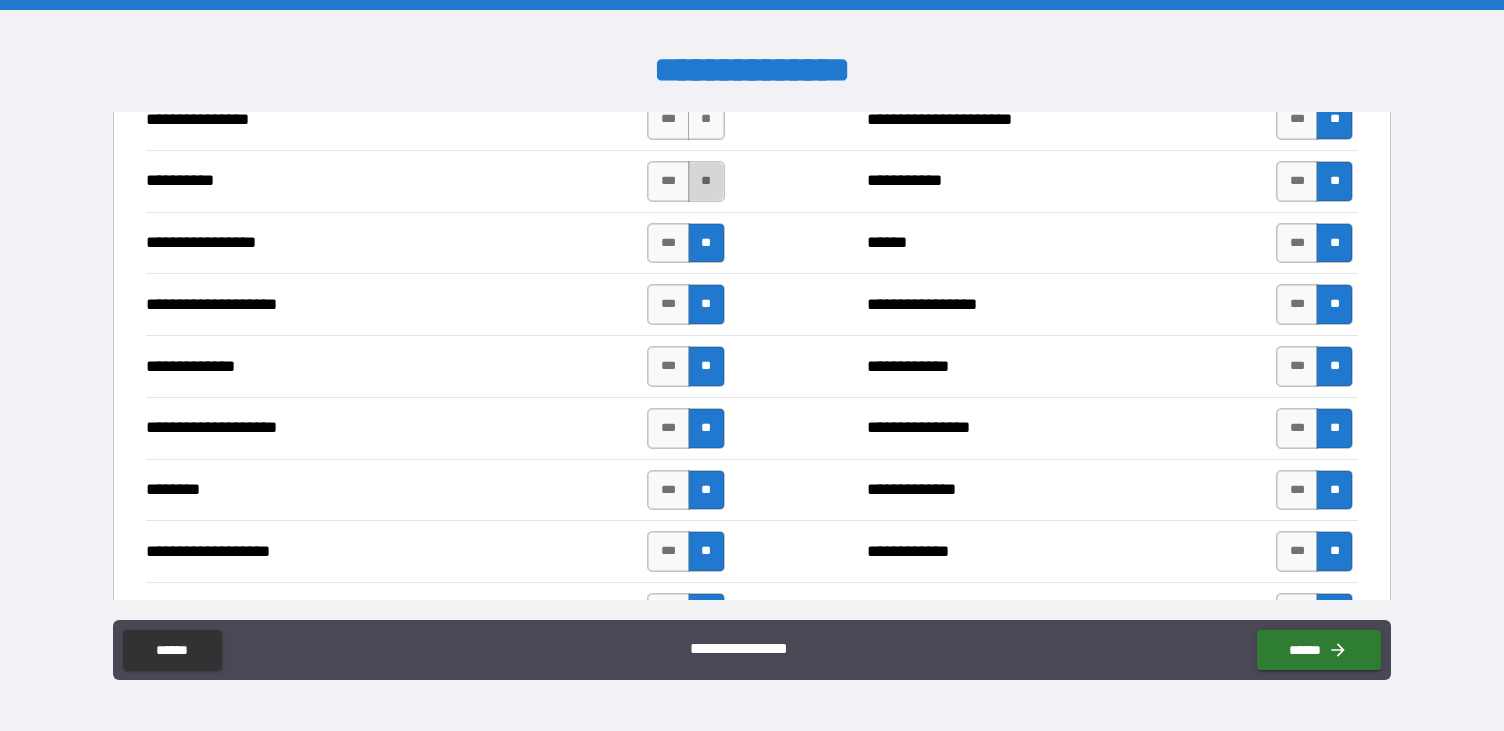 click on "**" at bounding box center [706, 181] 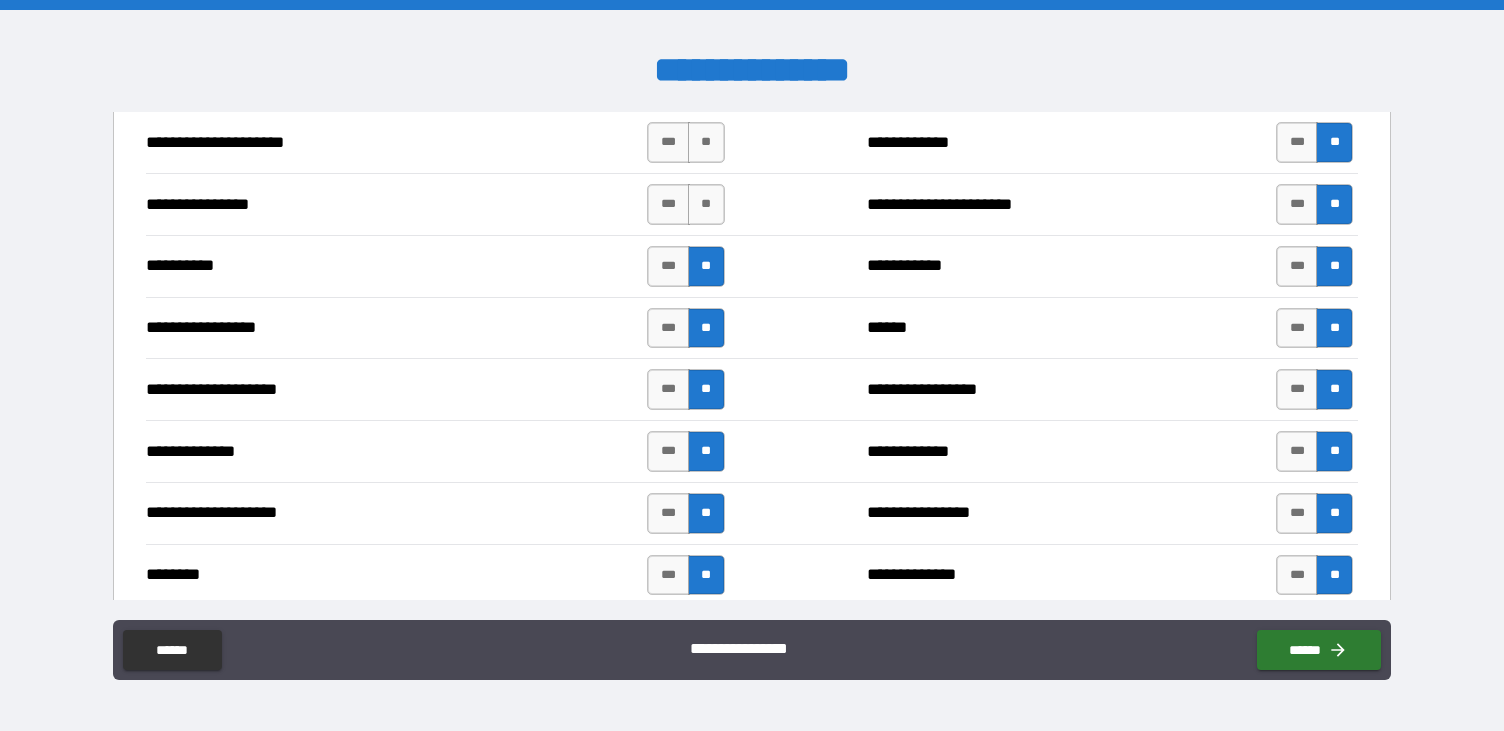 scroll, scrollTop: 2550, scrollLeft: 0, axis: vertical 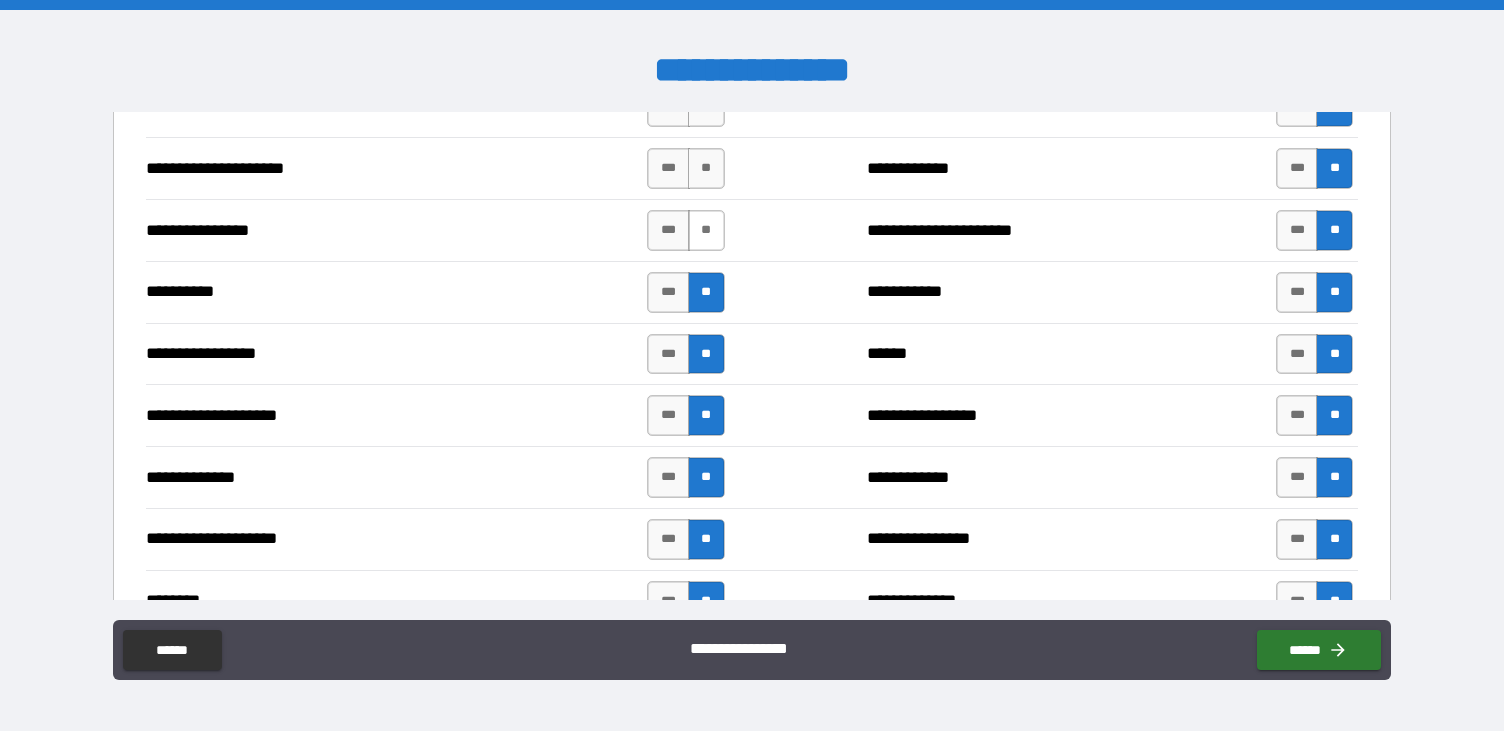 click on "**" at bounding box center [706, 230] 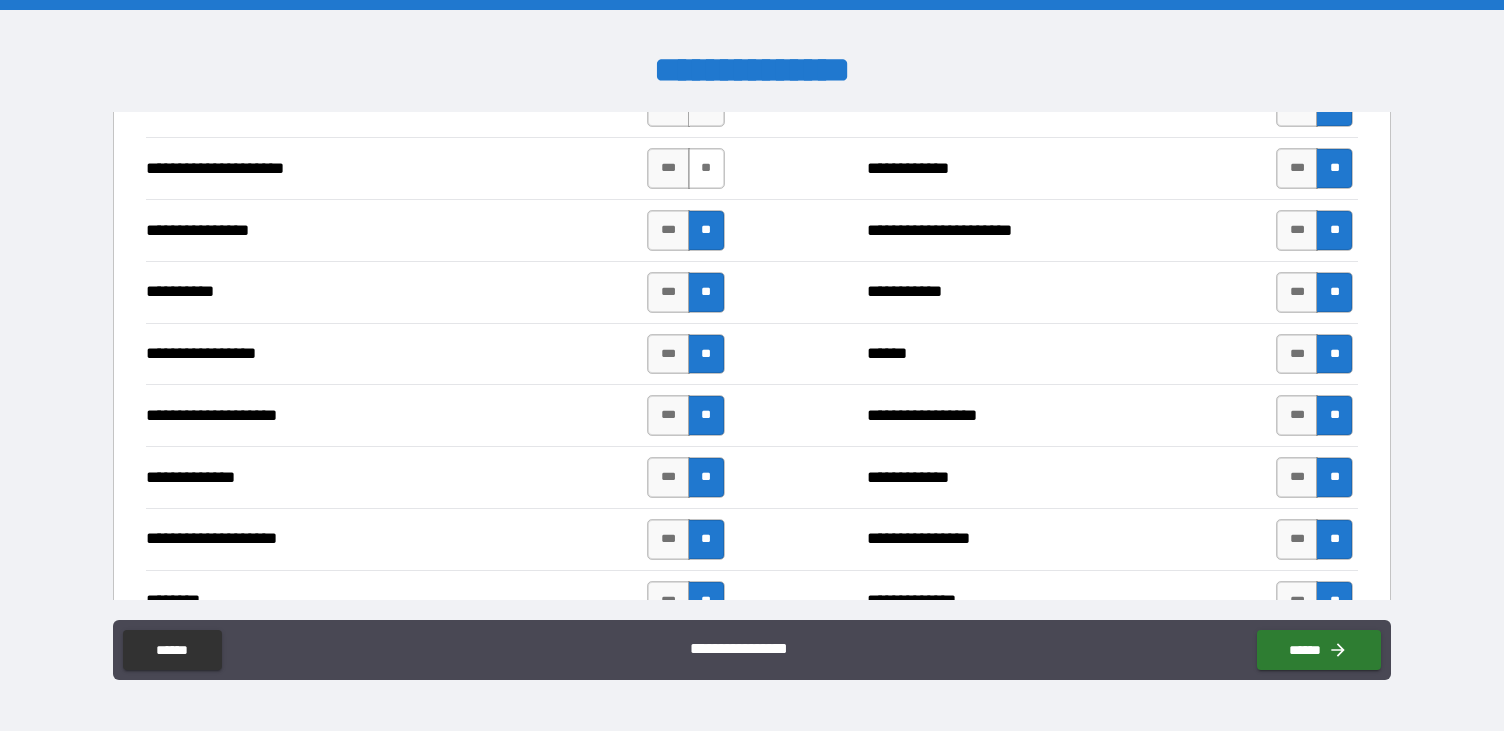 click on "**" at bounding box center [706, 168] 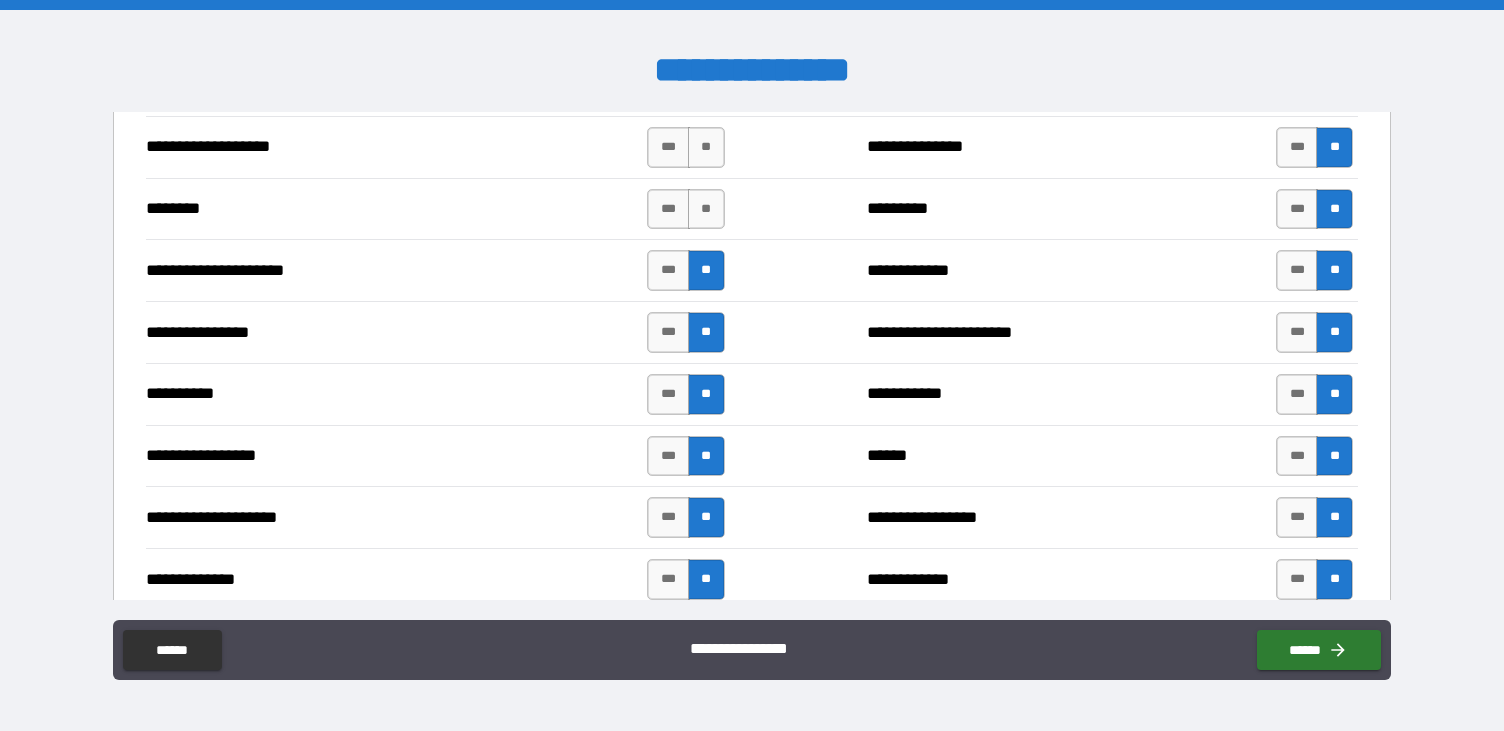 scroll, scrollTop: 2431, scrollLeft: 0, axis: vertical 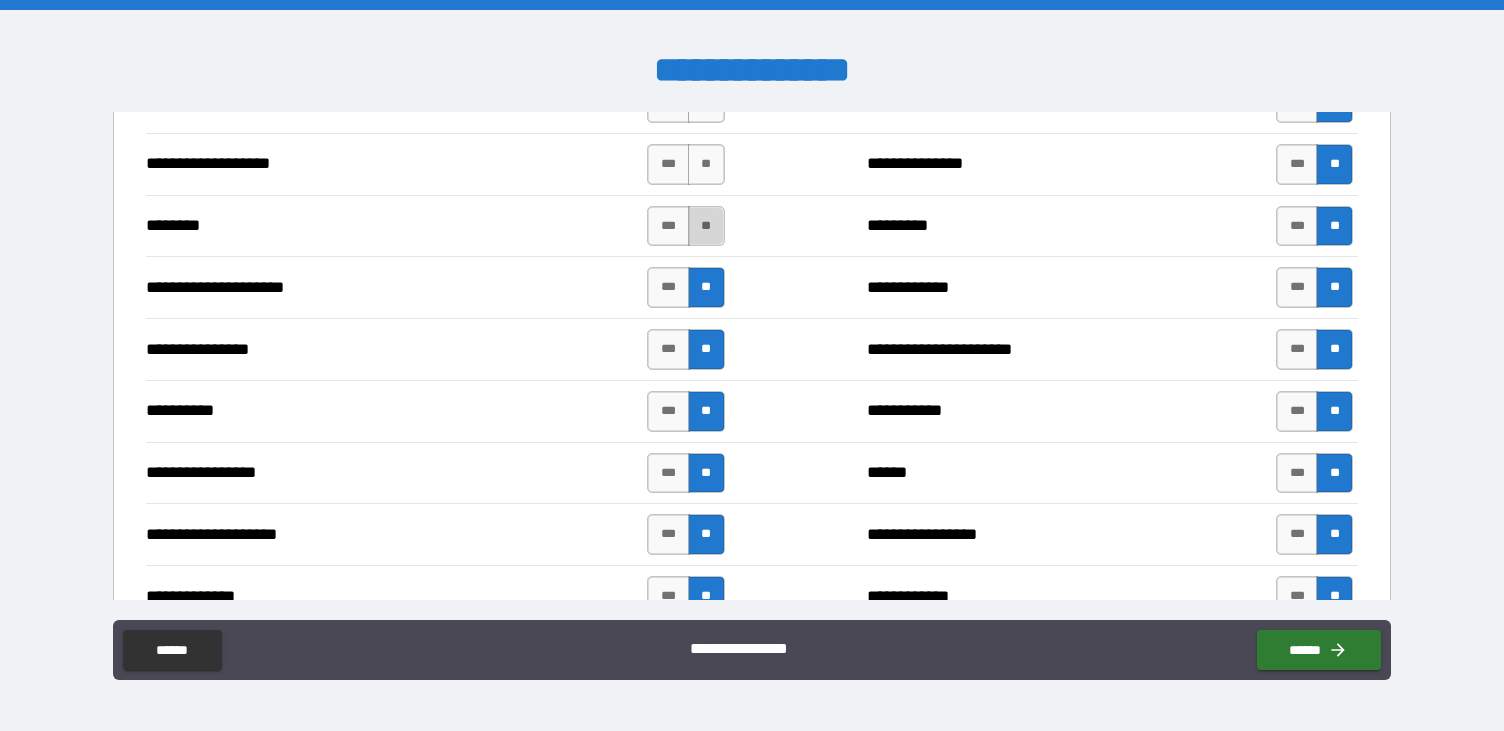 click on "**" at bounding box center (706, 226) 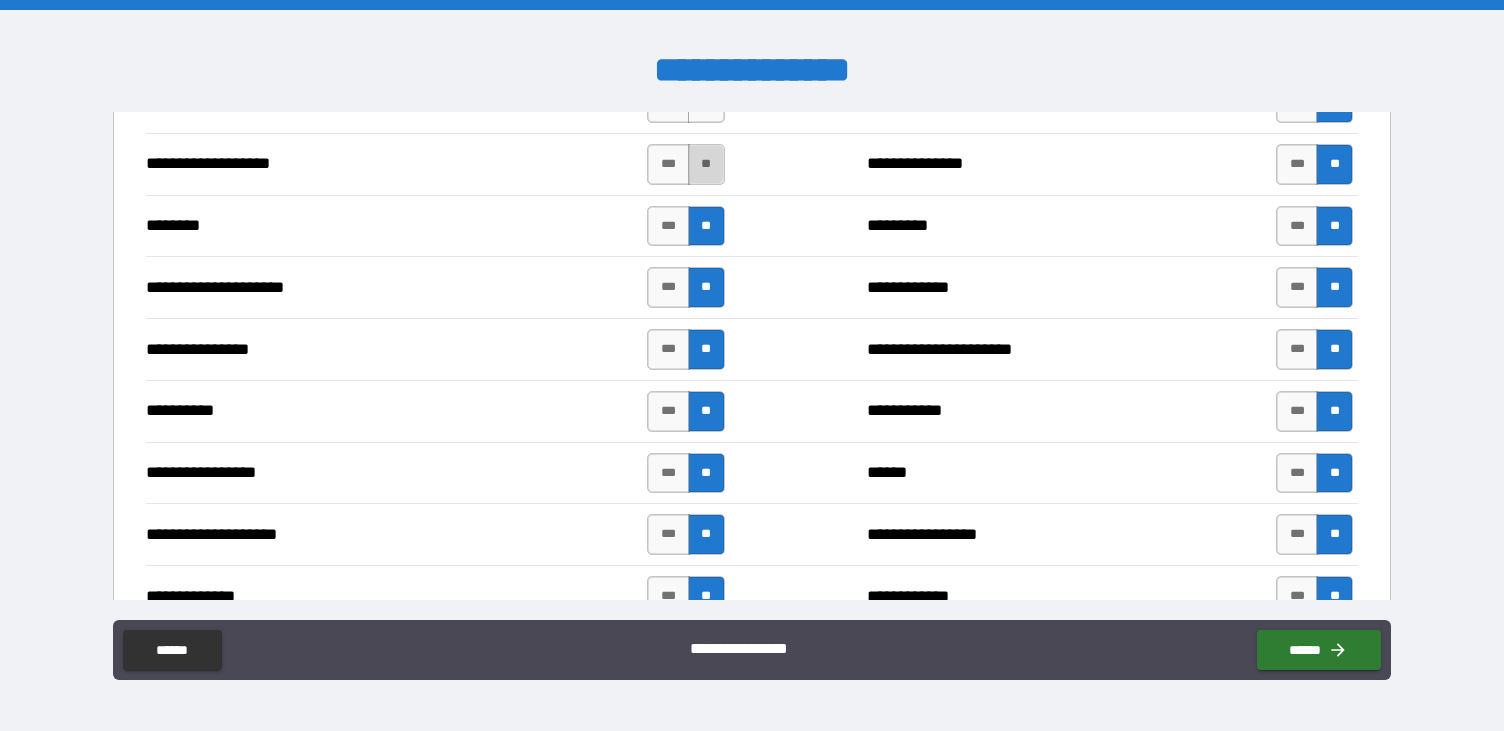 click on "**" at bounding box center [706, 164] 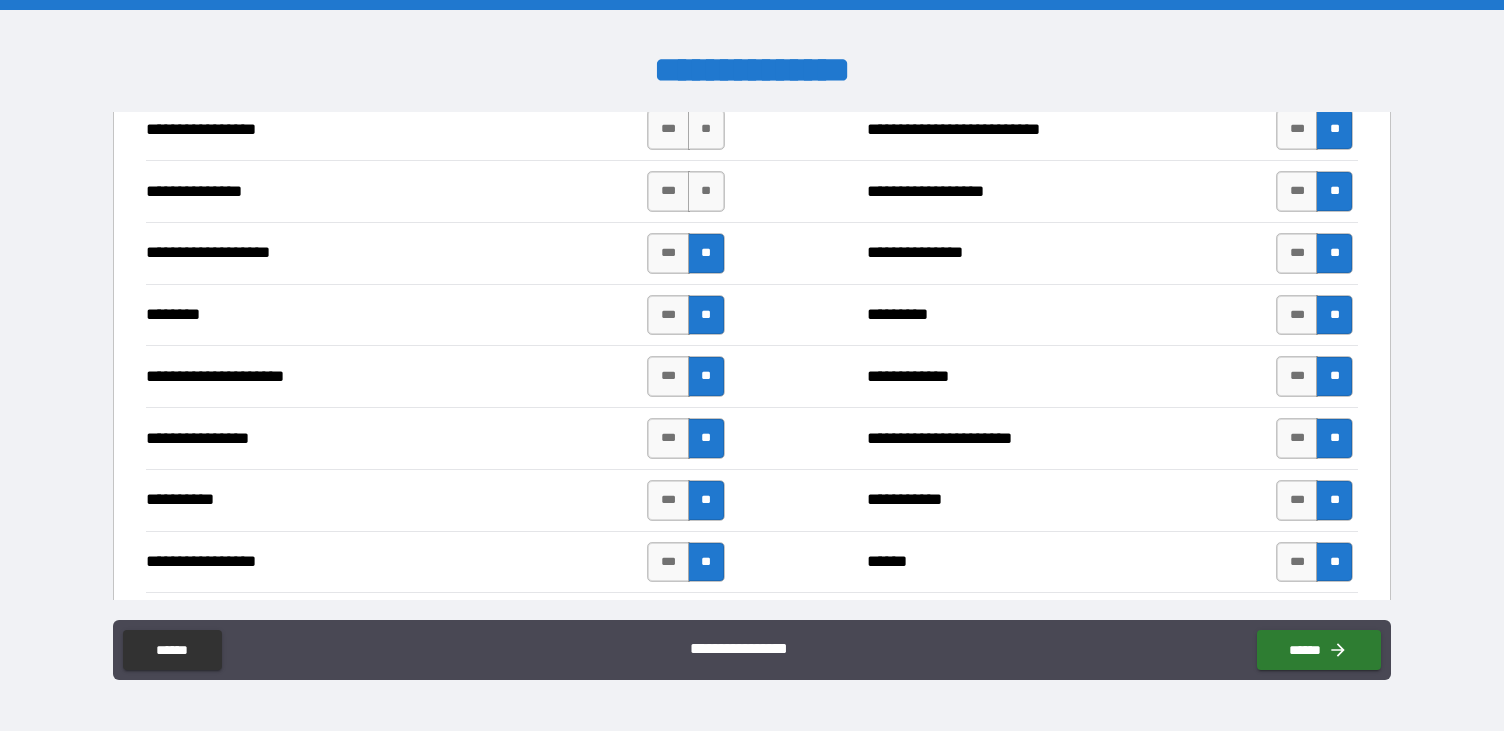 scroll, scrollTop: 2316, scrollLeft: 0, axis: vertical 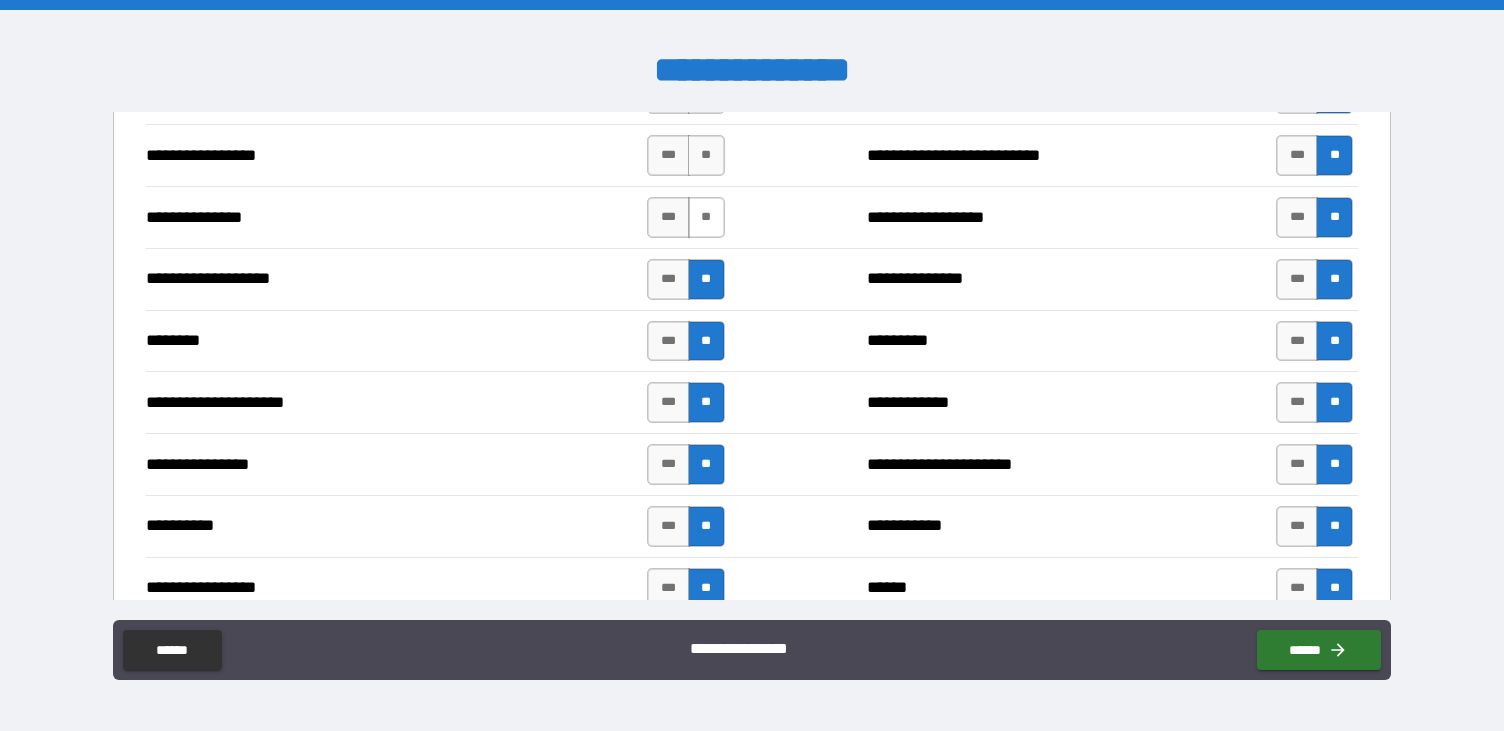 click on "**" at bounding box center (706, 217) 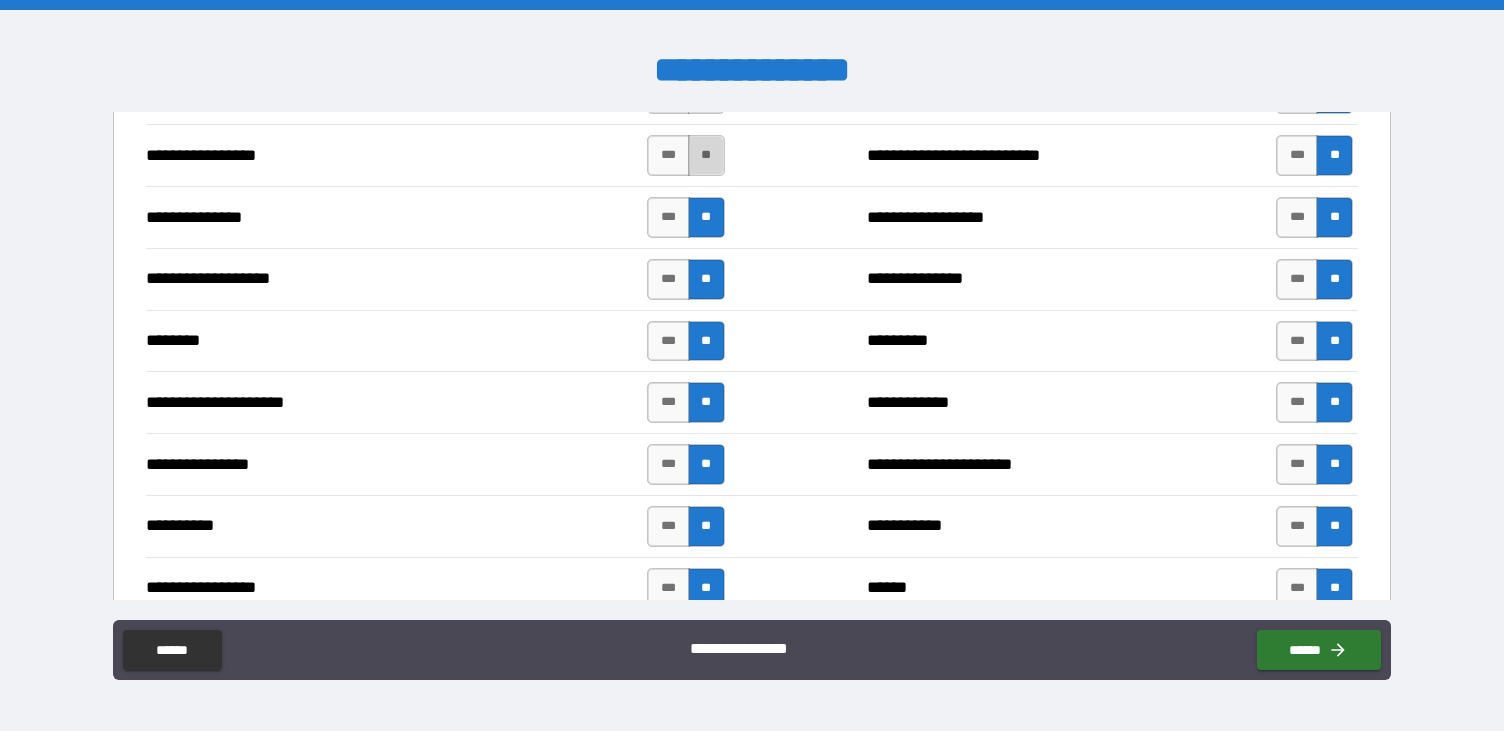 click on "**" at bounding box center (706, 155) 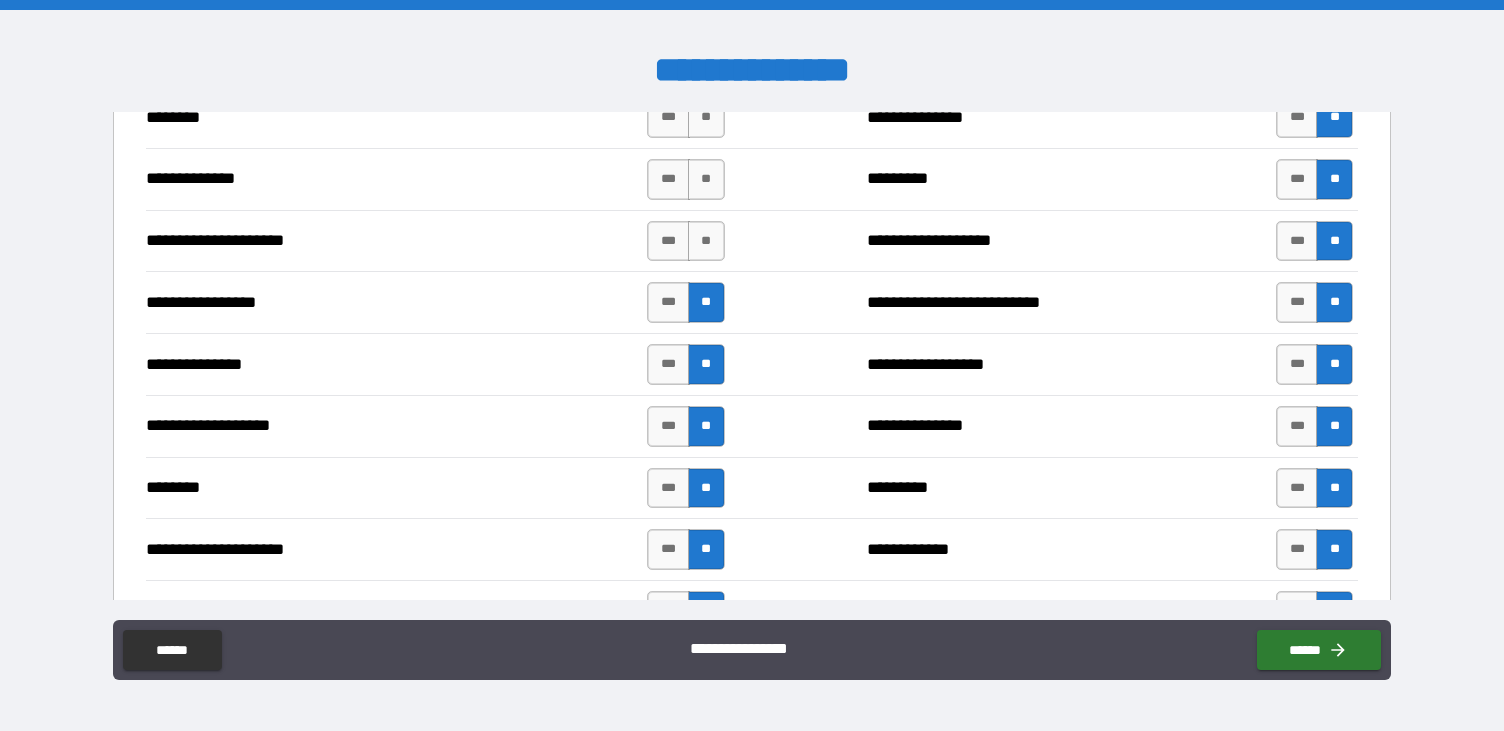 scroll, scrollTop: 2140, scrollLeft: 0, axis: vertical 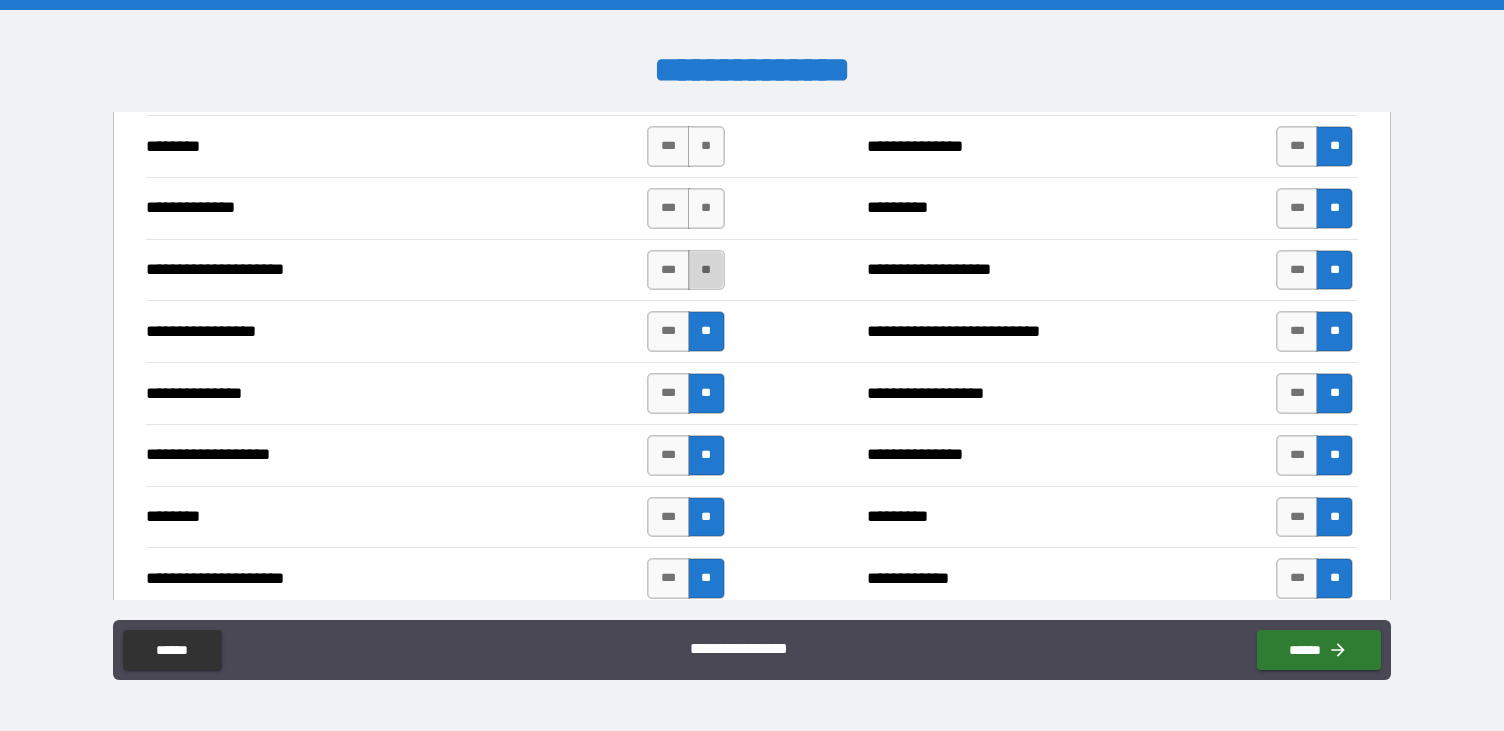 click on "**" at bounding box center (706, 270) 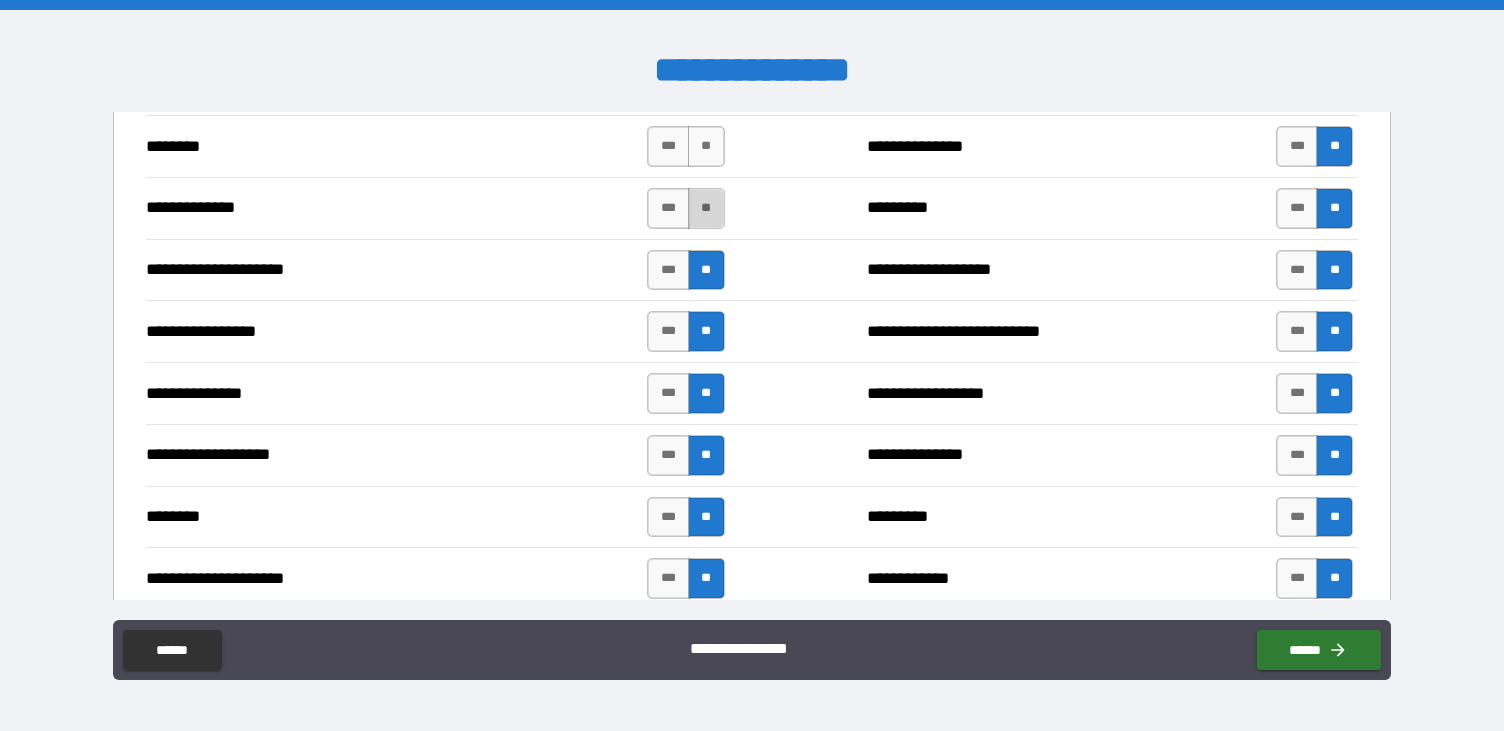 click on "**" at bounding box center [706, 208] 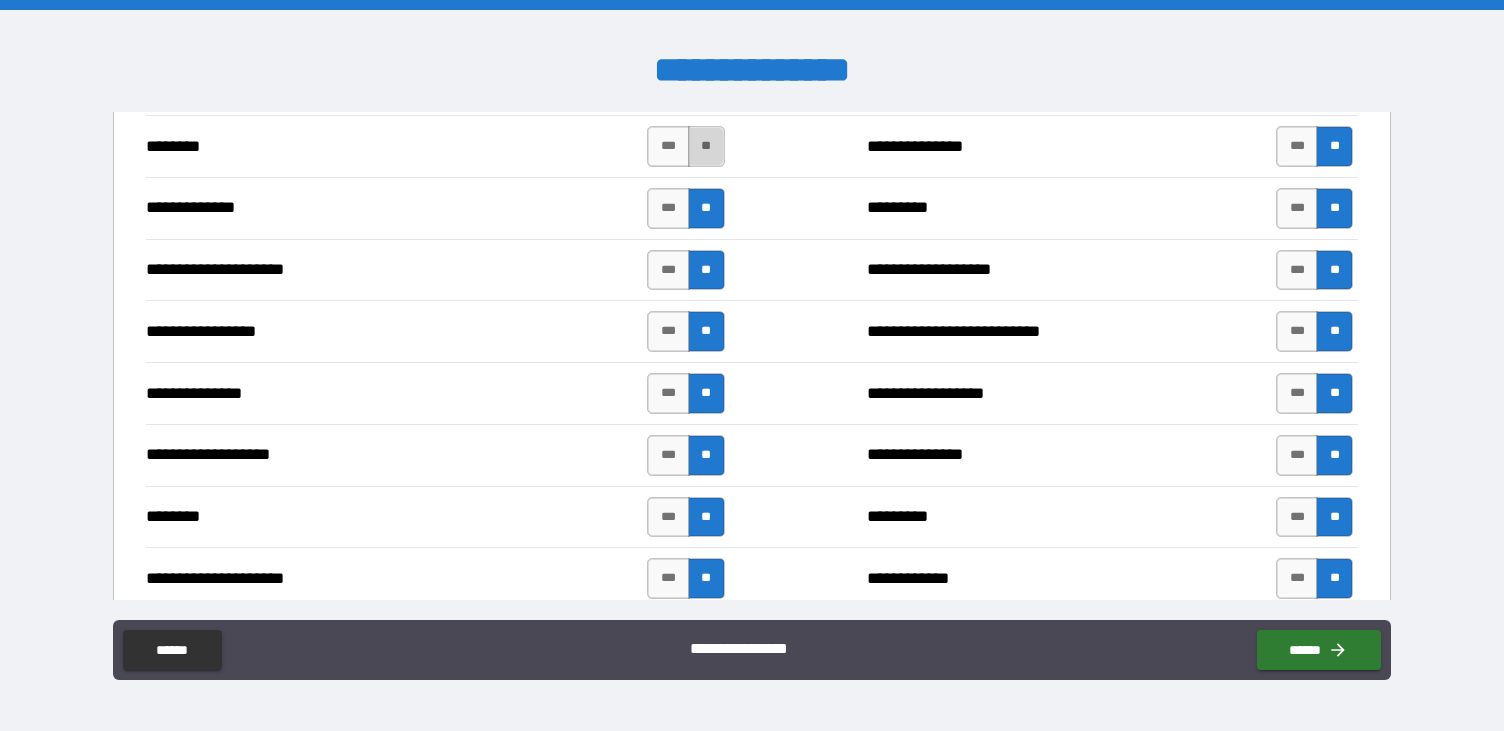 click on "**" at bounding box center (706, 146) 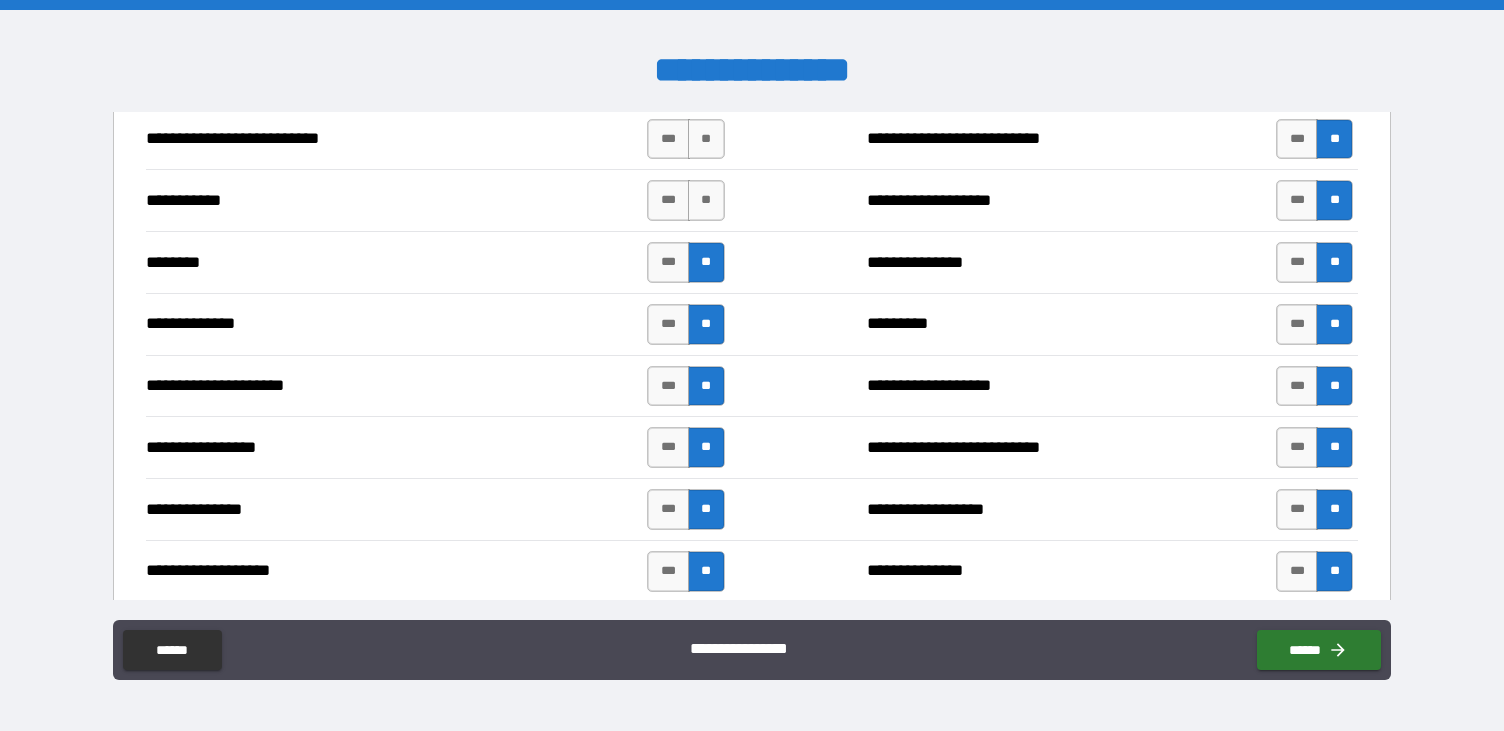 scroll, scrollTop: 2017, scrollLeft: 0, axis: vertical 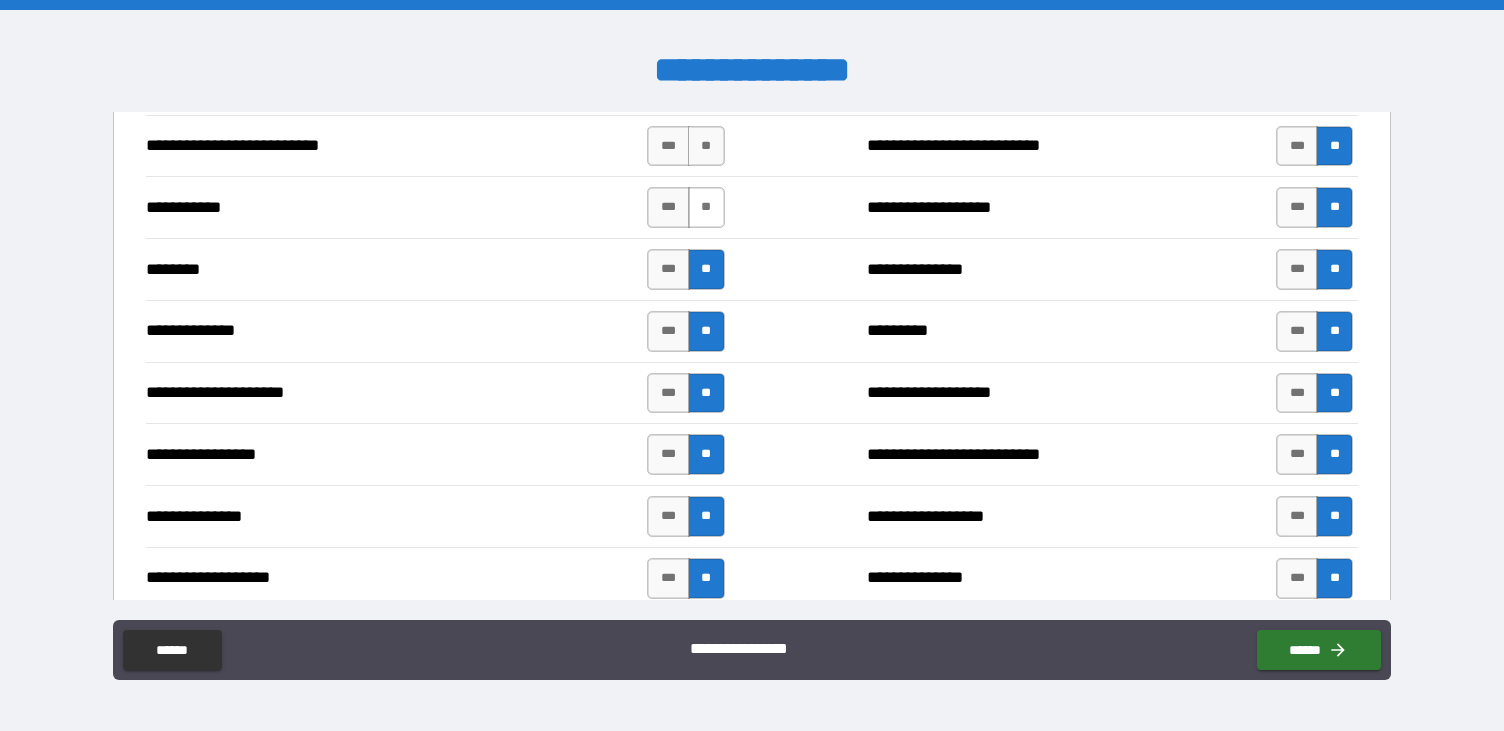 click on "**" at bounding box center [706, 207] 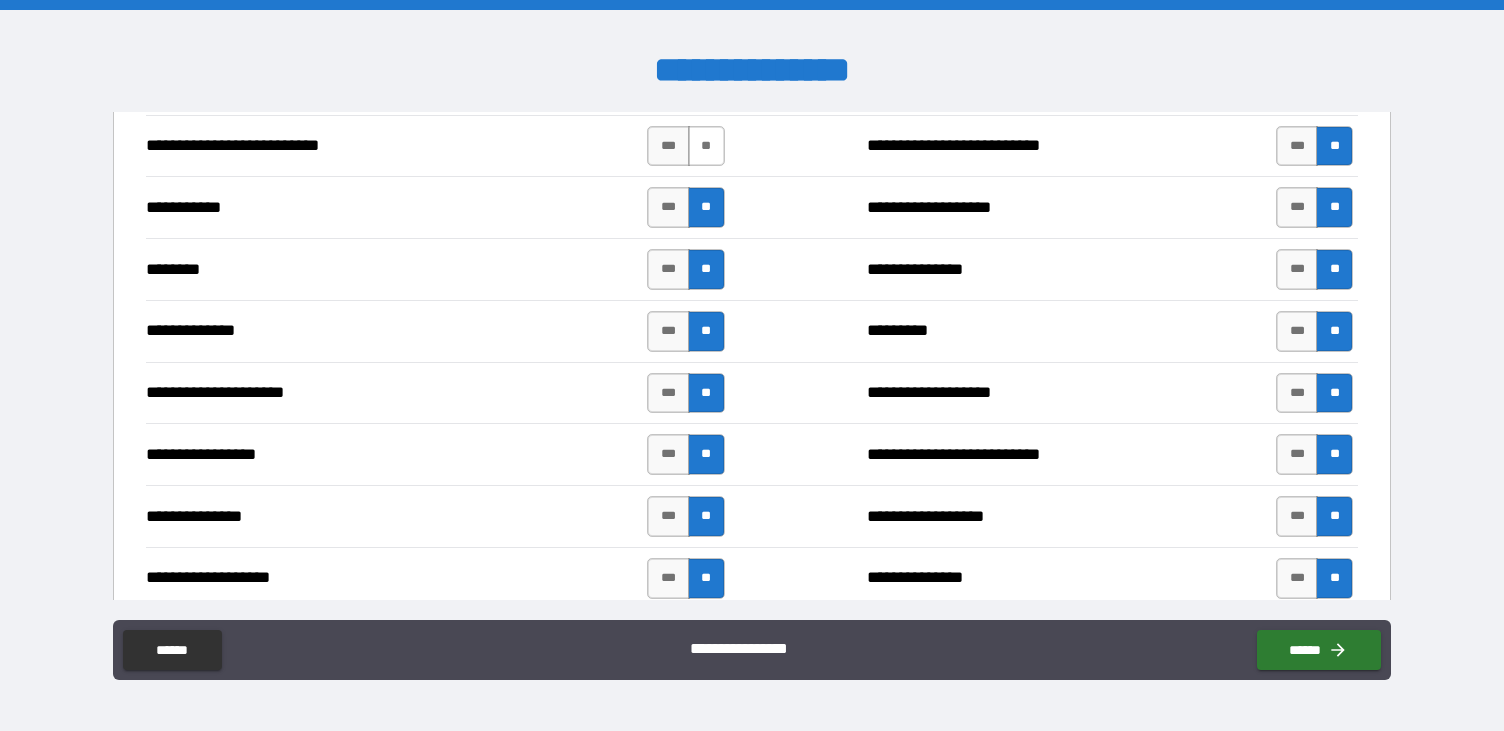click on "**" at bounding box center (706, 146) 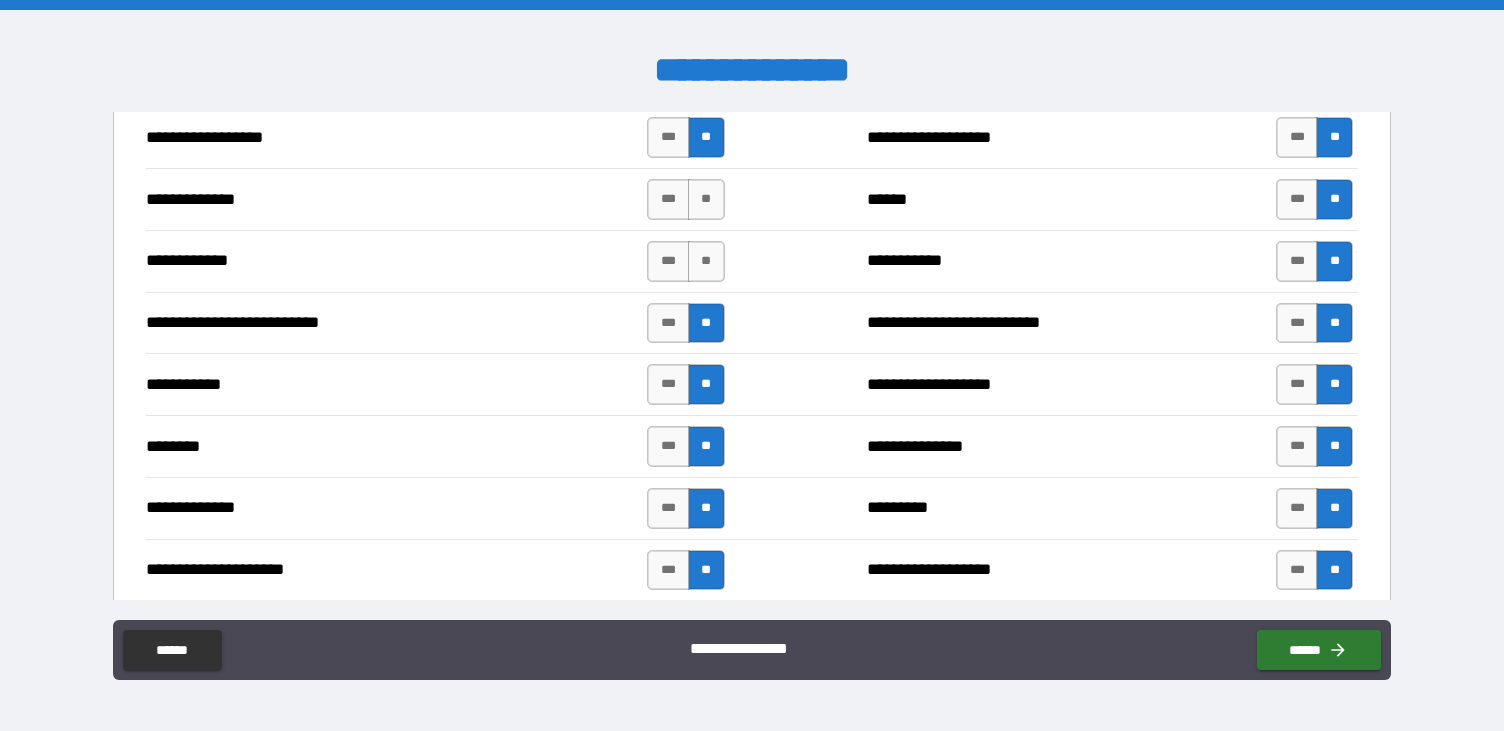 scroll, scrollTop: 1832, scrollLeft: 0, axis: vertical 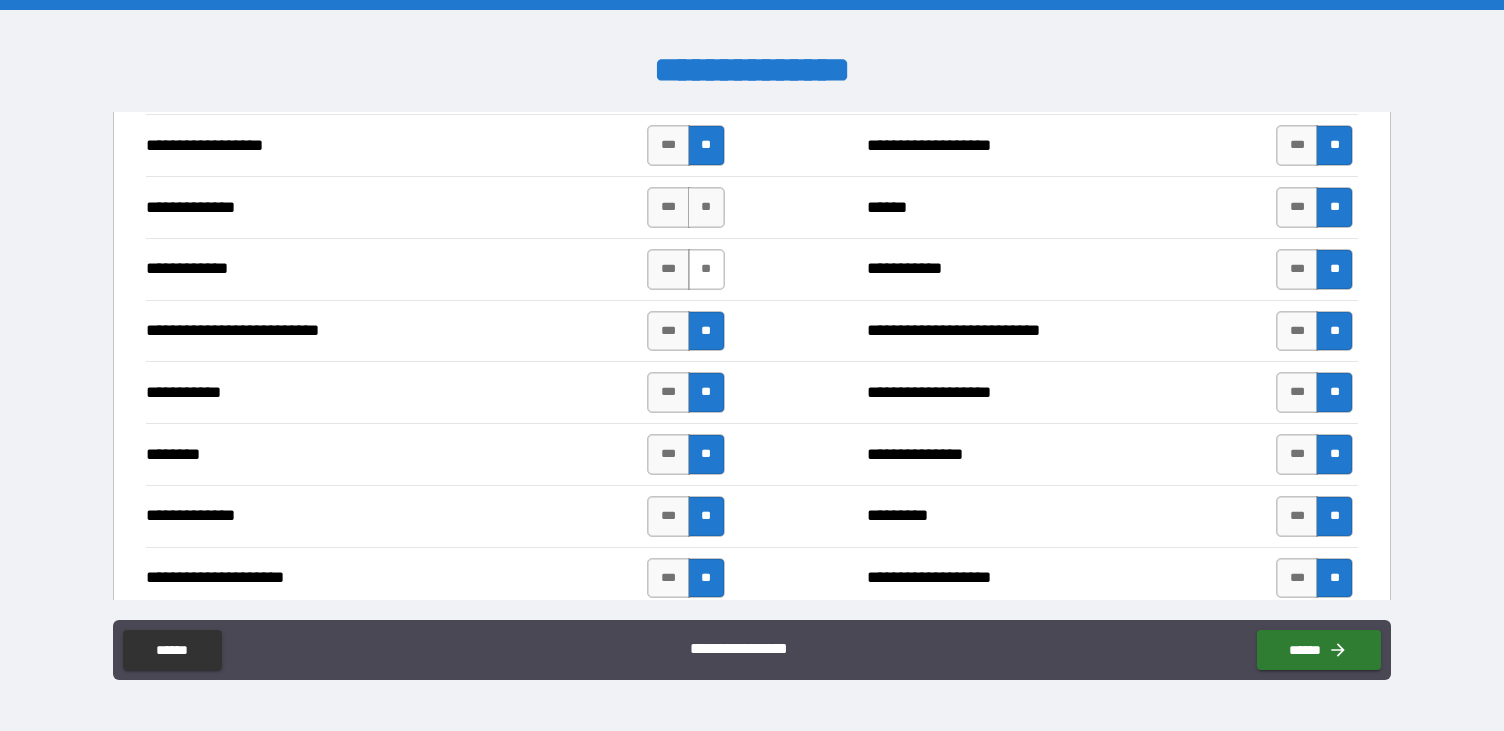 click on "**" at bounding box center [706, 269] 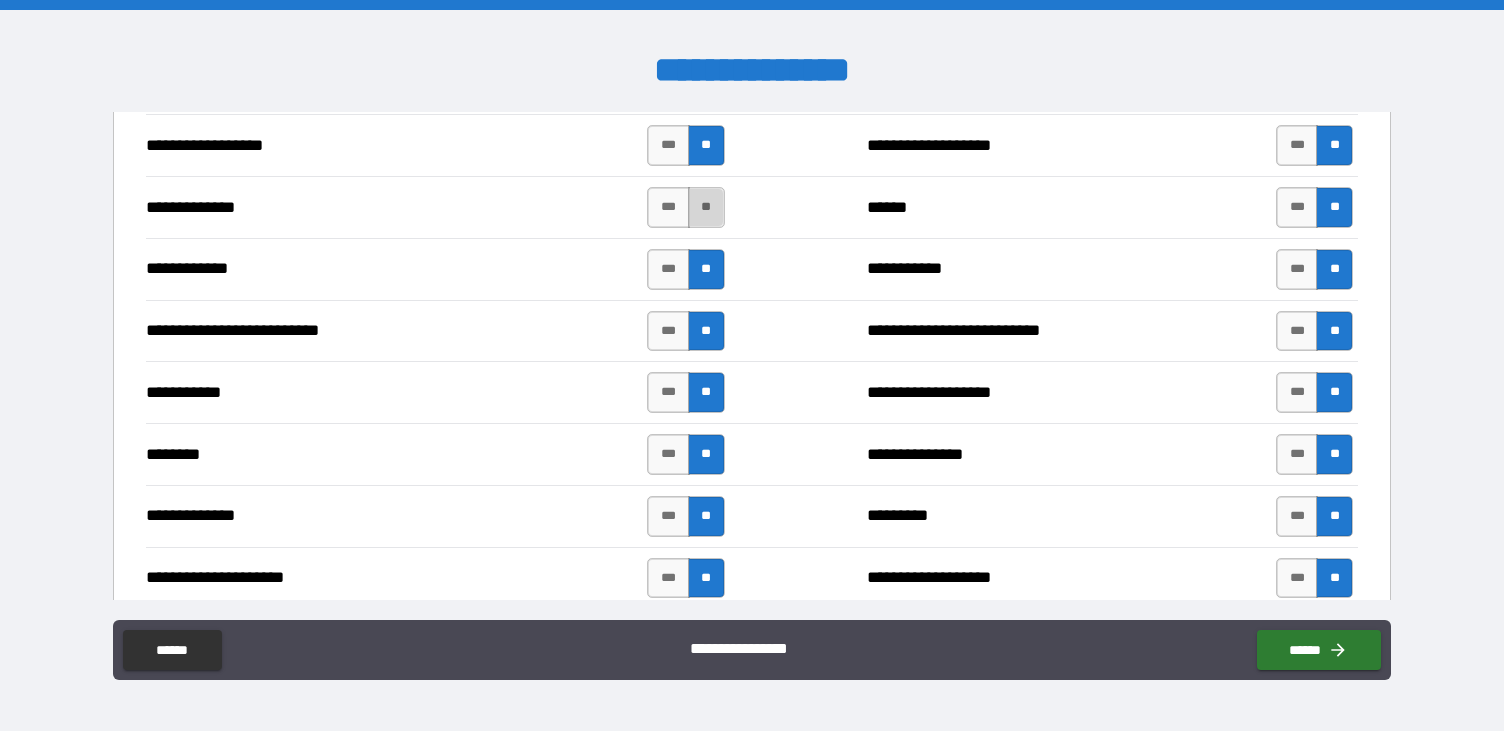 click on "**" at bounding box center [706, 207] 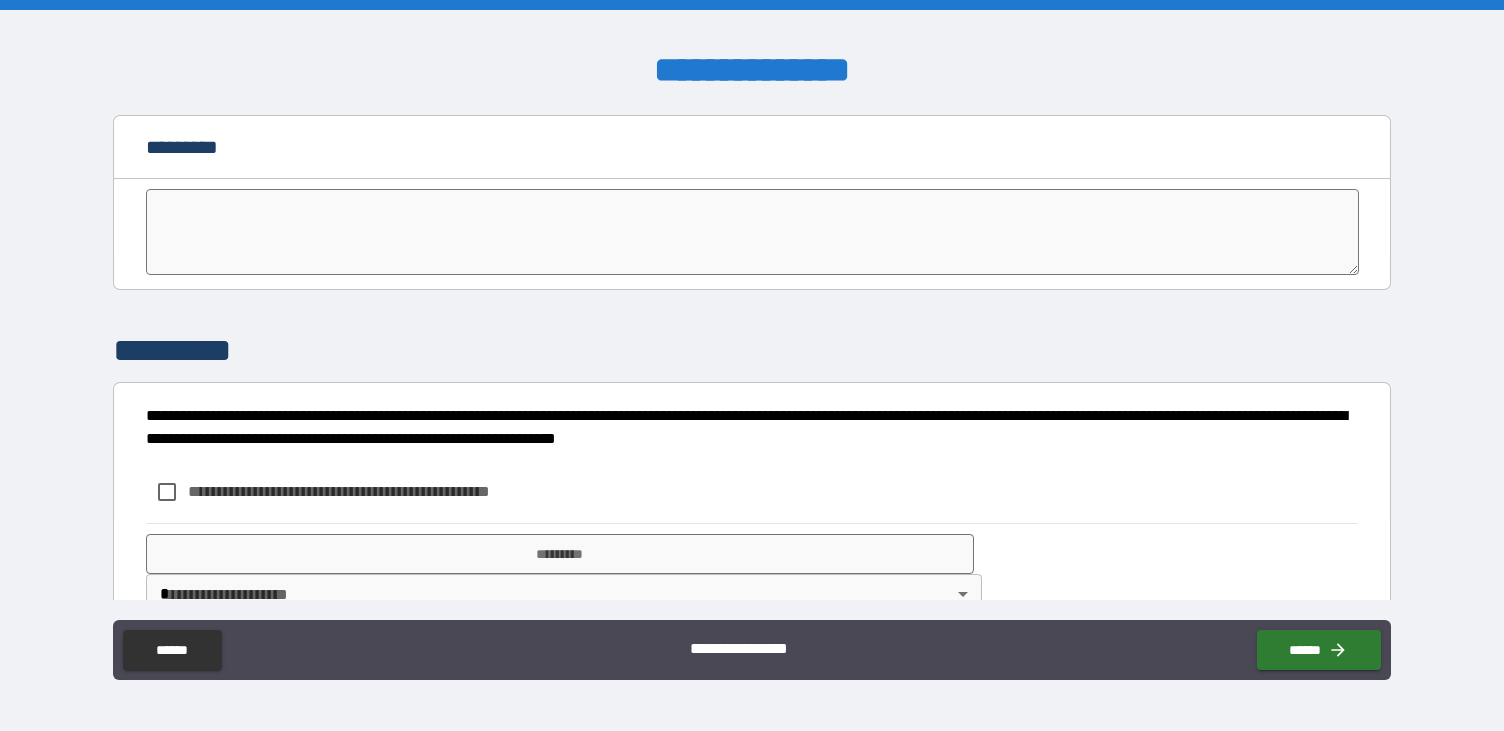 scroll, scrollTop: 4072, scrollLeft: 0, axis: vertical 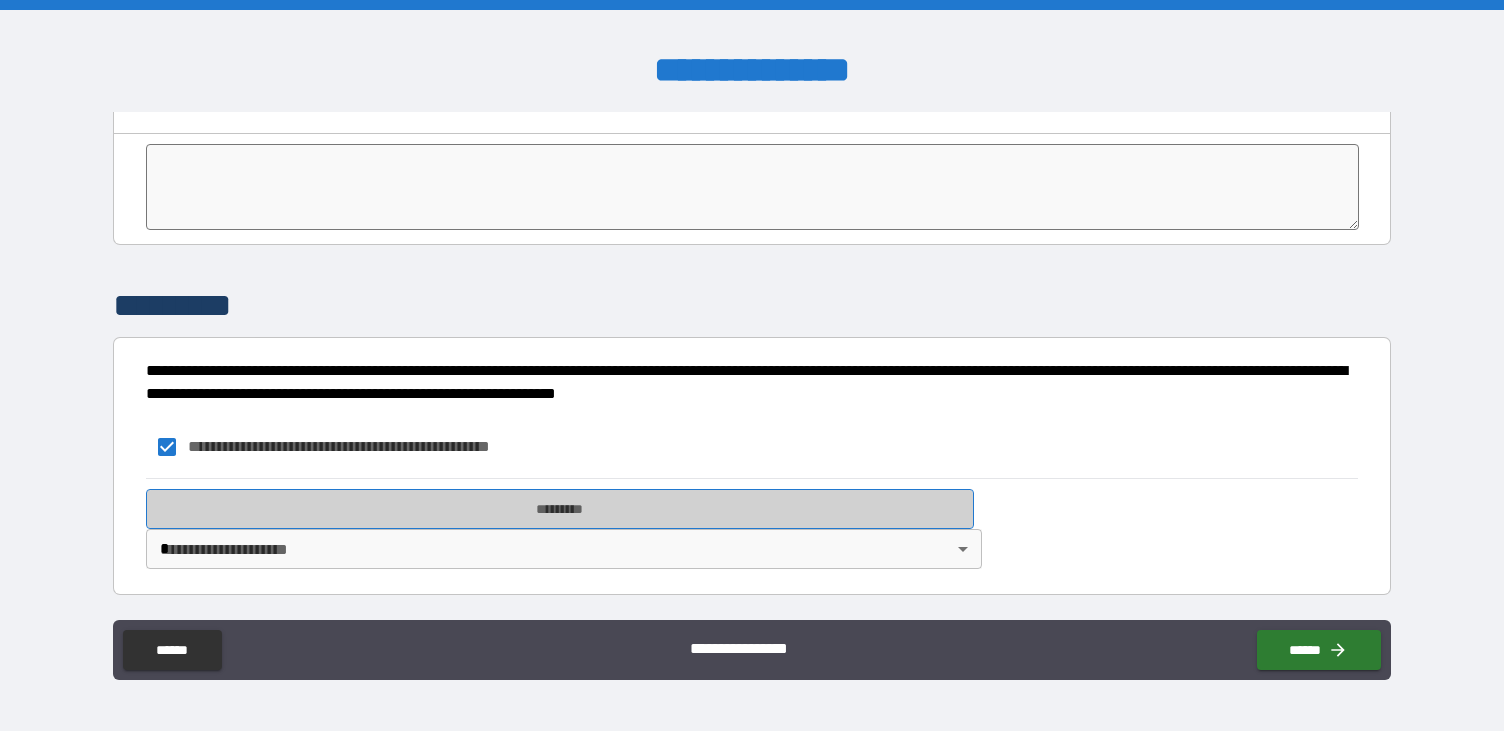click on "*********" at bounding box center [560, 509] 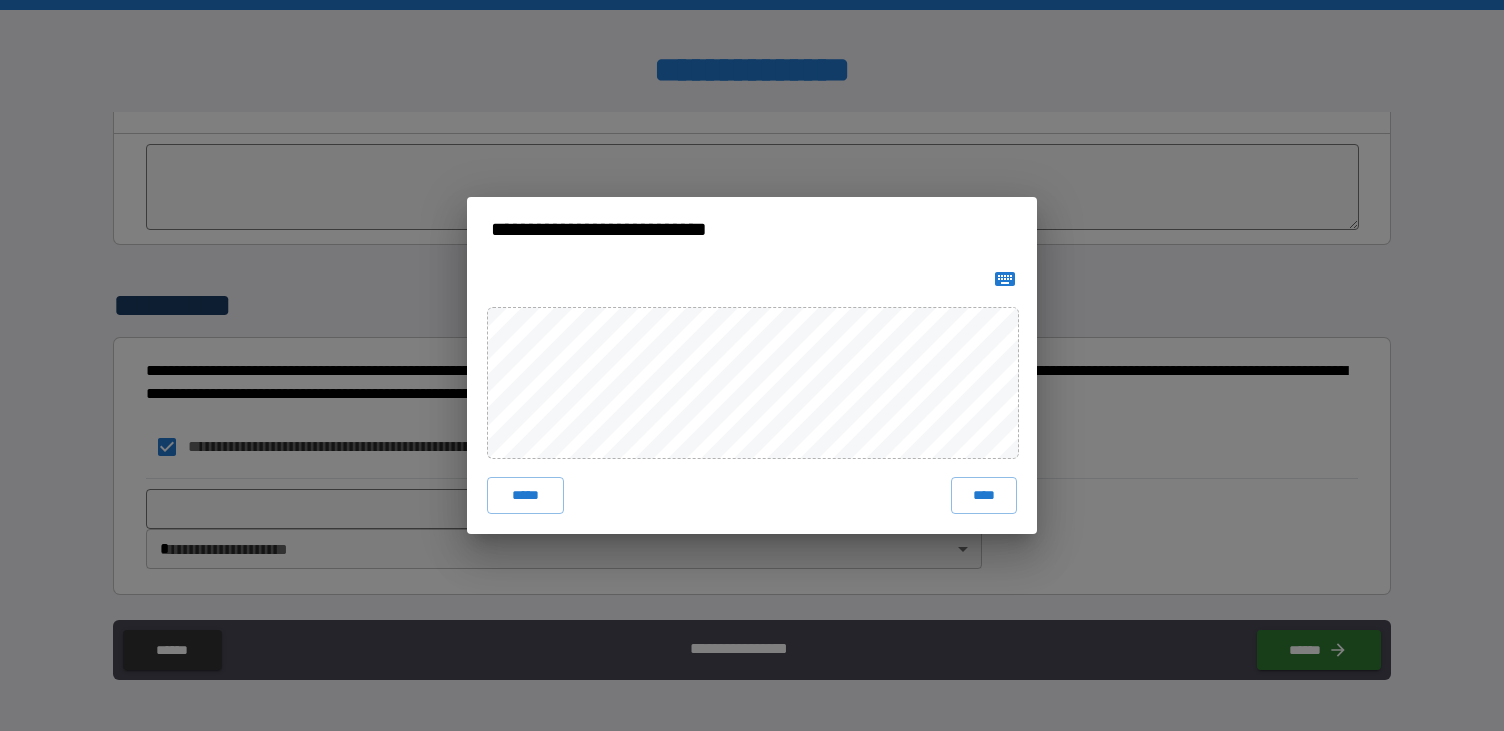 click on "**********" at bounding box center [752, 365] 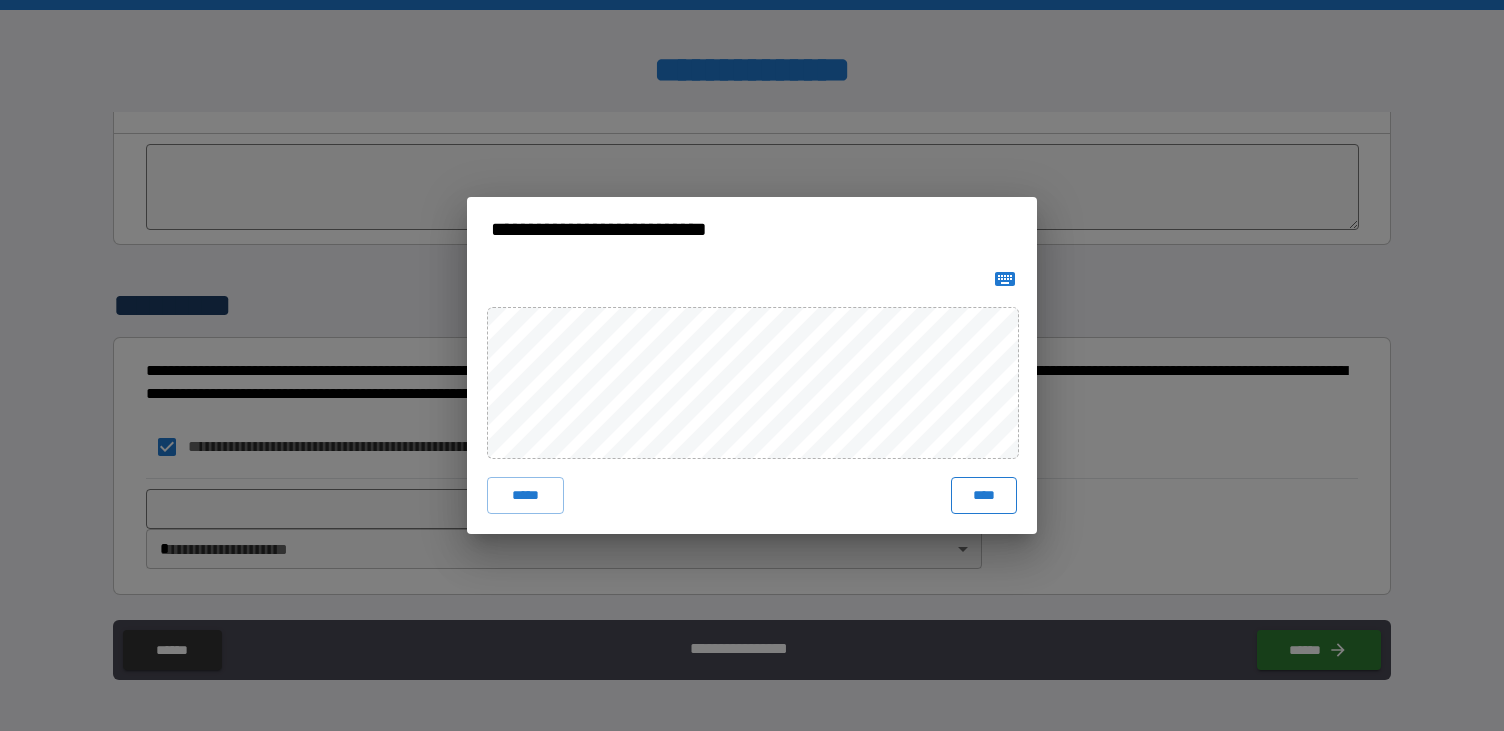 click on "****" at bounding box center [984, 495] 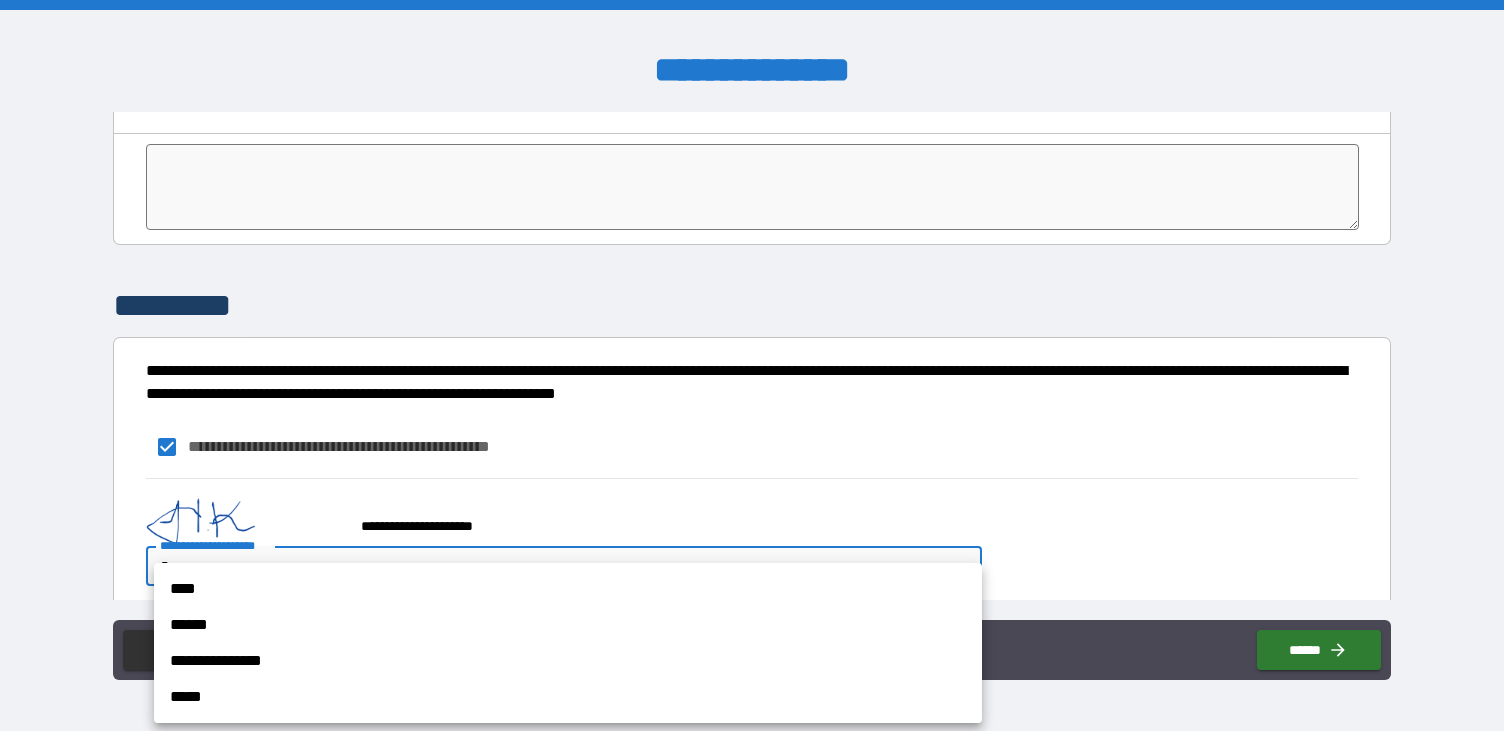 click on "**********" at bounding box center [752, 365] 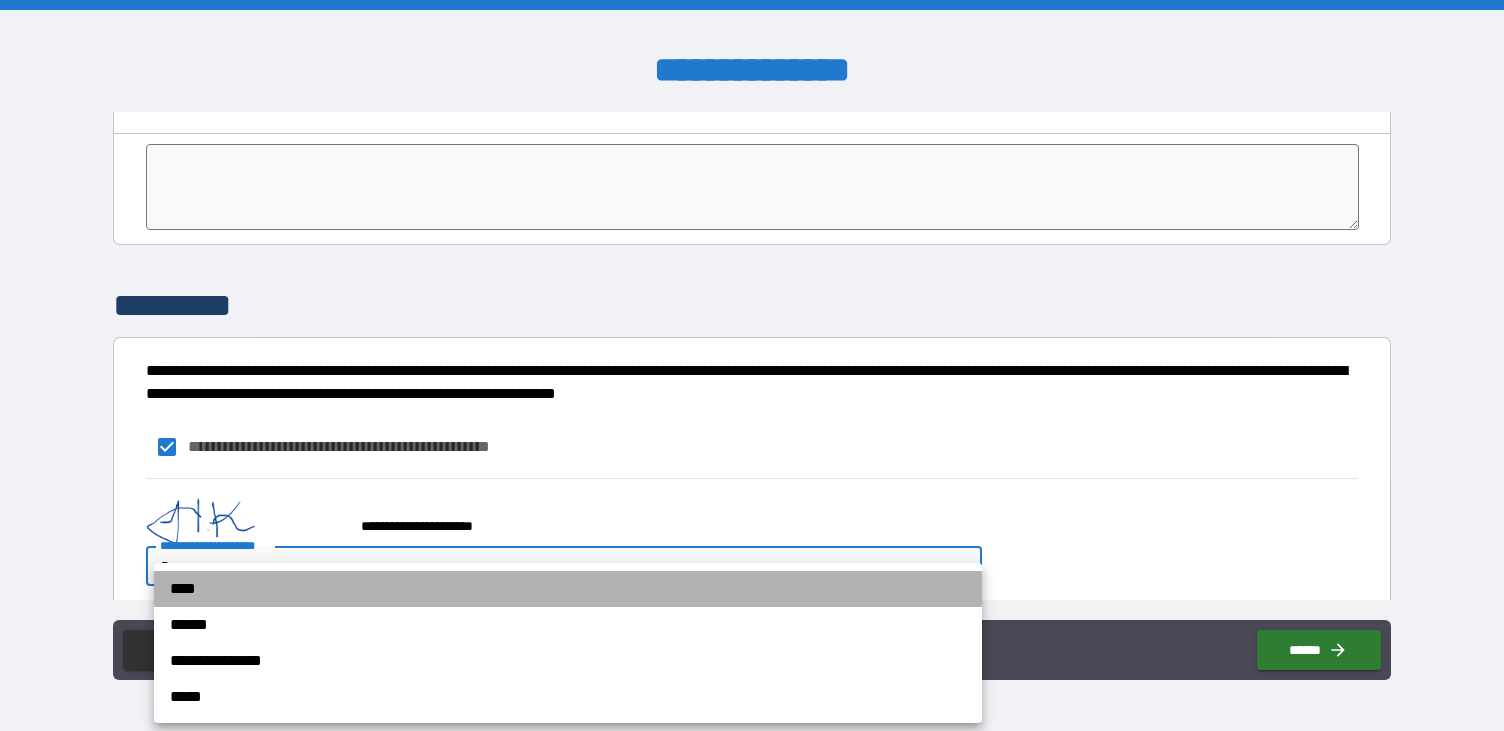click on "****" at bounding box center [568, 589] 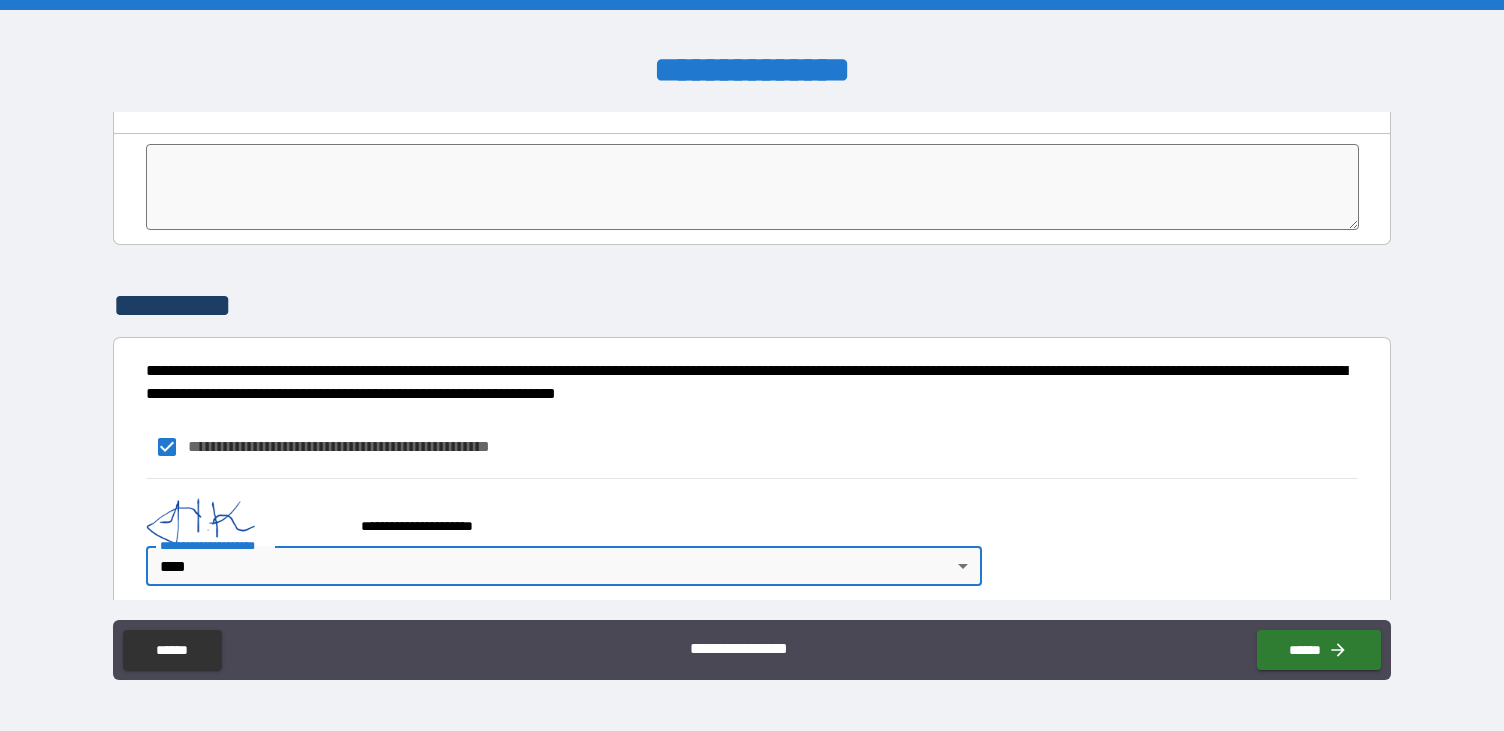 scroll, scrollTop: 4089, scrollLeft: 0, axis: vertical 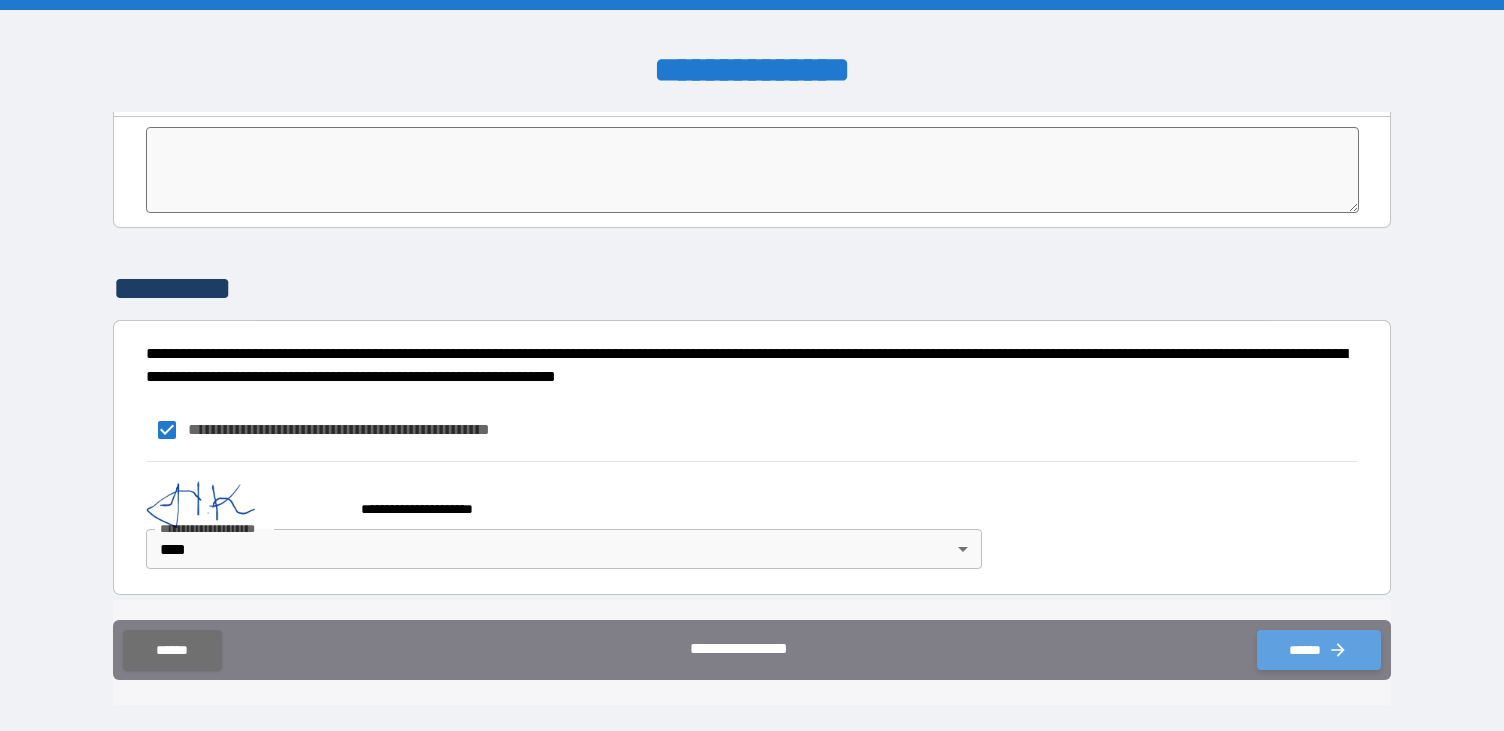 click on "******" at bounding box center (1319, 650) 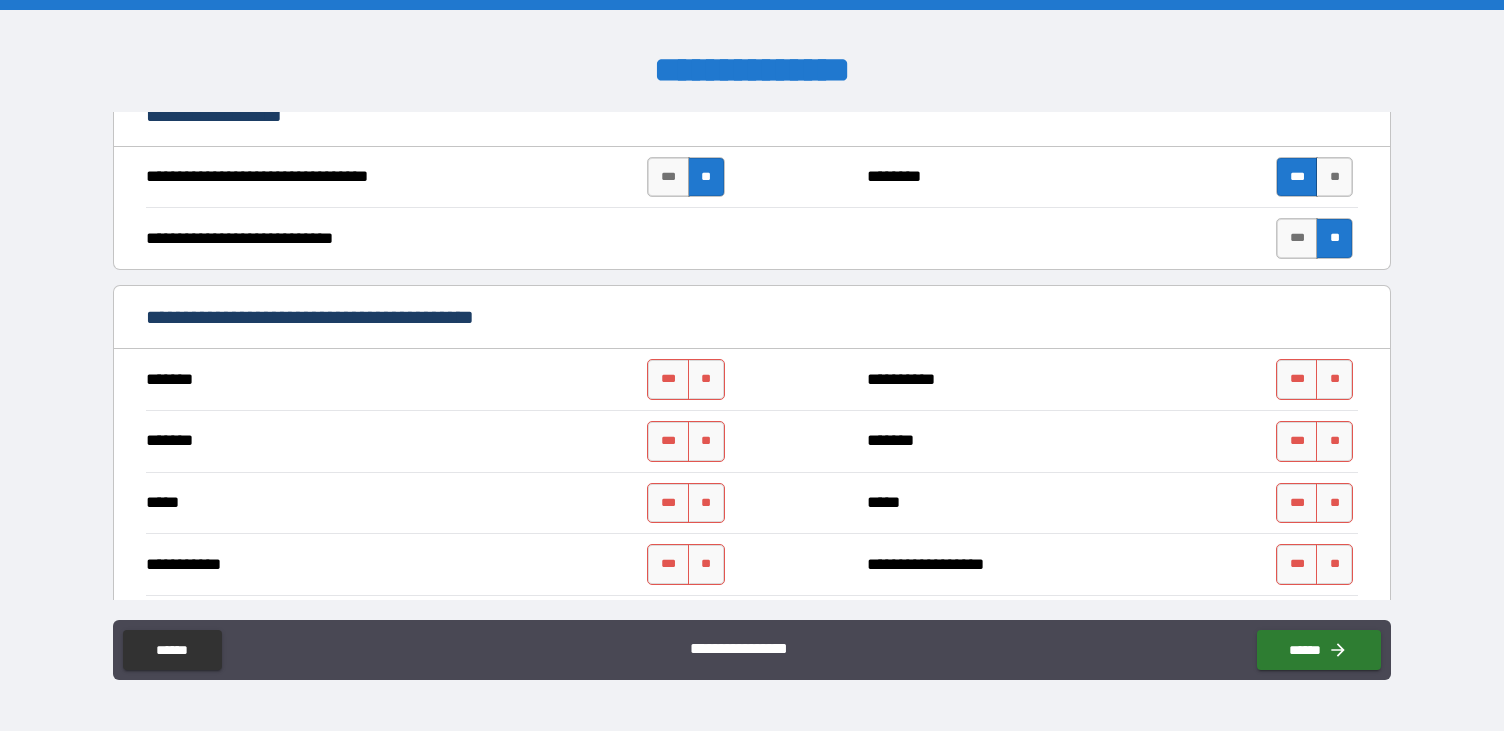 scroll, scrollTop: 848, scrollLeft: 0, axis: vertical 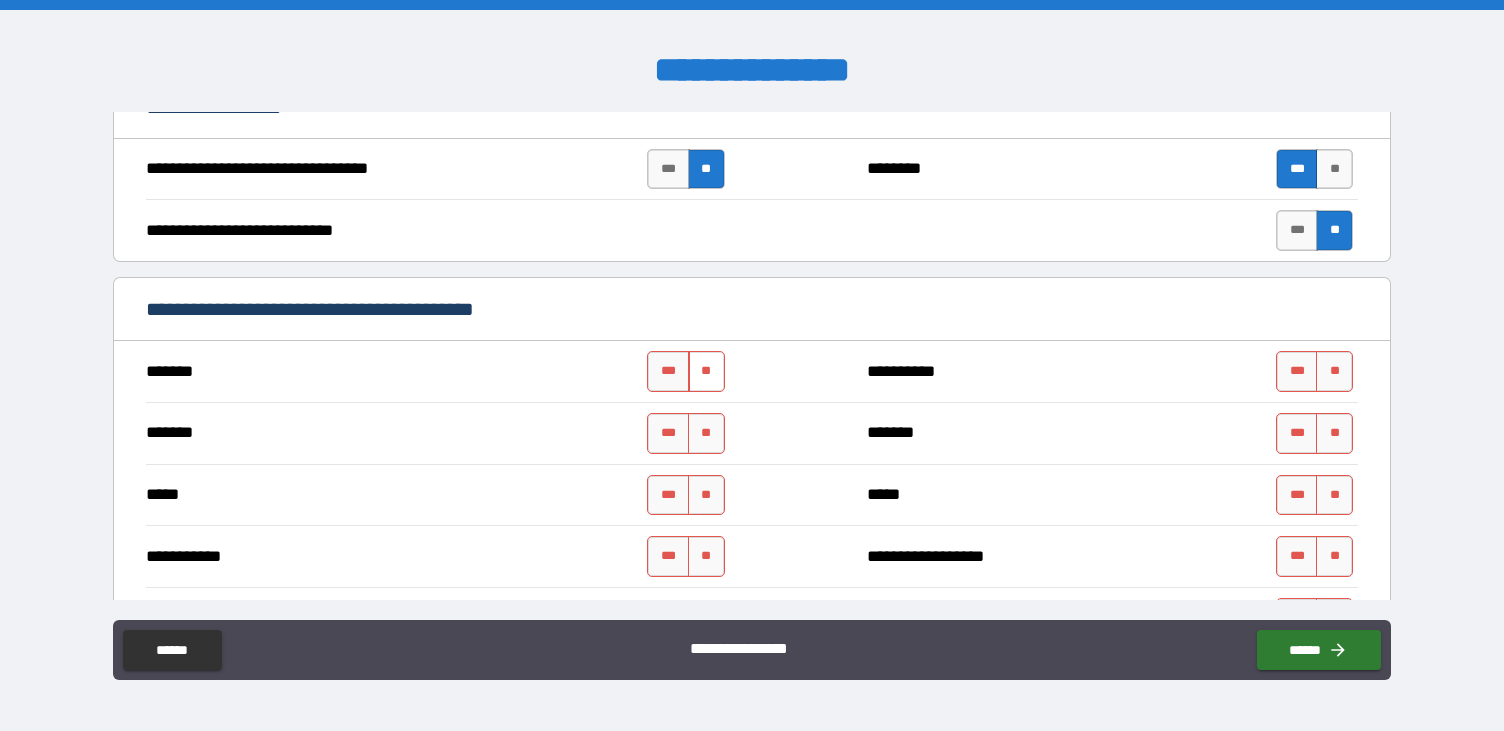 click on "**" at bounding box center [706, 371] 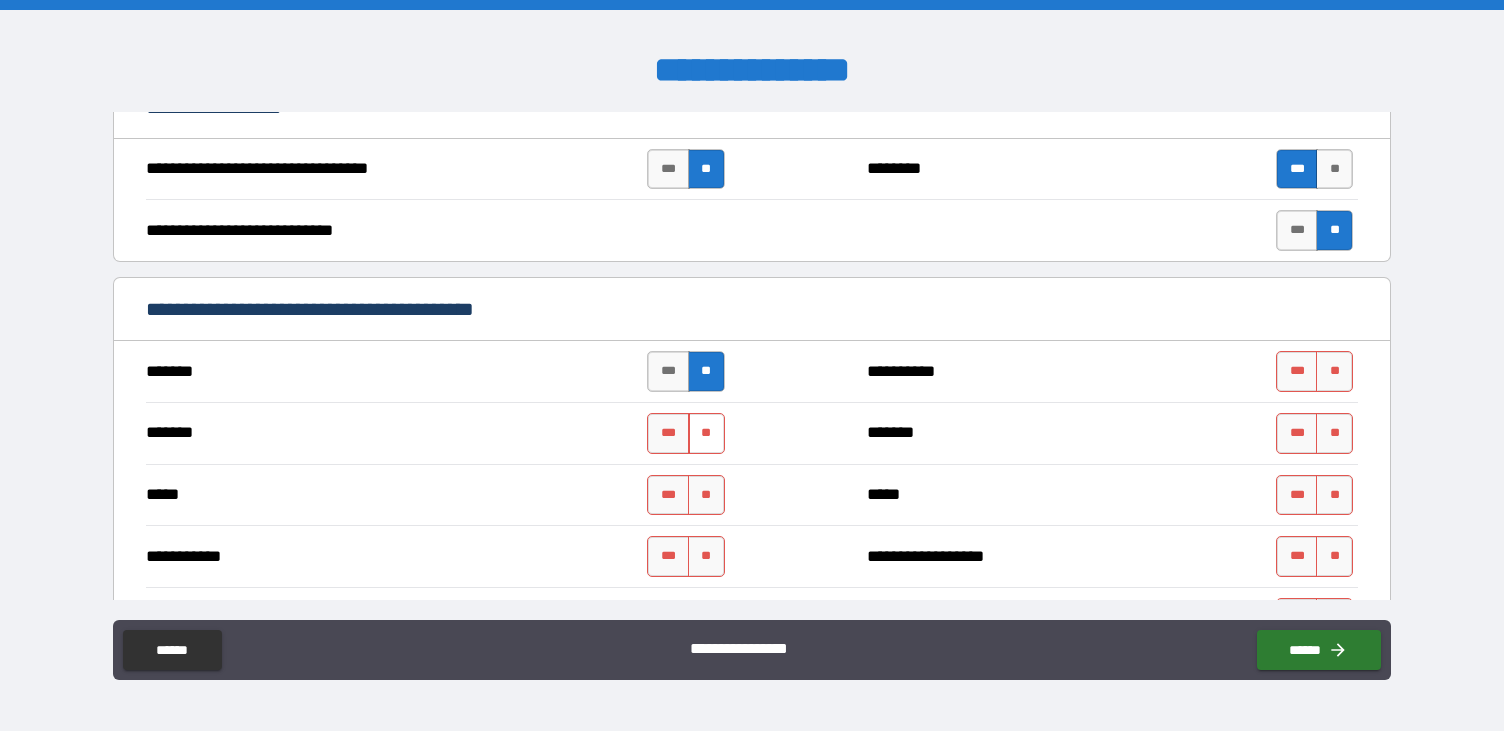click on "**" at bounding box center [706, 433] 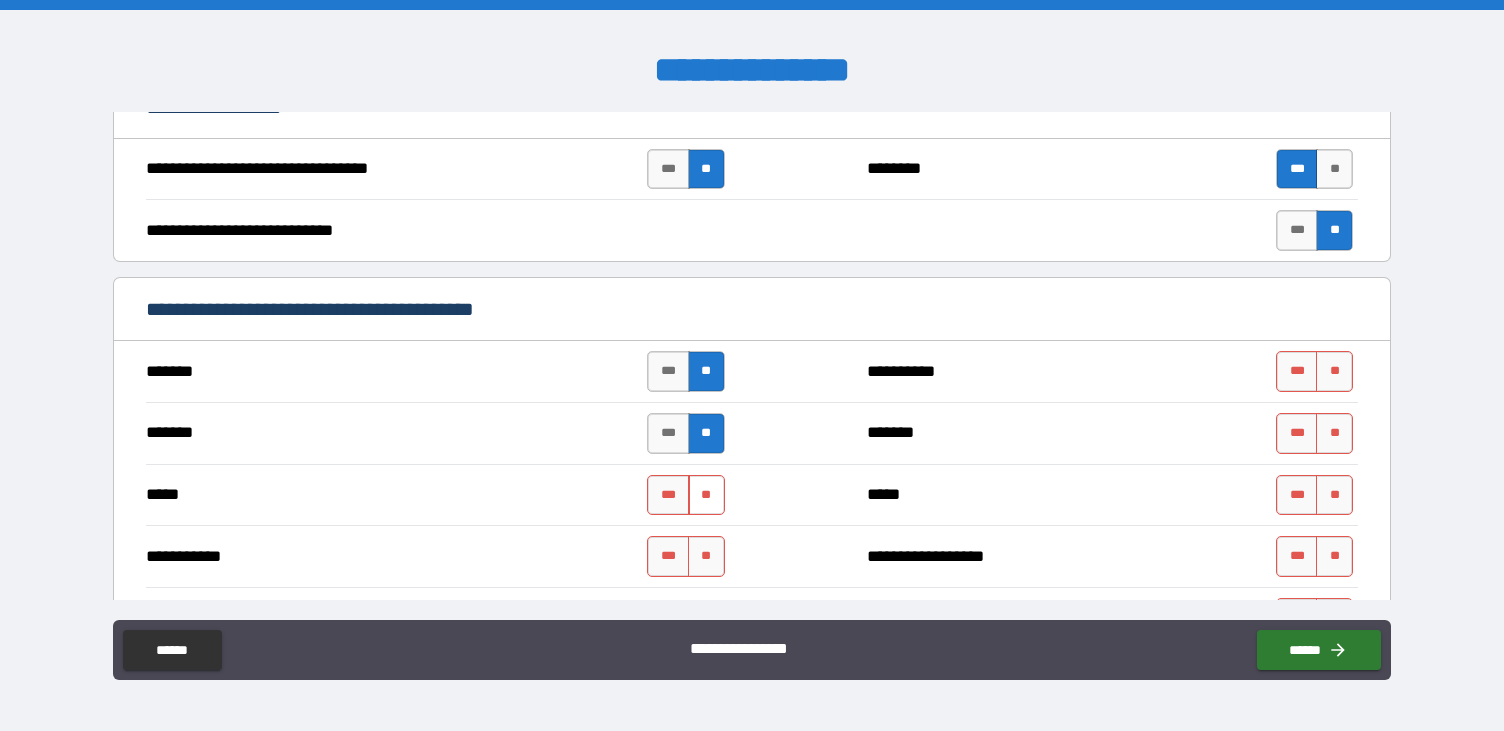 click on "**" at bounding box center [706, 495] 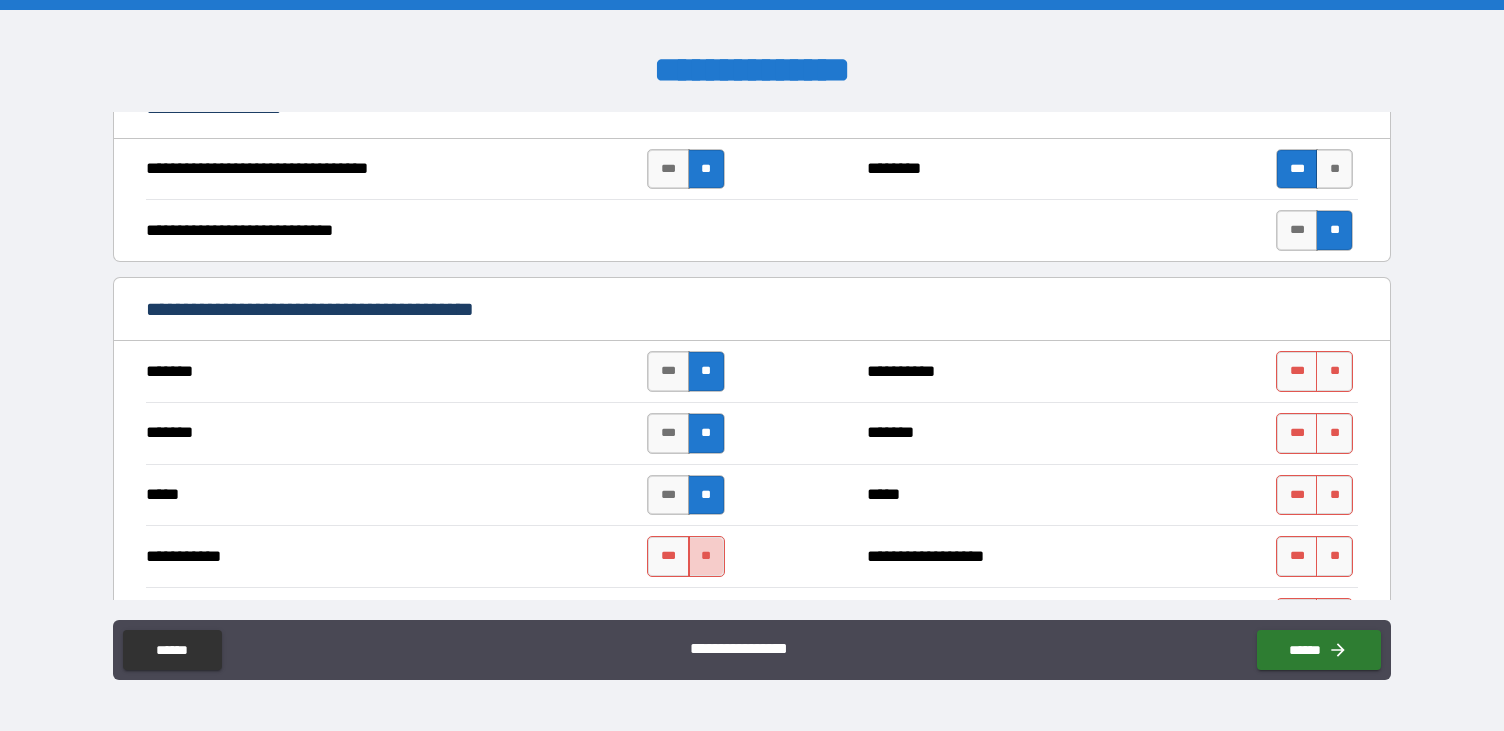 click on "**" at bounding box center [706, 556] 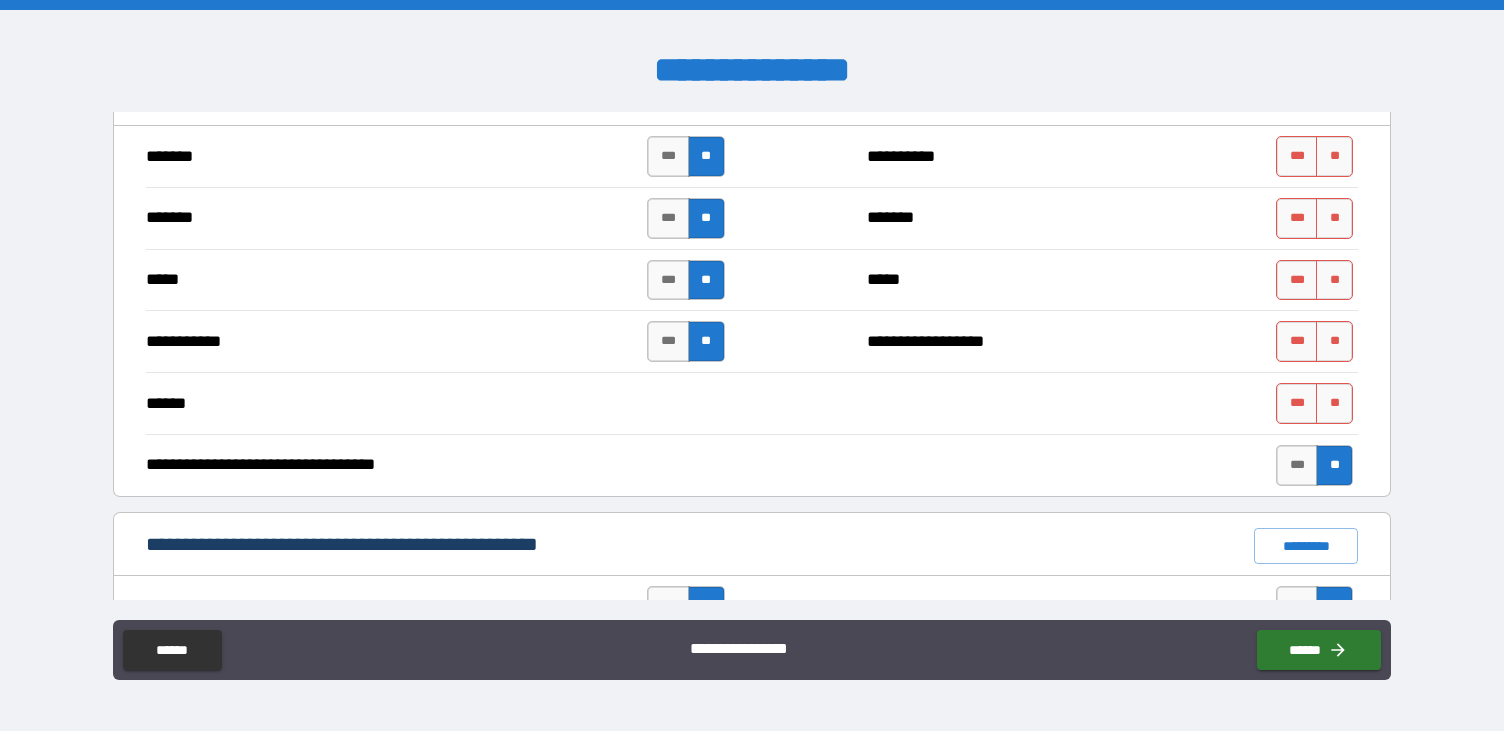 scroll, scrollTop: 988, scrollLeft: 0, axis: vertical 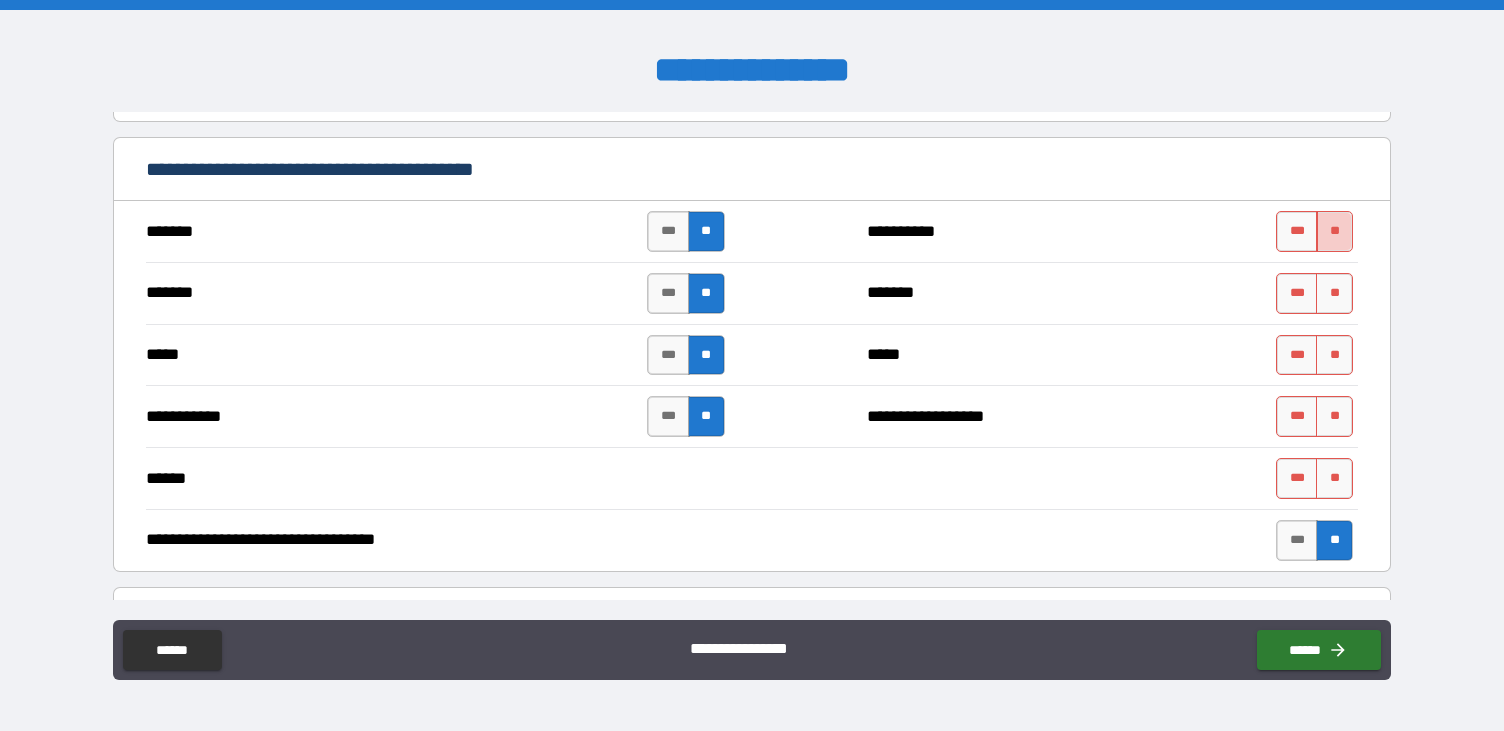 click on "**" at bounding box center (1334, 231) 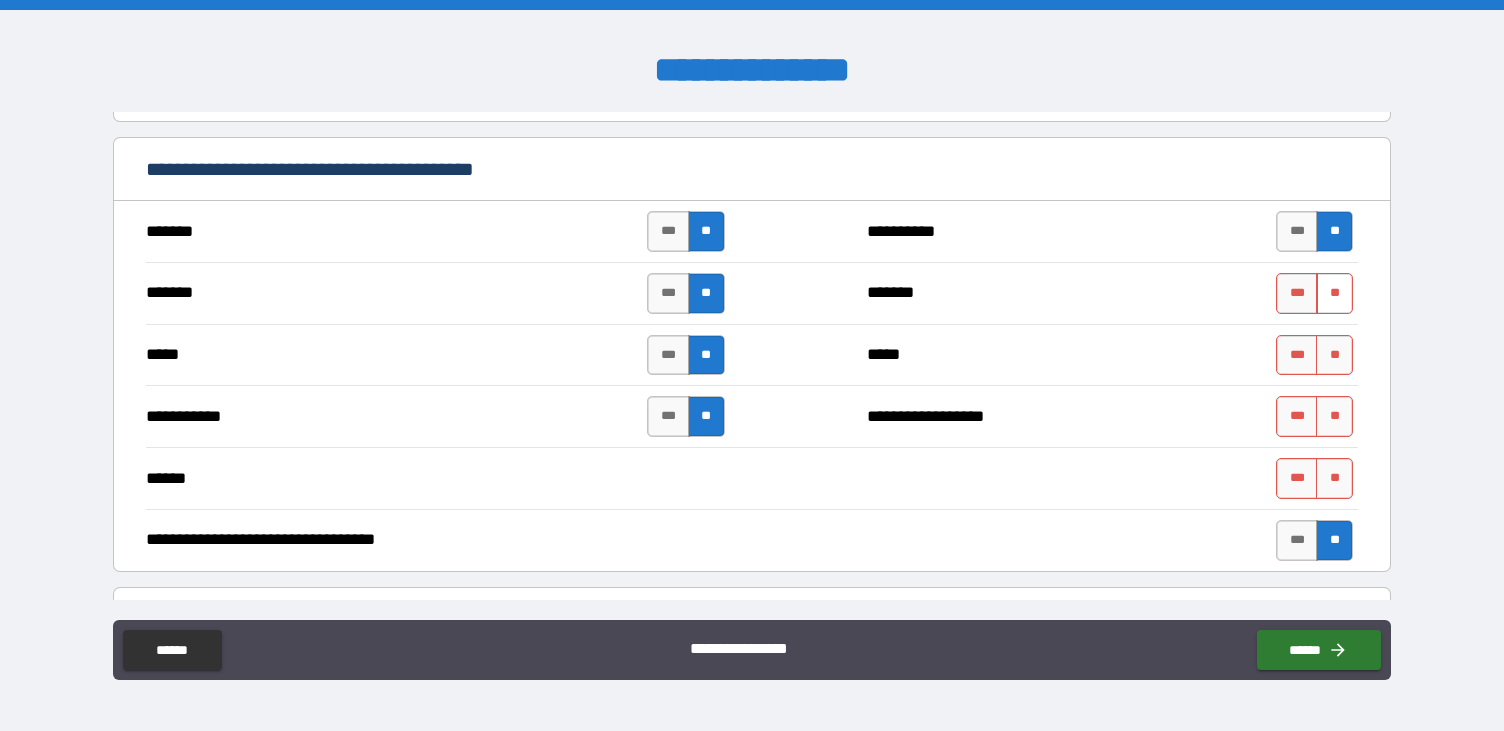 click on "**" at bounding box center (1334, 293) 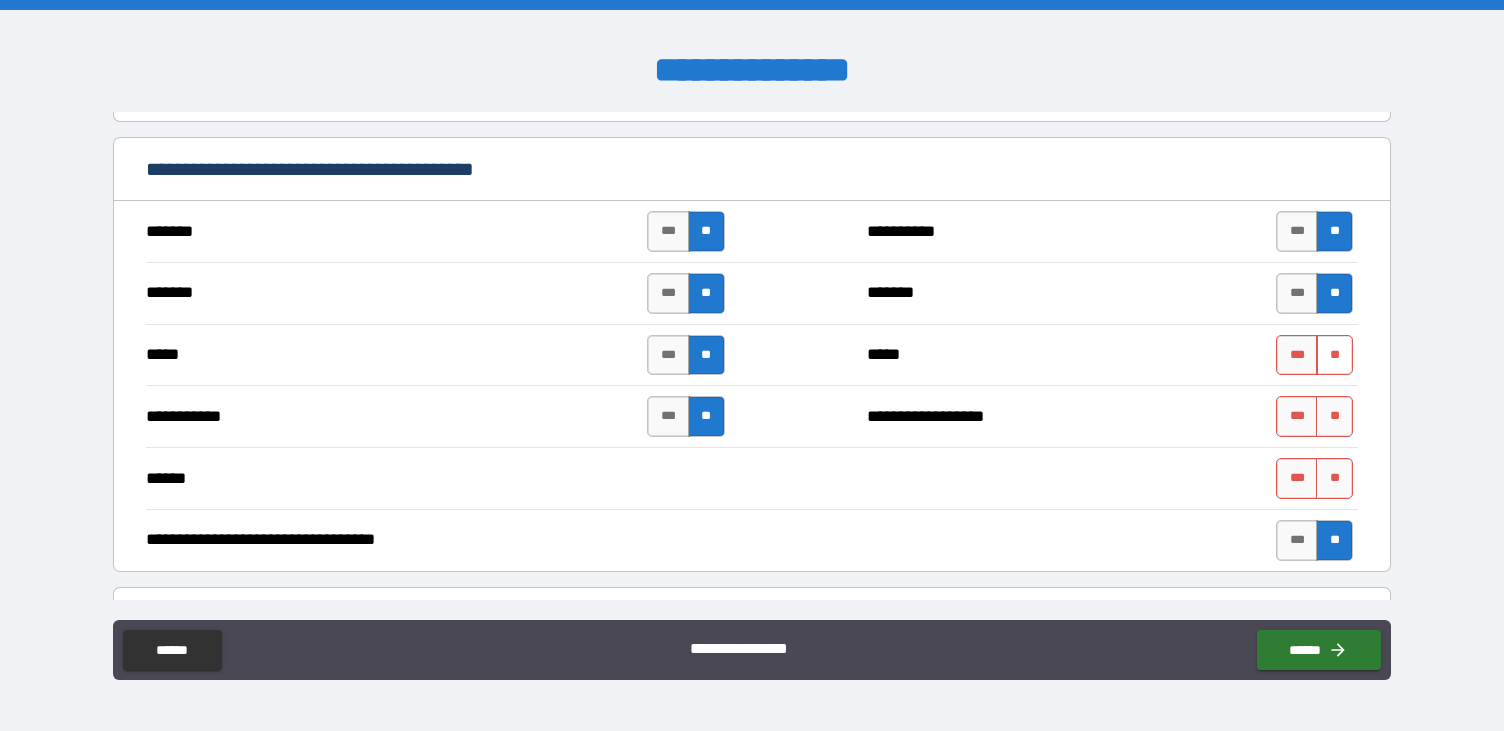 click on "**" at bounding box center (1334, 355) 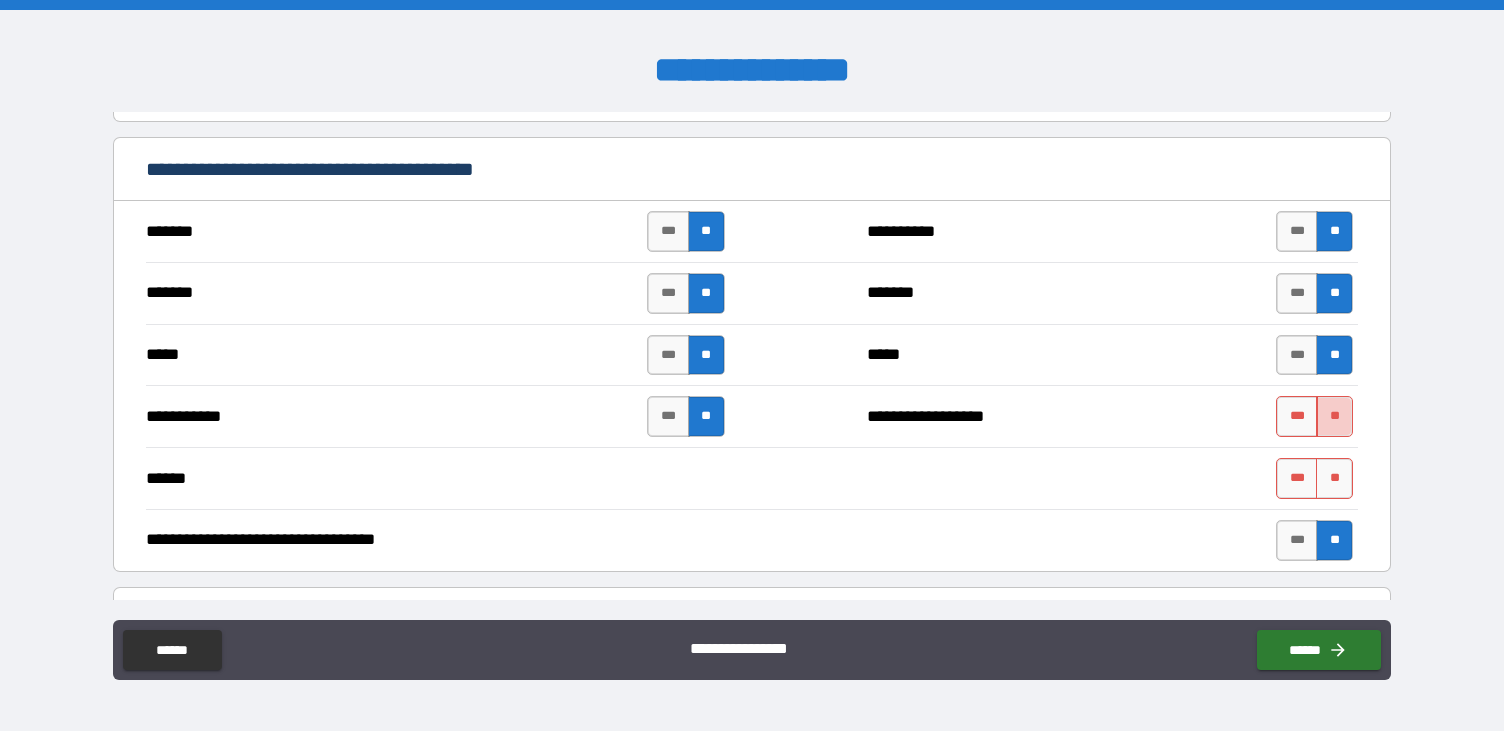 click on "**" at bounding box center [1334, 416] 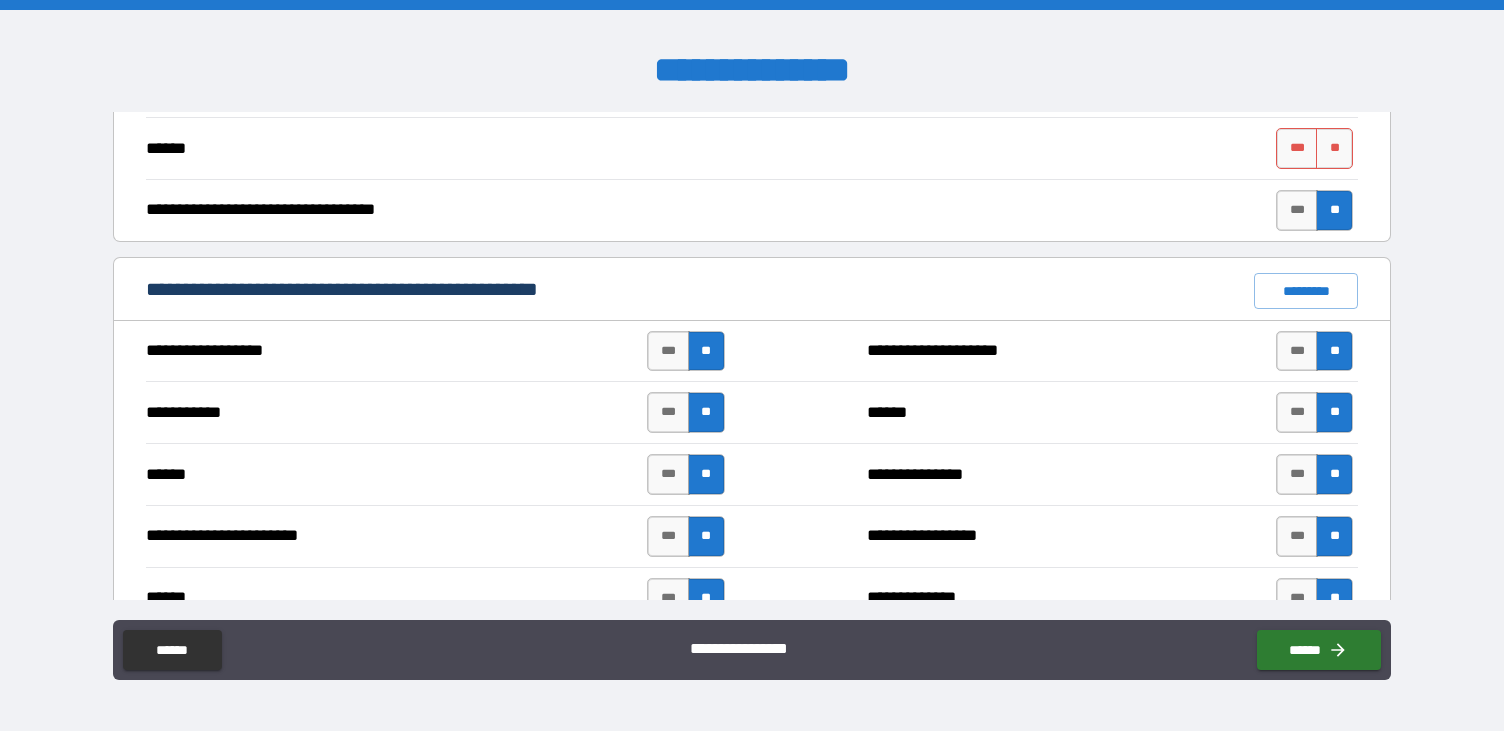 scroll, scrollTop: 1335, scrollLeft: 0, axis: vertical 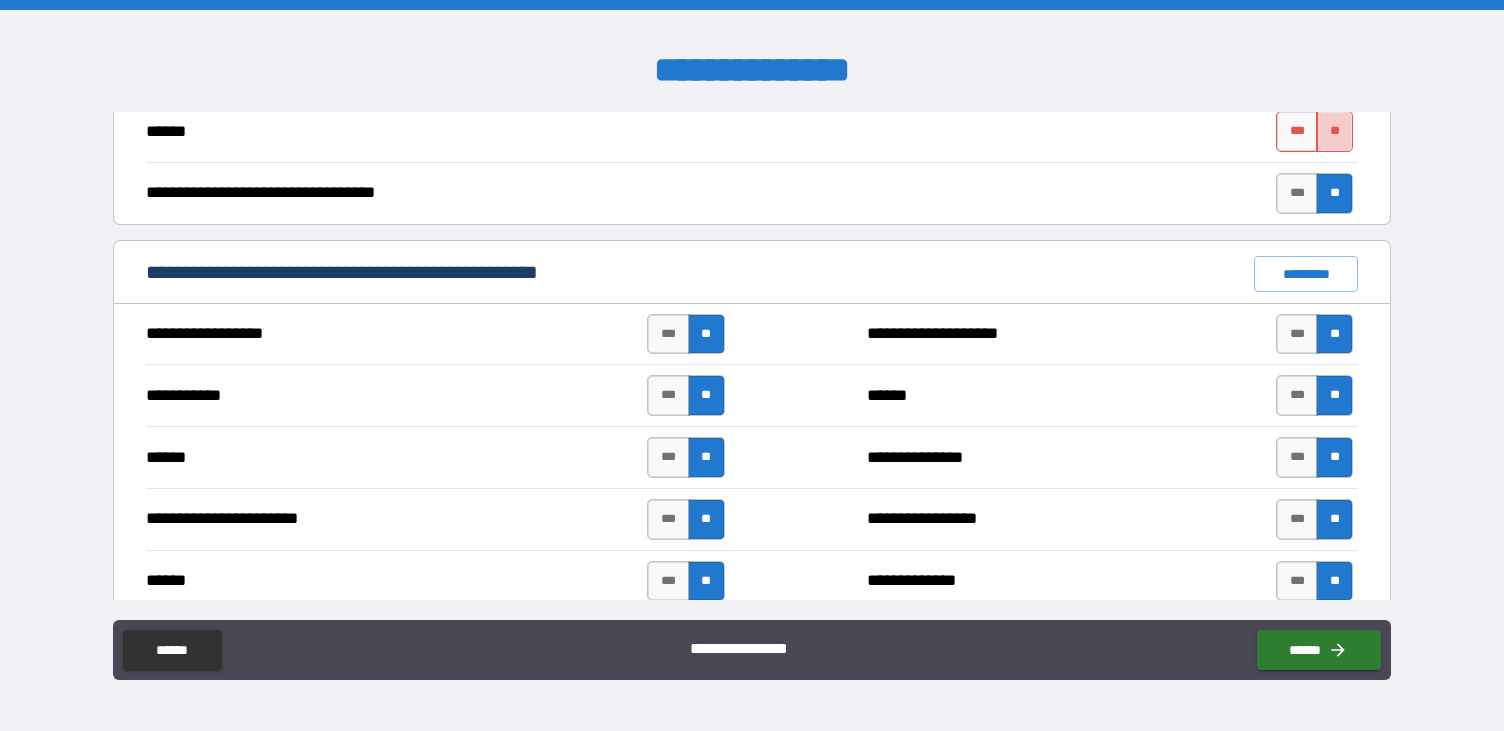 click on "**" at bounding box center (1334, 131) 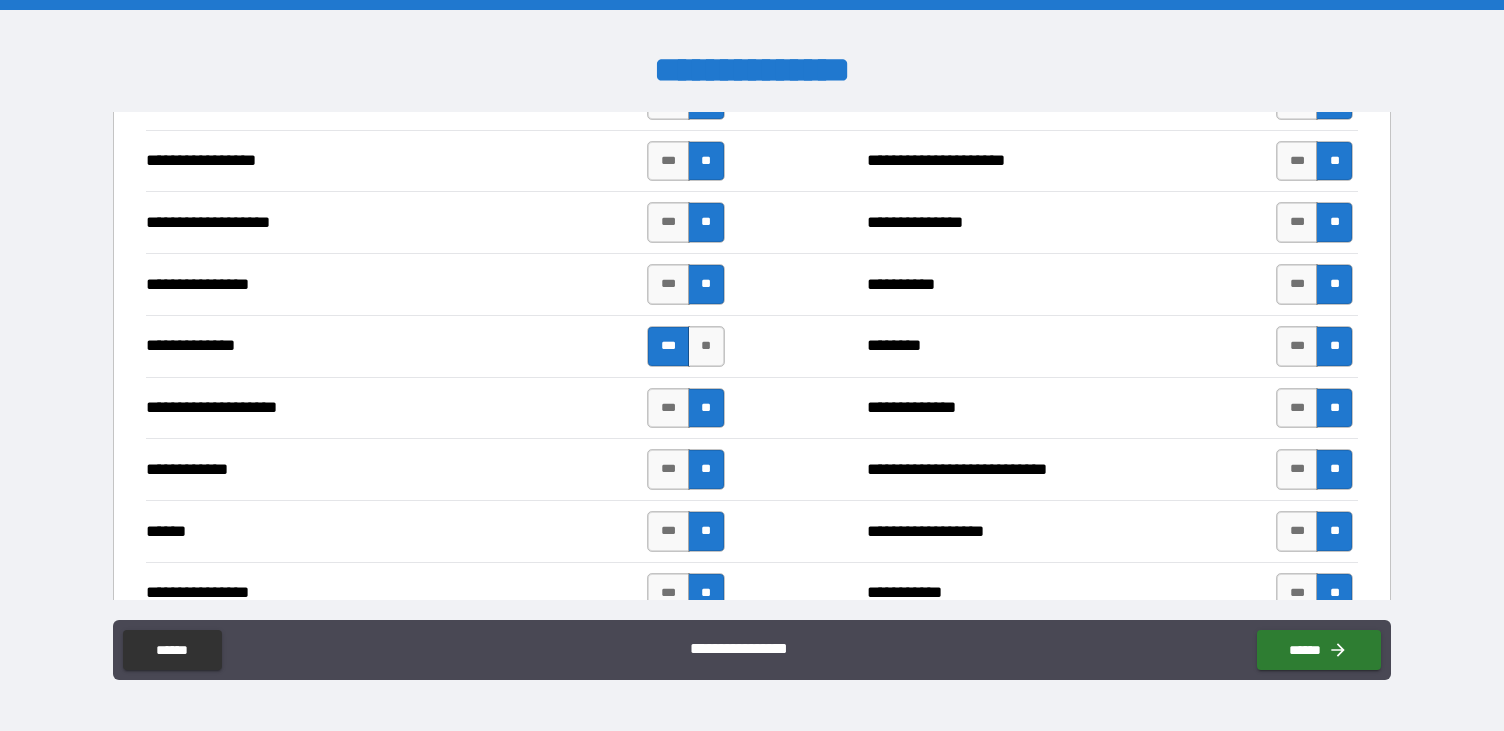 scroll, scrollTop: 3362, scrollLeft: 0, axis: vertical 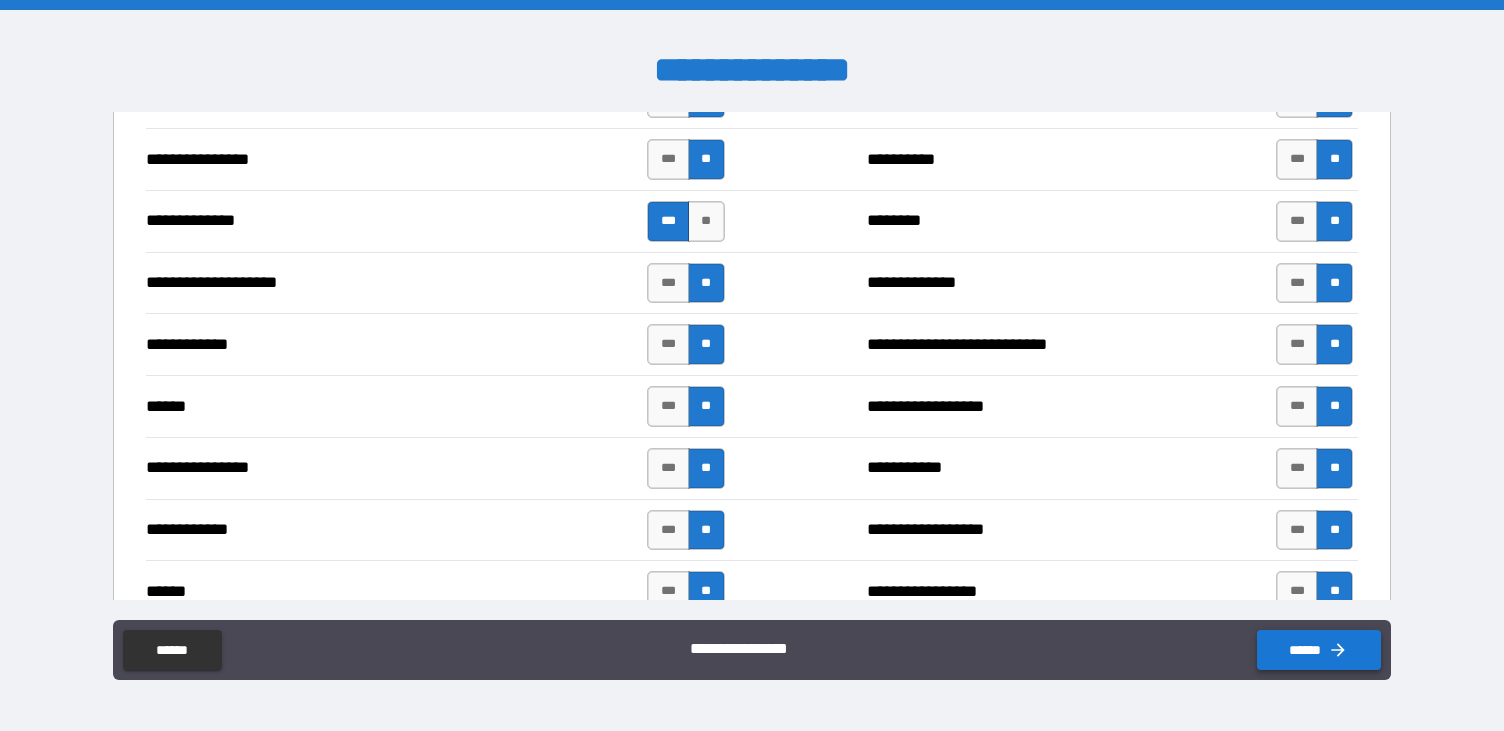 click 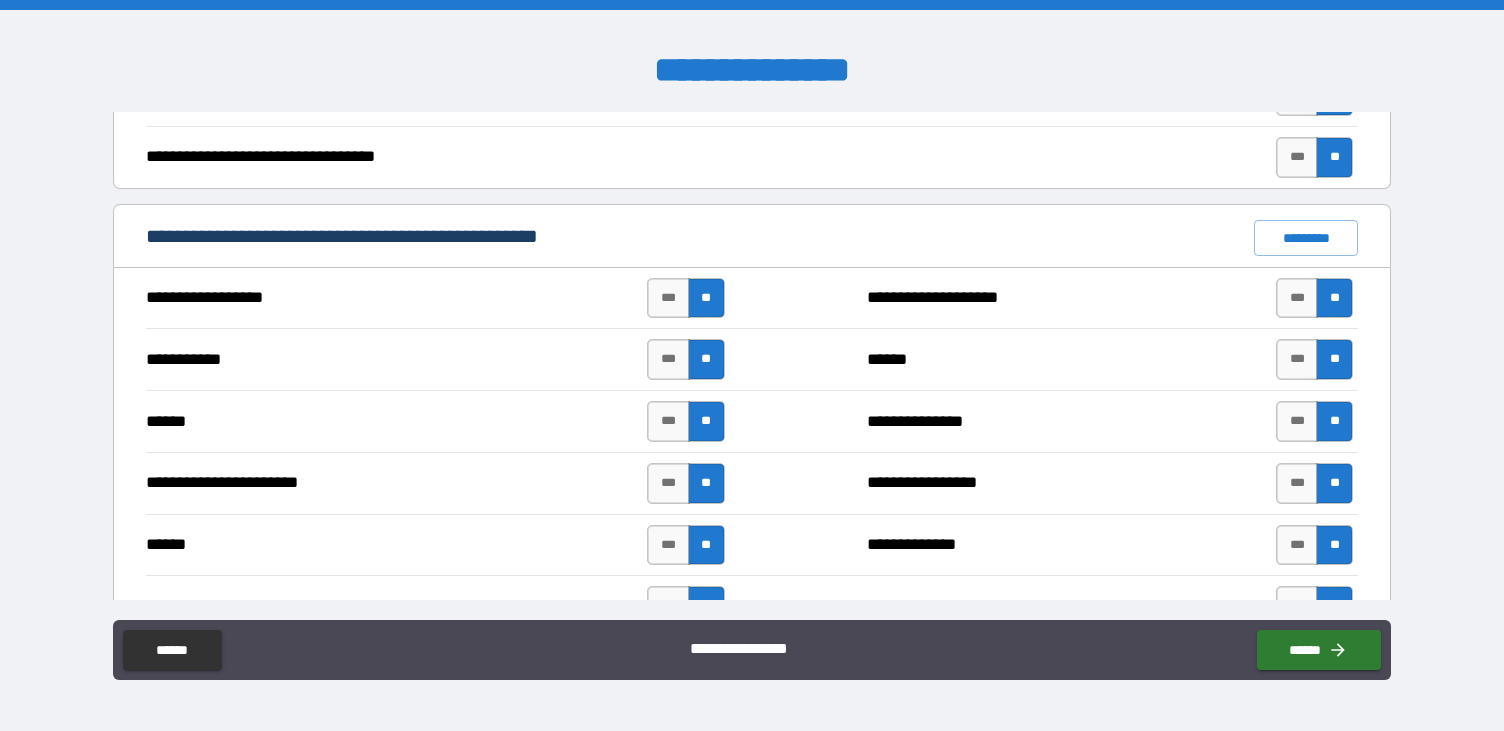 scroll, scrollTop: 1377, scrollLeft: 0, axis: vertical 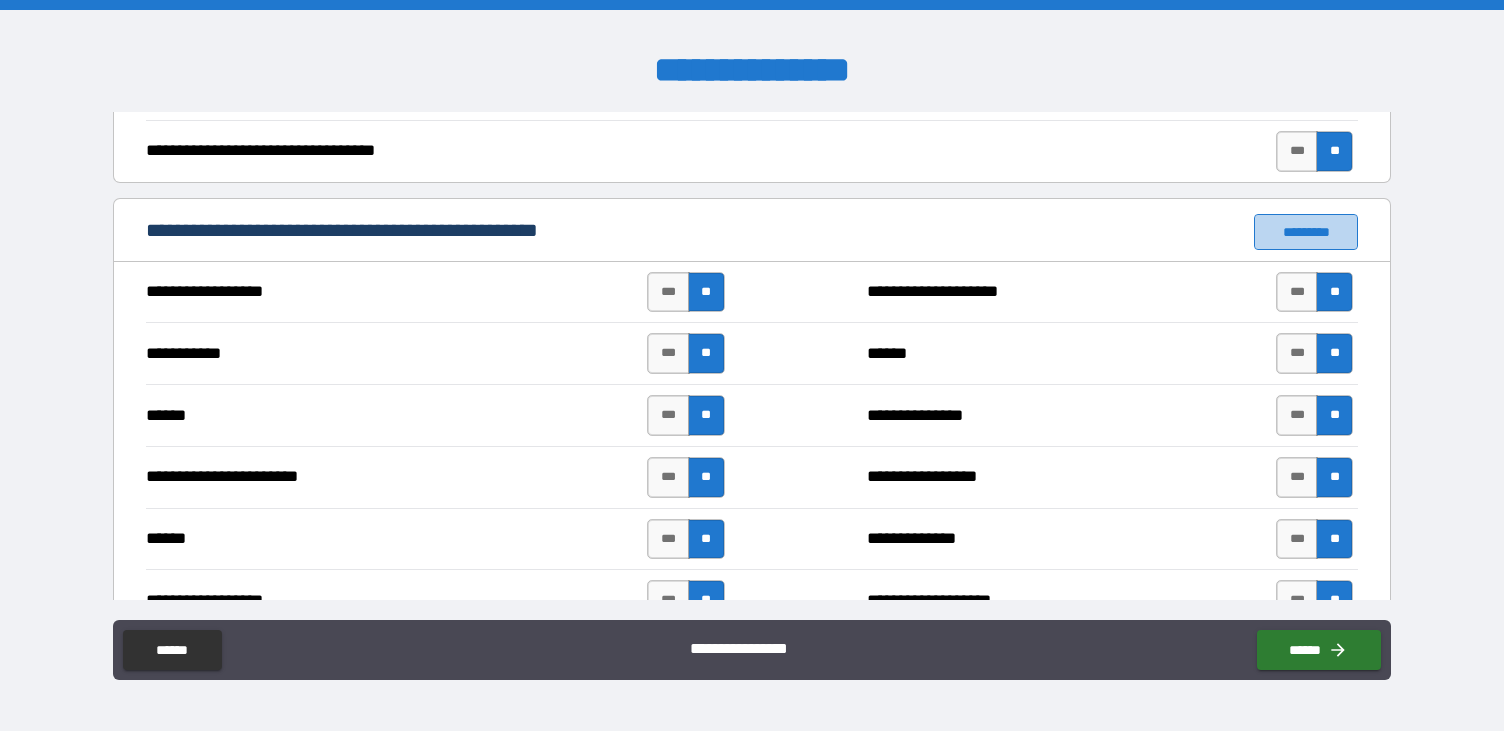 click on "*********" at bounding box center [1306, 232] 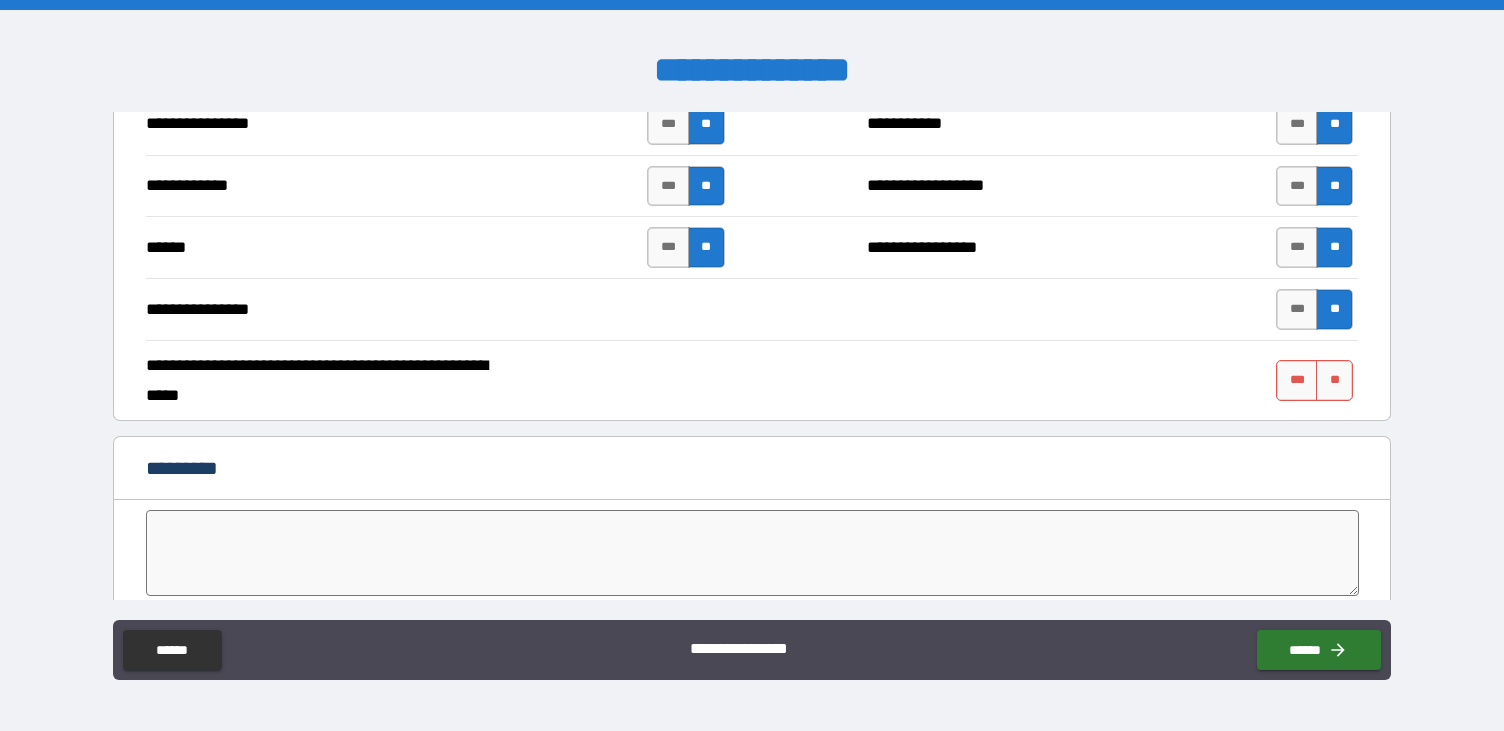 scroll, scrollTop: 3716, scrollLeft: 0, axis: vertical 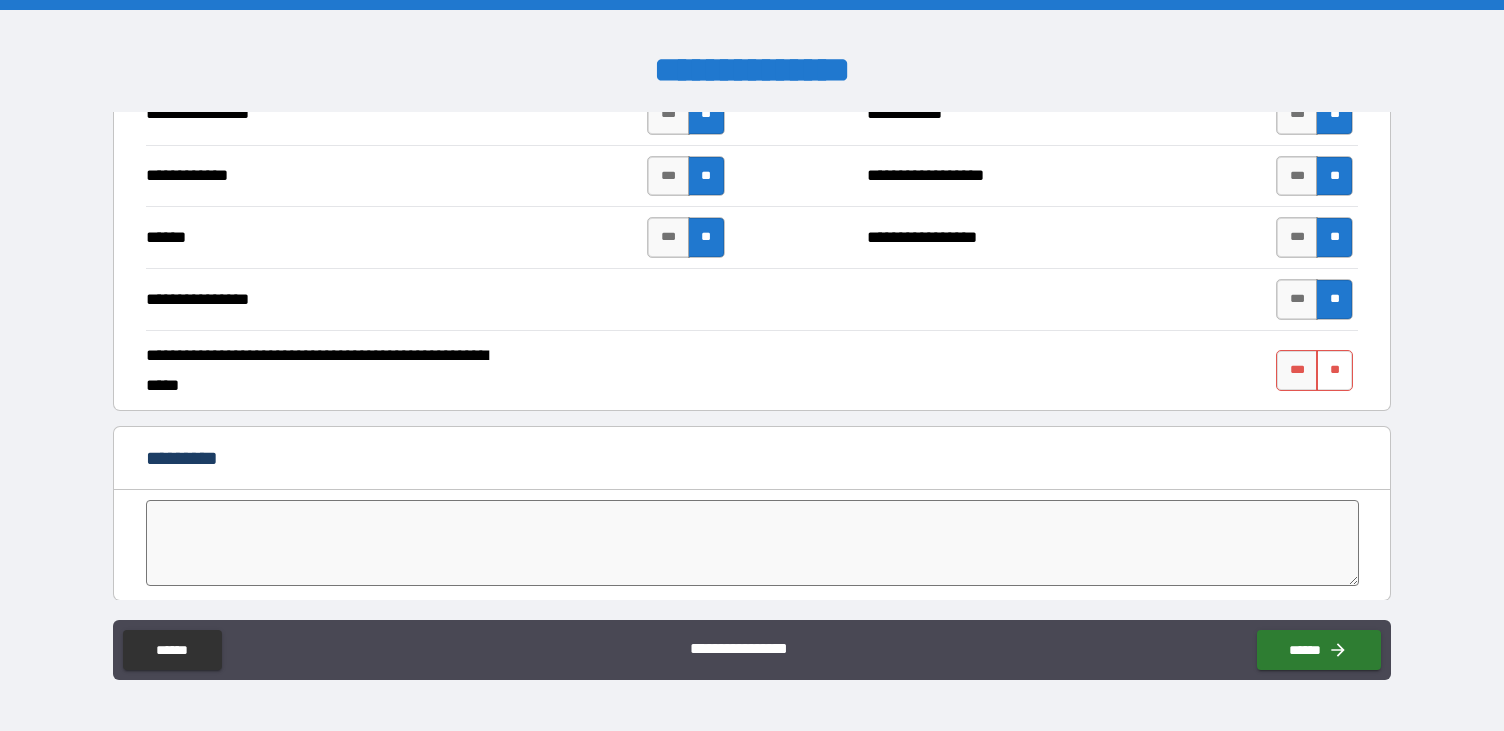 click on "**" at bounding box center [1334, 370] 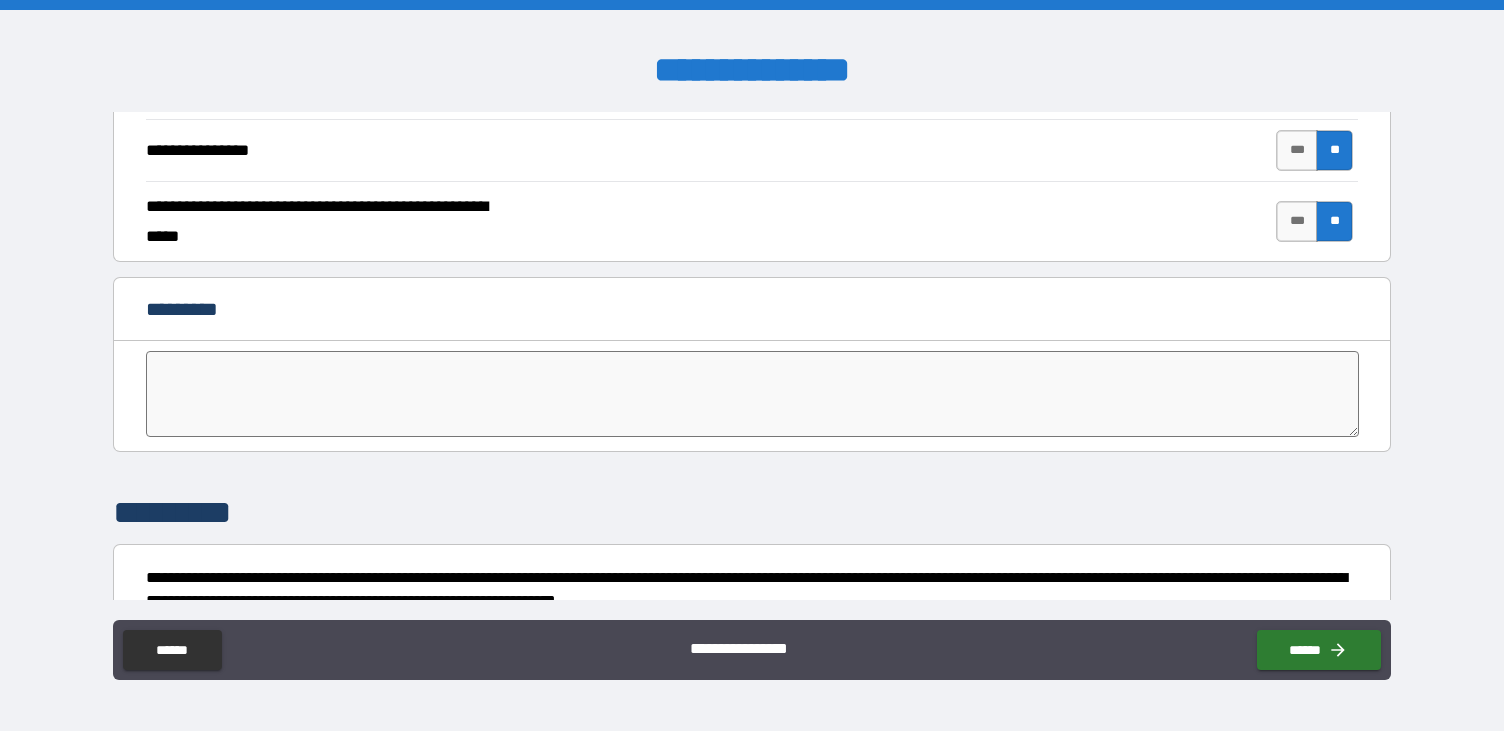 scroll, scrollTop: 4011, scrollLeft: 0, axis: vertical 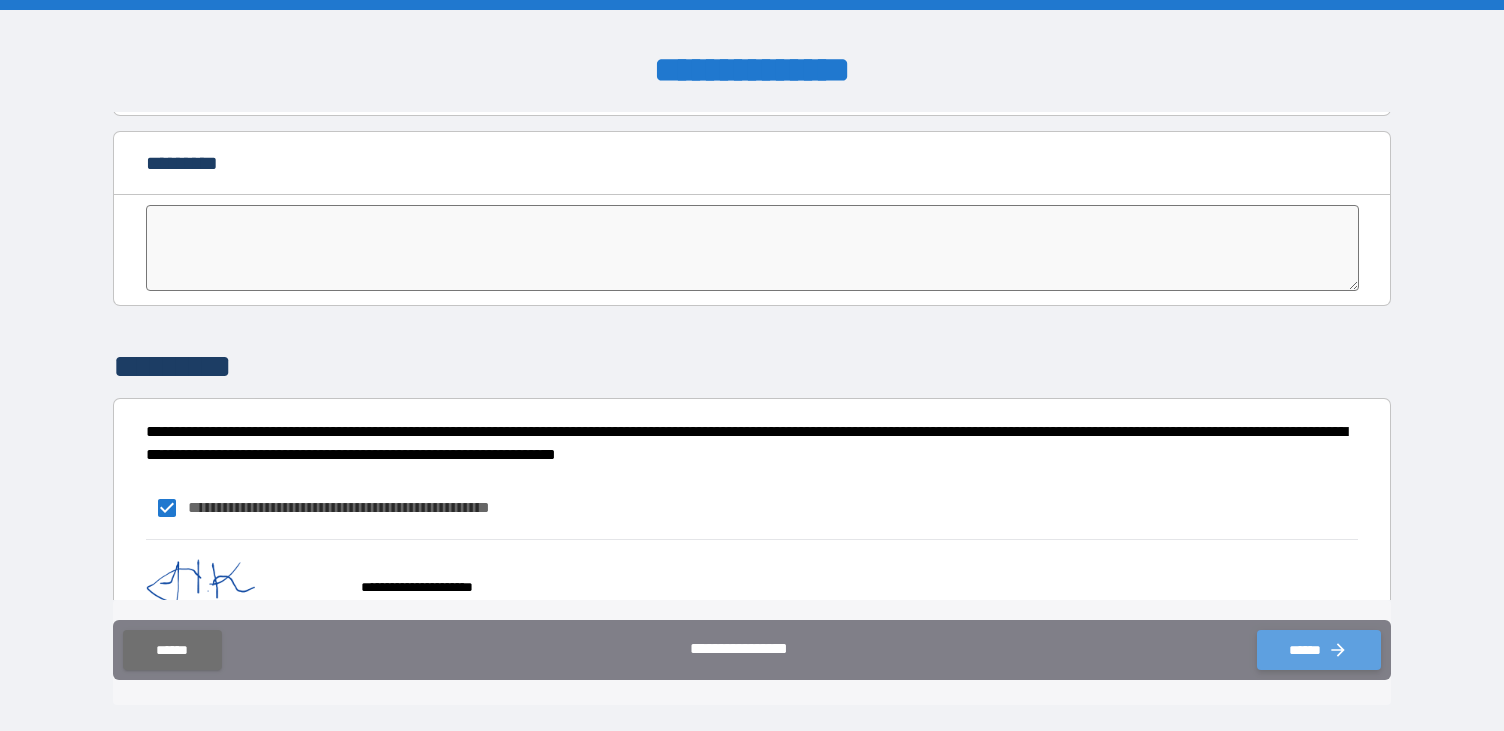 click on "******" at bounding box center [1319, 650] 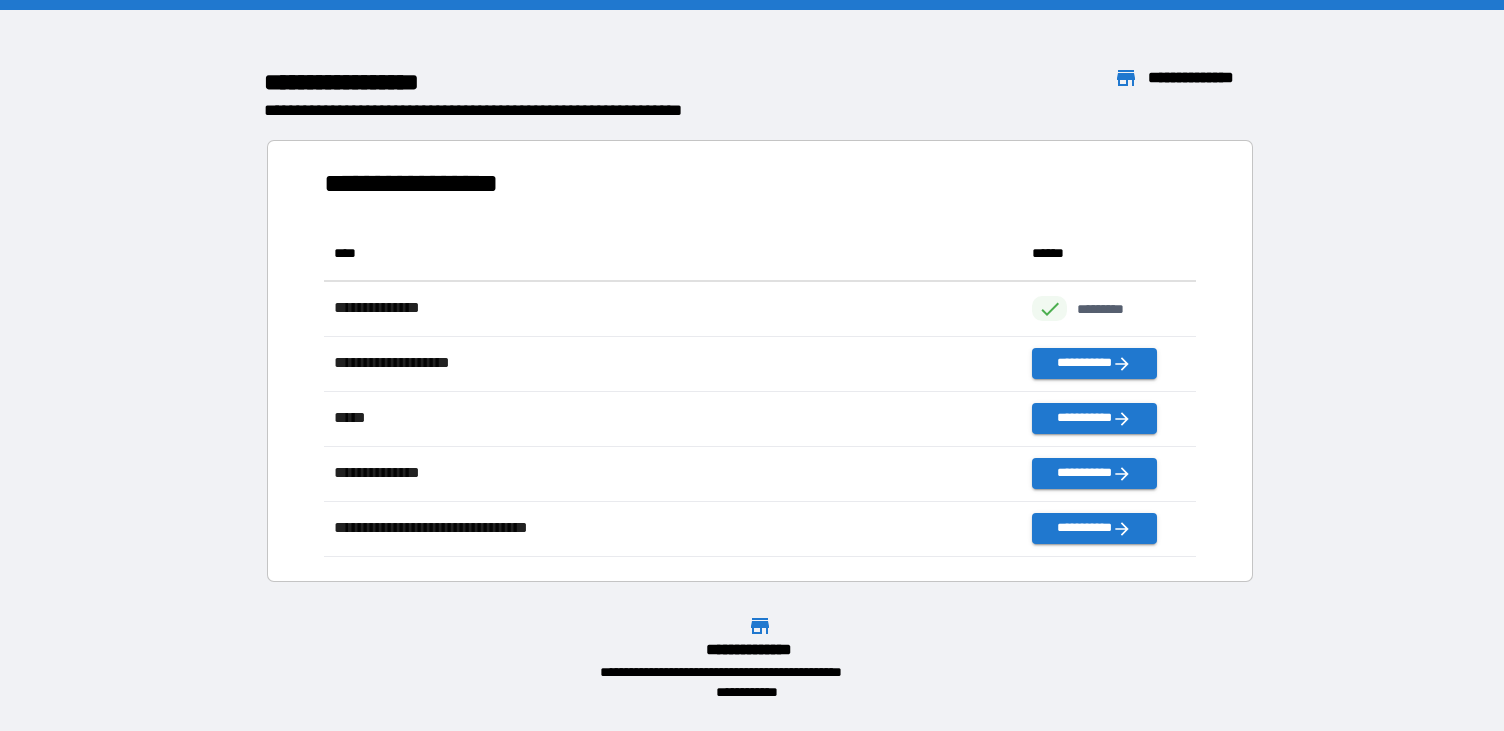 scroll, scrollTop: 1, scrollLeft: 1, axis: both 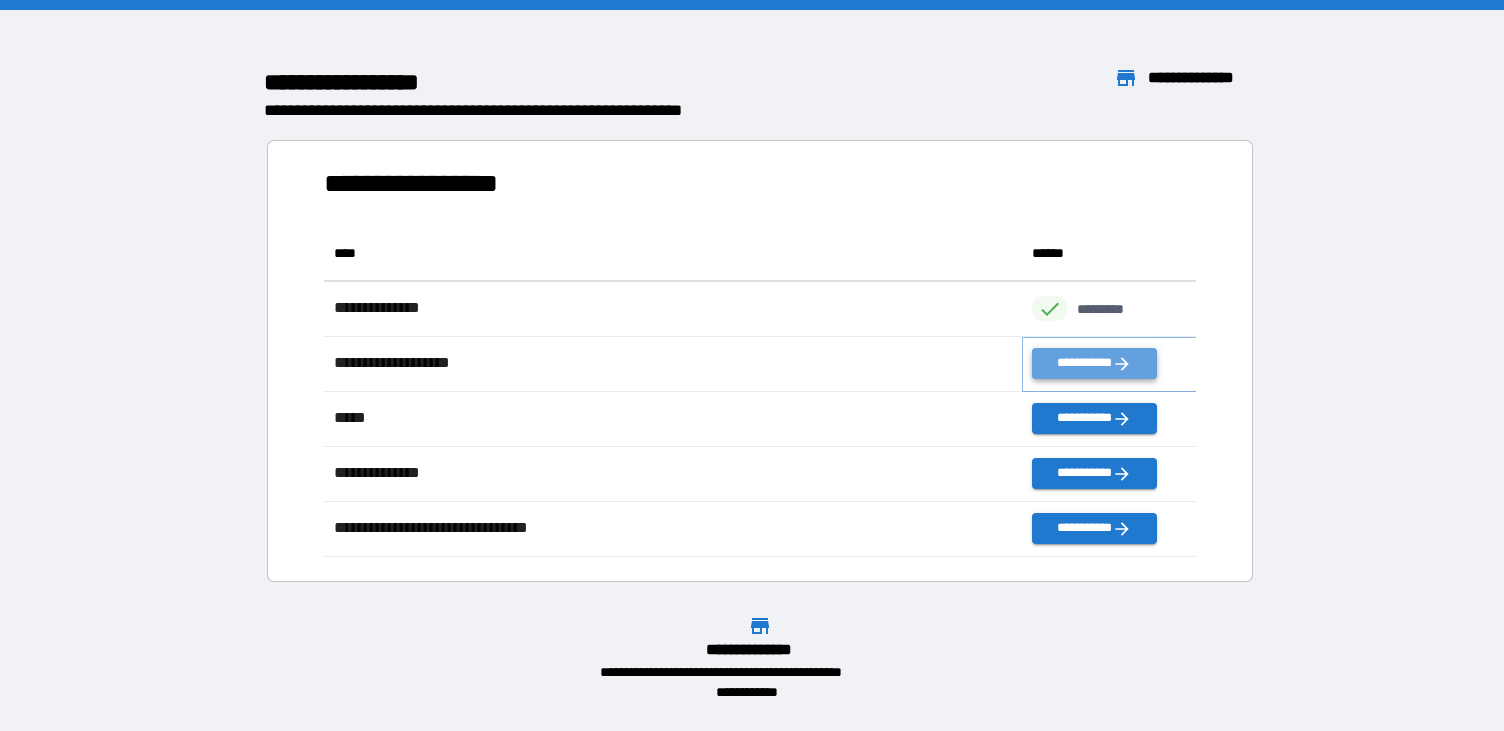 click on "**********" at bounding box center [1094, 363] 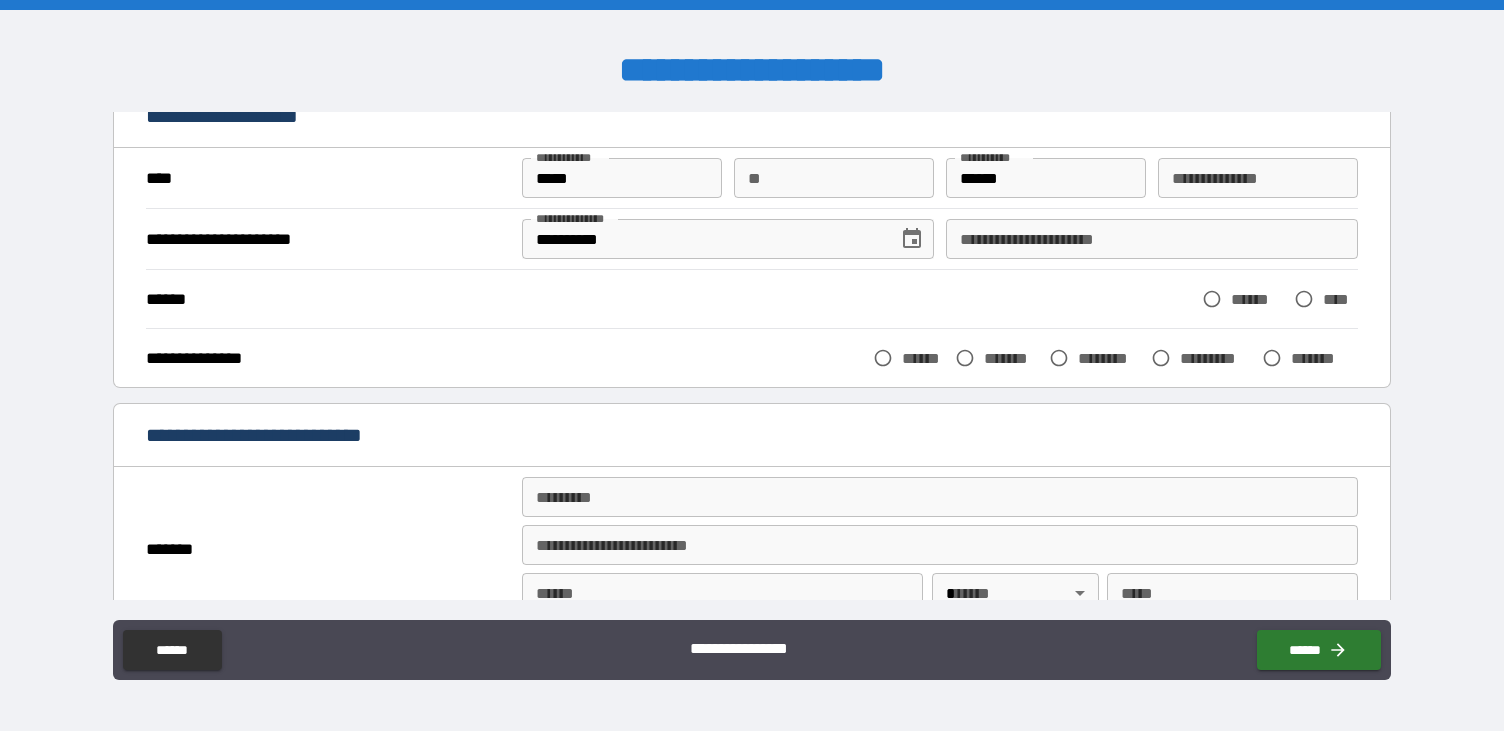 scroll, scrollTop: 101, scrollLeft: 0, axis: vertical 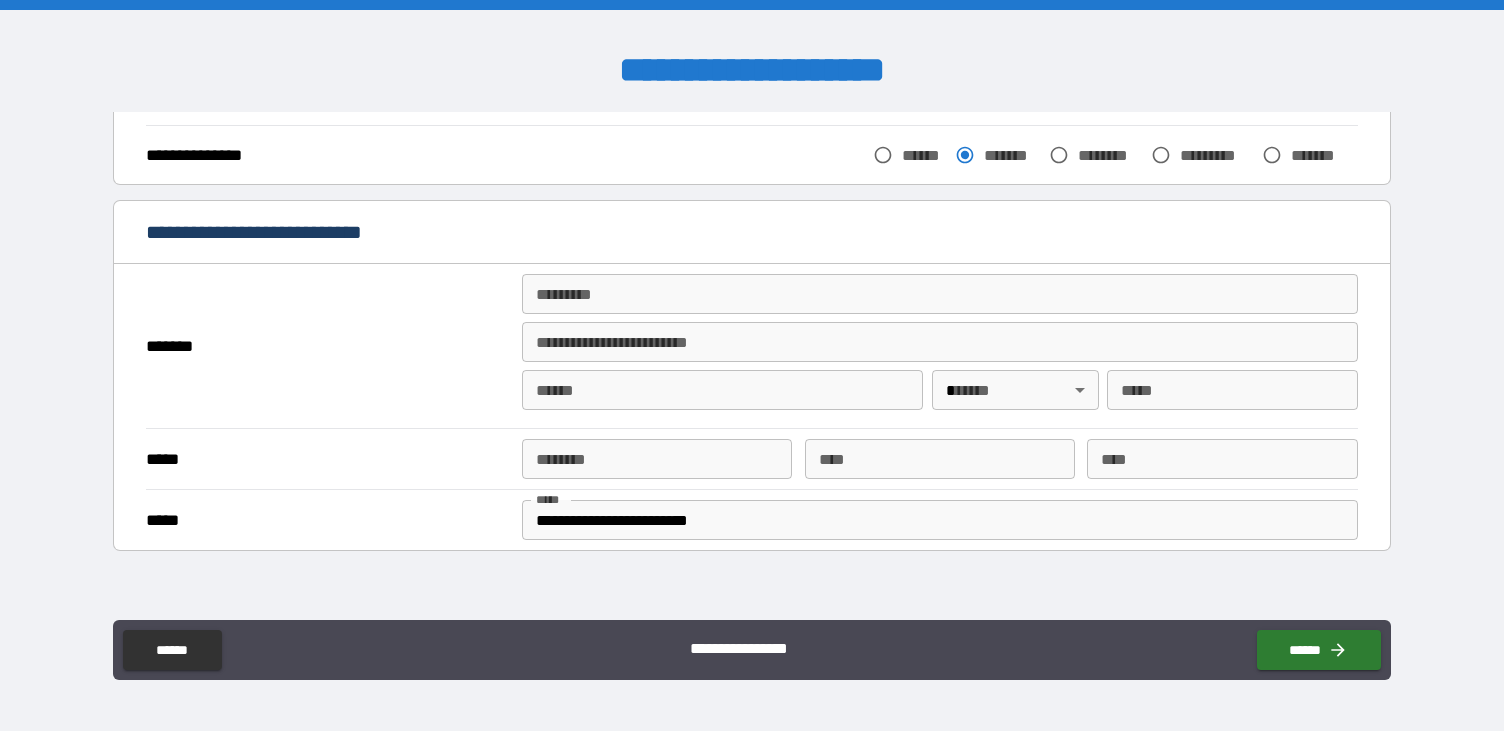 click on "*******   *" at bounding box center [940, 294] 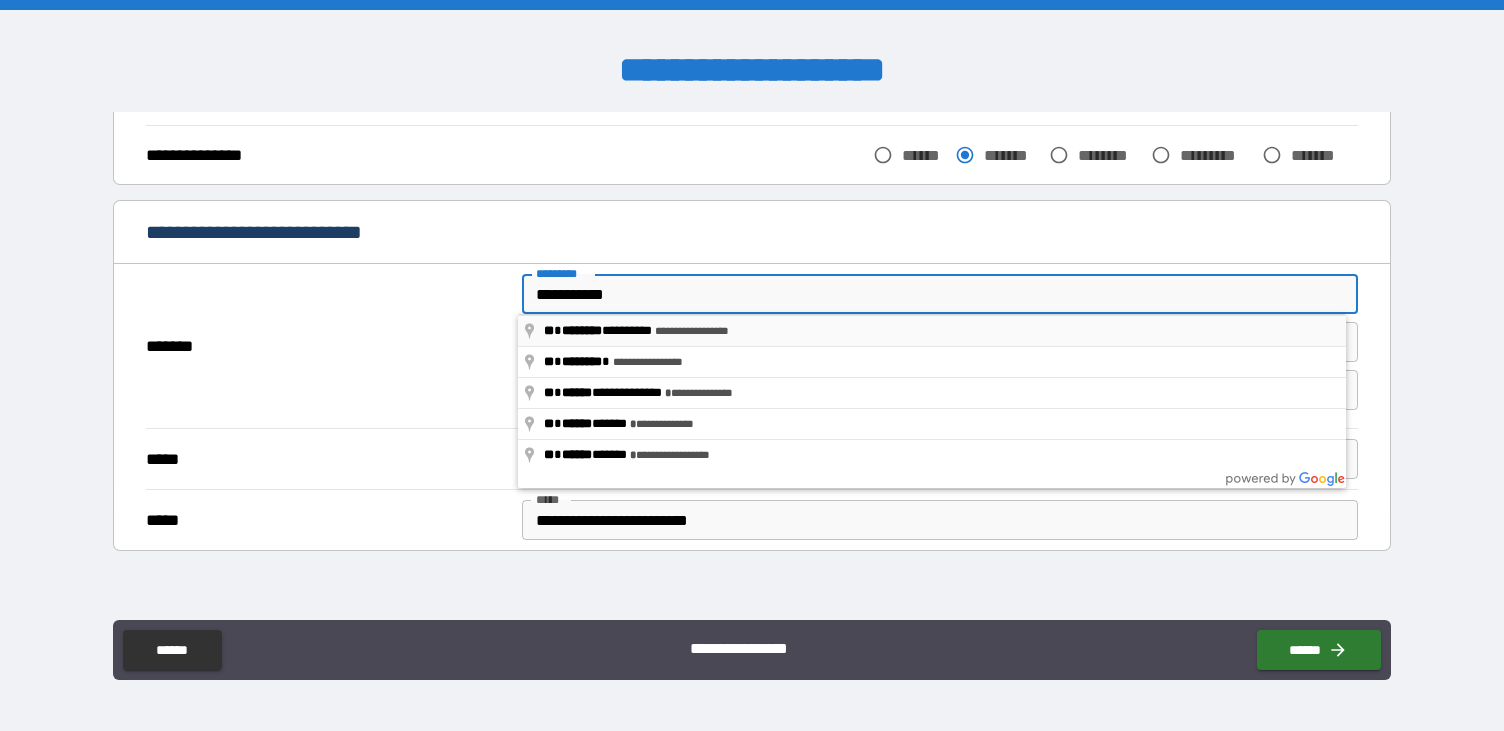type on "**********" 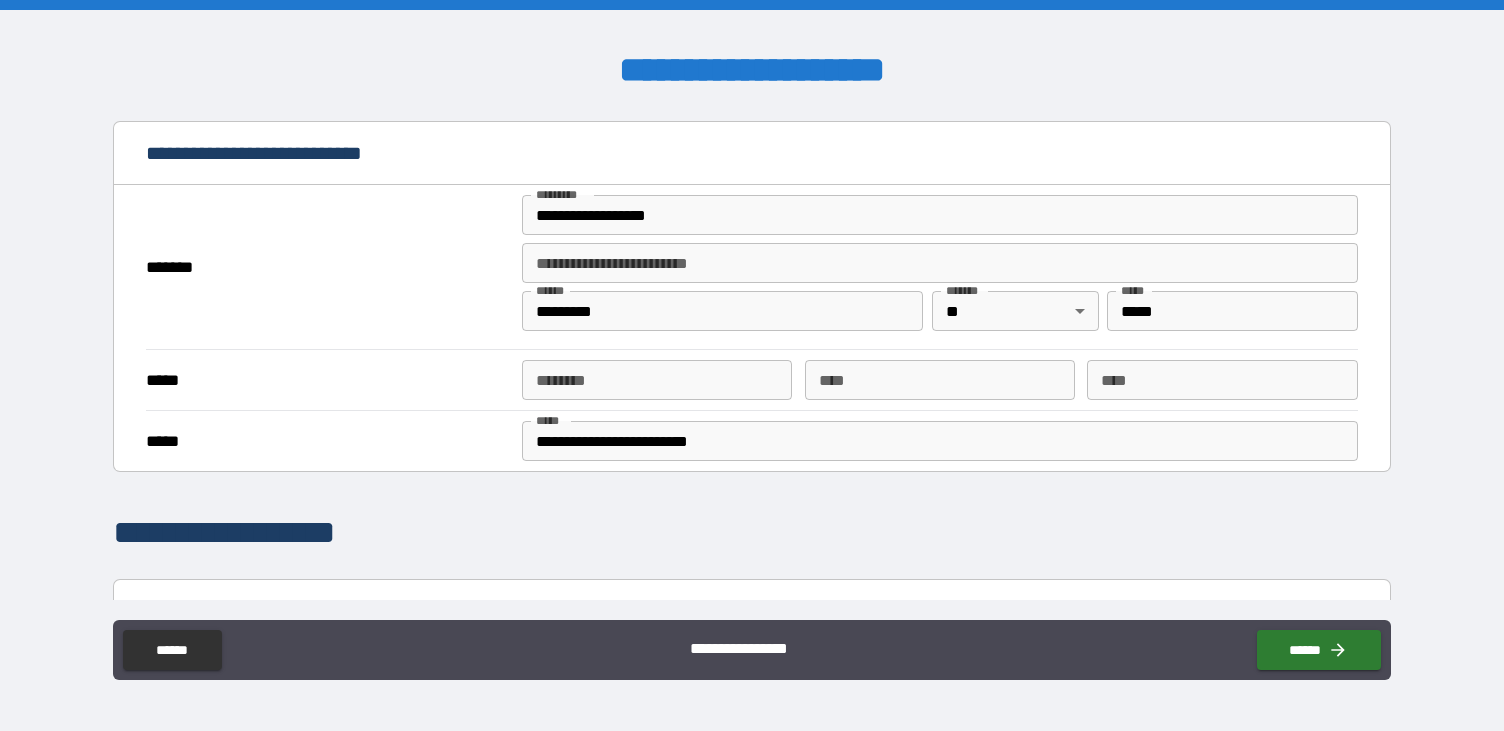 scroll, scrollTop: 389, scrollLeft: 0, axis: vertical 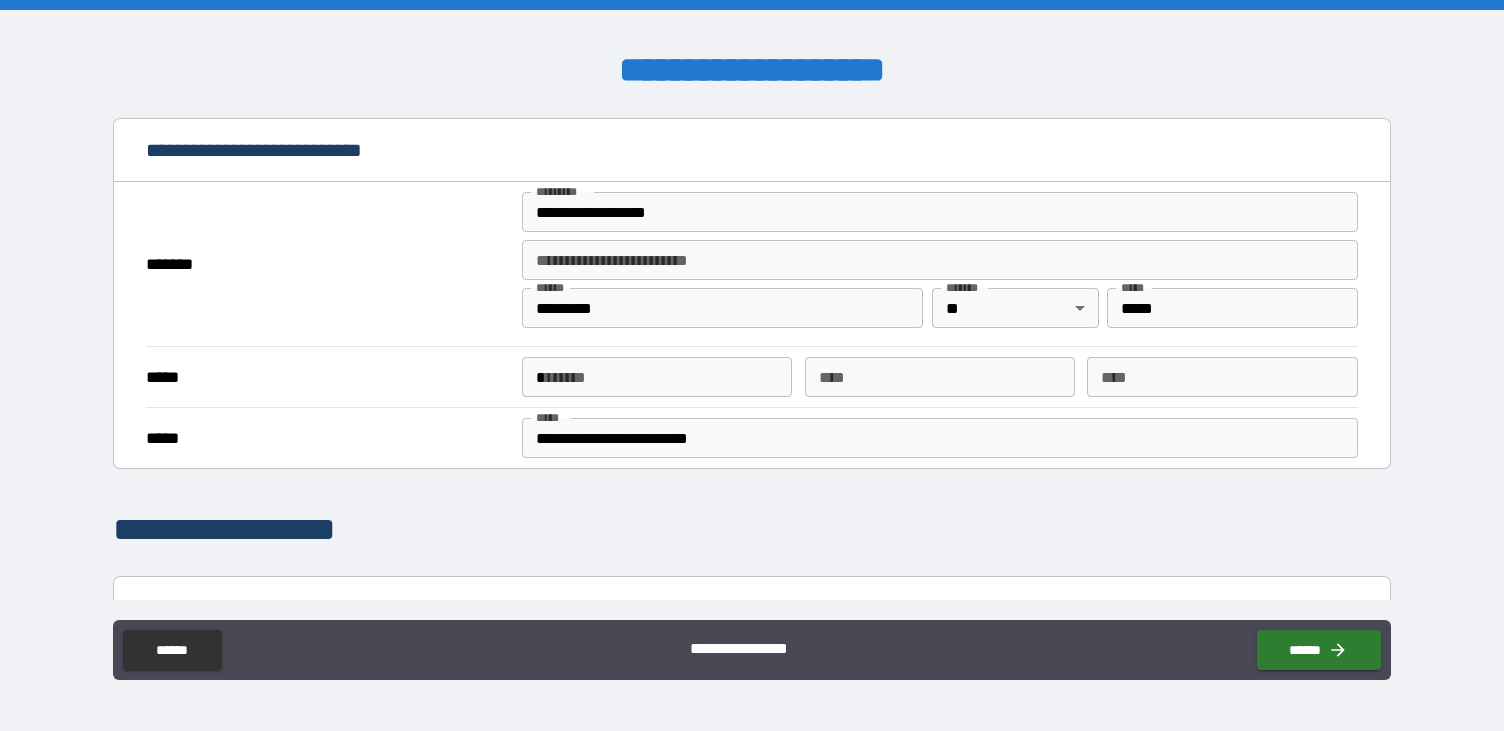 click on "*" at bounding box center (657, 377) 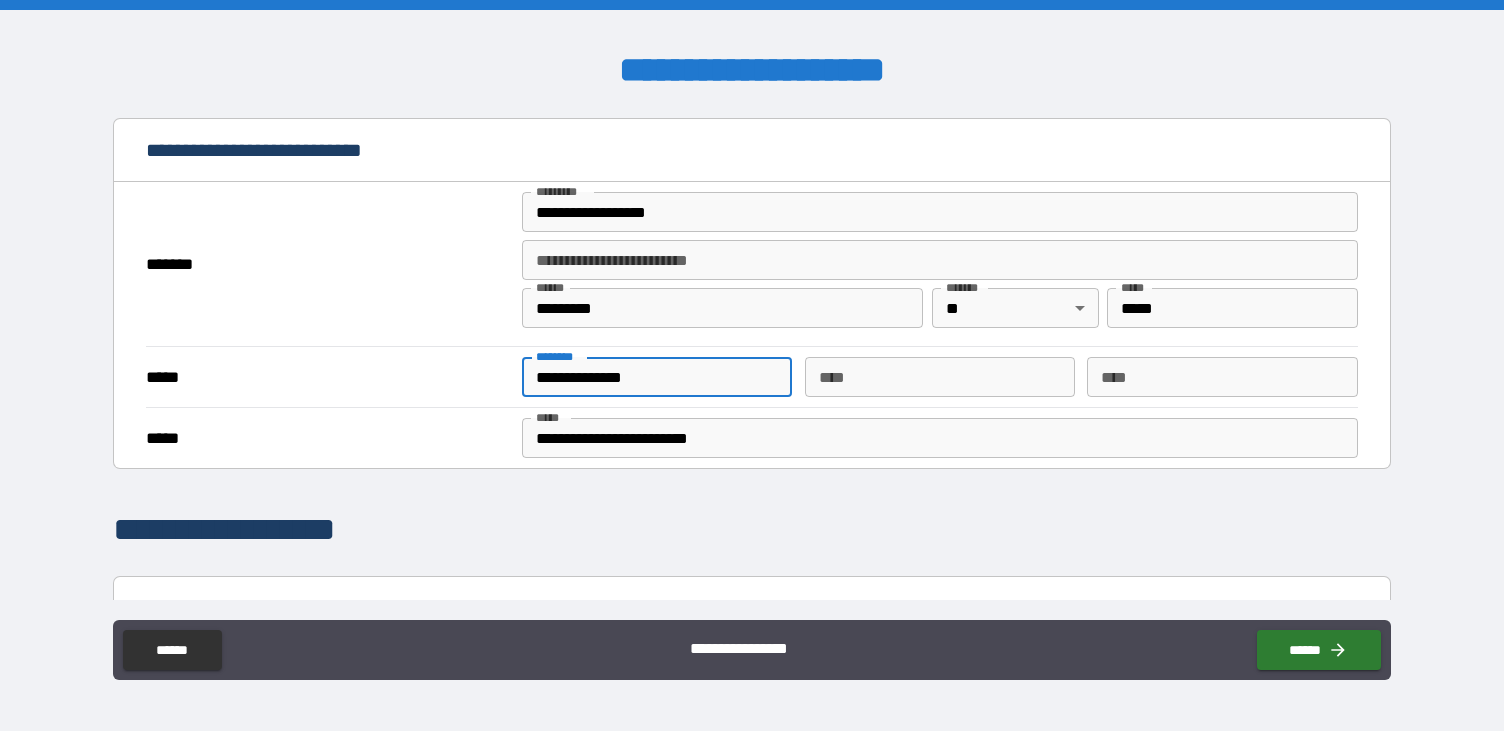 type on "**********" 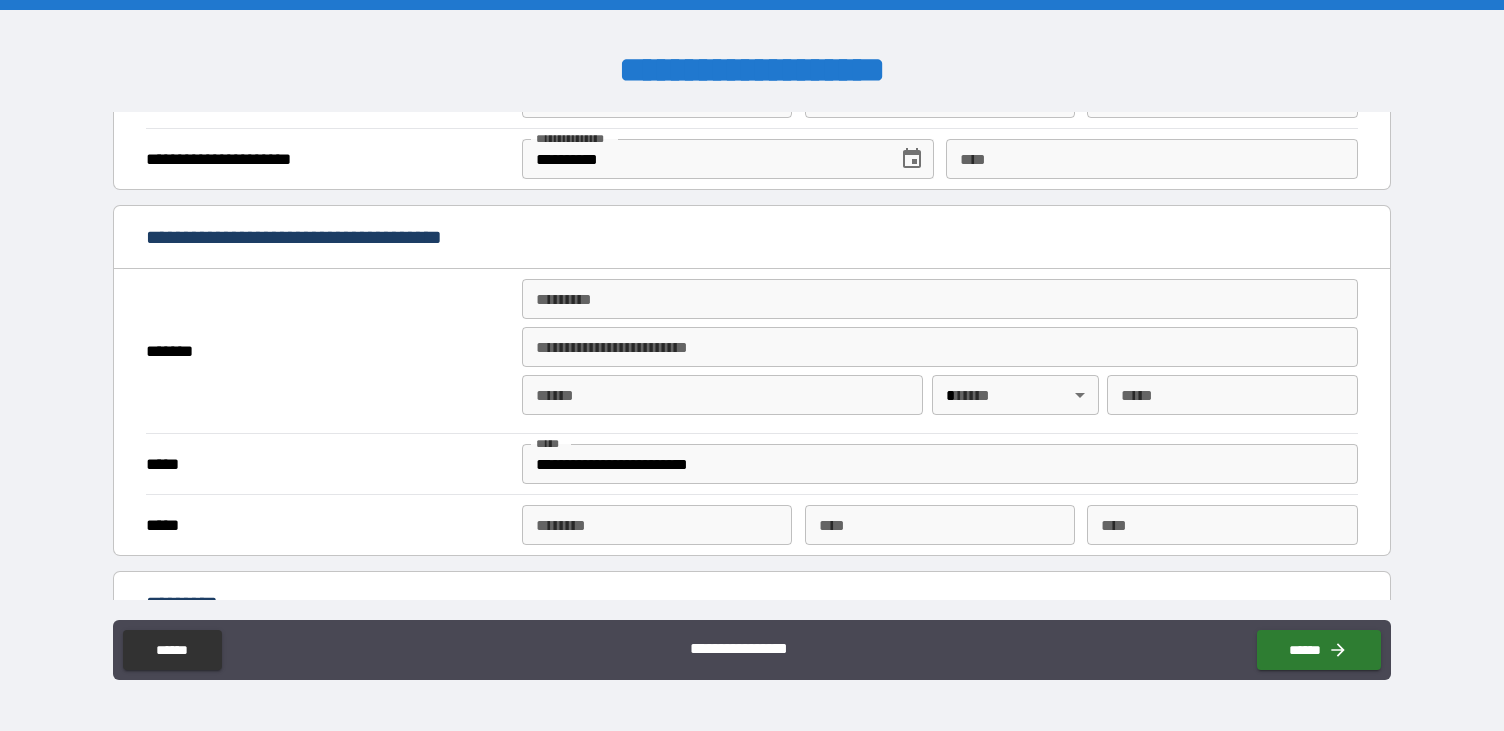 scroll, scrollTop: 1105, scrollLeft: 0, axis: vertical 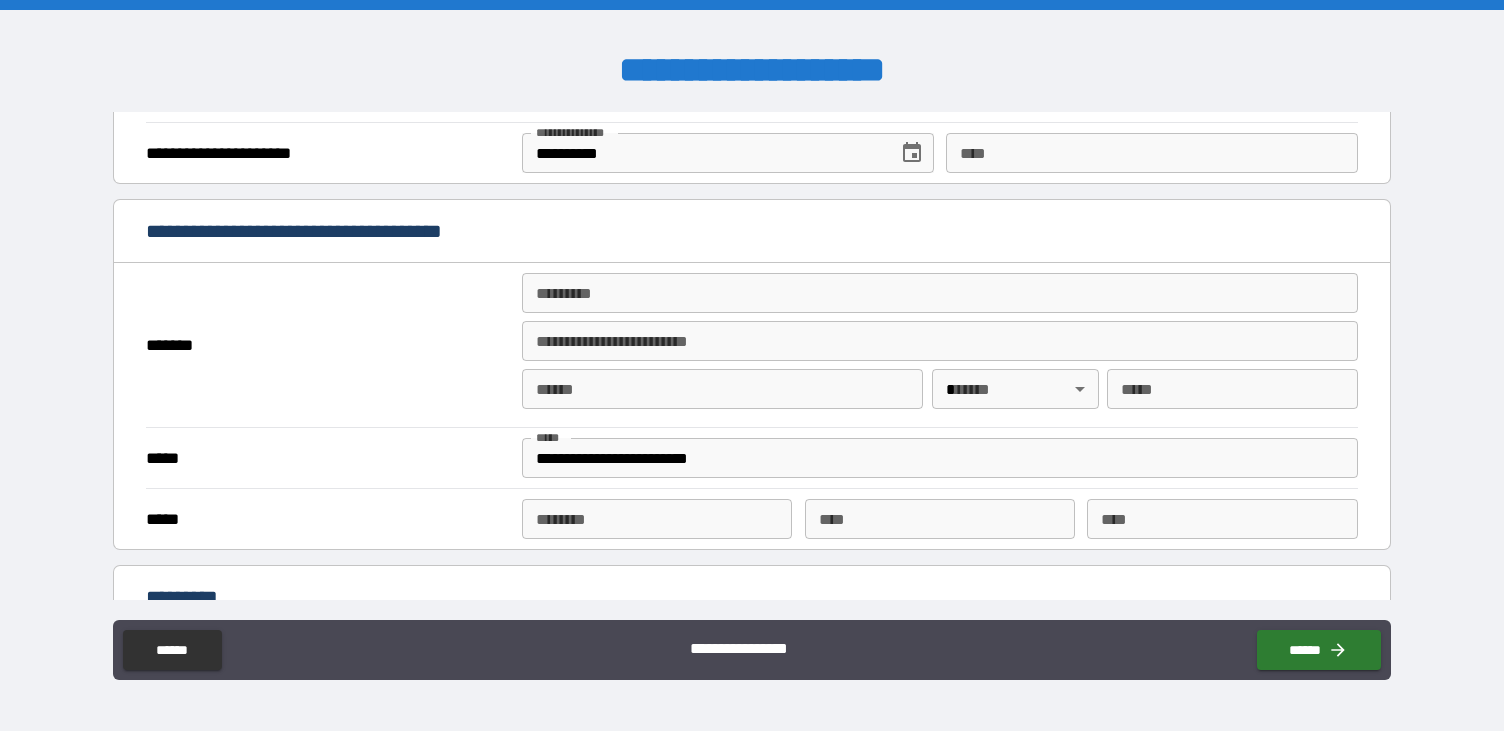 type 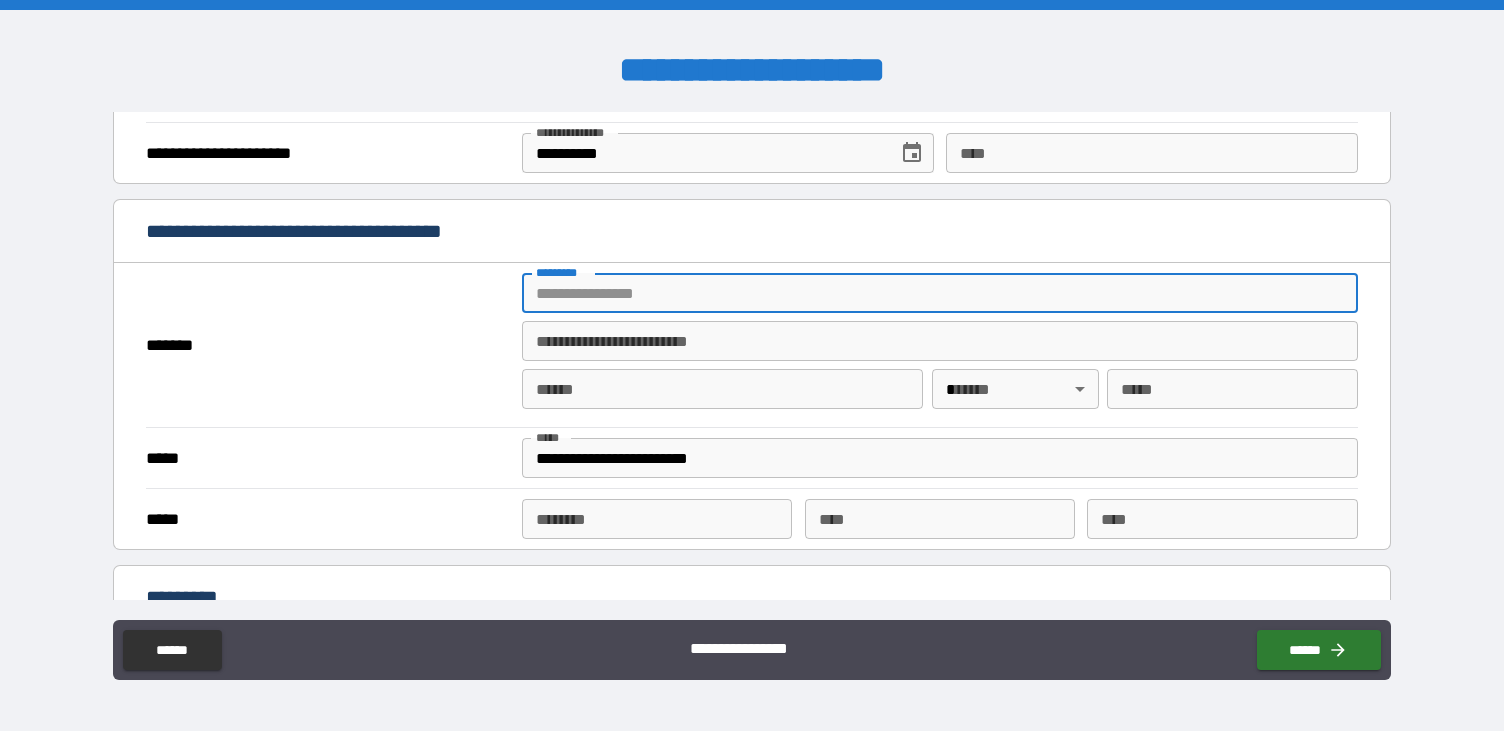 click on "*******   *" at bounding box center (940, 293) 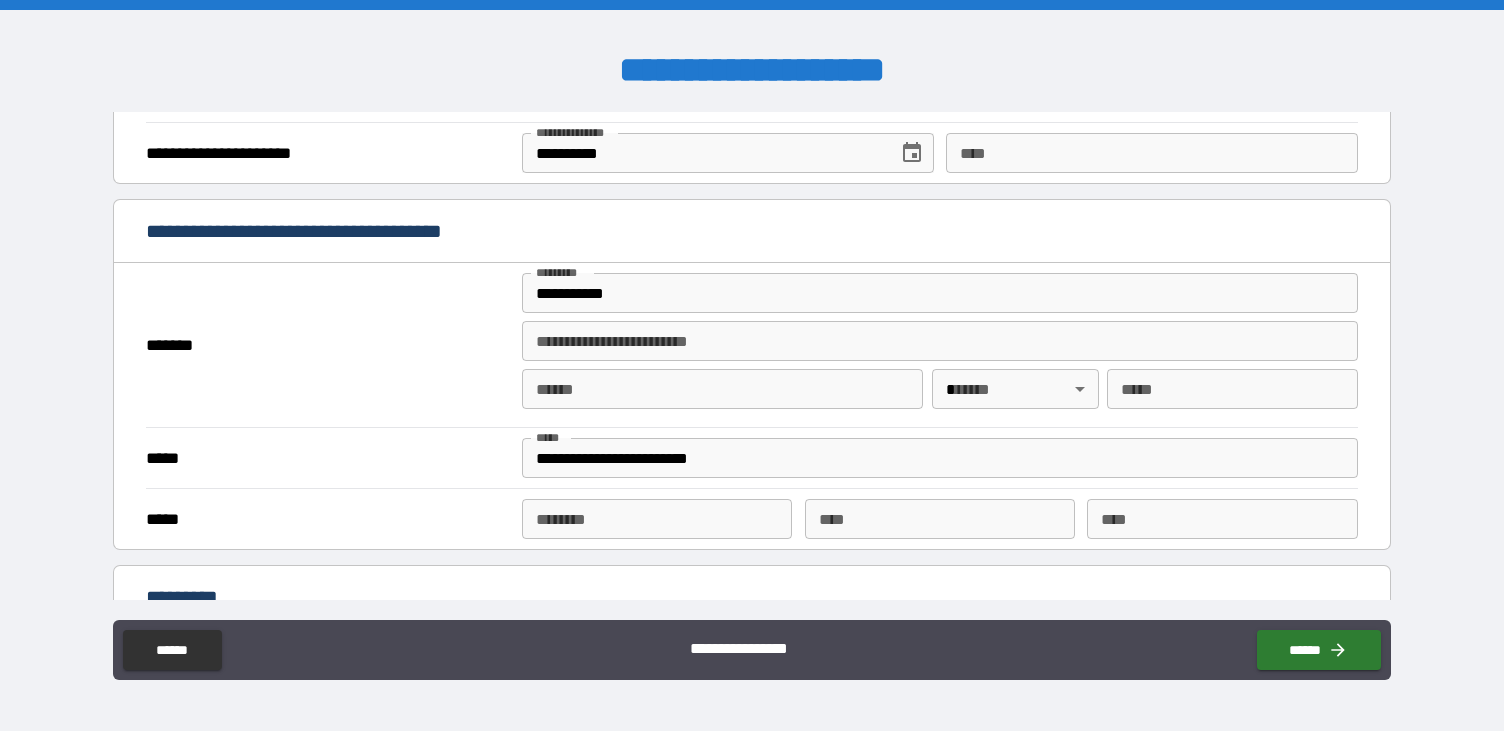 type on "**********" 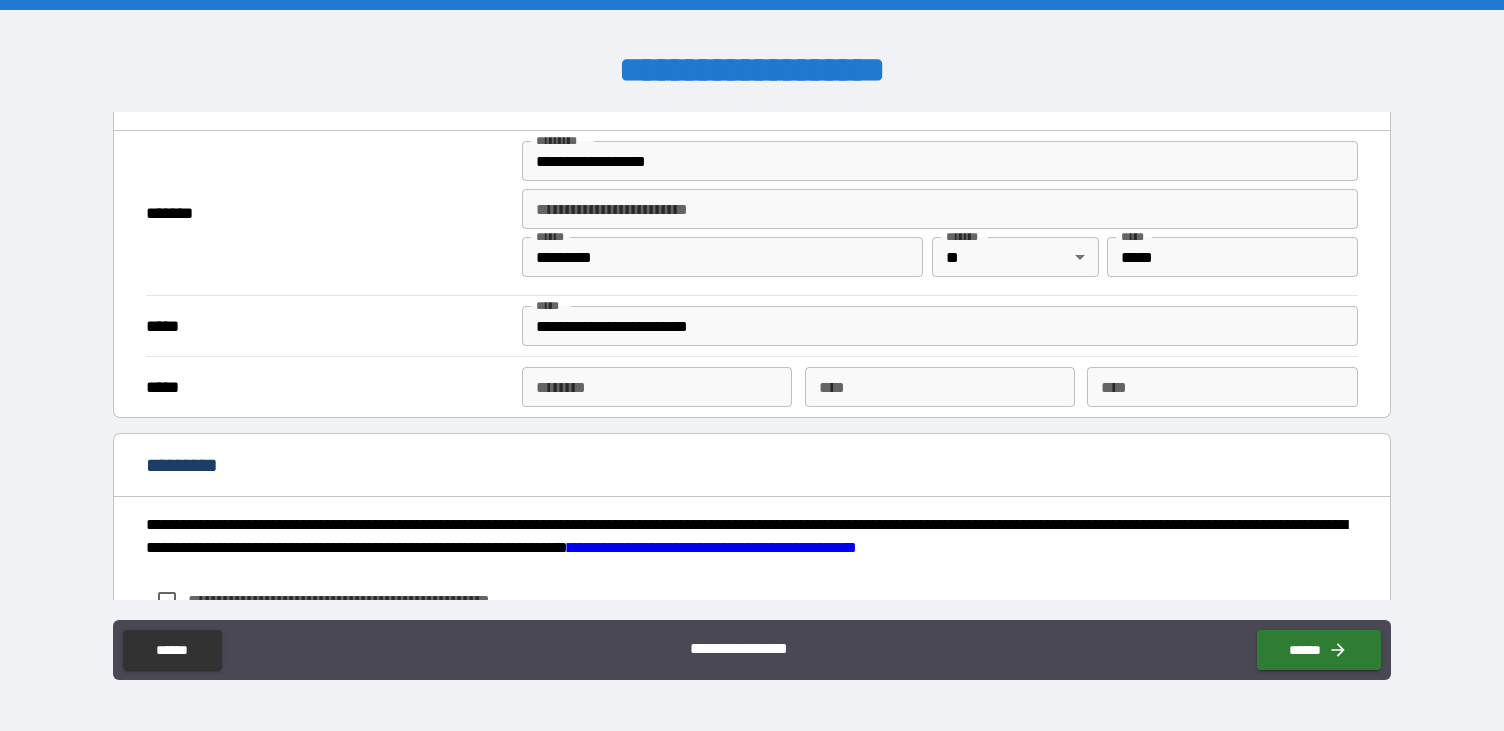 scroll, scrollTop: 1254, scrollLeft: 0, axis: vertical 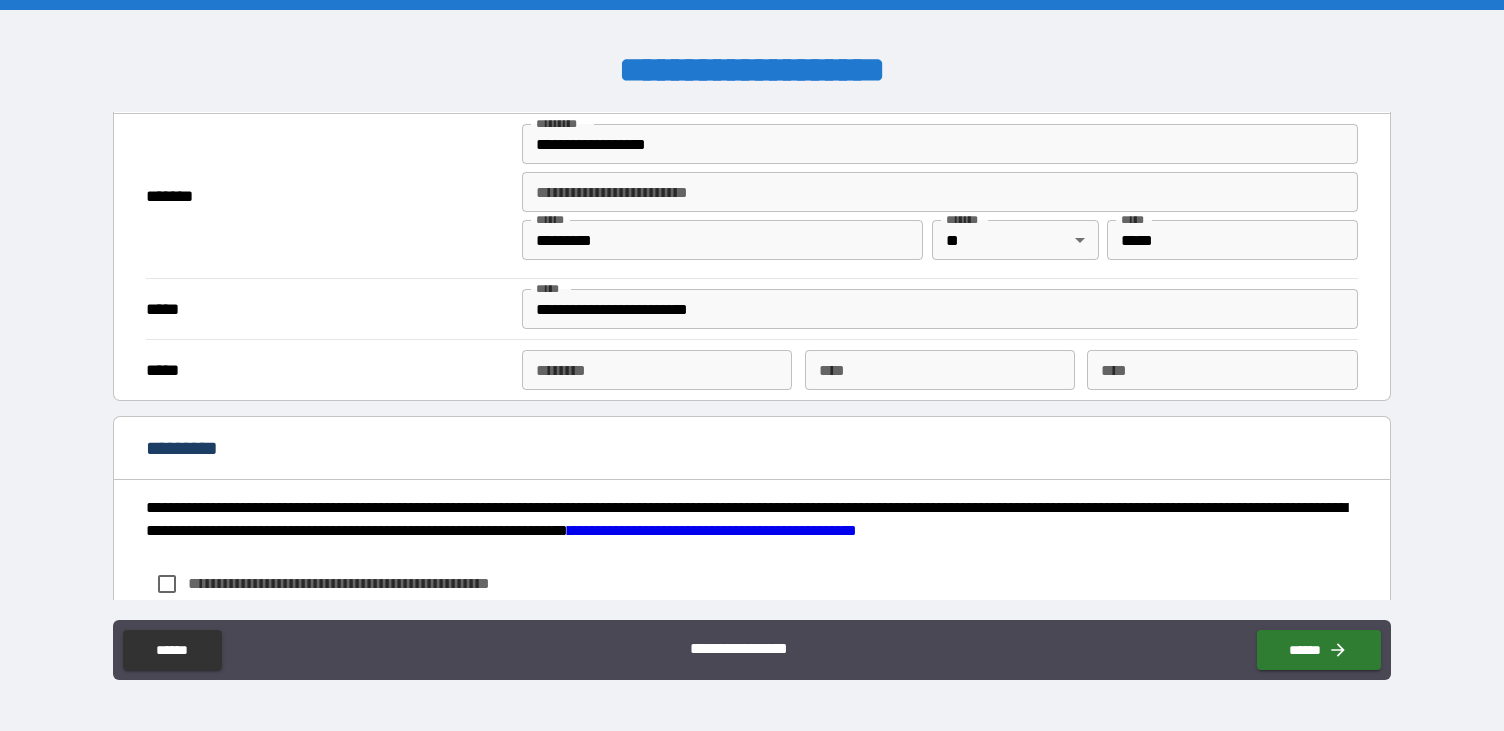 click on "***** ******   * ******   * **** **** **** ****" at bounding box center [752, 369] 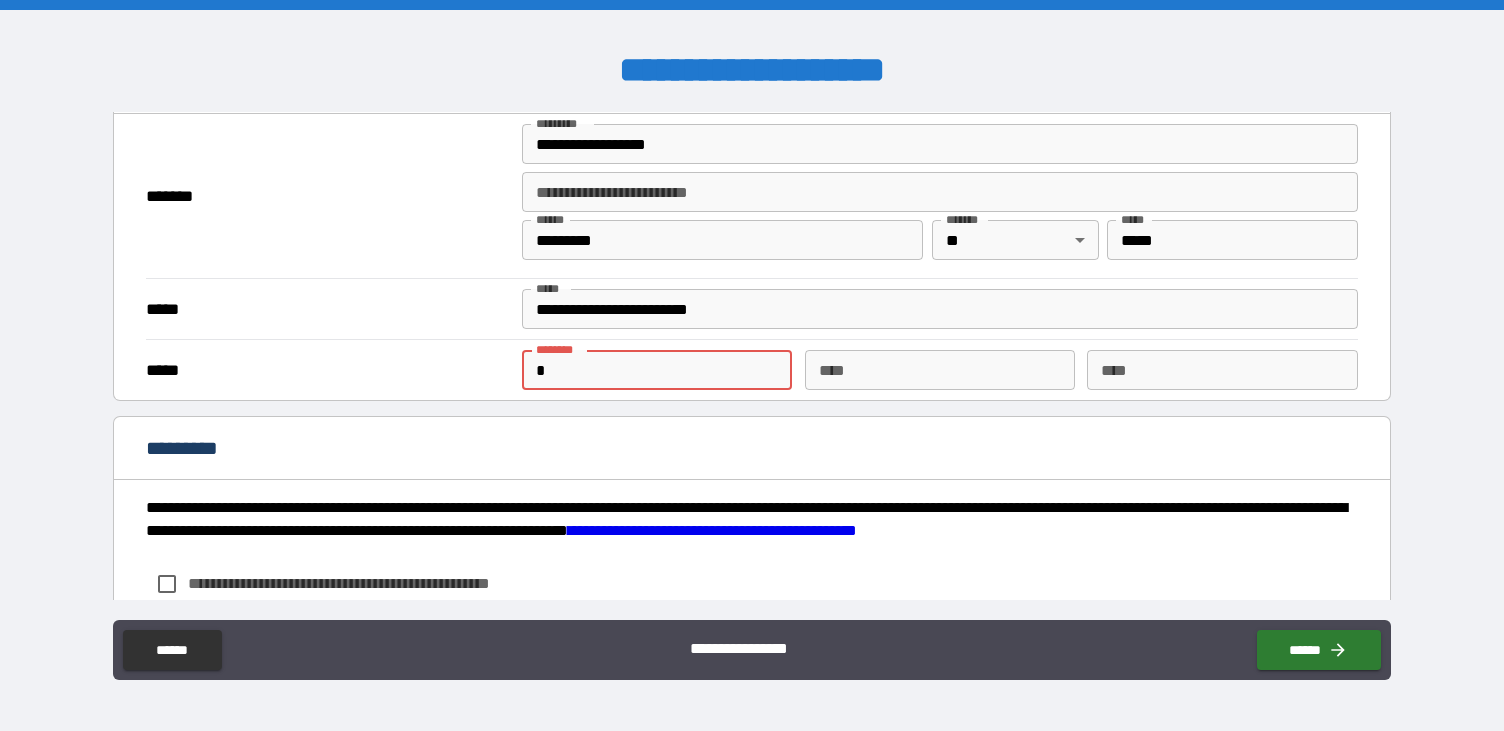 click on "*" at bounding box center (657, 370) 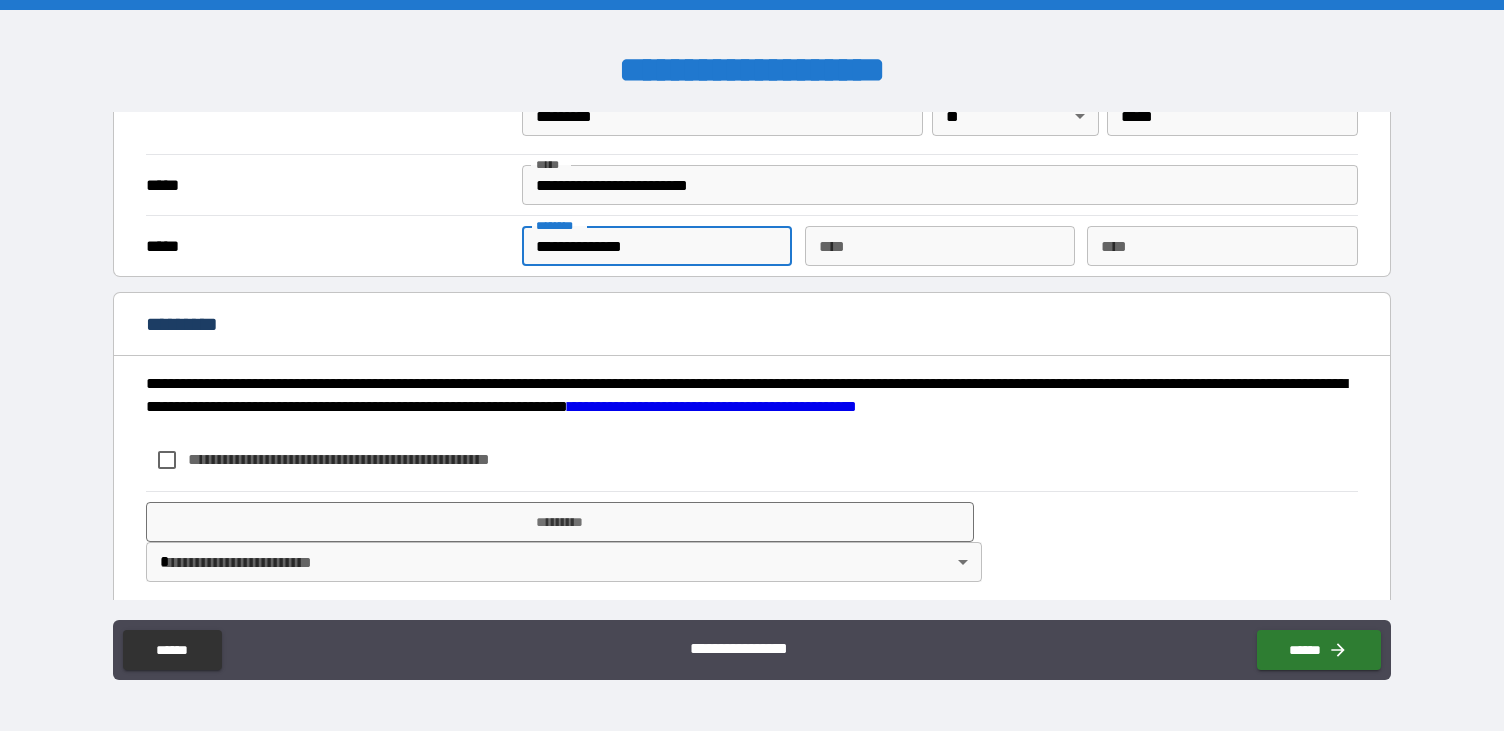 scroll, scrollTop: 1391, scrollLeft: 0, axis: vertical 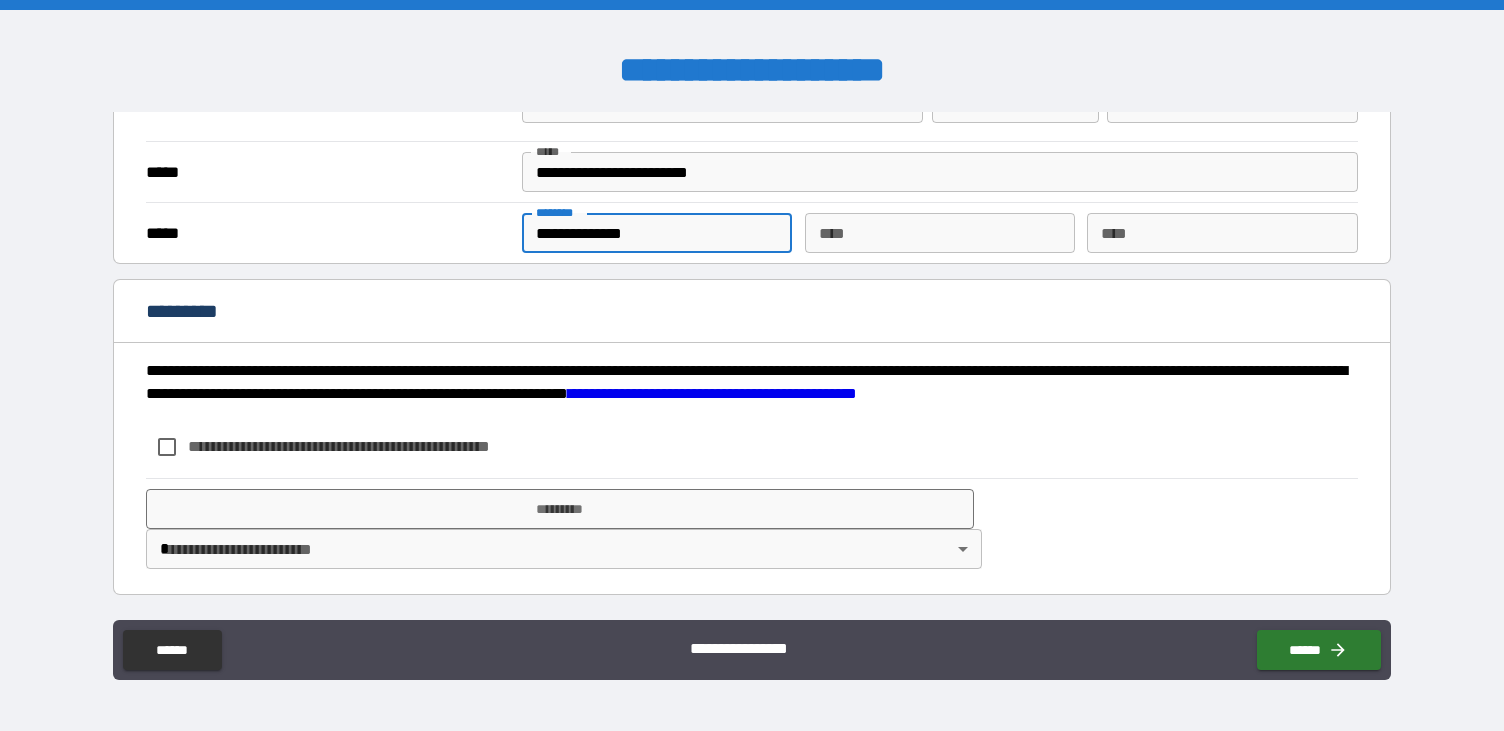 type on "**********" 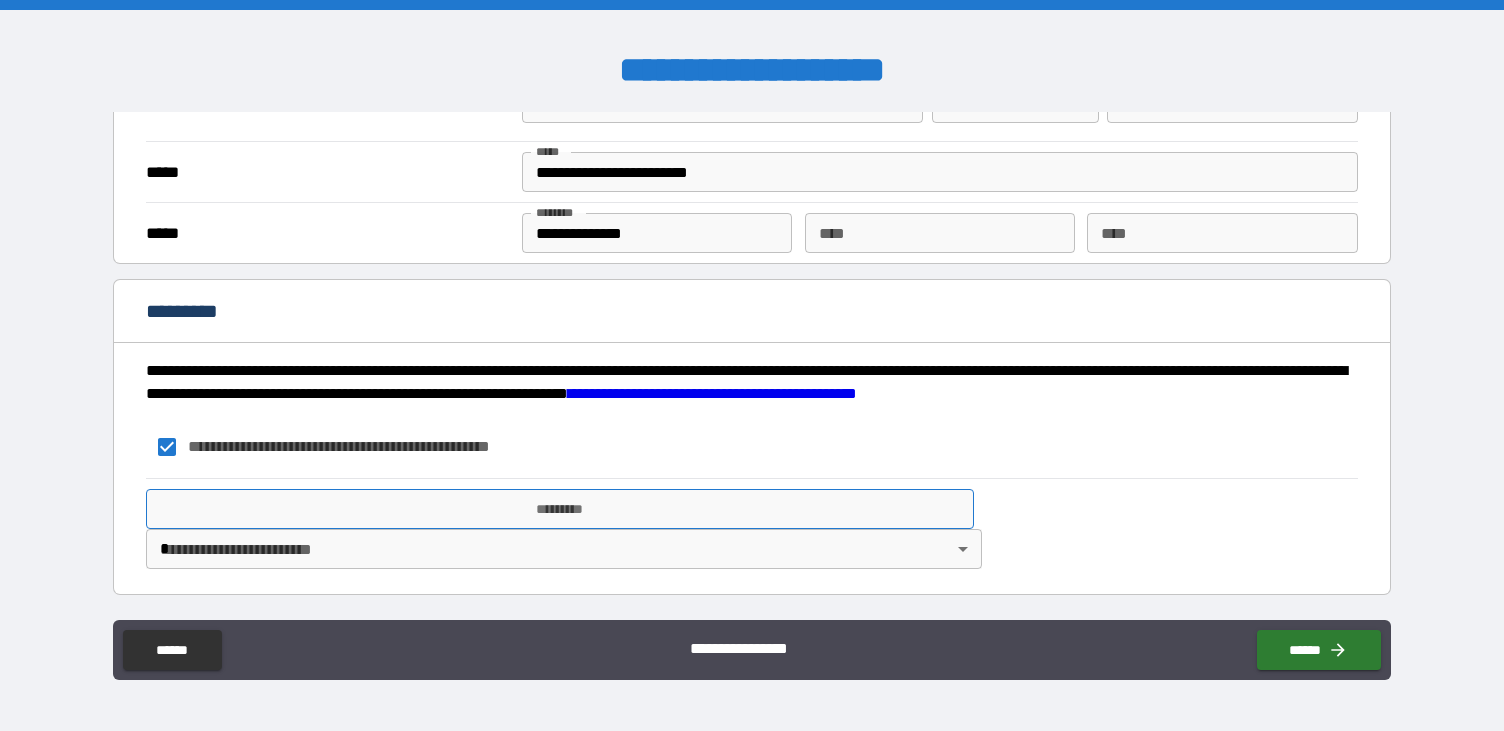 click on "*********" at bounding box center [560, 509] 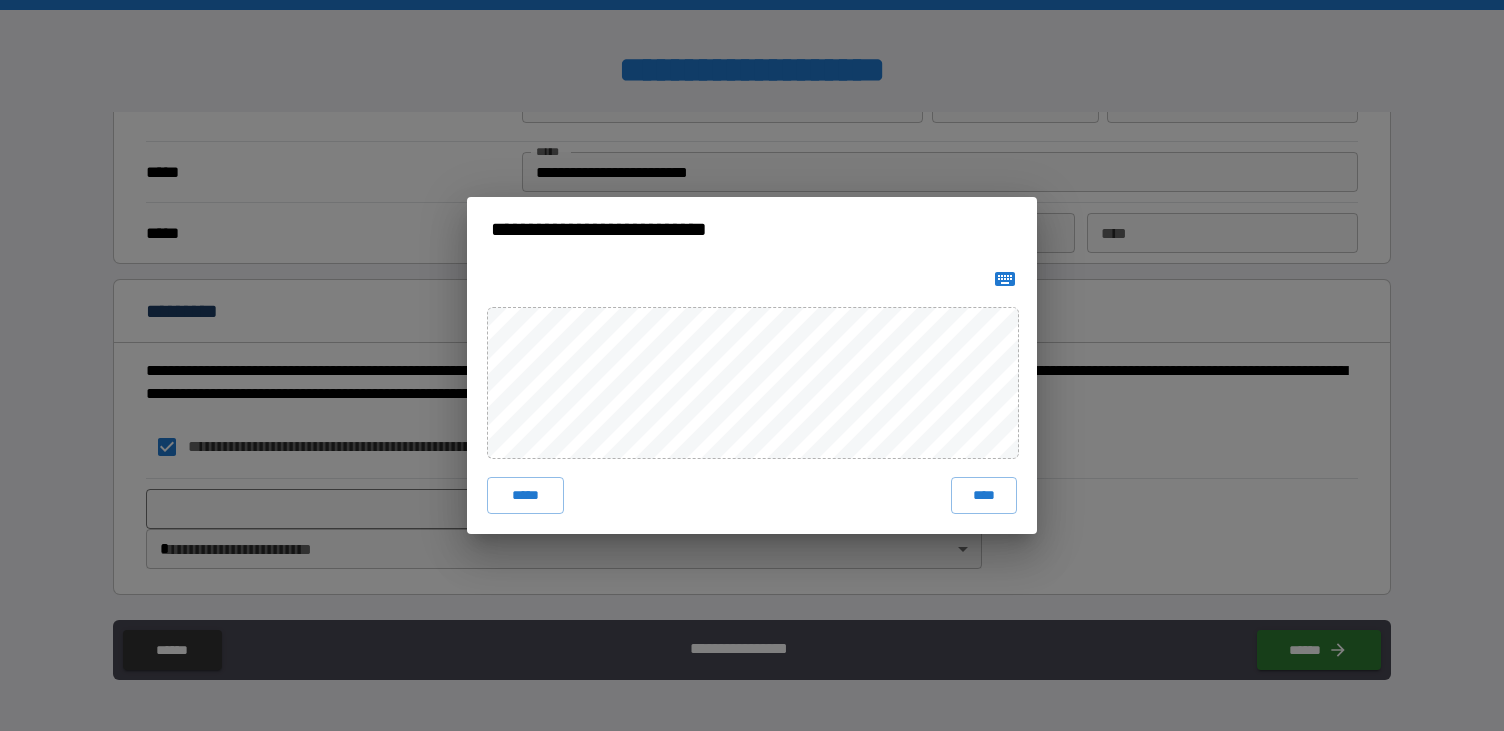 click on "***** ****" at bounding box center (752, 397) 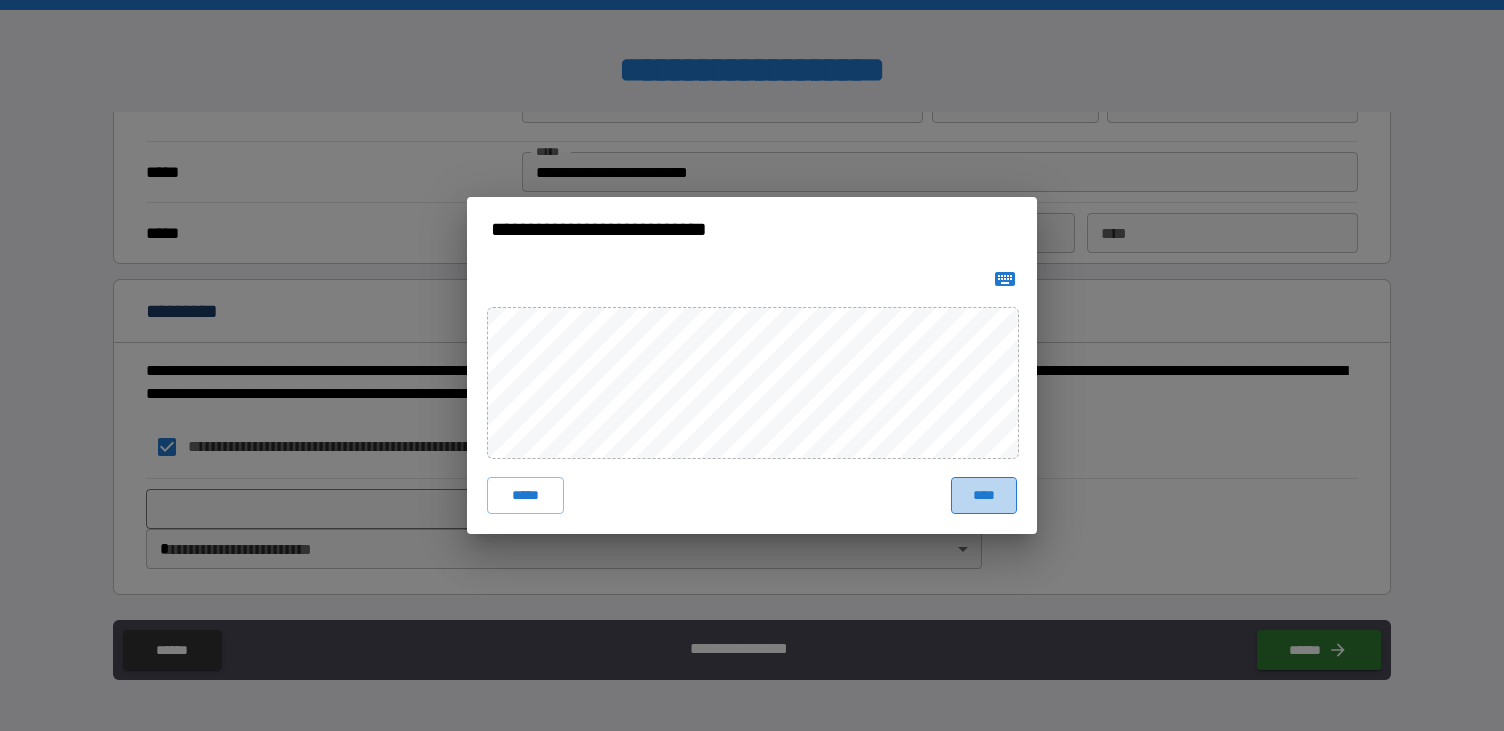 click on "****" at bounding box center (984, 495) 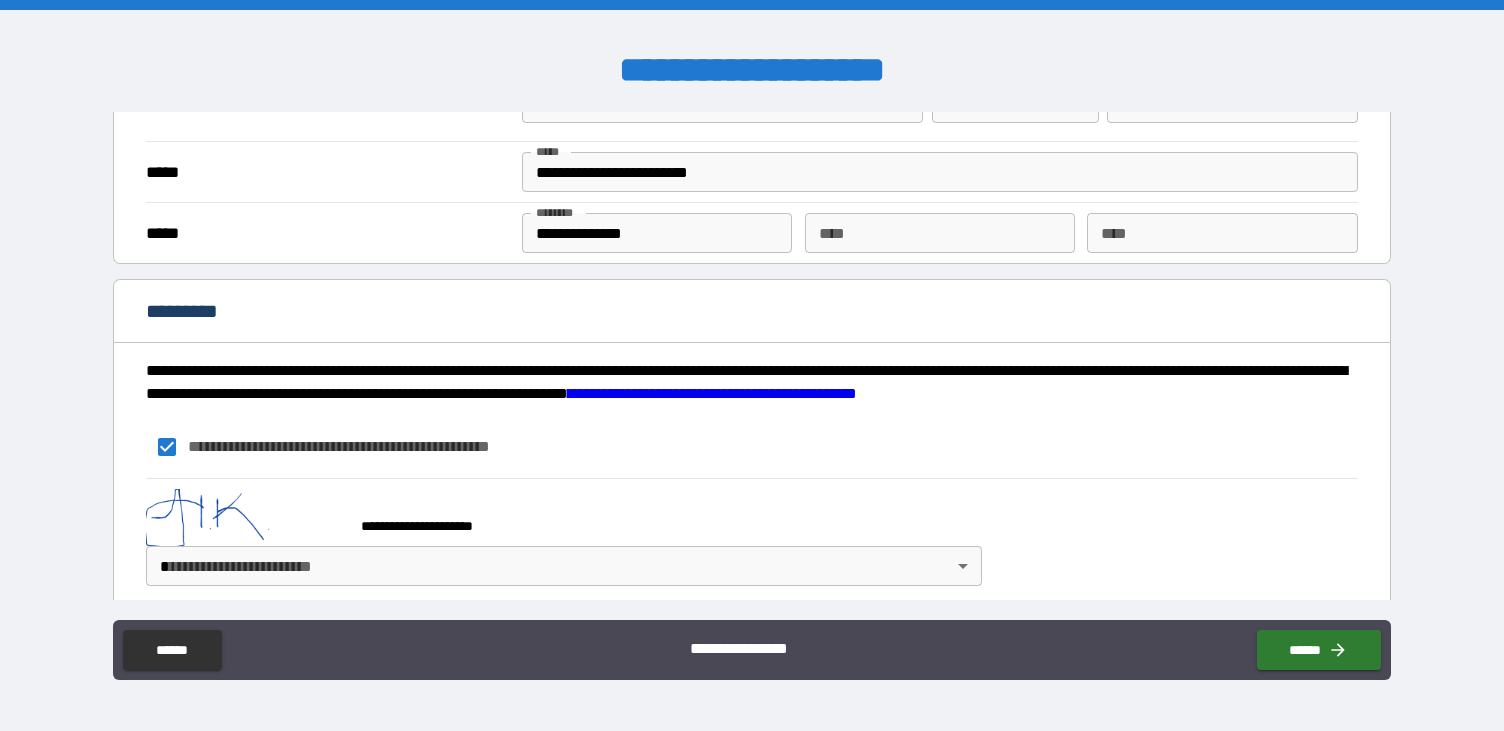 click on "**********" at bounding box center (752, 365) 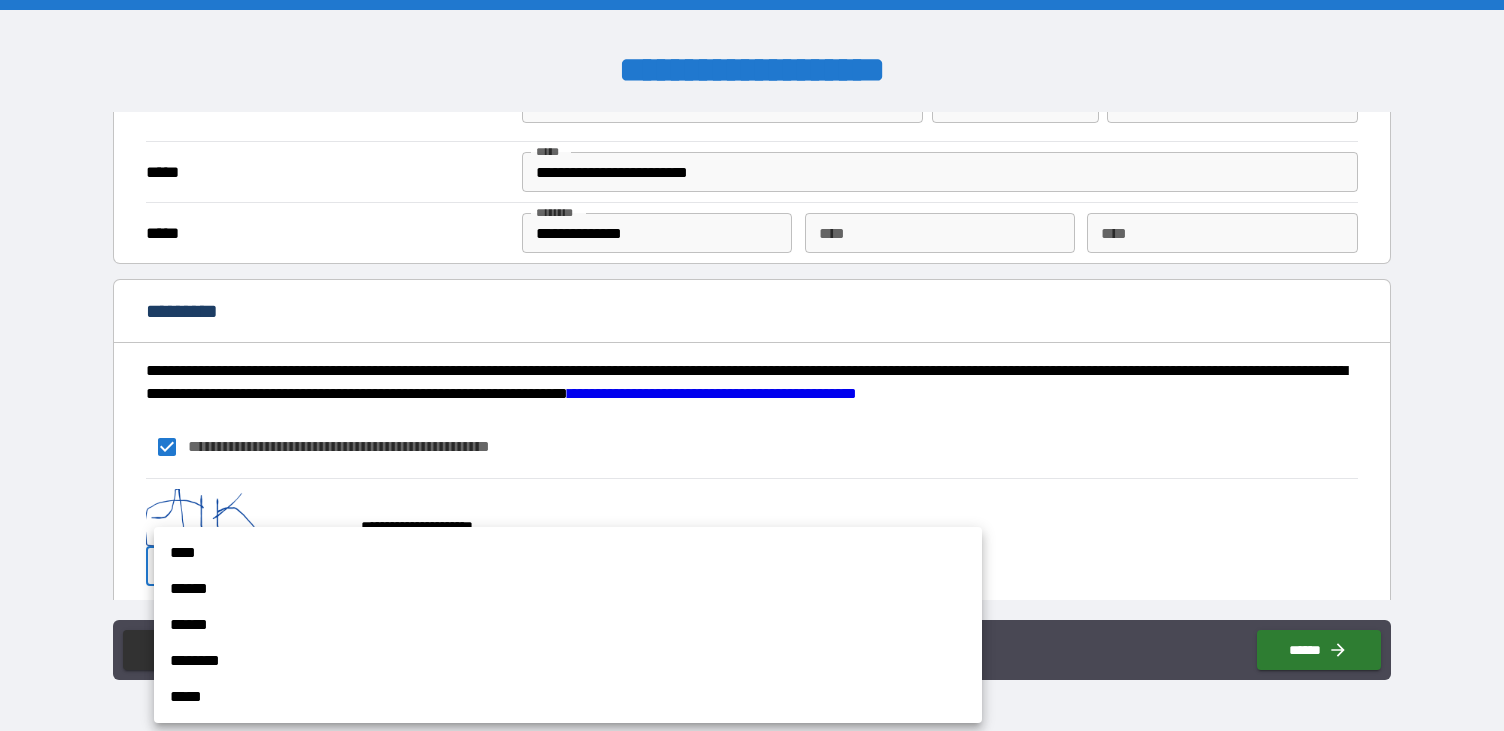 click on "****" at bounding box center (568, 553) 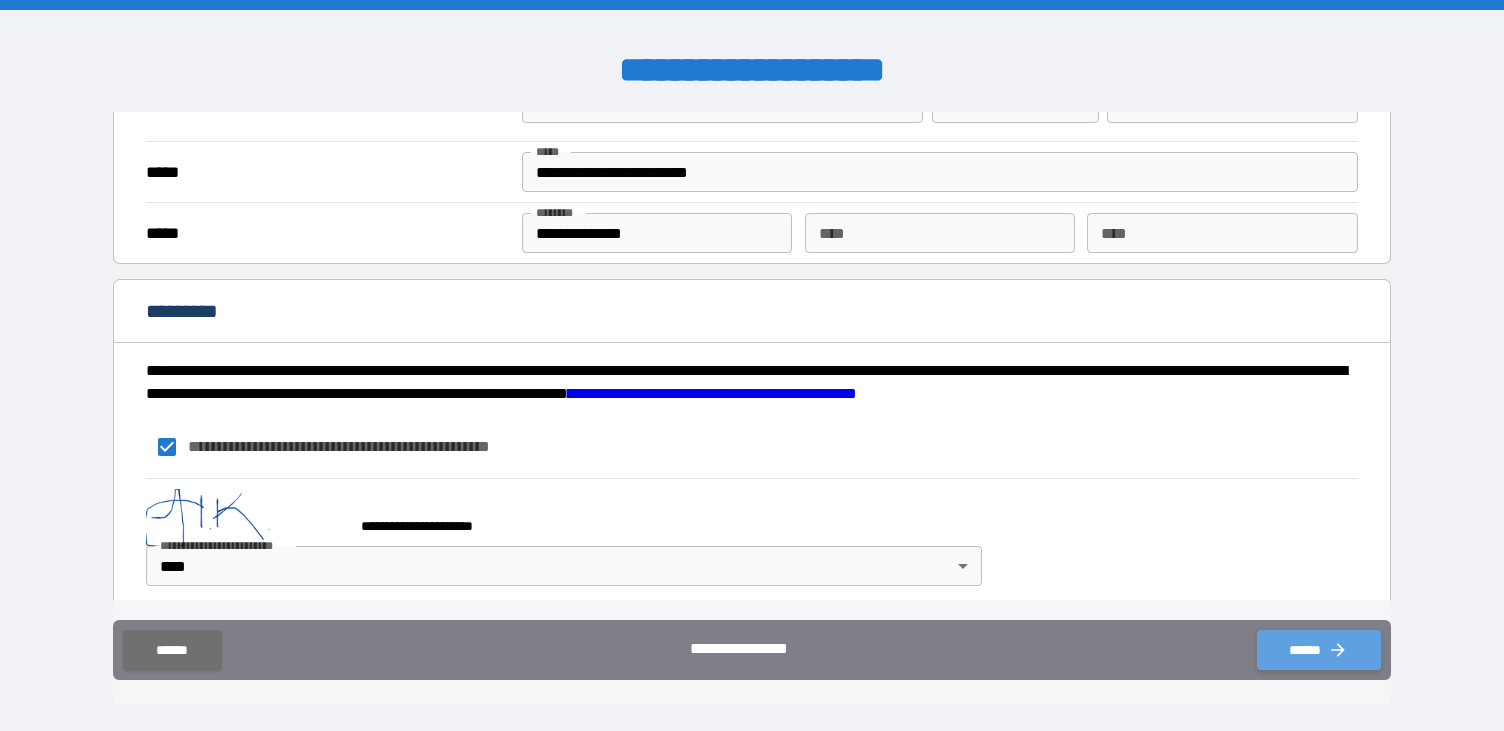 click on "******" at bounding box center [1319, 650] 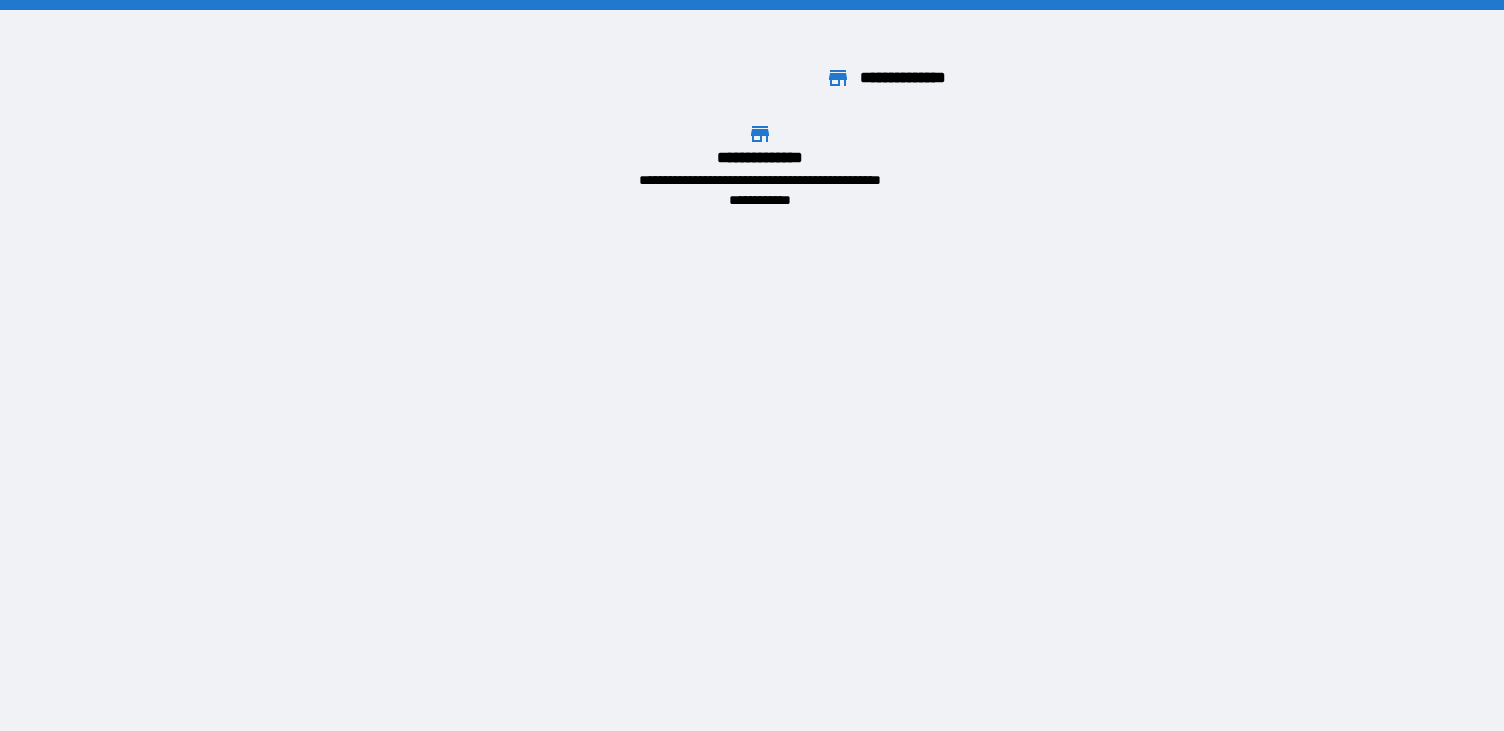 scroll, scrollTop: 0, scrollLeft: 0, axis: both 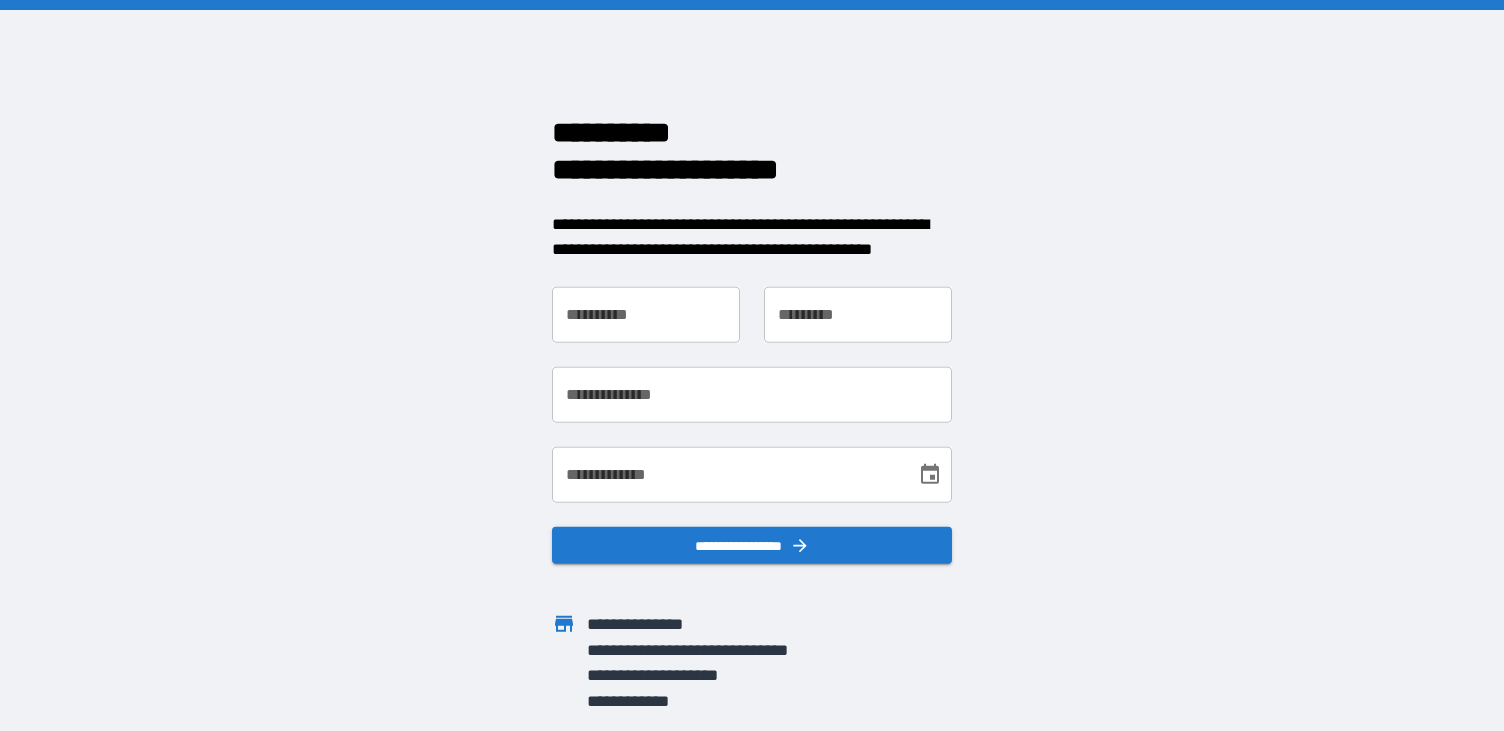 click on "**********" at bounding box center [646, 314] 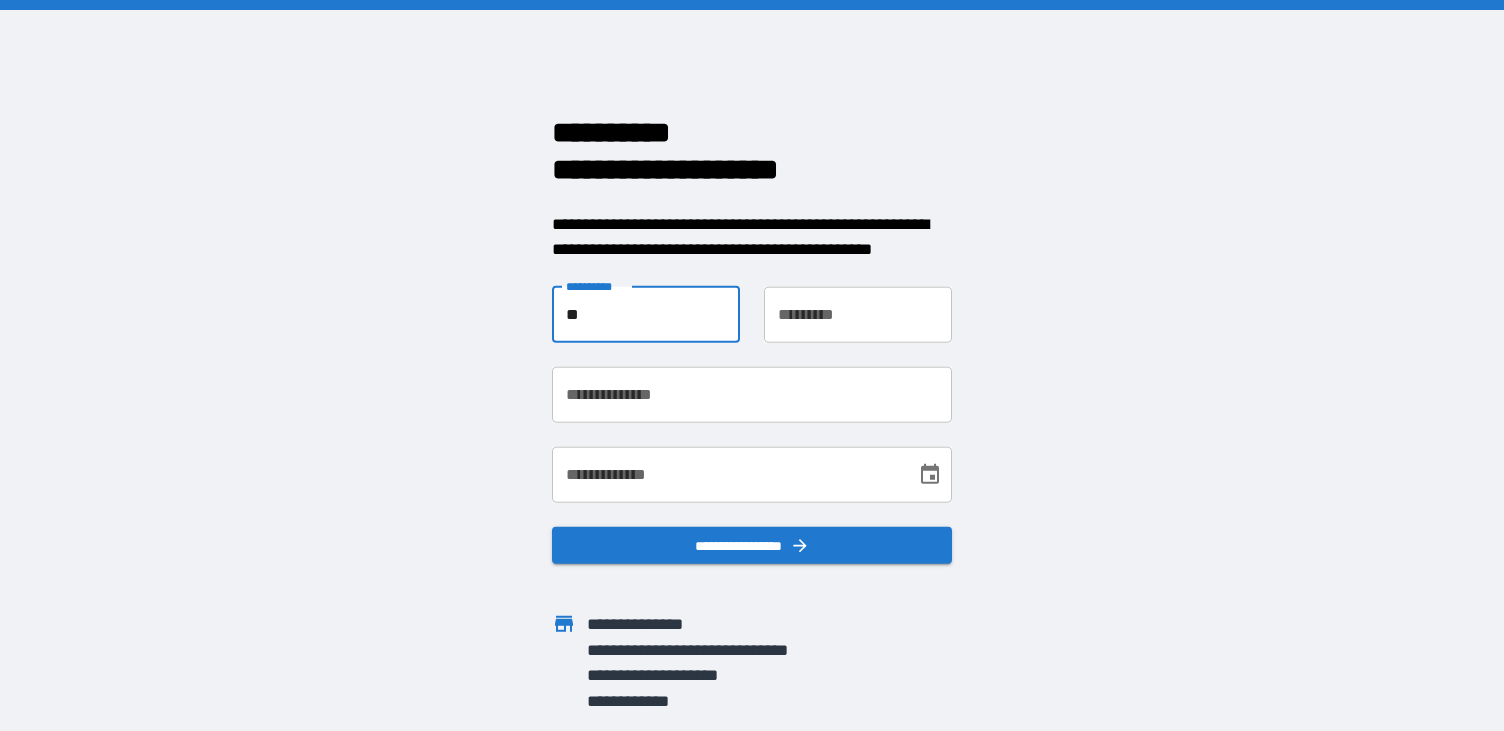 type on "*" 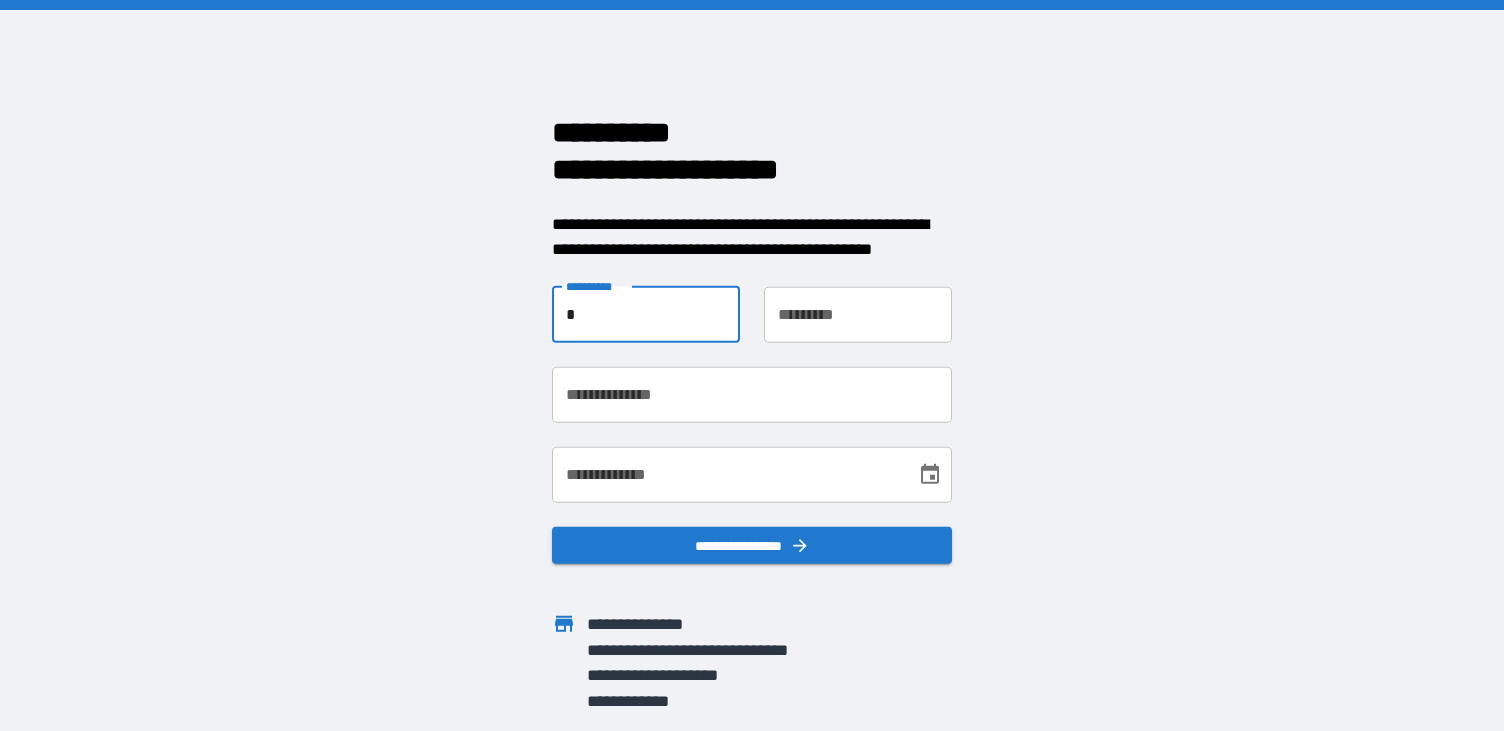 type 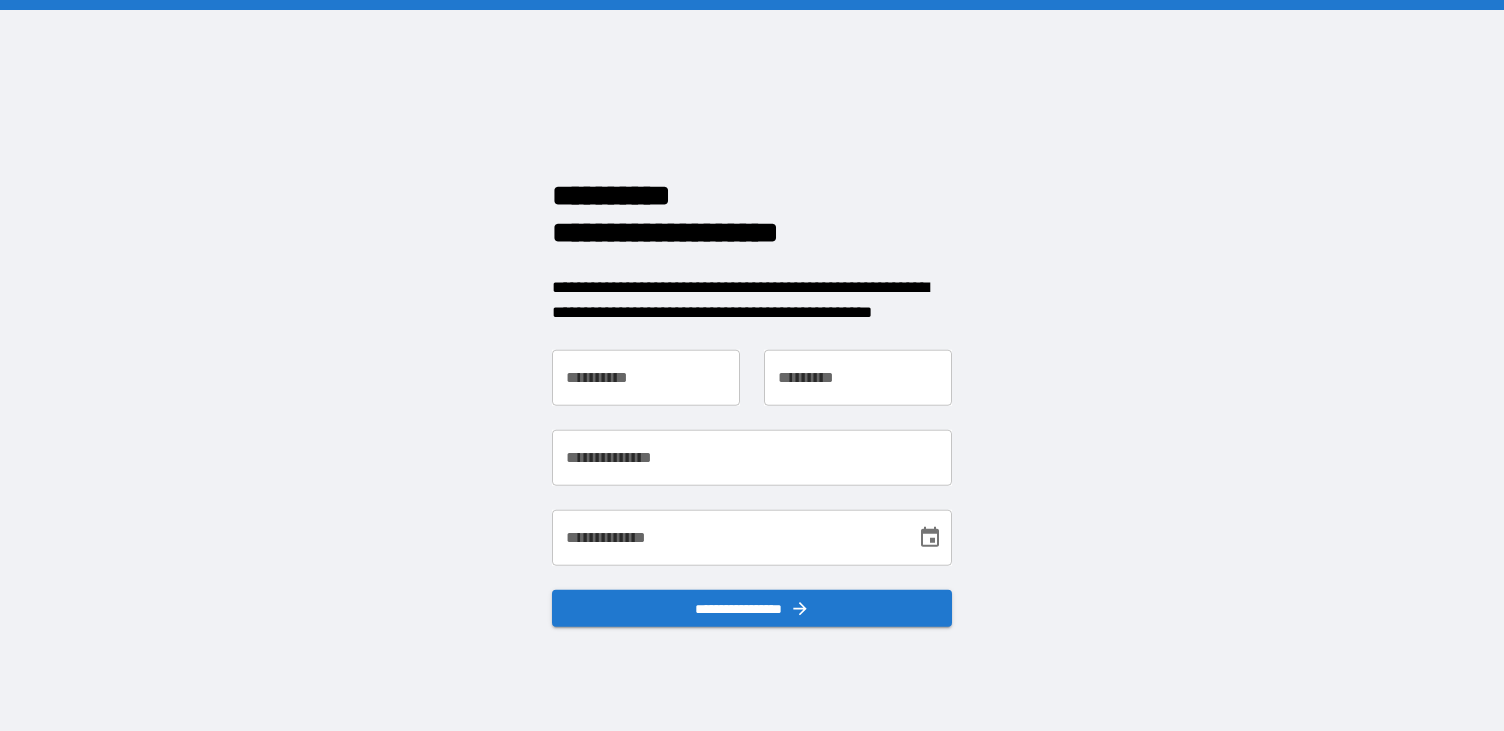 scroll, scrollTop: 0, scrollLeft: 0, axis: both 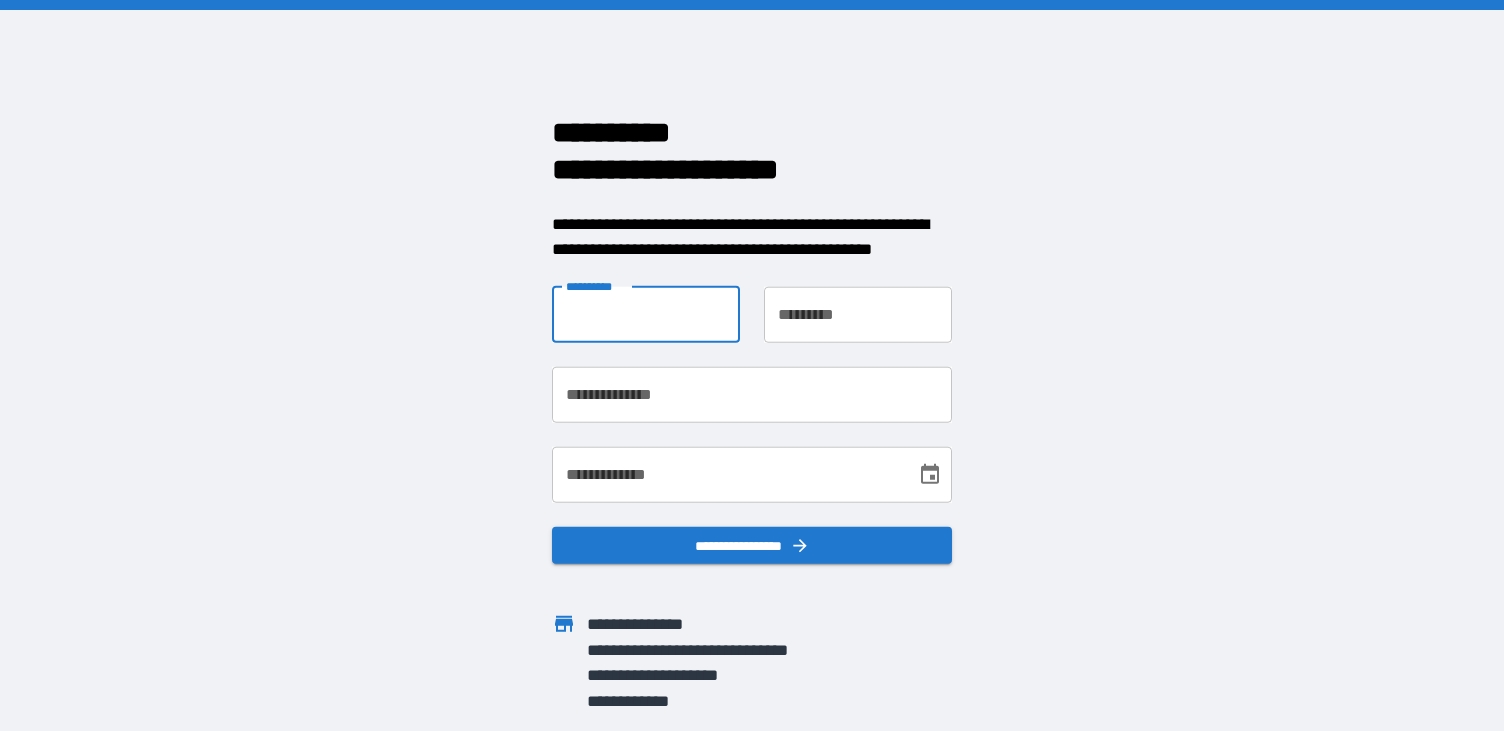 click on "**********" at bounding box center (646, 314) 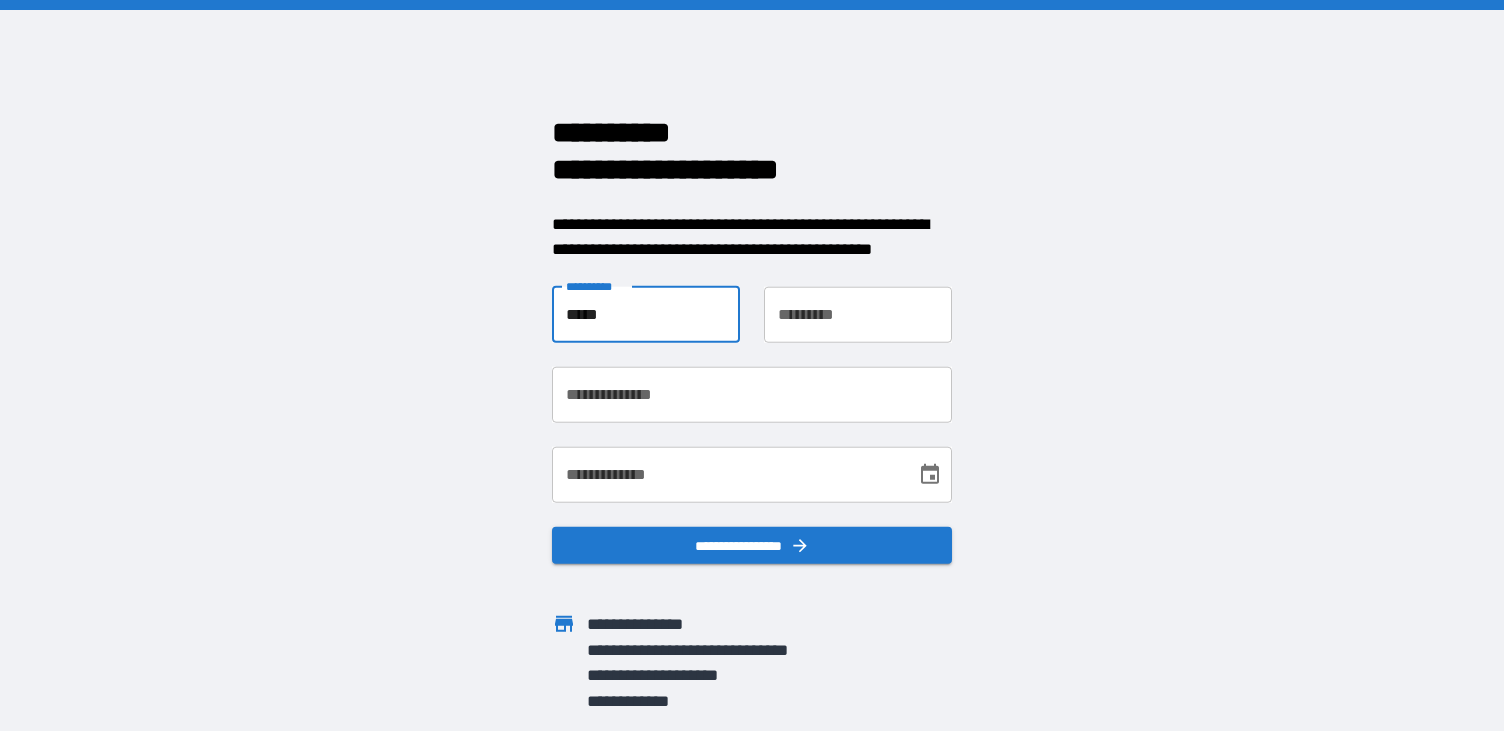 type on "*****" 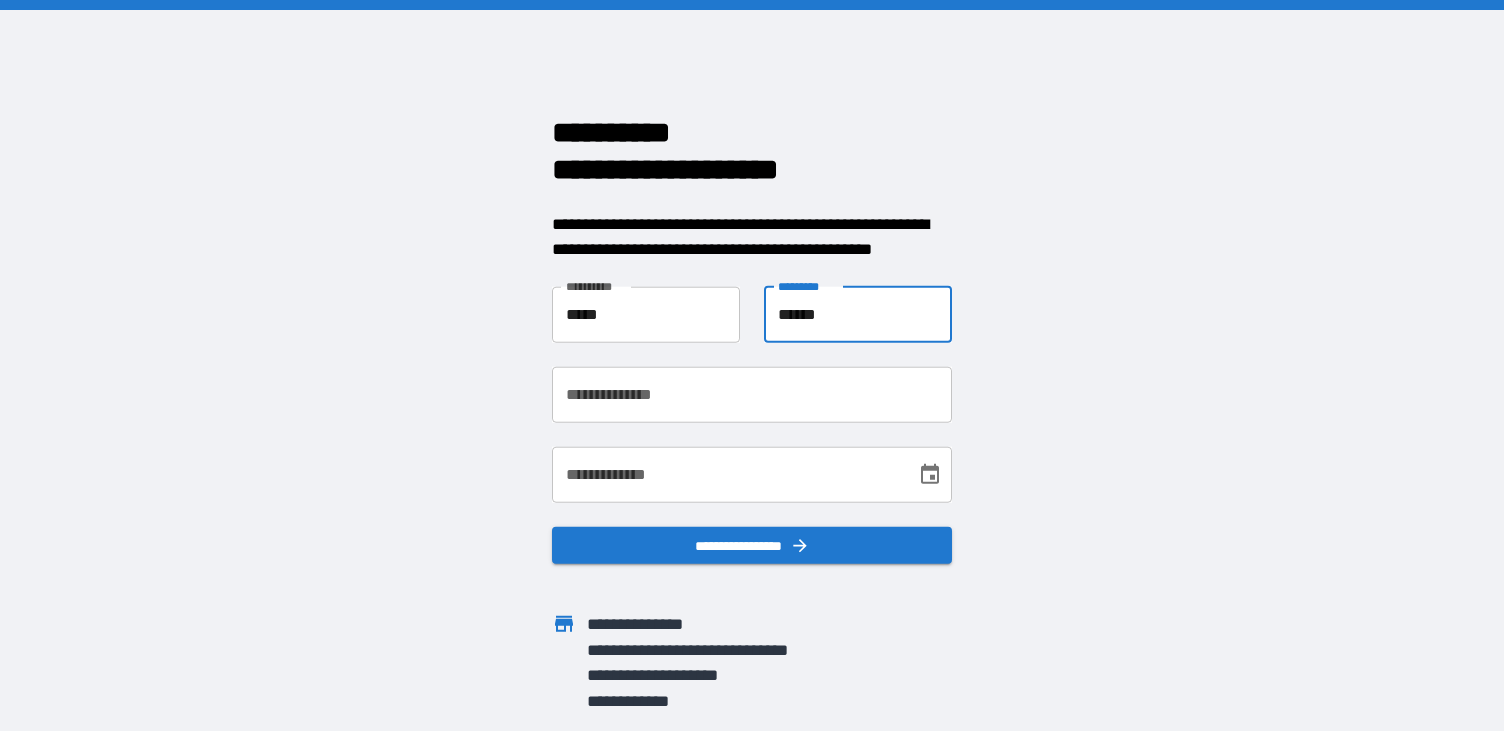 type on "******" 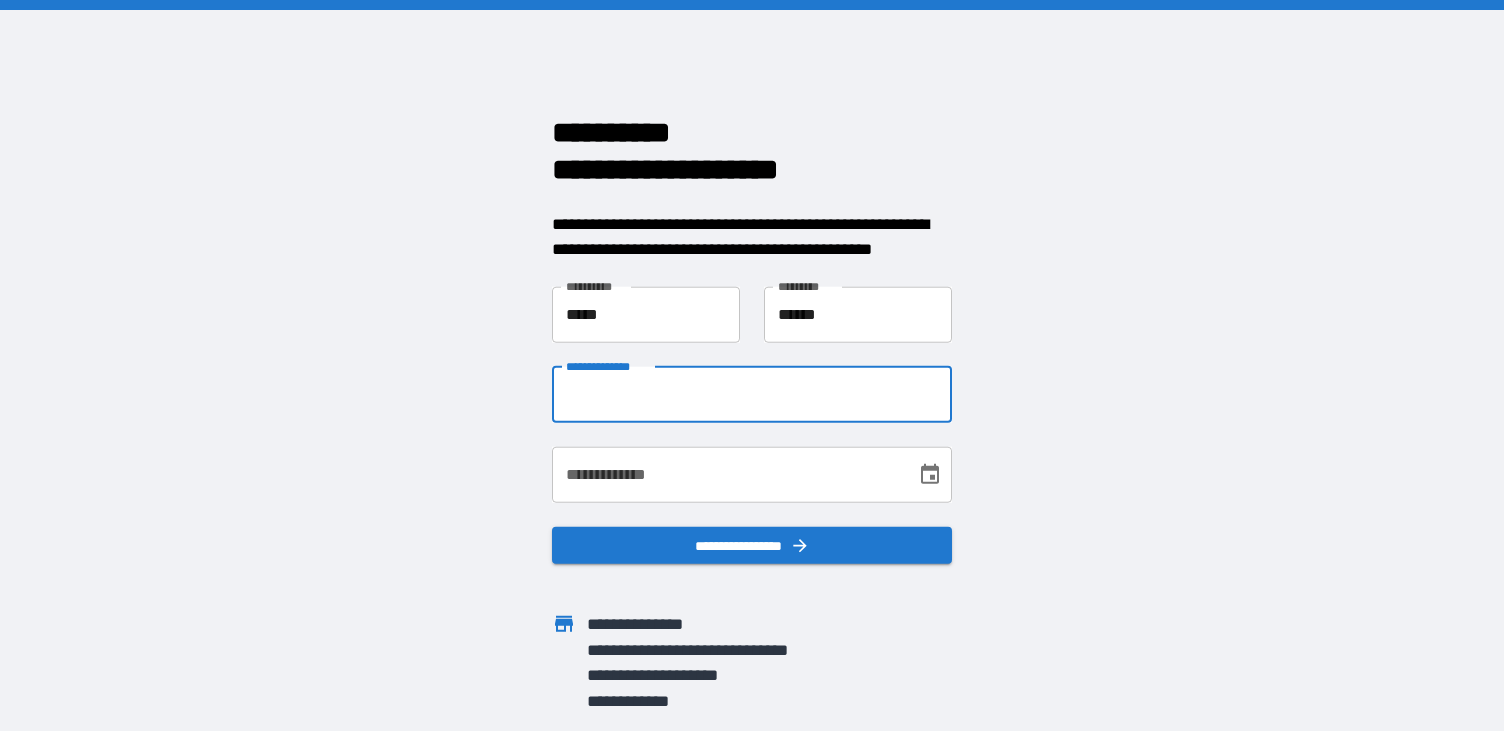 click on "**********" at bounding box center (752, 394) 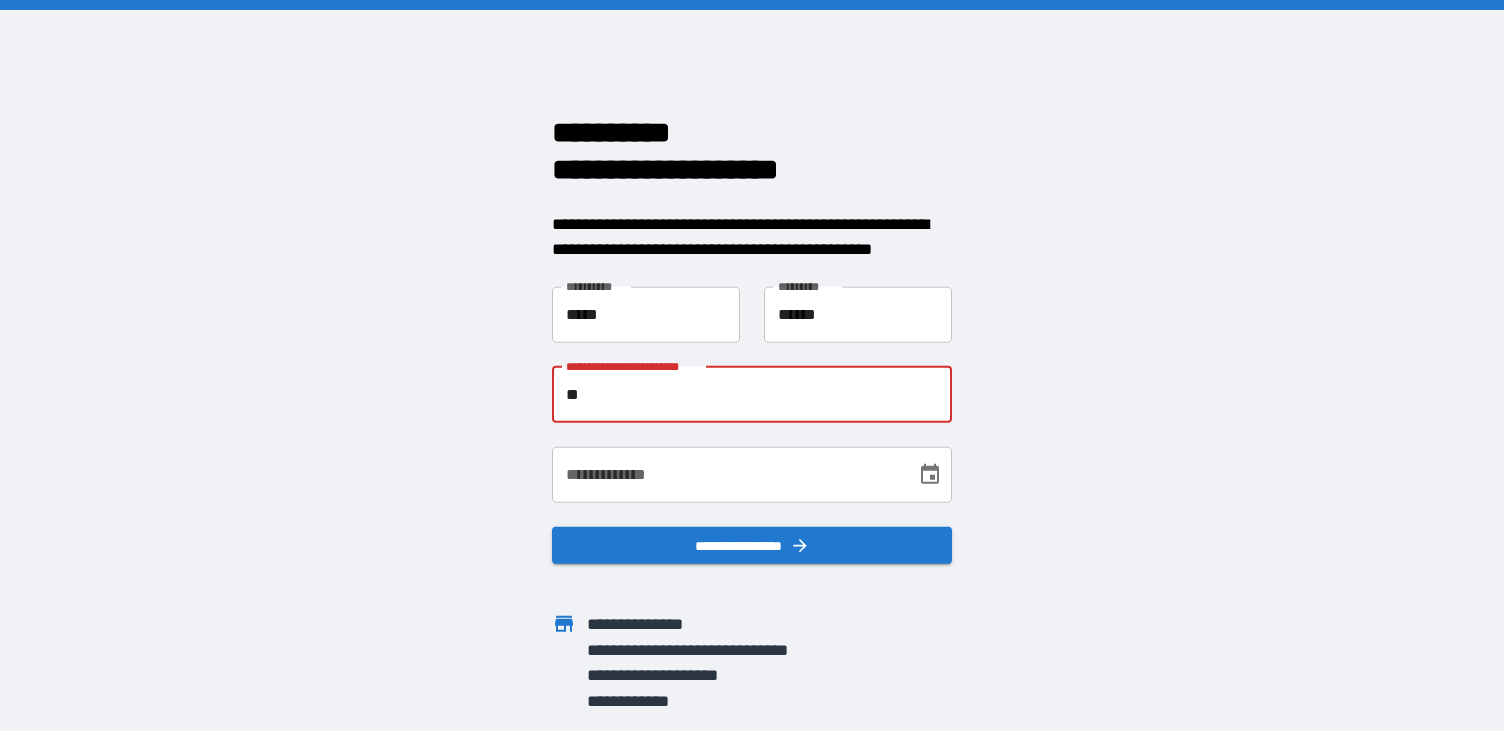 type on "*" 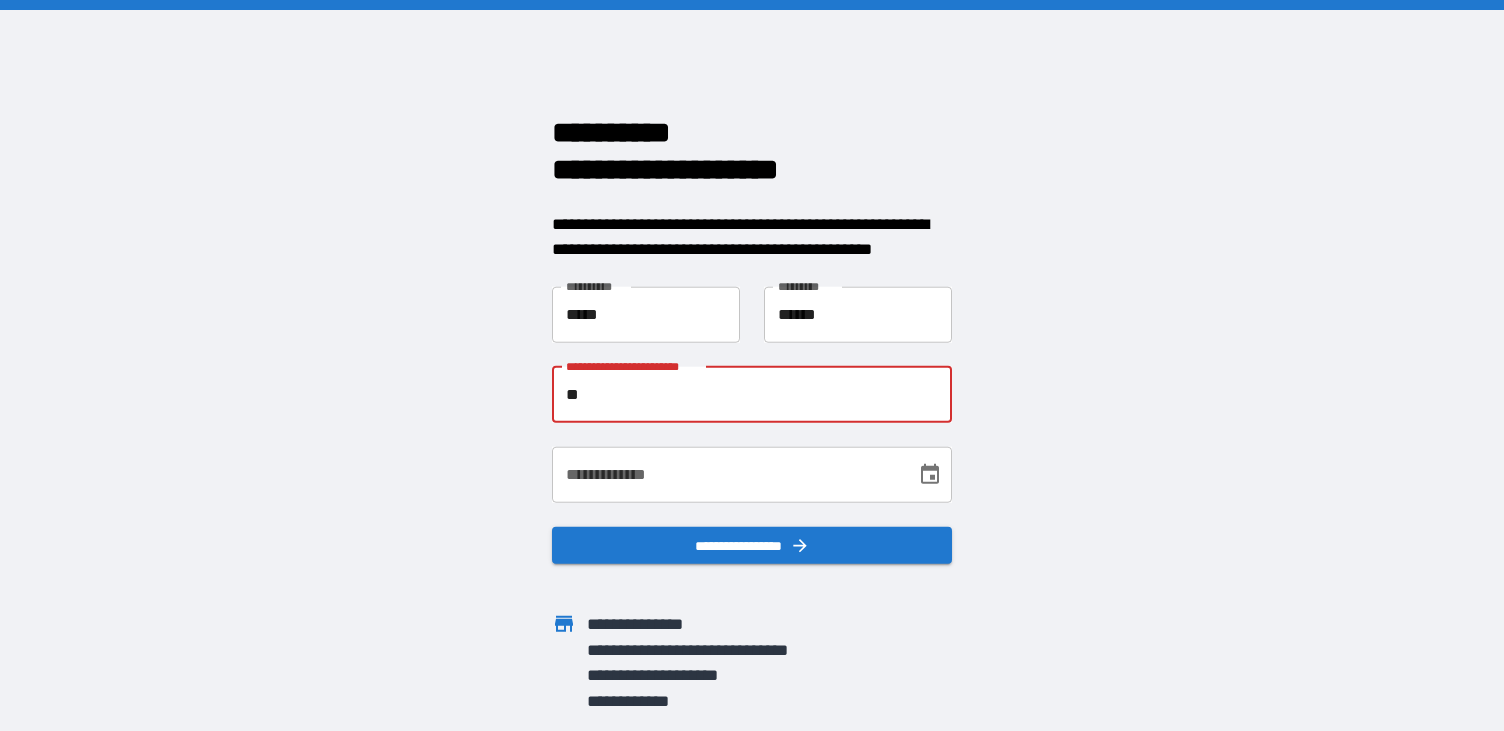 type on "*" 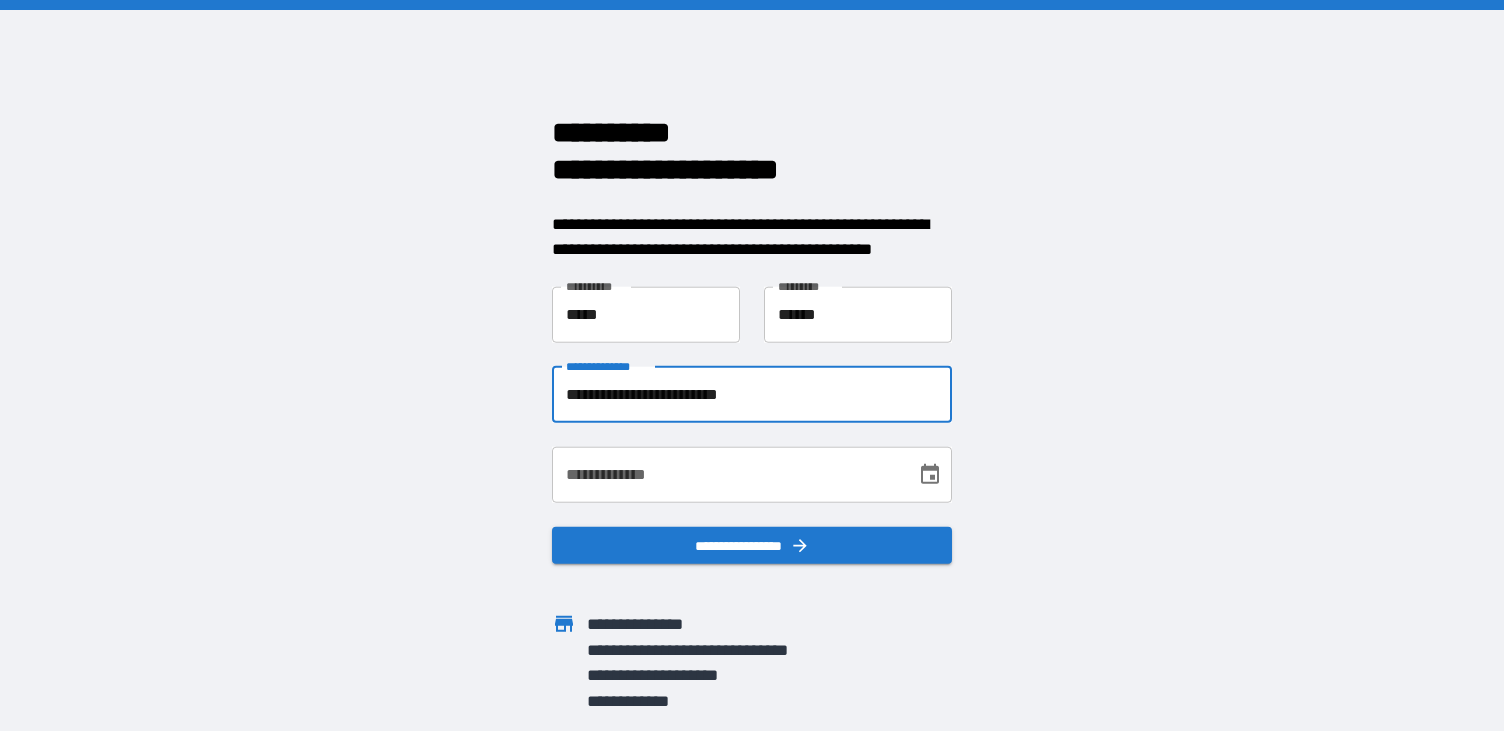 type on "**********" 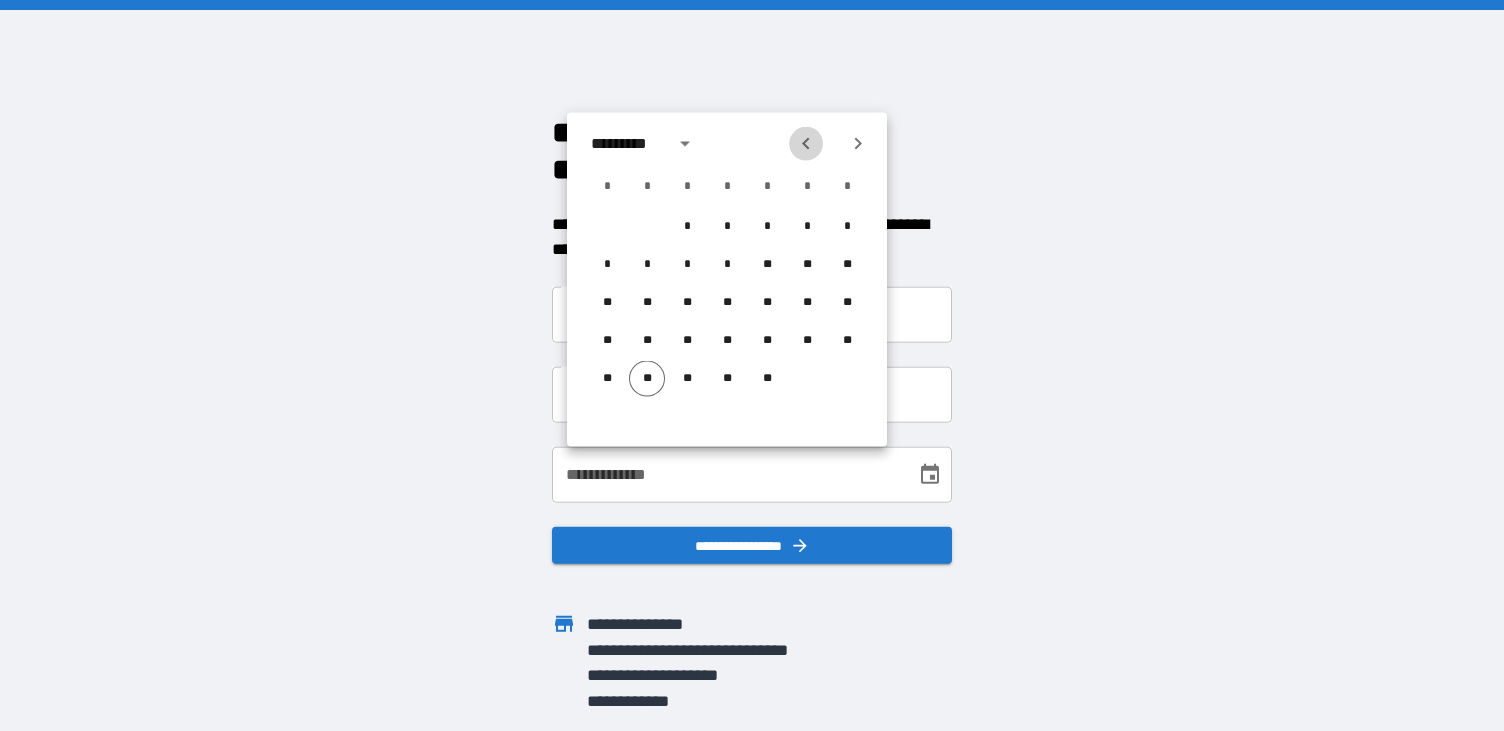 click 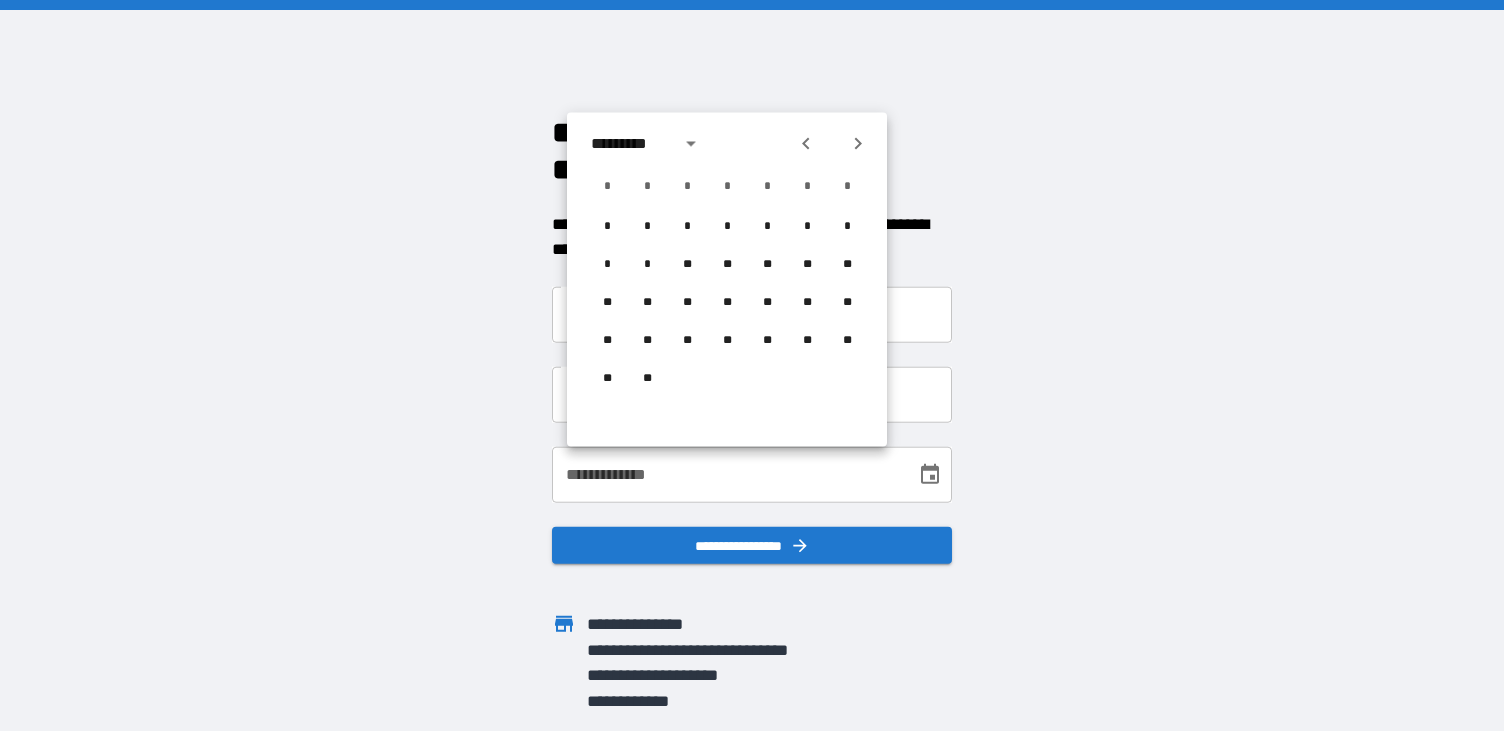 click 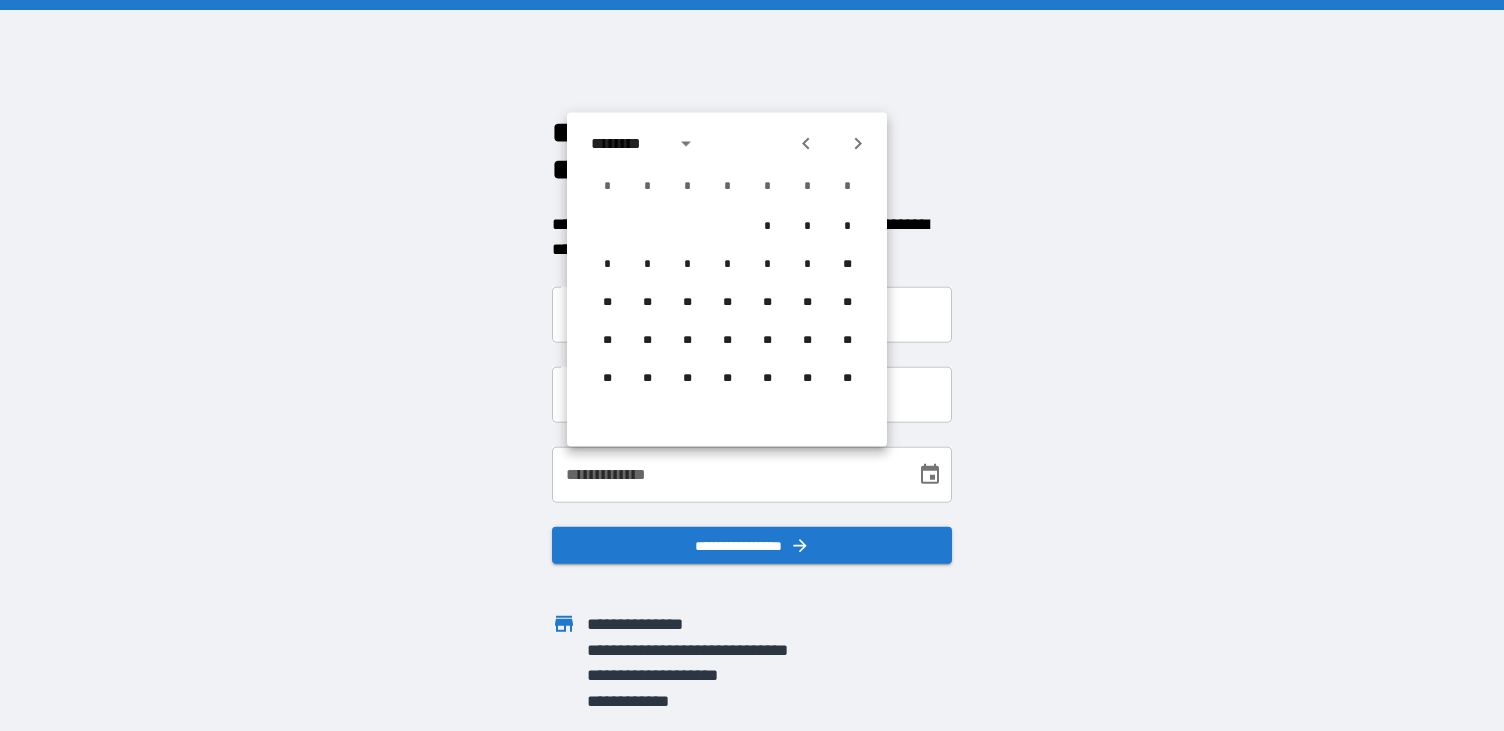 click 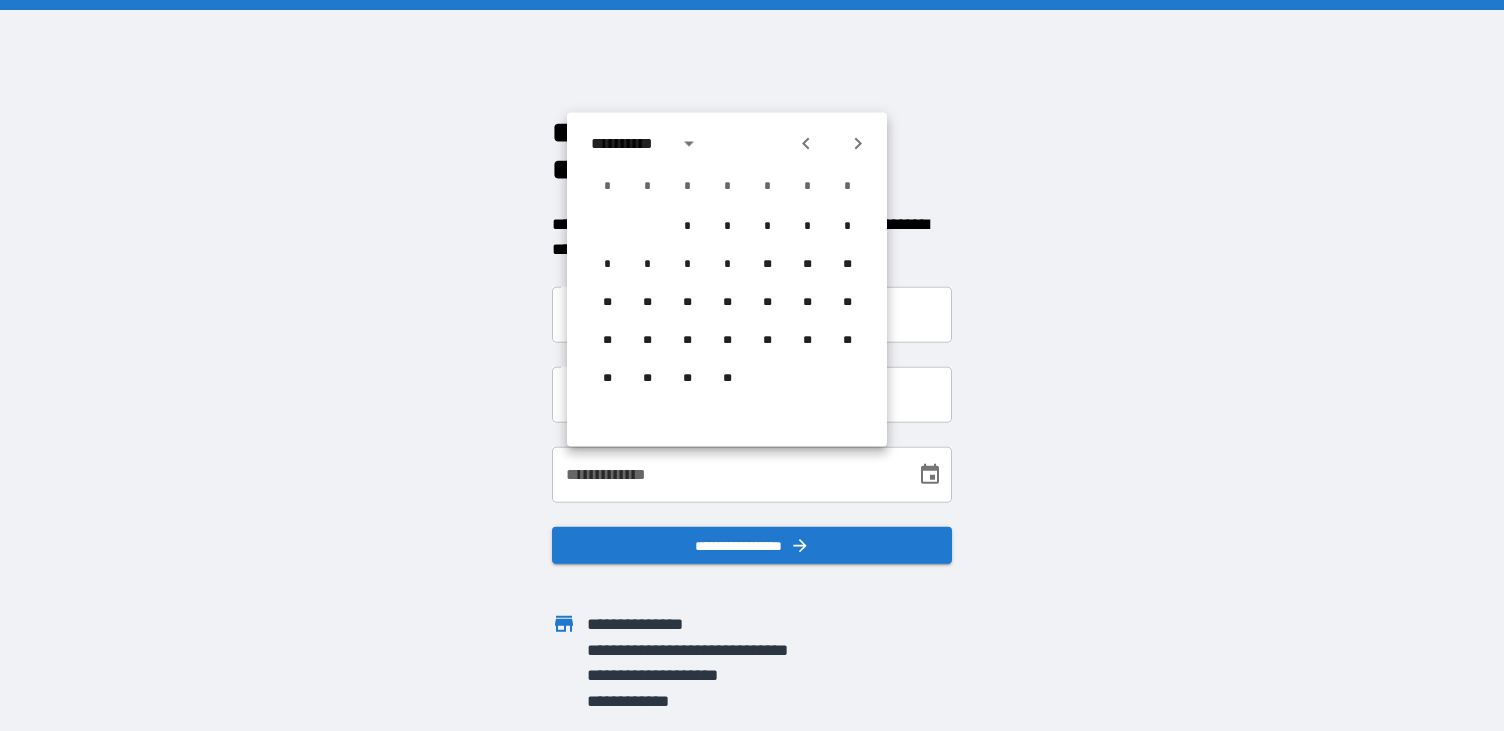 click on "**********" at bounding box center [628, 144] 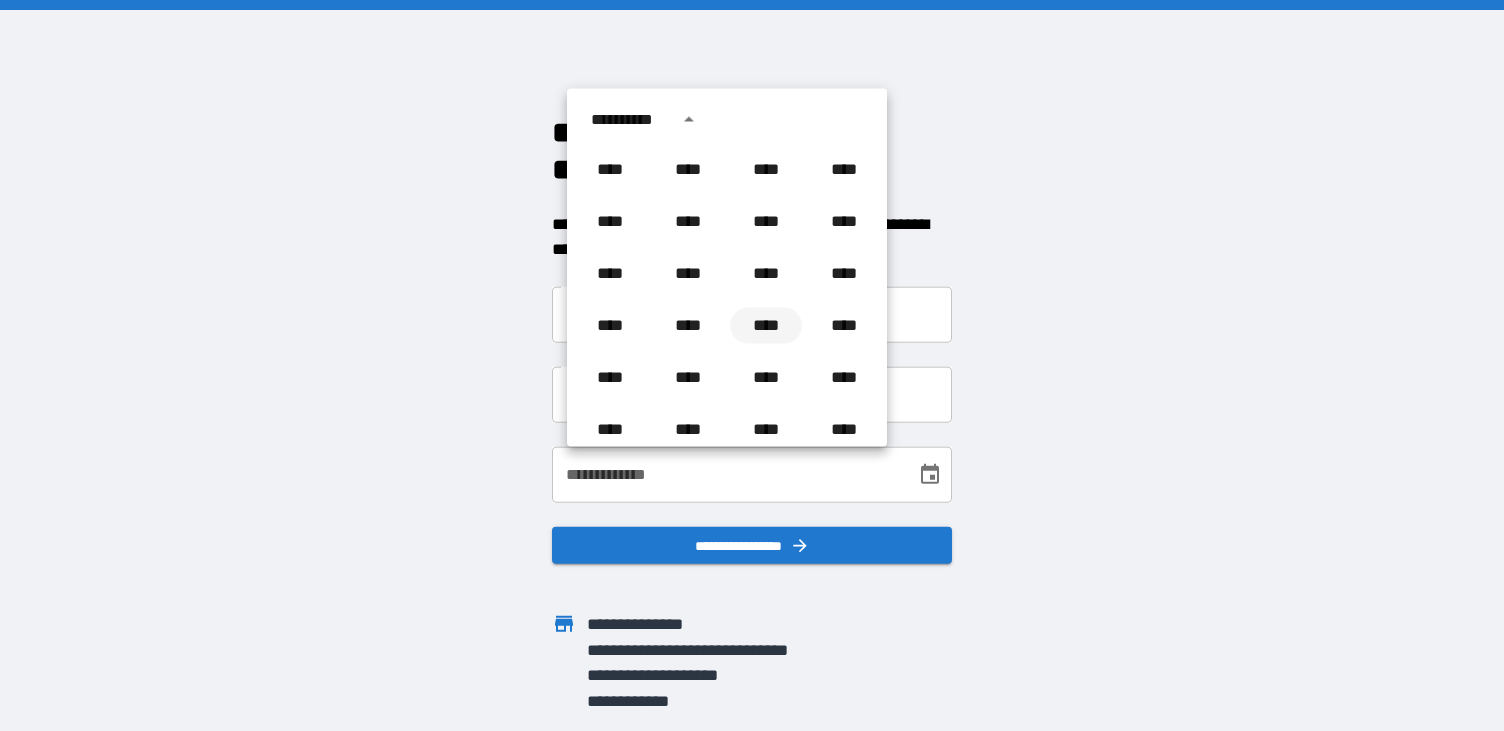 scroll, scrollTop: 948, scrollLeft: 0, axis: vertical 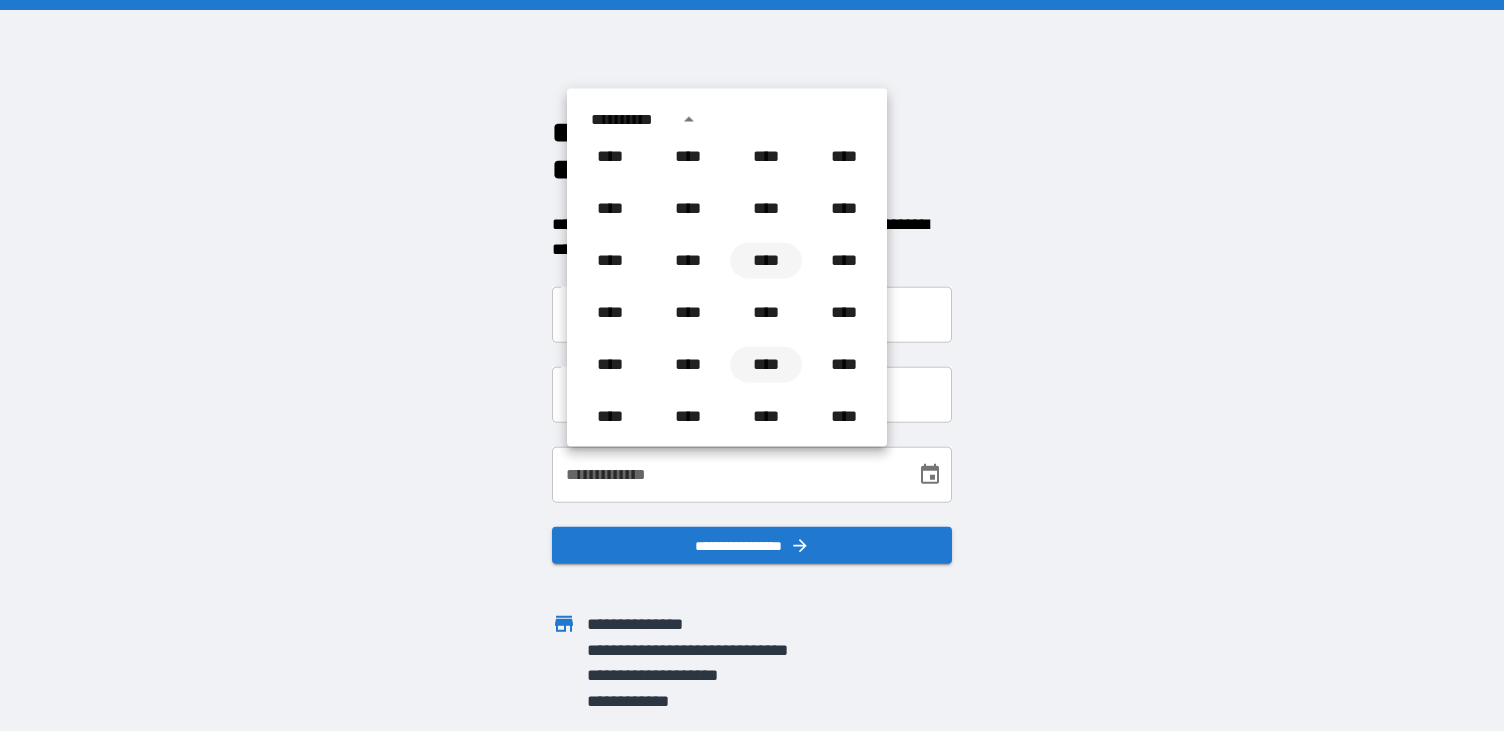 click on "****" at bounding box center (766, 261) 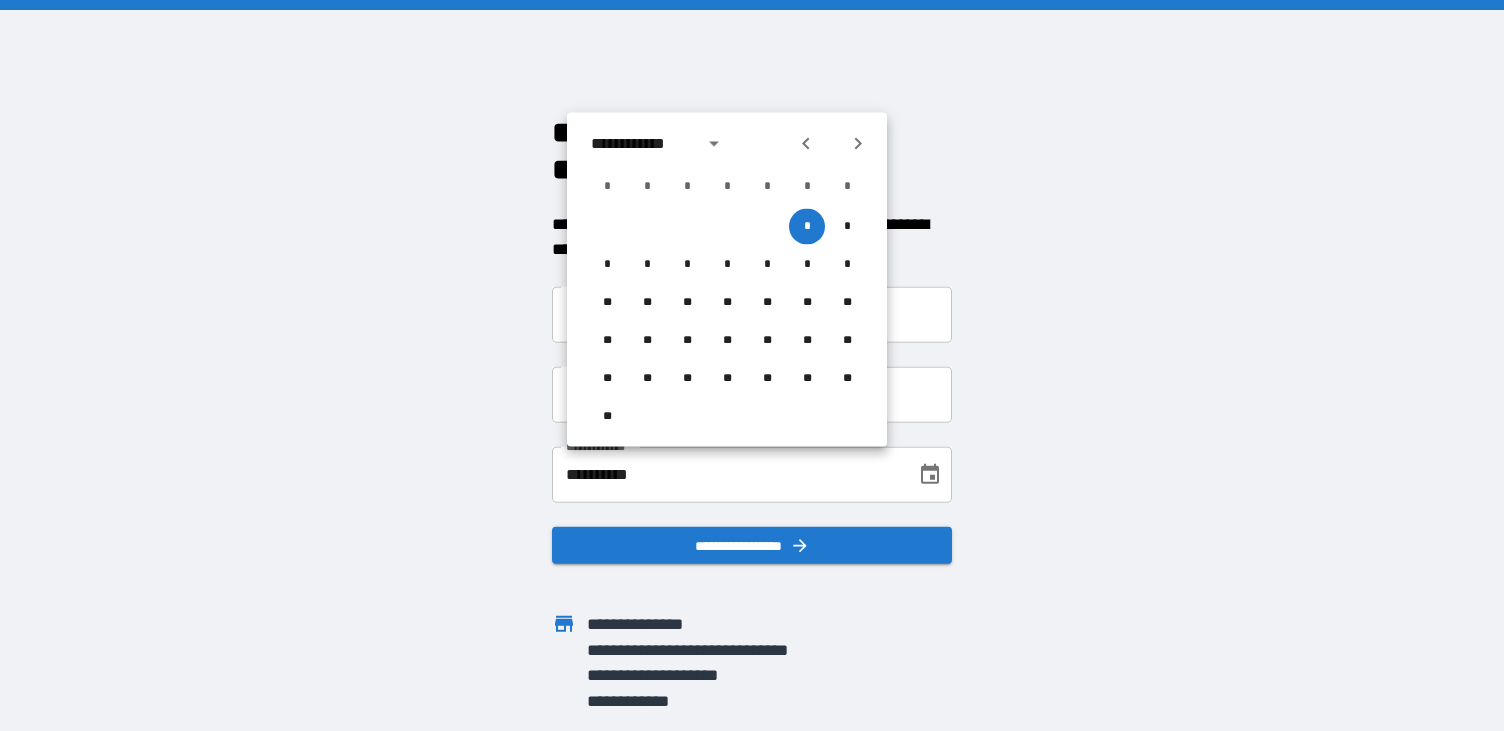 click 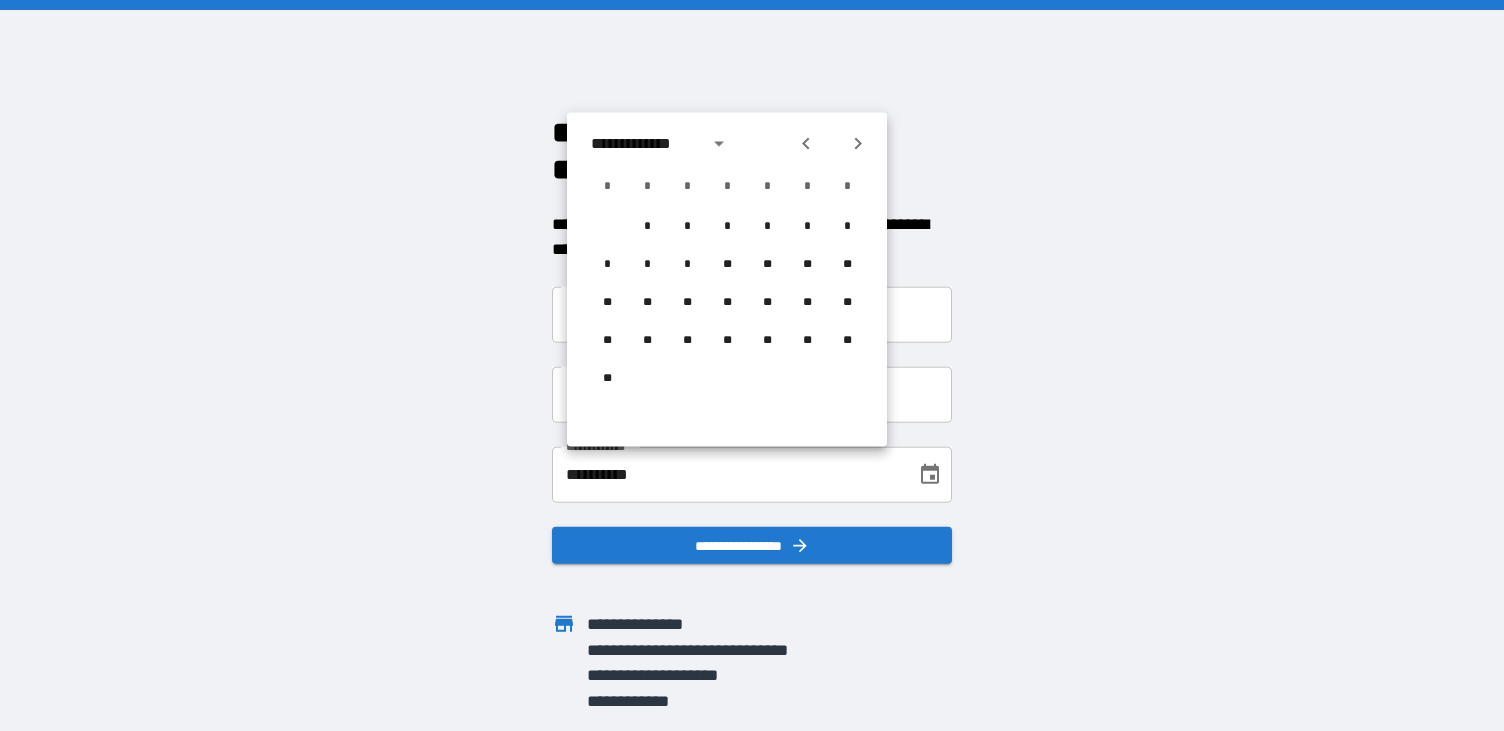 click 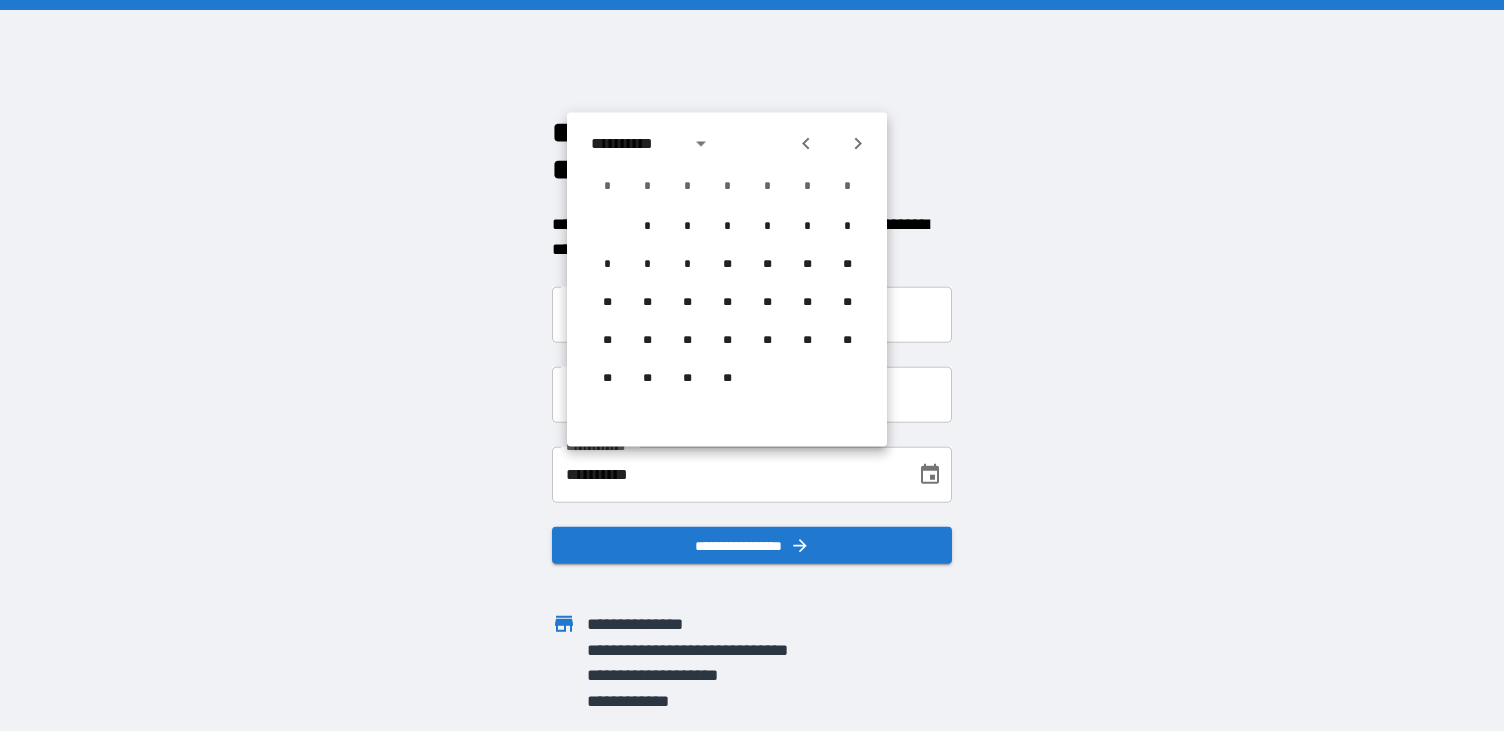 click 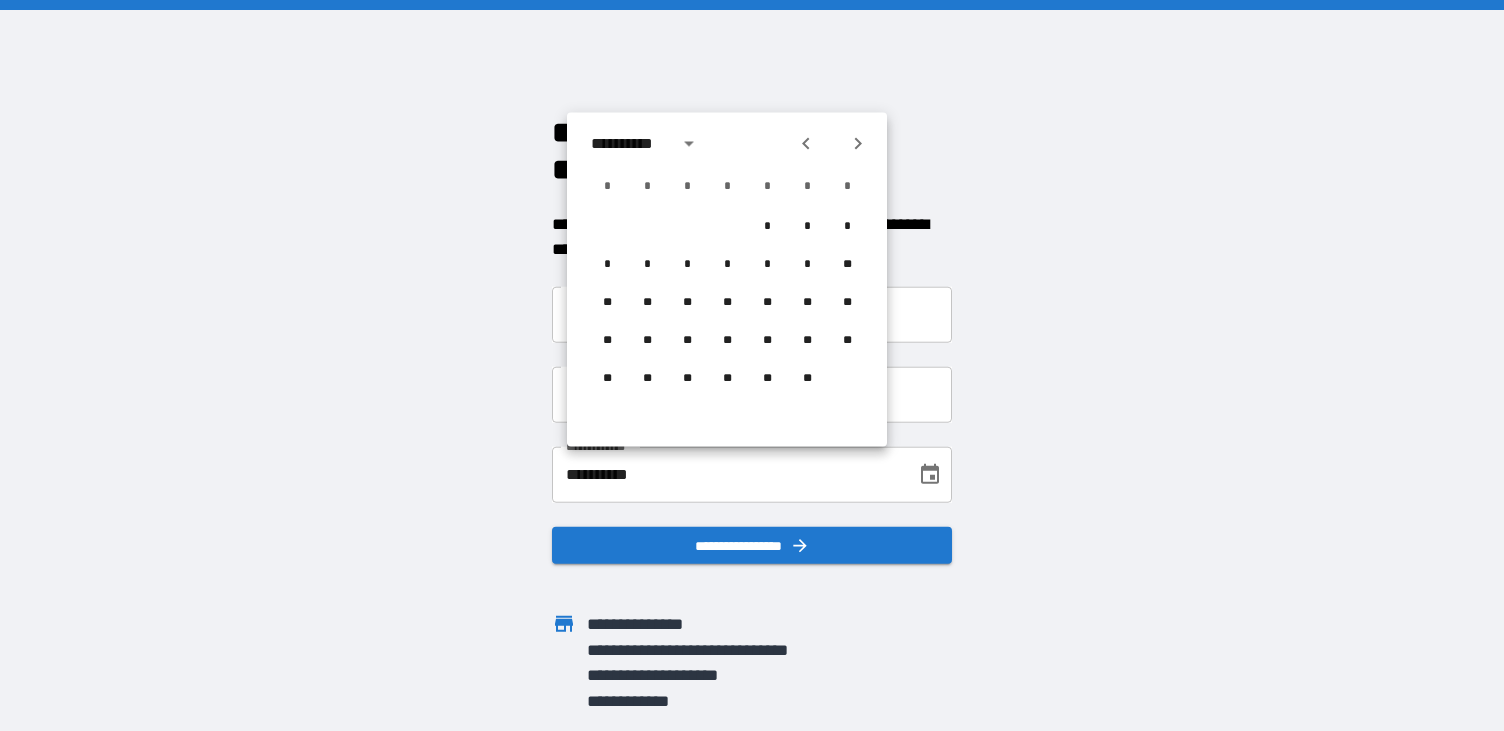 click 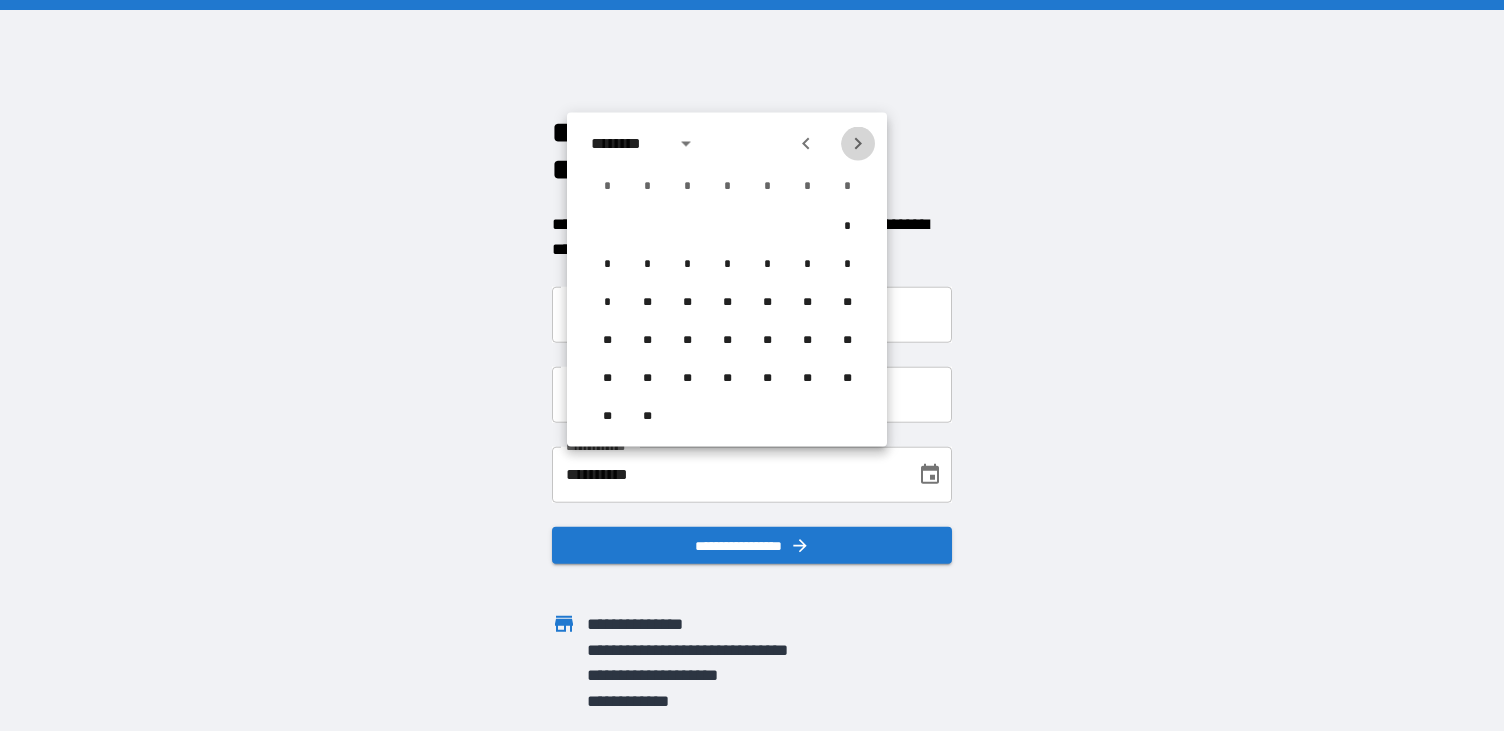 click 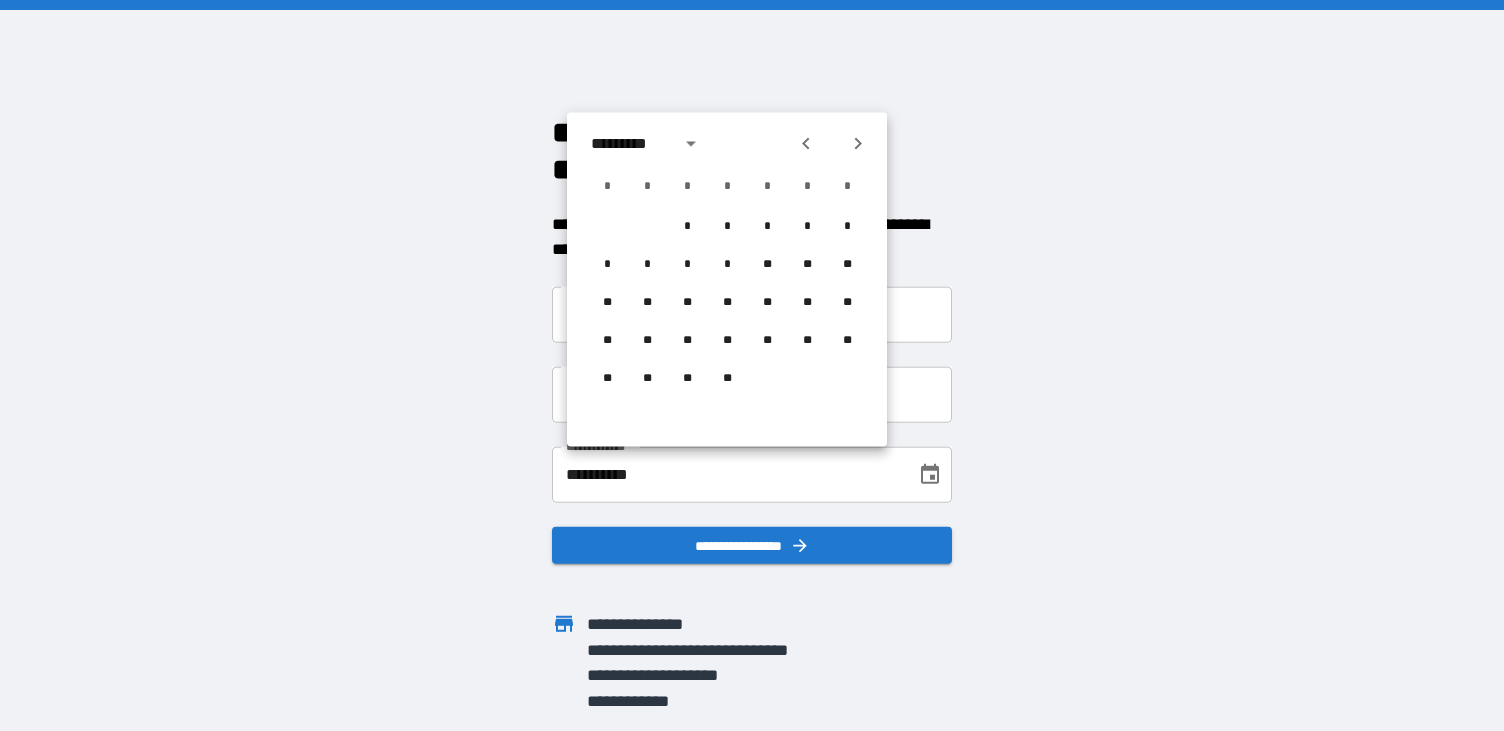 click 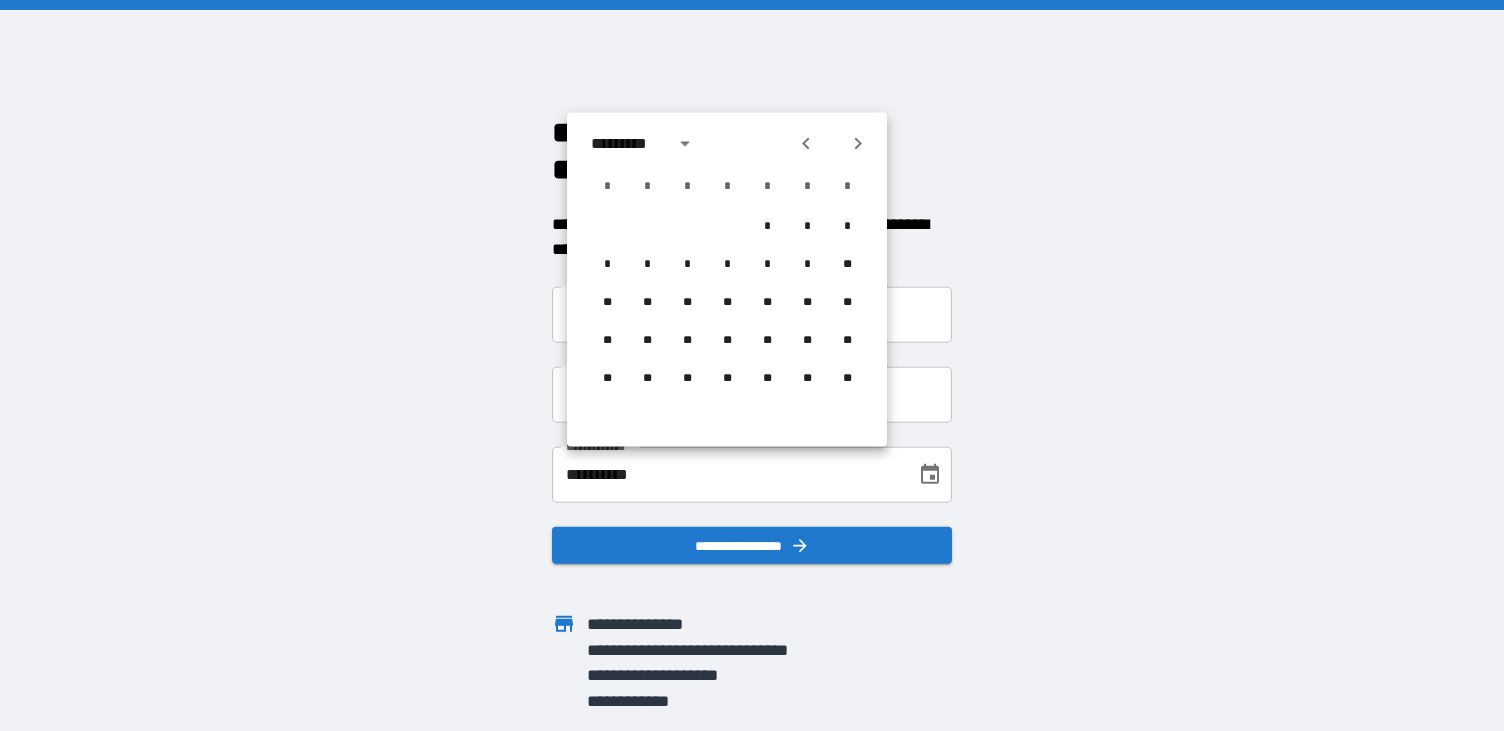 click 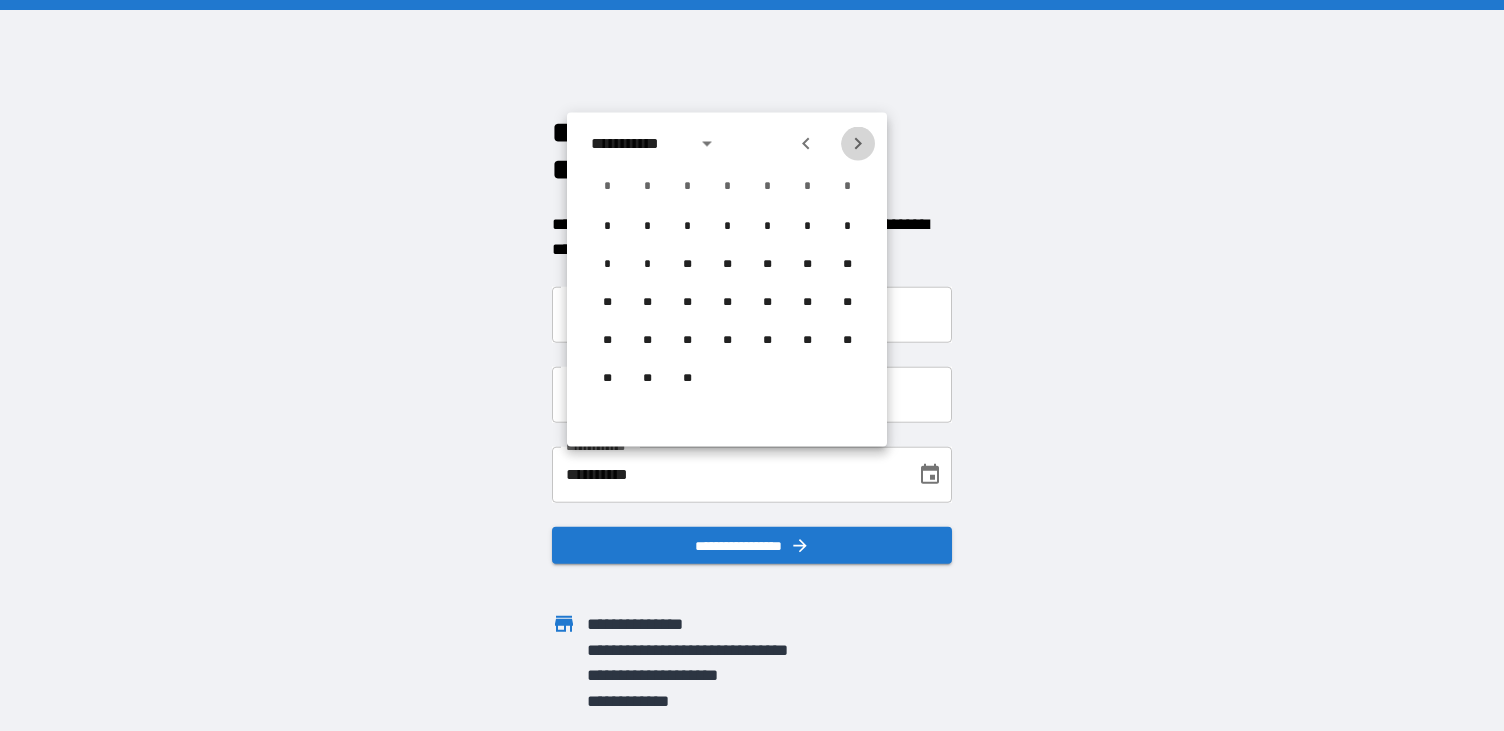 click 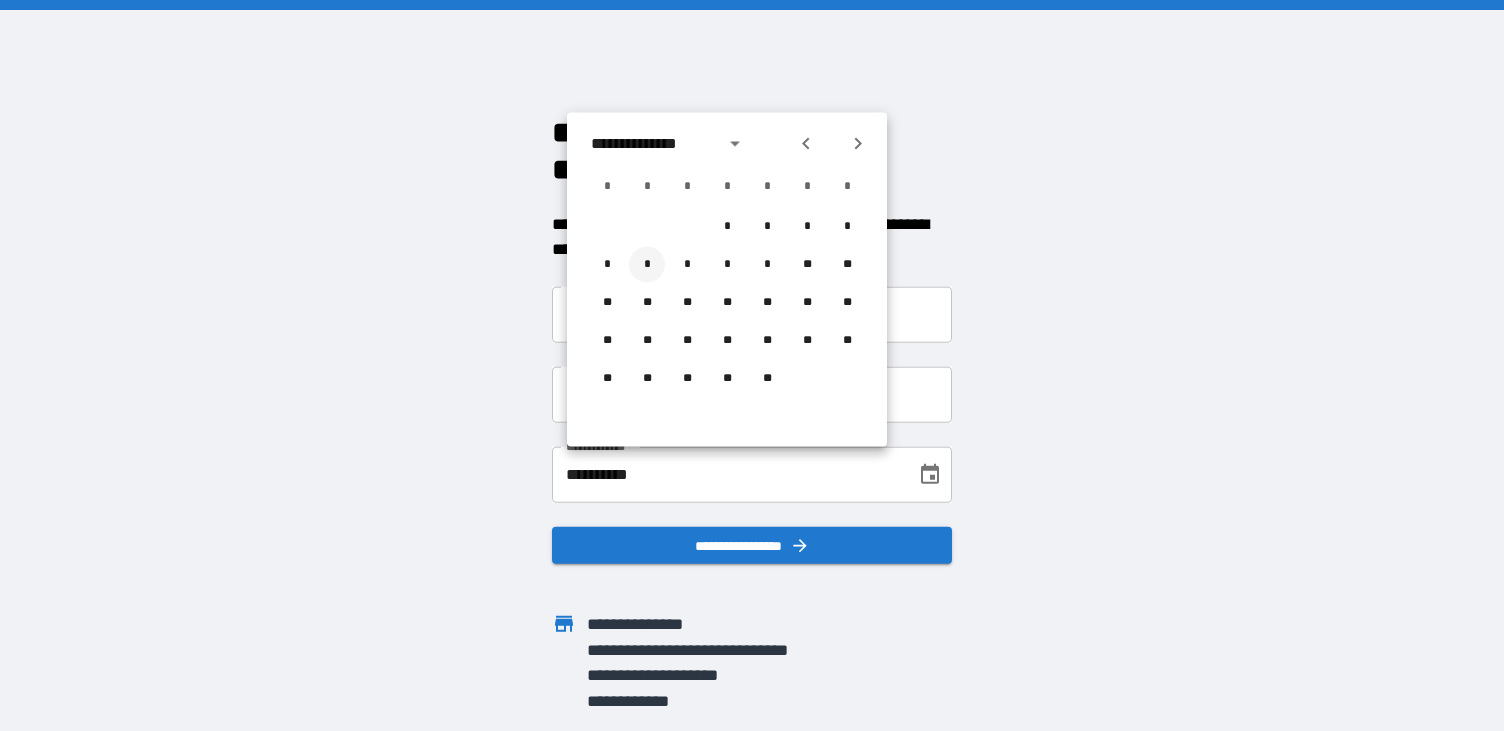 click on "*" at bounding box center (647, 265) 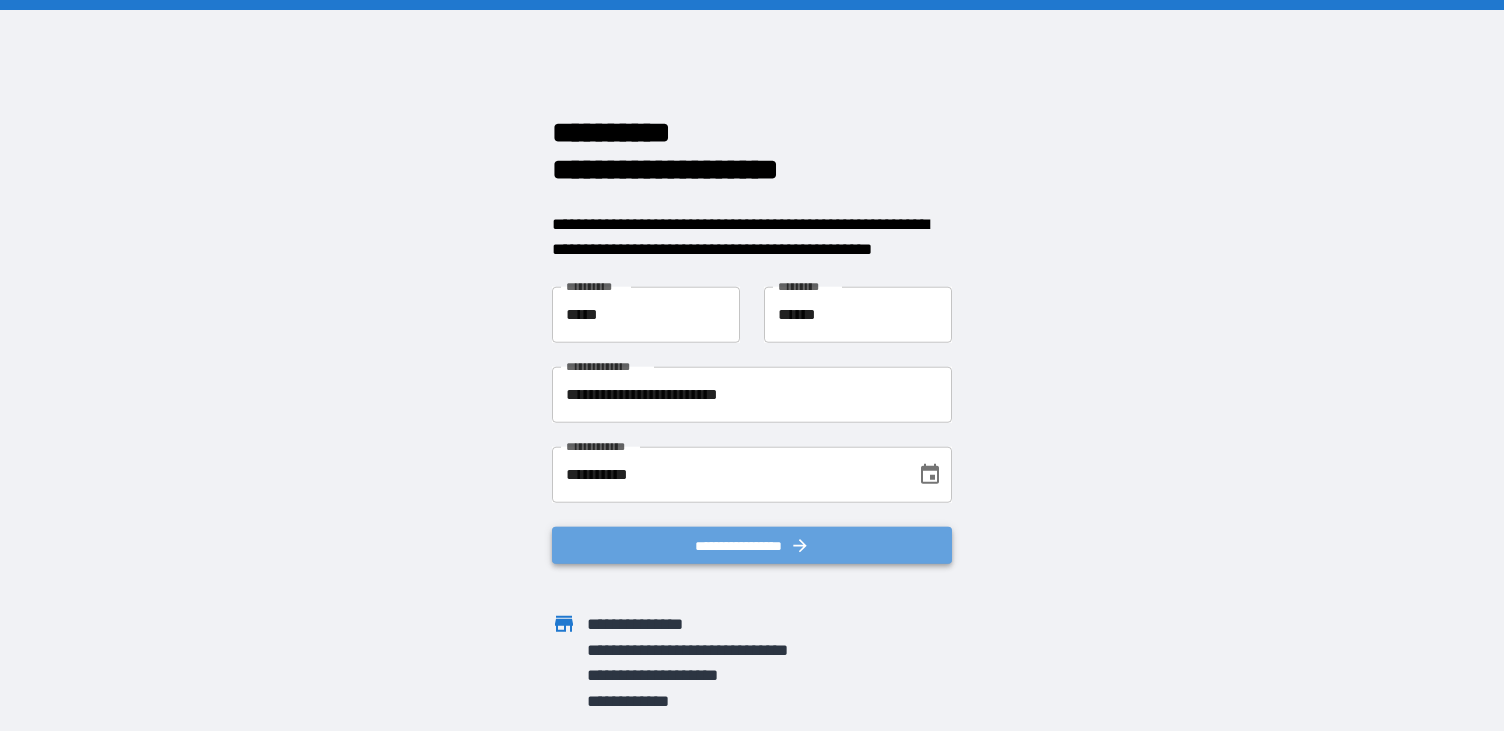 click on "**********" at bounding box center [752, 545] 